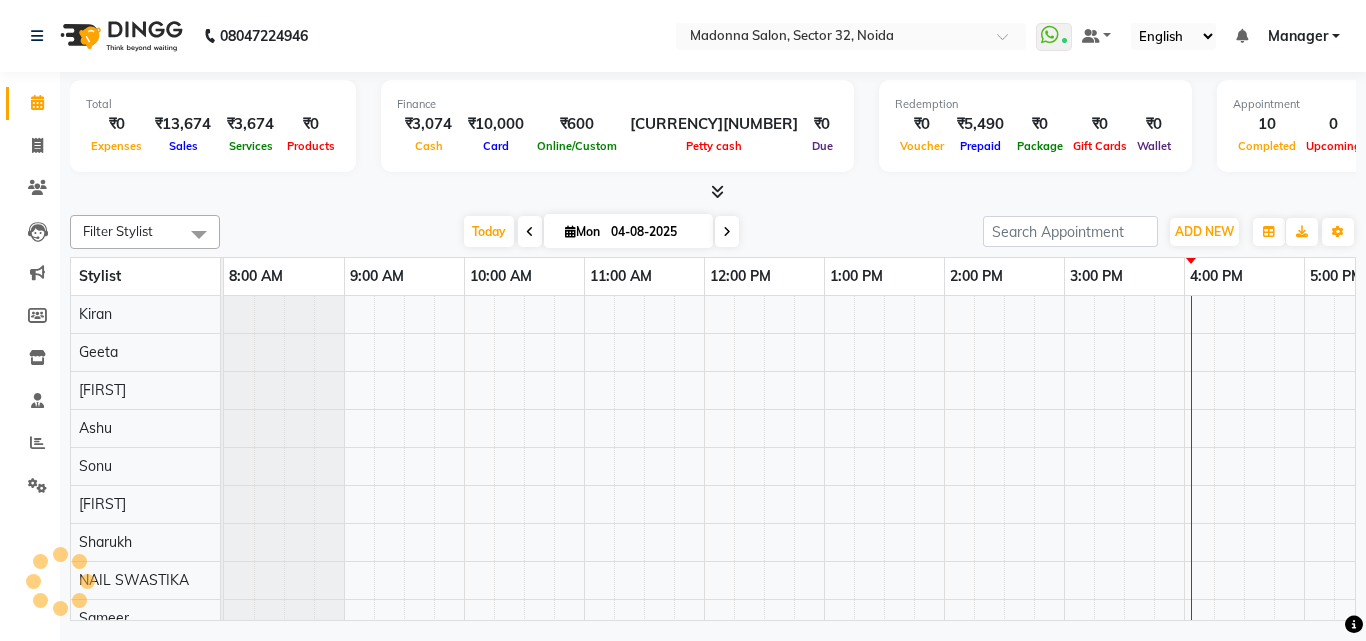 scroll, scrollTop: 0, scrollLeft: 0, axis: both 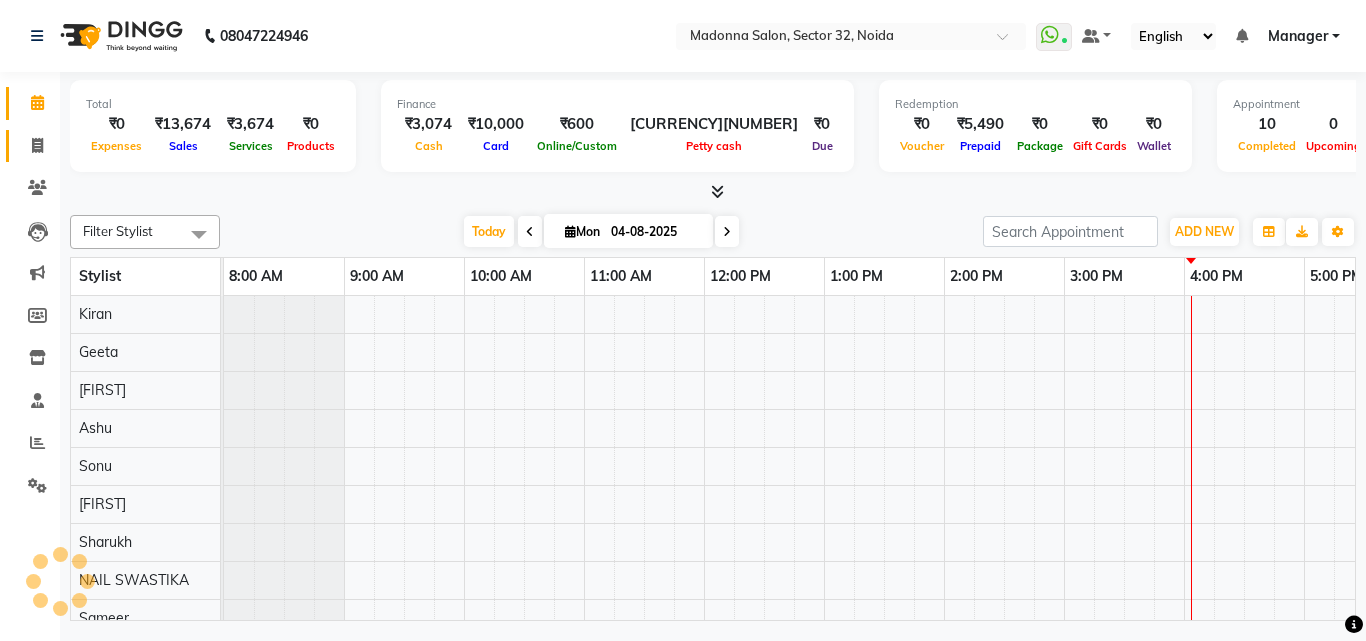 click 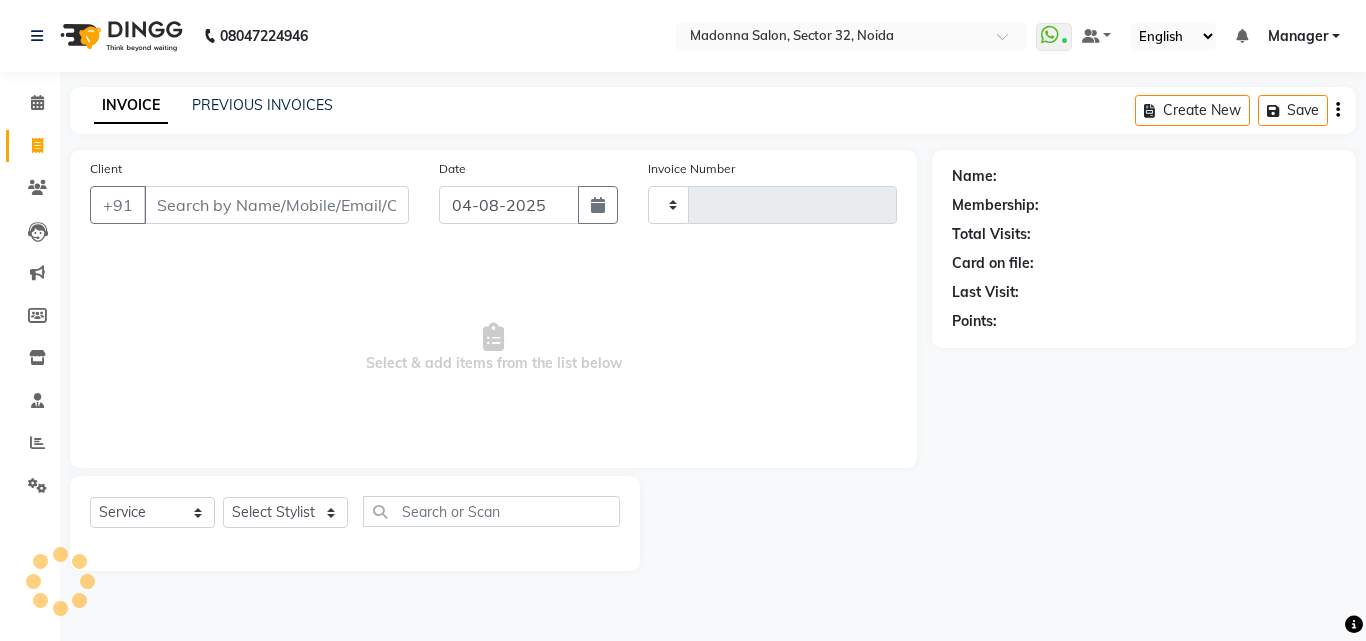 type on "2871" 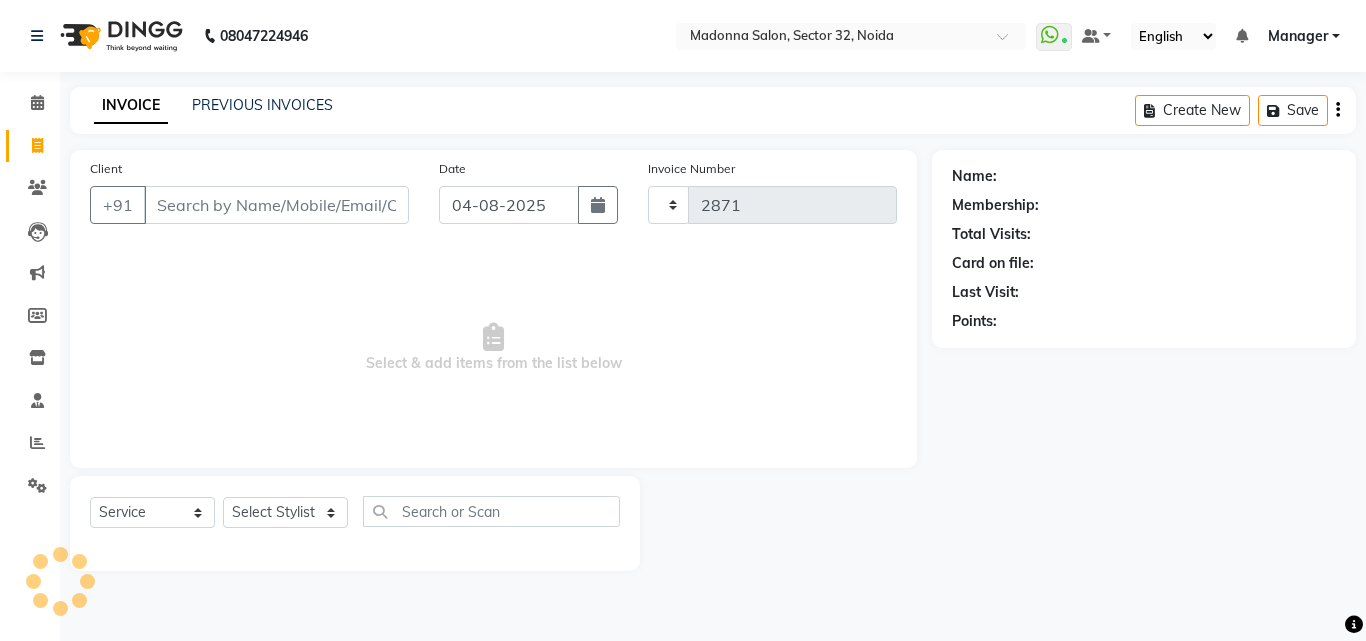 select on "7229" 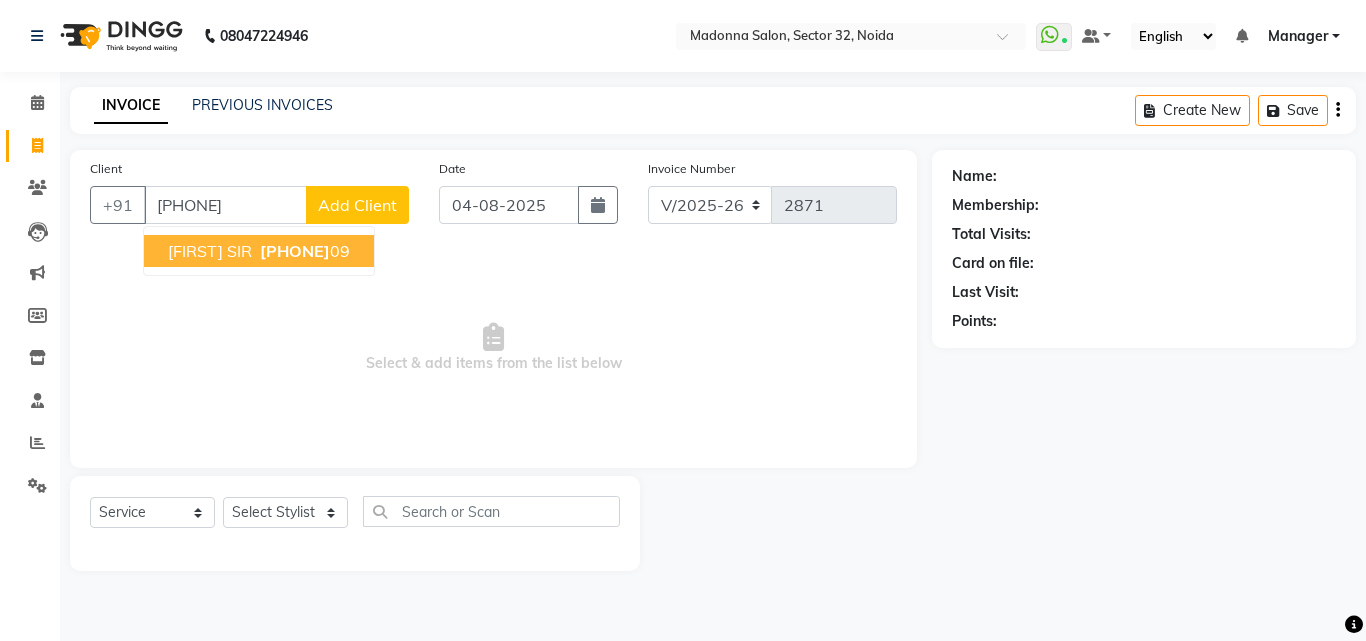 click on "[PHONE]" at bounding box center [295, 251] 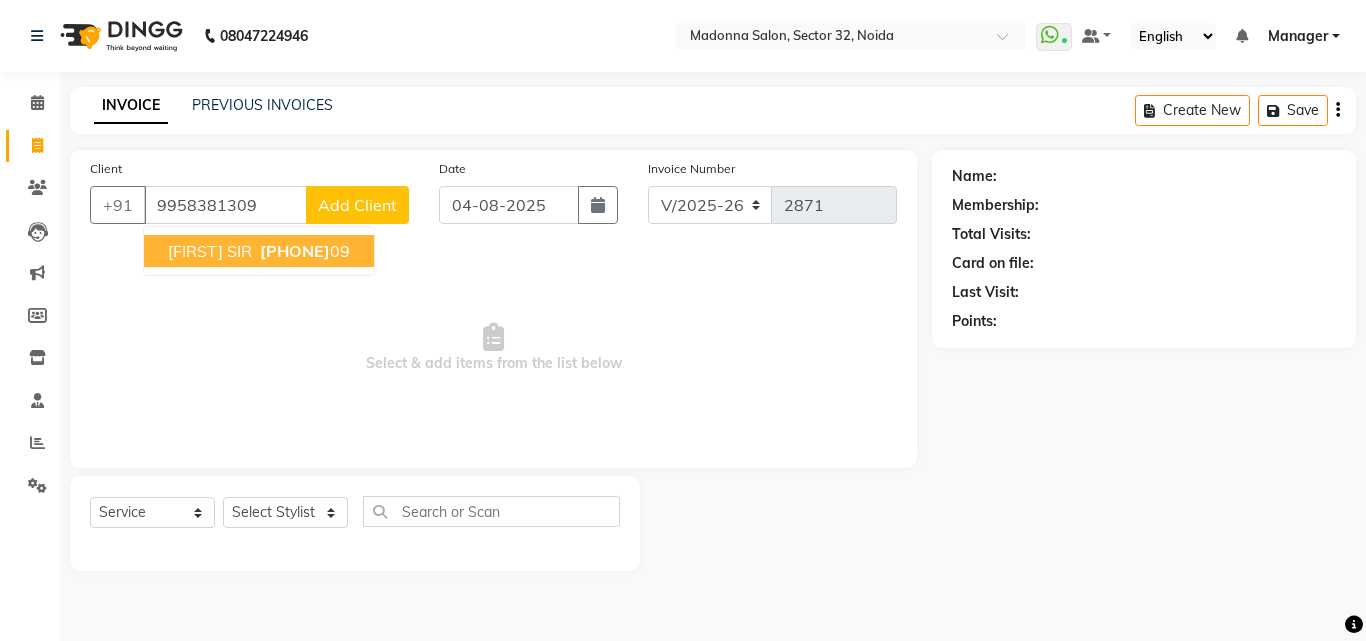 type on "9958381309" 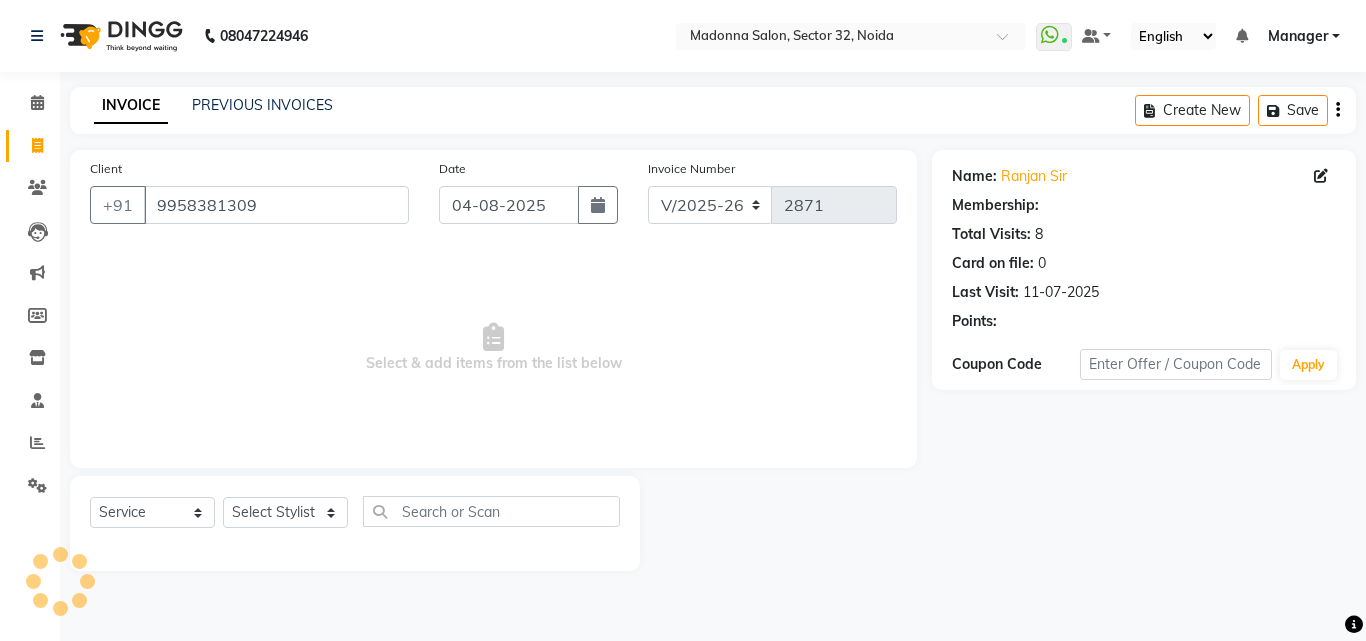 select on "1: Object" 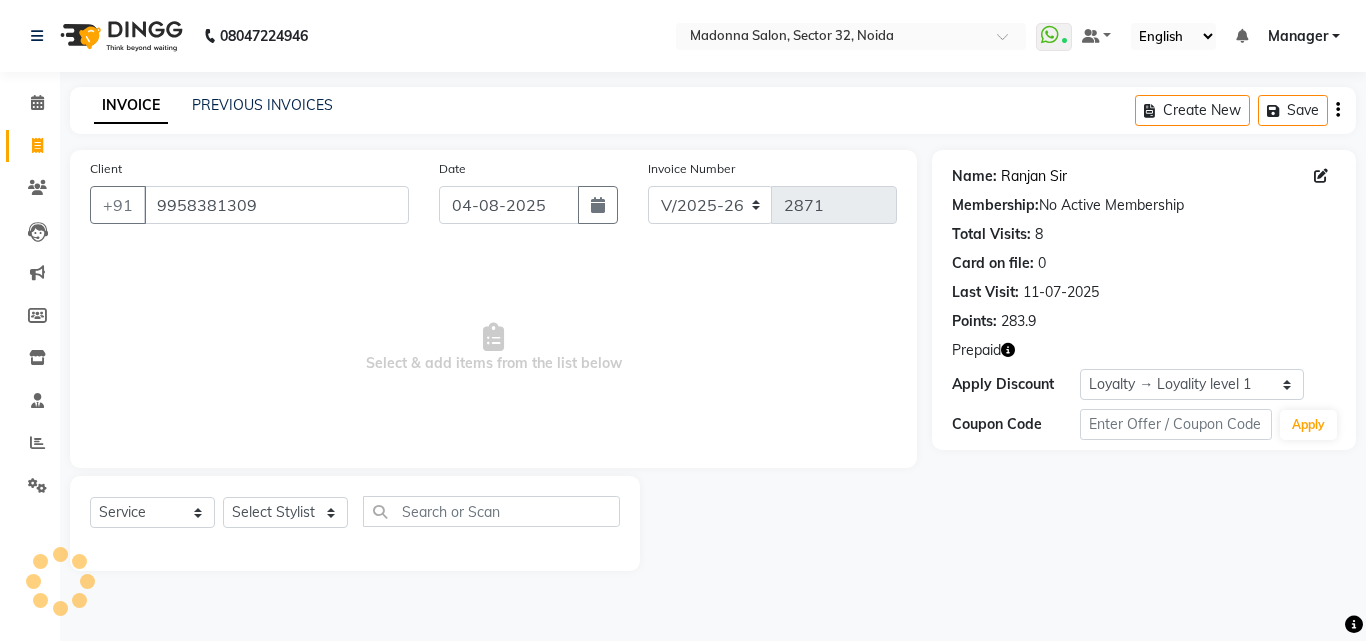 click on "Ranjan Sir" 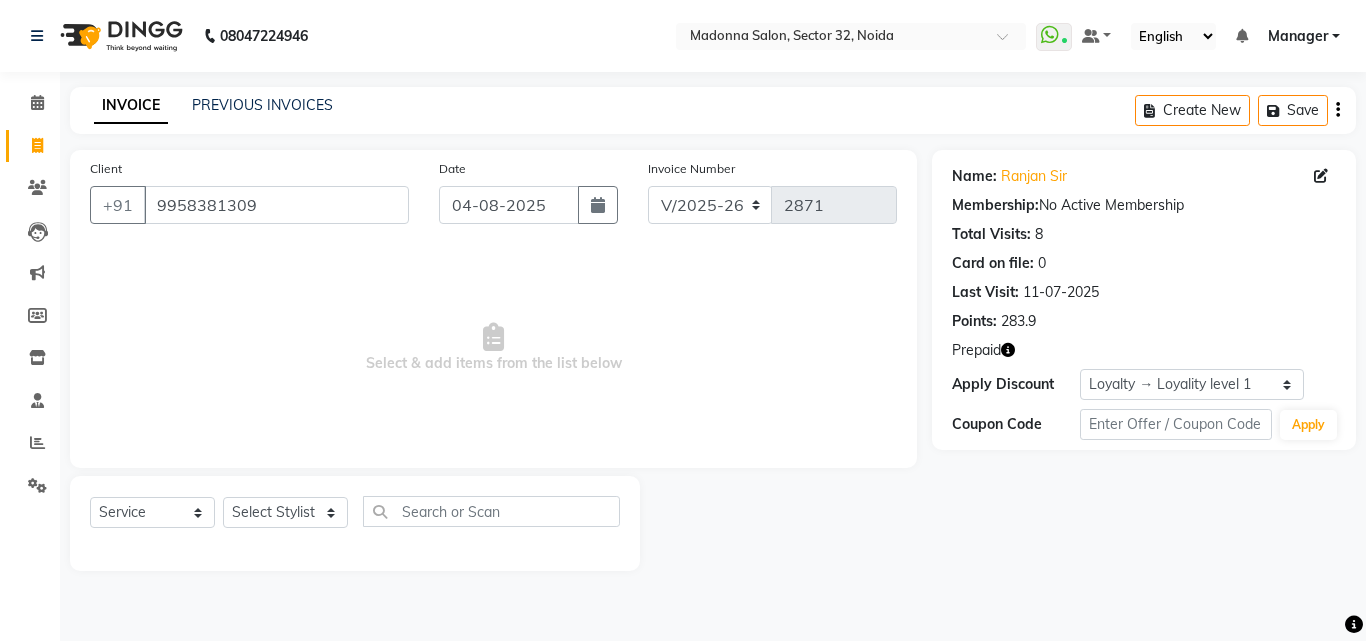 click 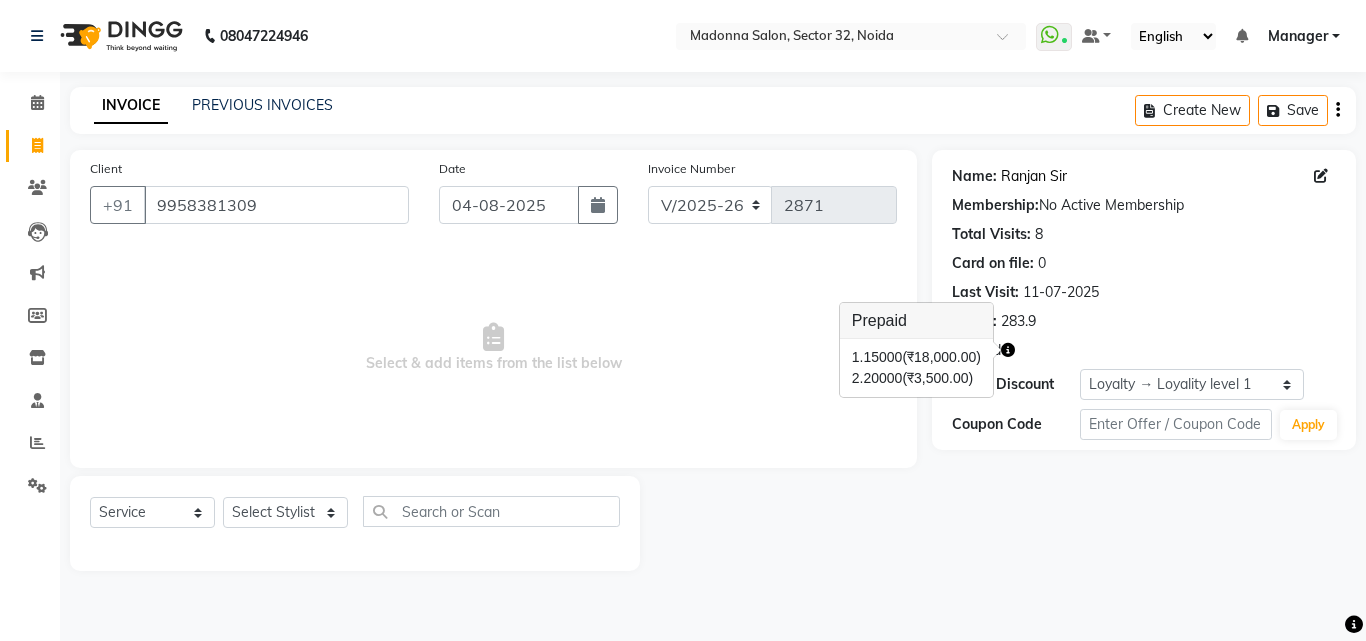 click on "Ranjan Sir" 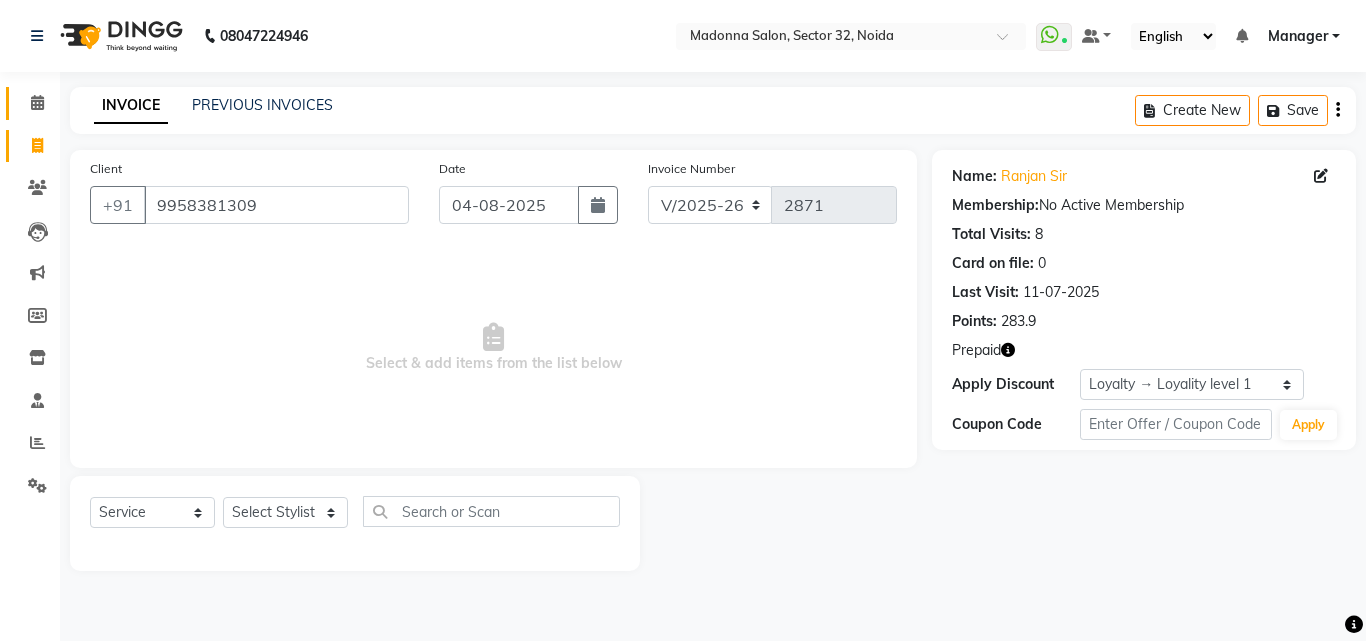 click 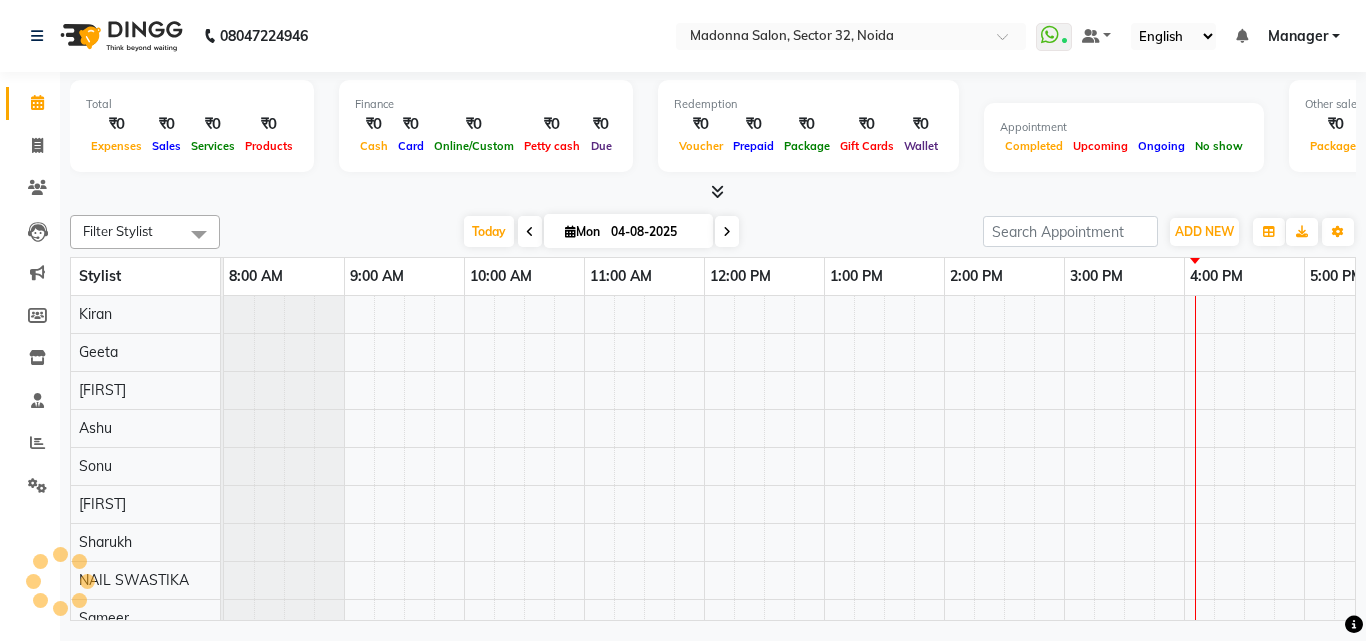 scroll, scrollTop: 0, scrollLeft: 0, axis: both 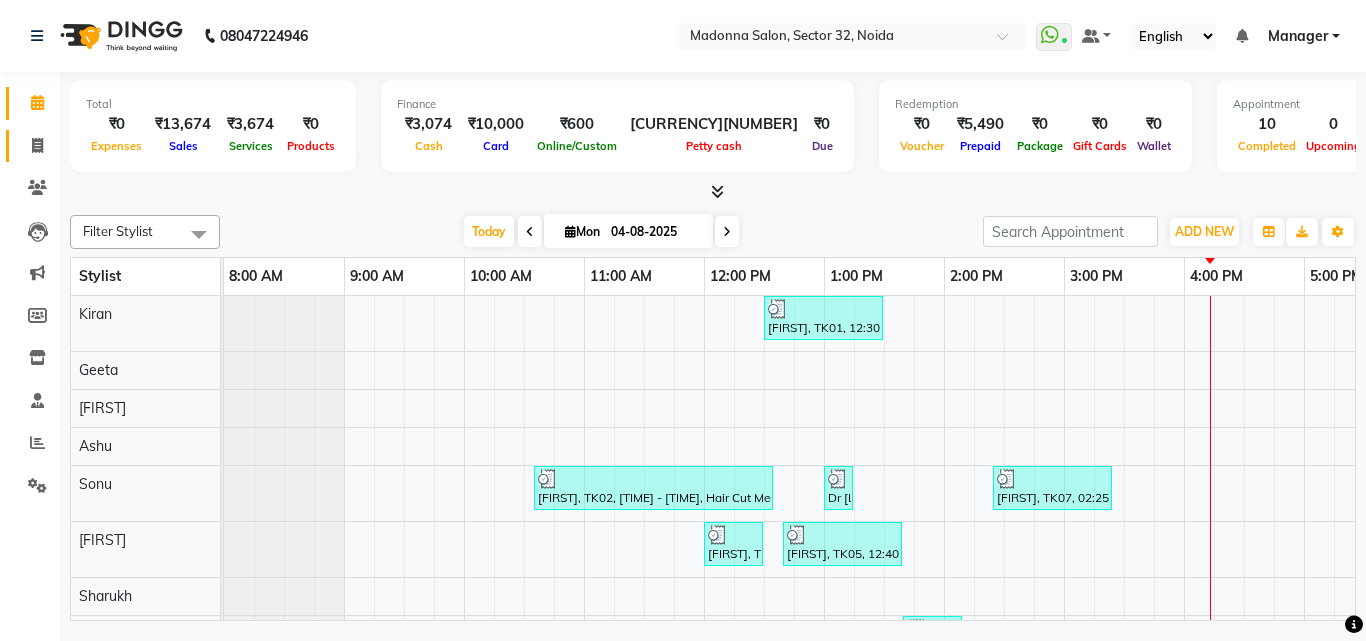 click 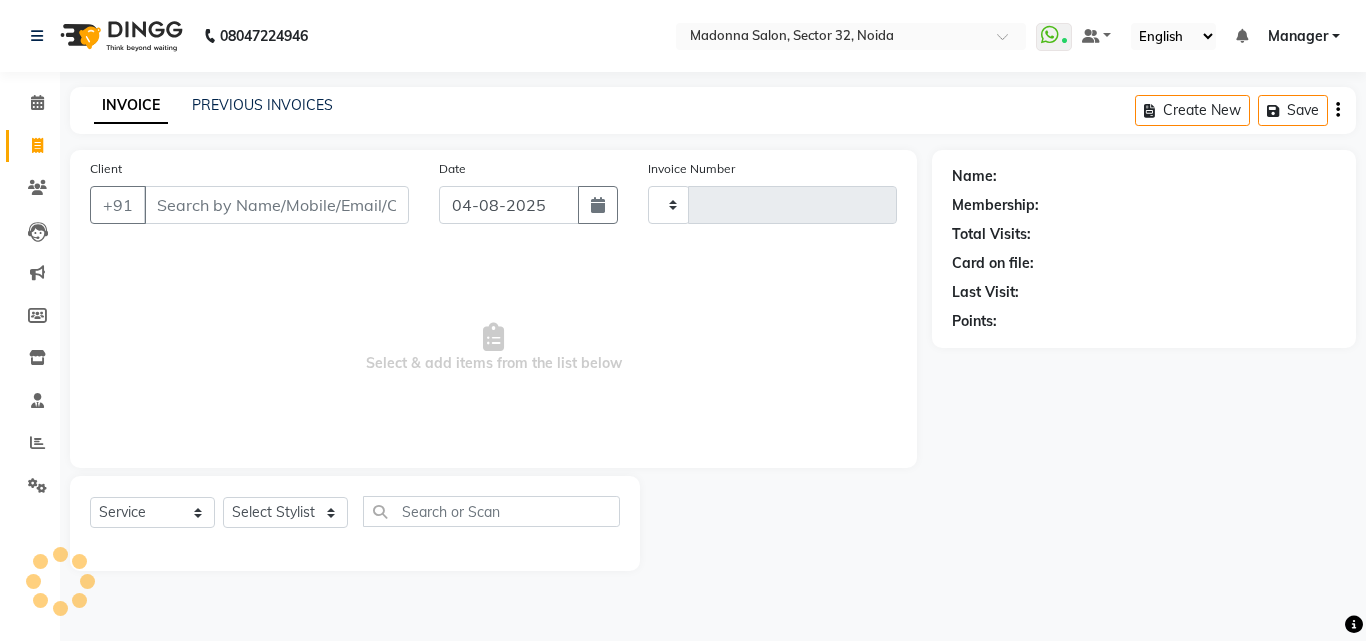 type on "2871" 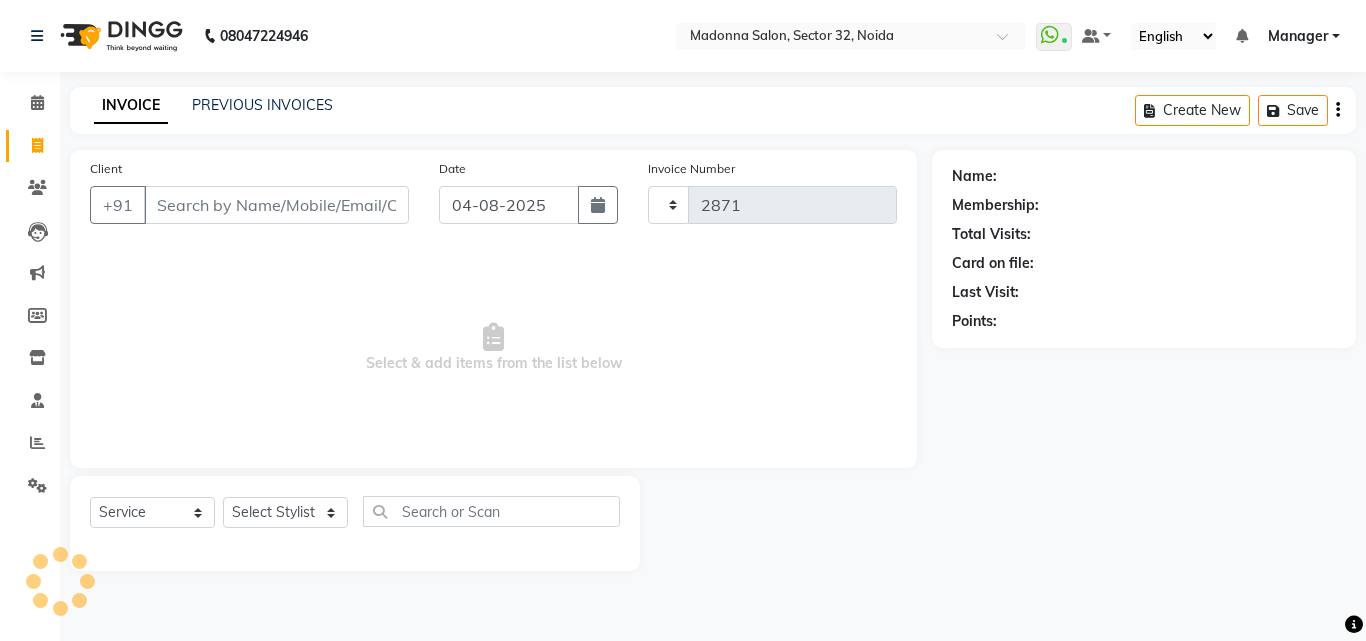 select on "7229" 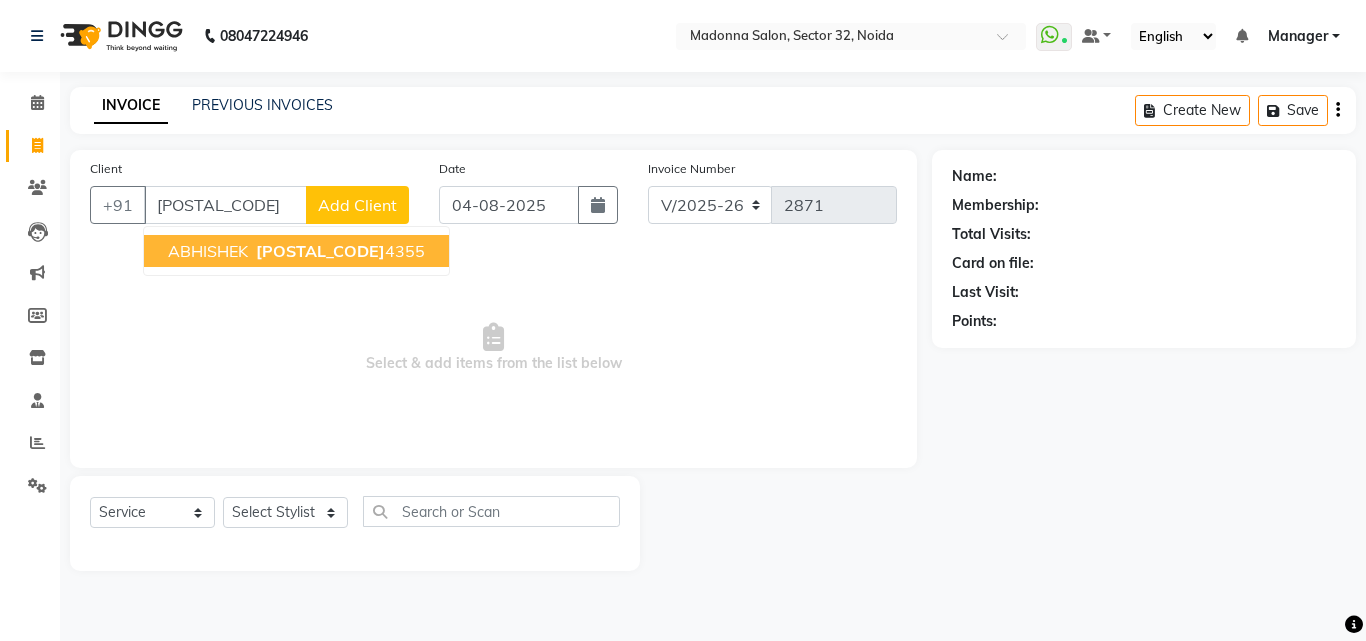 click on "[POSTAL_CODE]" at bounding box center [338, 251] 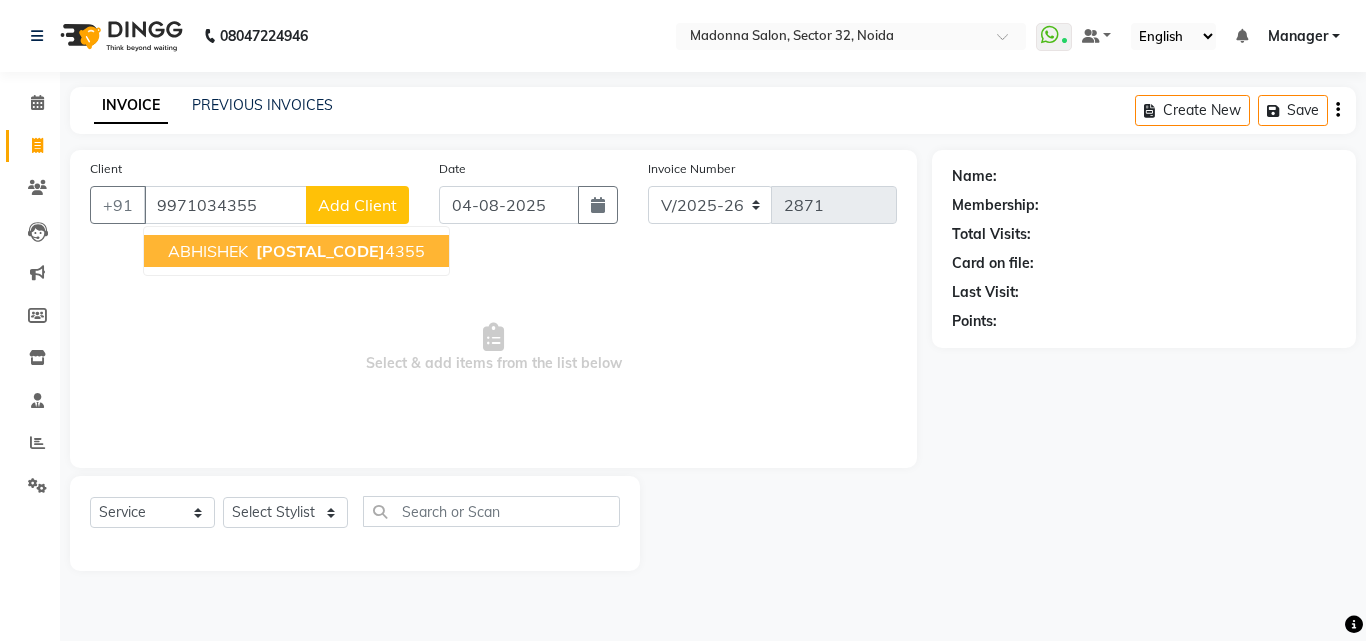 type on "9971034355" 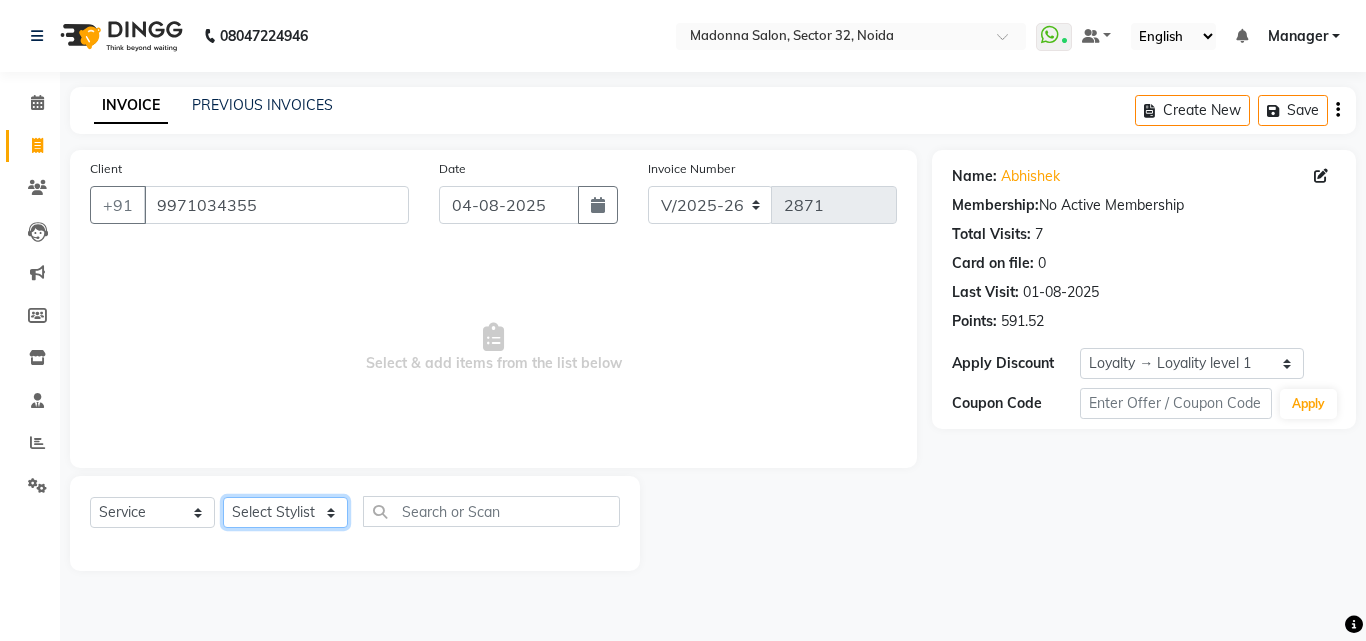 click on "Select Stylist Aayan Account  Ashu BHOLU Geeta Hanif JIYA SINGH Kiran LAXMAN PEDI Manager Mohit Naddy NAIL SWASTIKA Sajal Sameer Shahnawaj Sharukh Sonu VISHAL STYLIST" 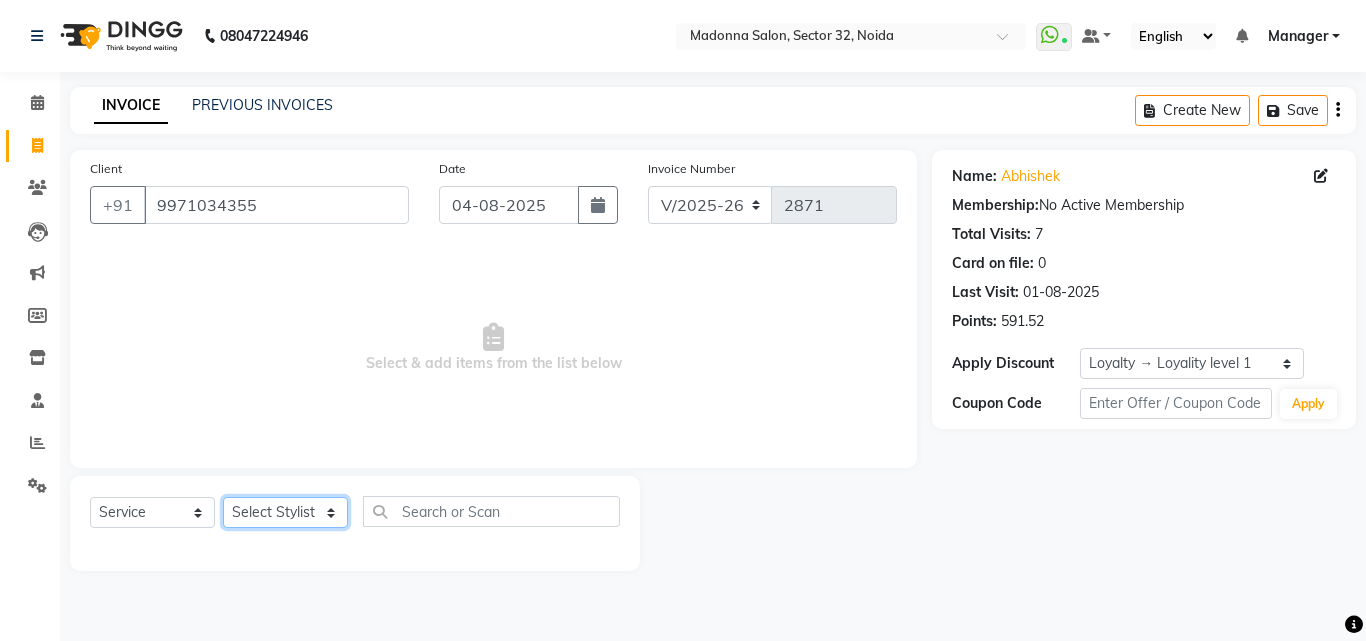 select on "65237" 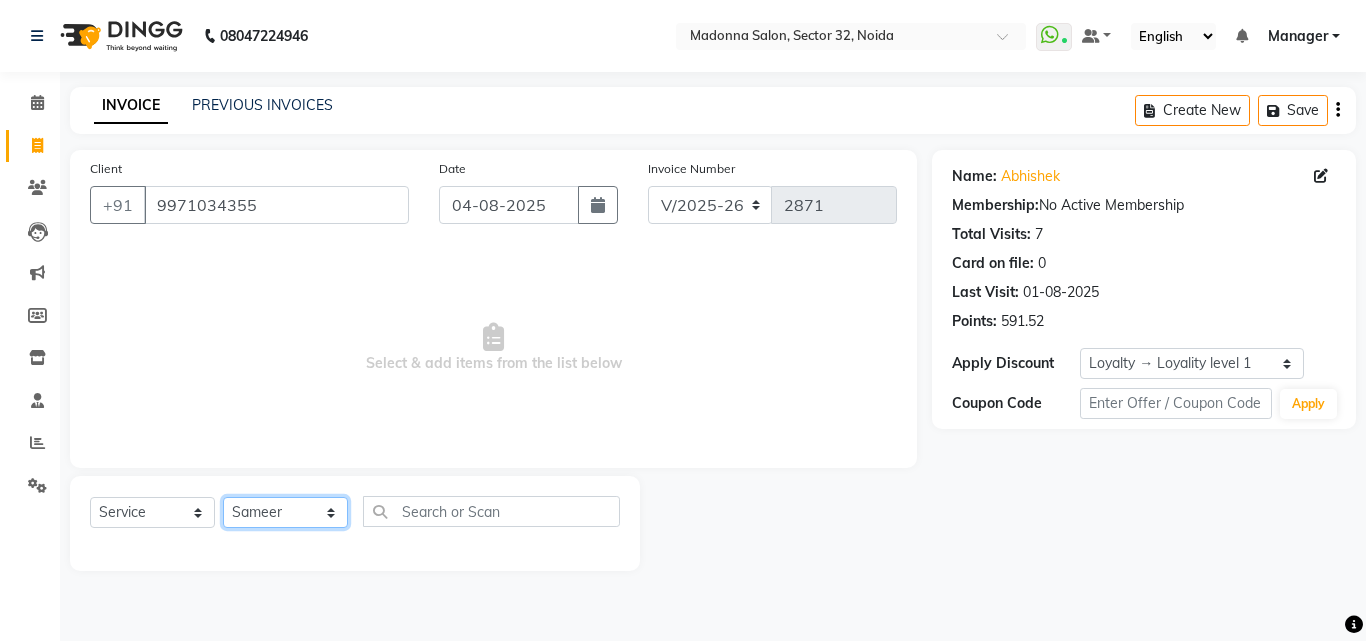 click on "Select Stylist Aayan Account  Ashu BHOLU Geeta Hanif JIYA SINGH Kiran LAXMAN PEDI Manager Mohit Naddy NAIL SWASTIKA Sajal Sameer Shahnawaj Sharukh Sonu VISHAL STYLIST" 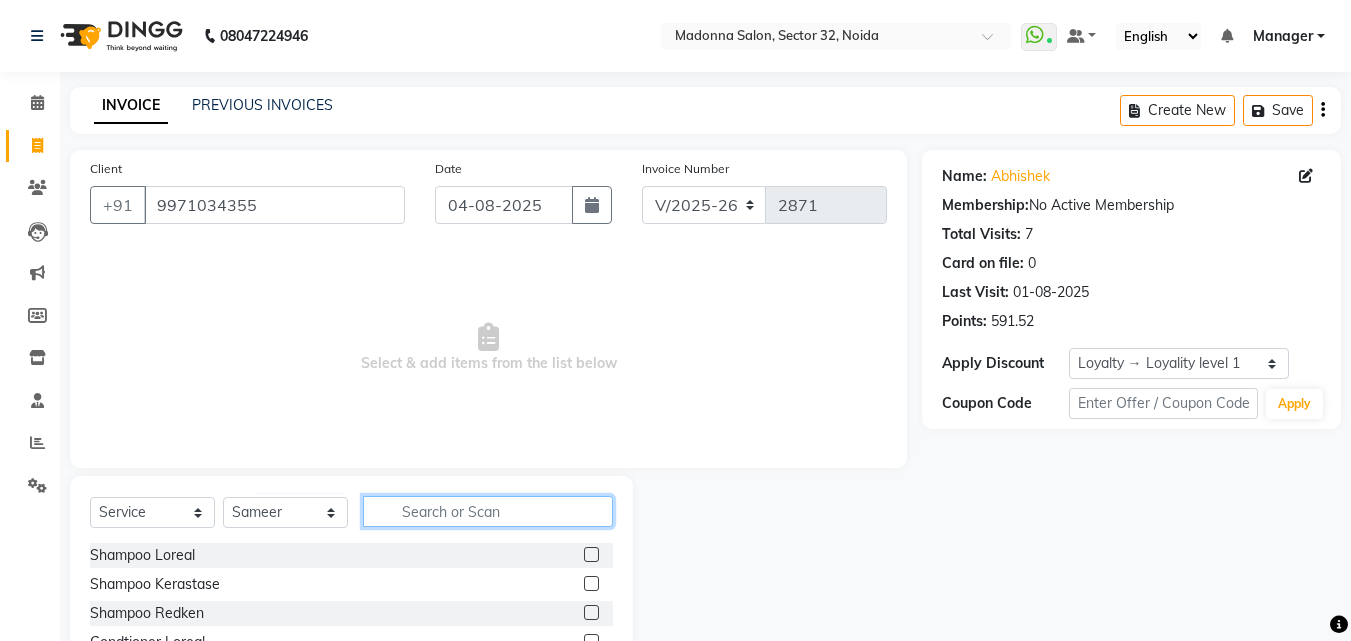 click 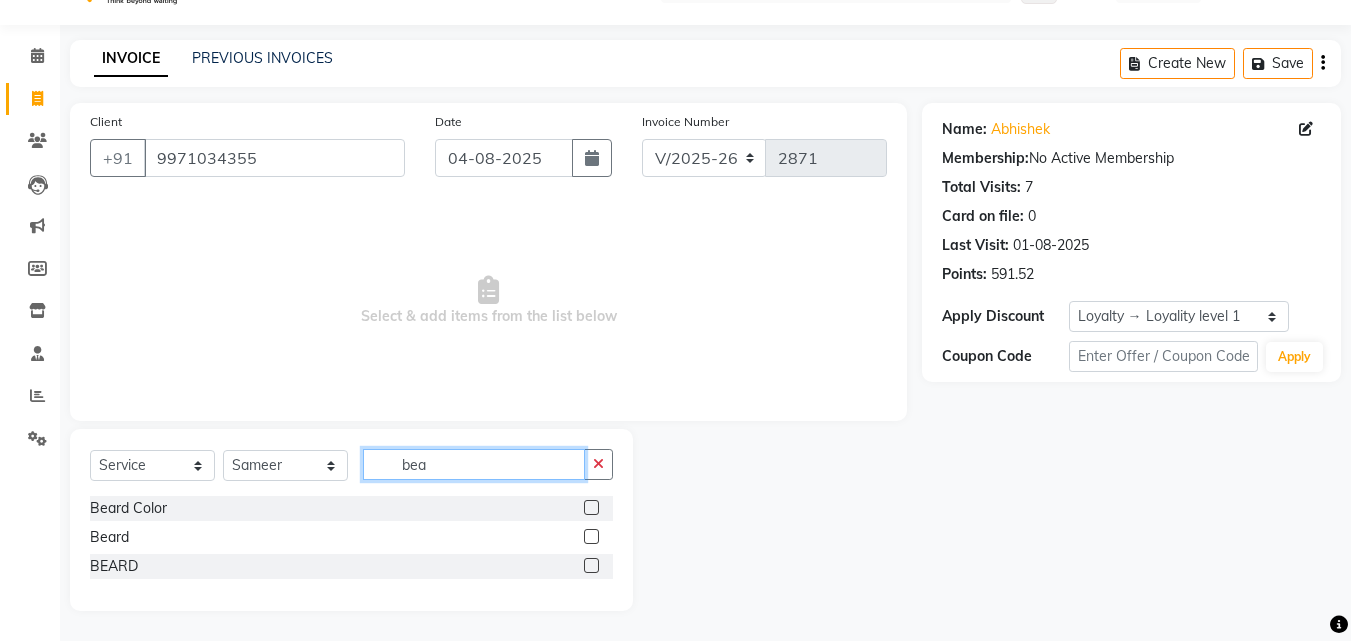 scroll, scrollTop: 47, scrollLeft: 0, axis: vertical 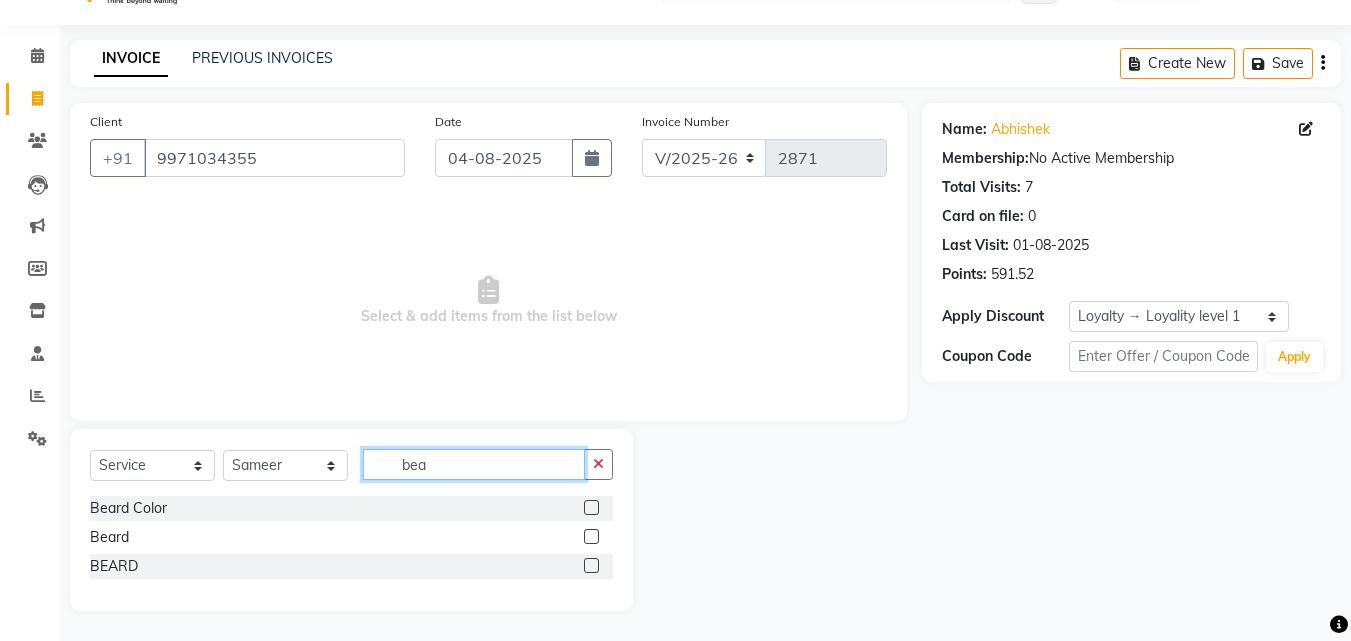 type on "bea" 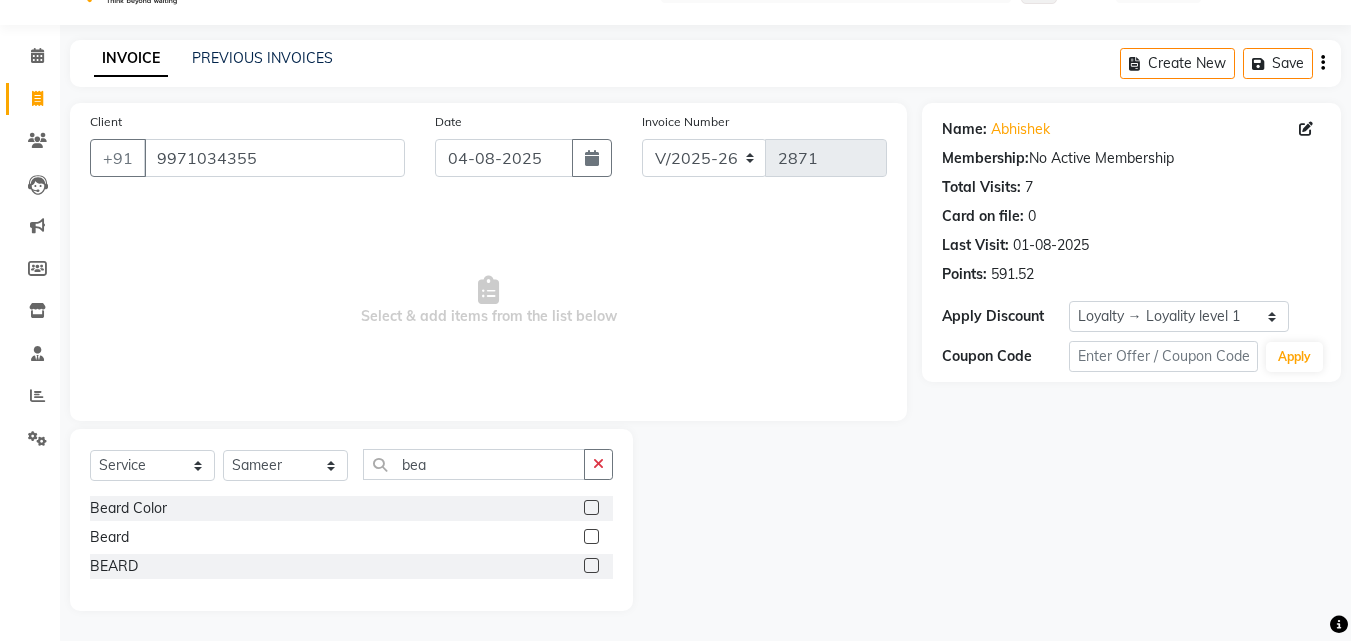 click 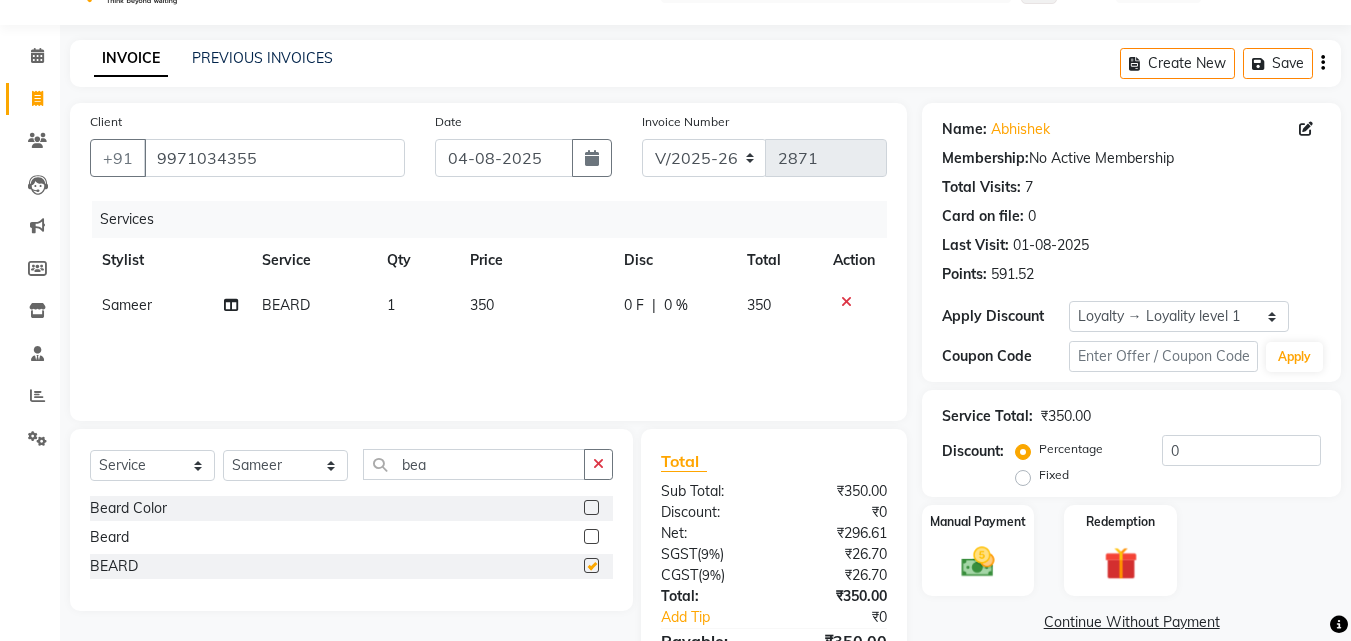 checkbox on "false" 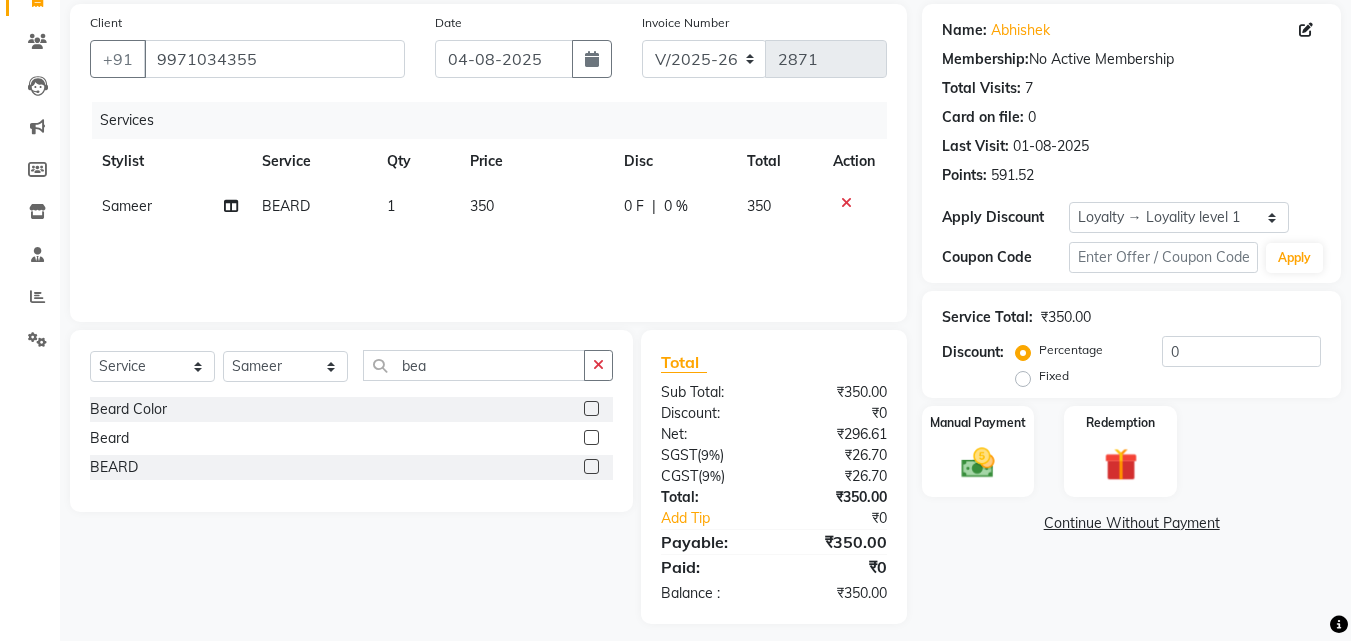 scroll, scrollTop: 159, scrollLeft: 0, axis: vertical 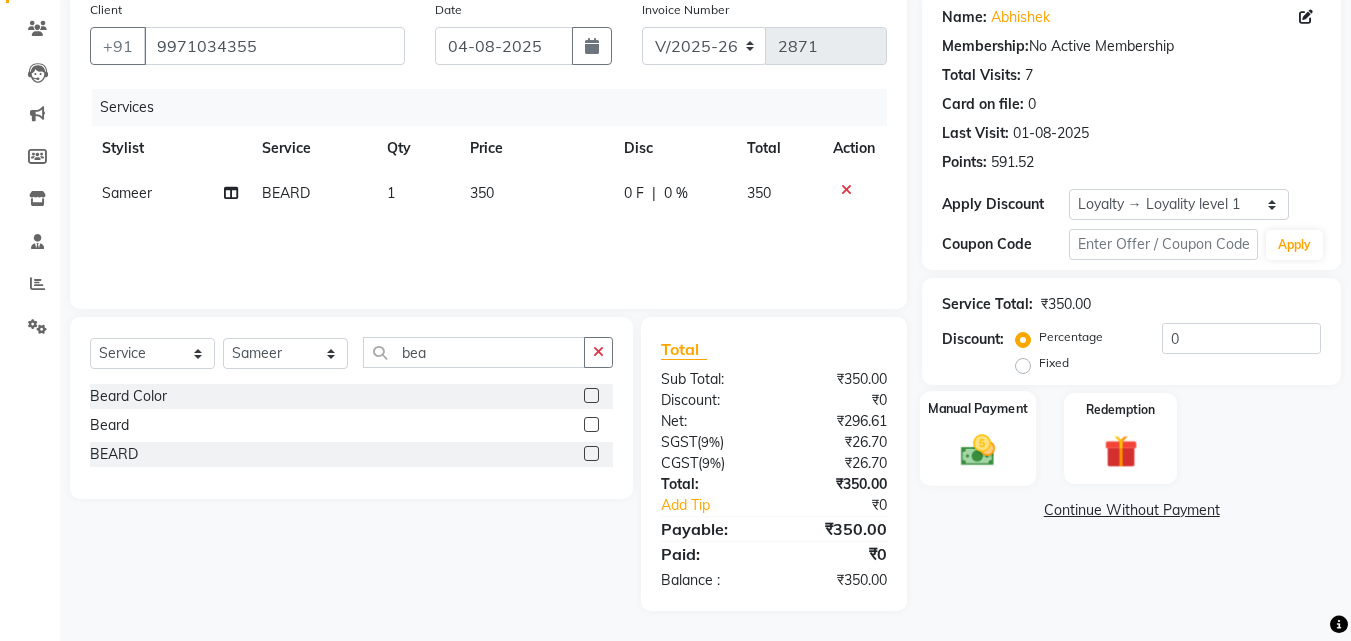 click 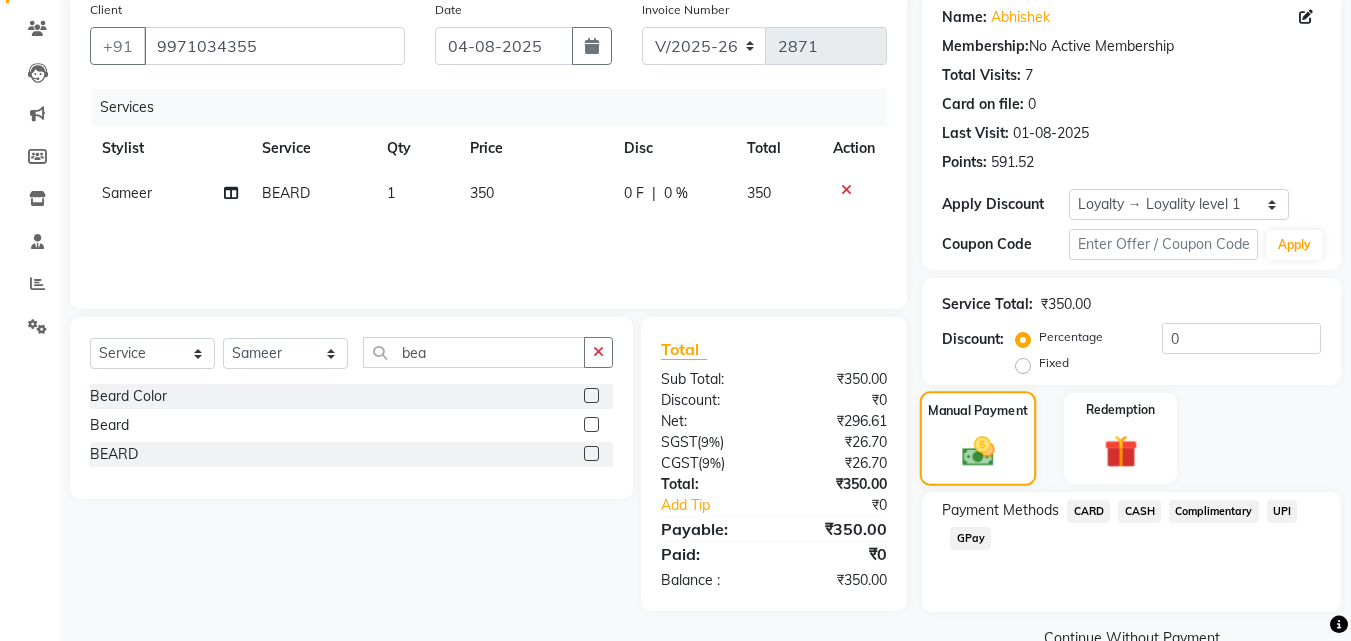 scroll, scrollTop: 201, scrollLeft: 0, axis: vertical 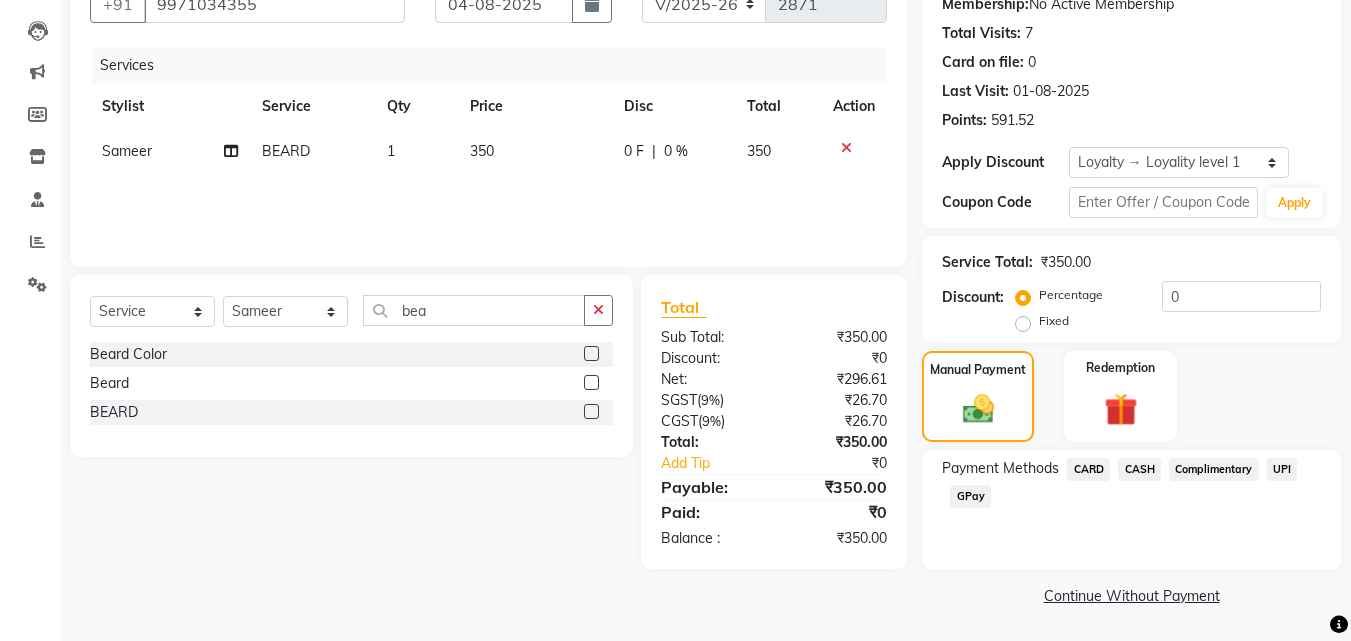 click on "GPay" 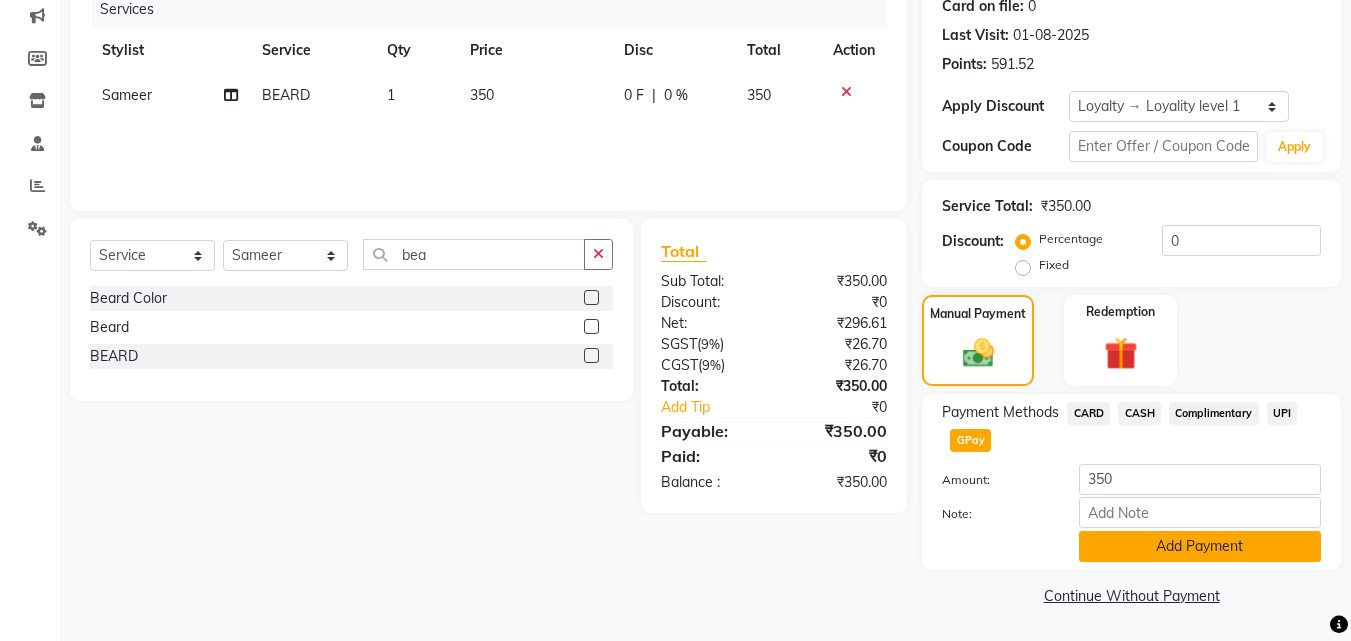 click on "Add Payment" 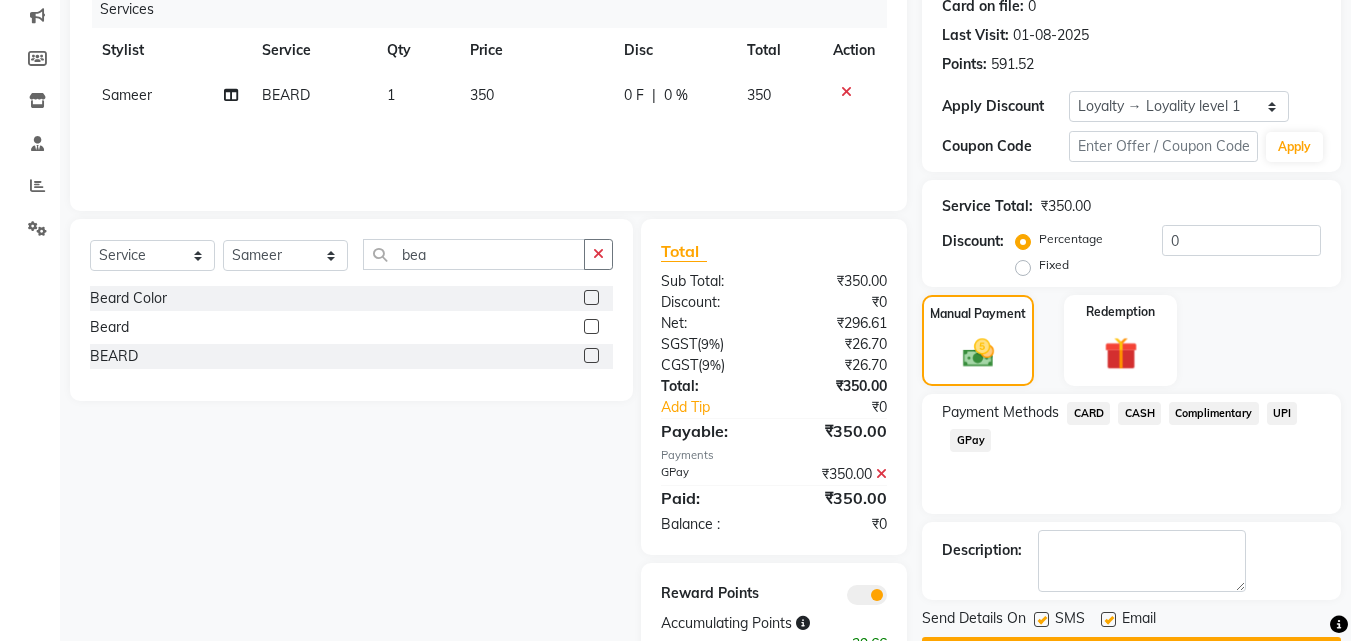 scroll, scrollTop: 321, scrollLeft: 0, axis: vertical 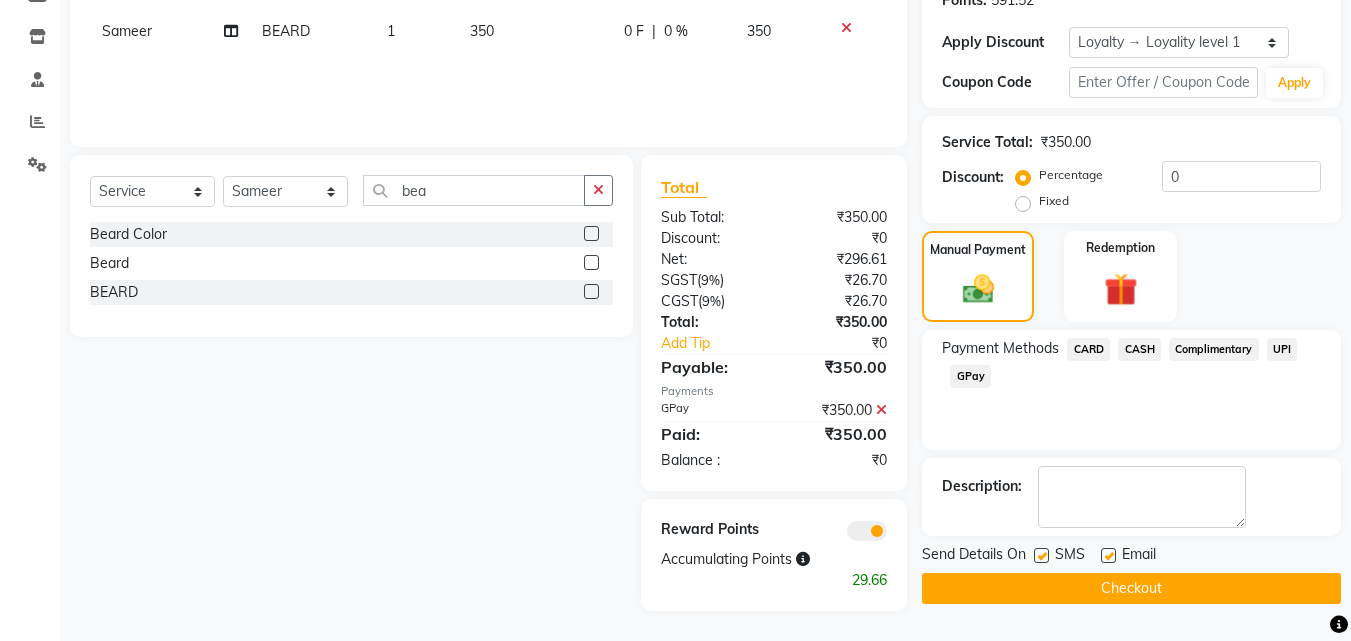 click 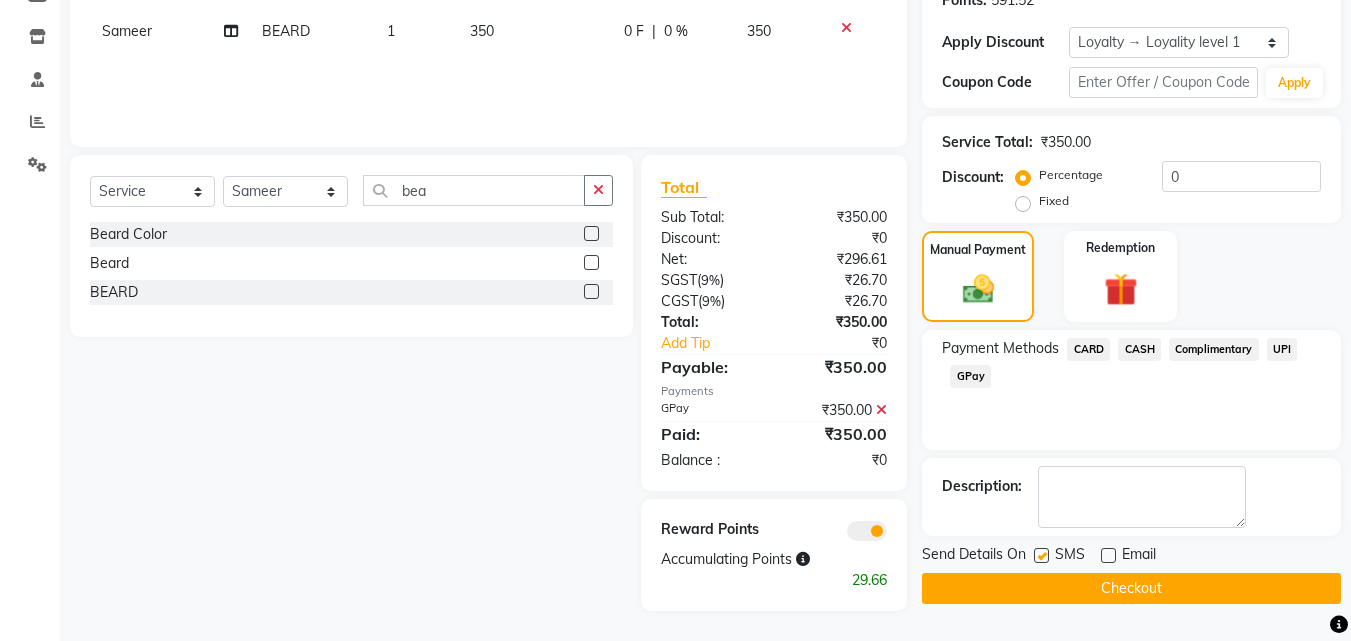 click 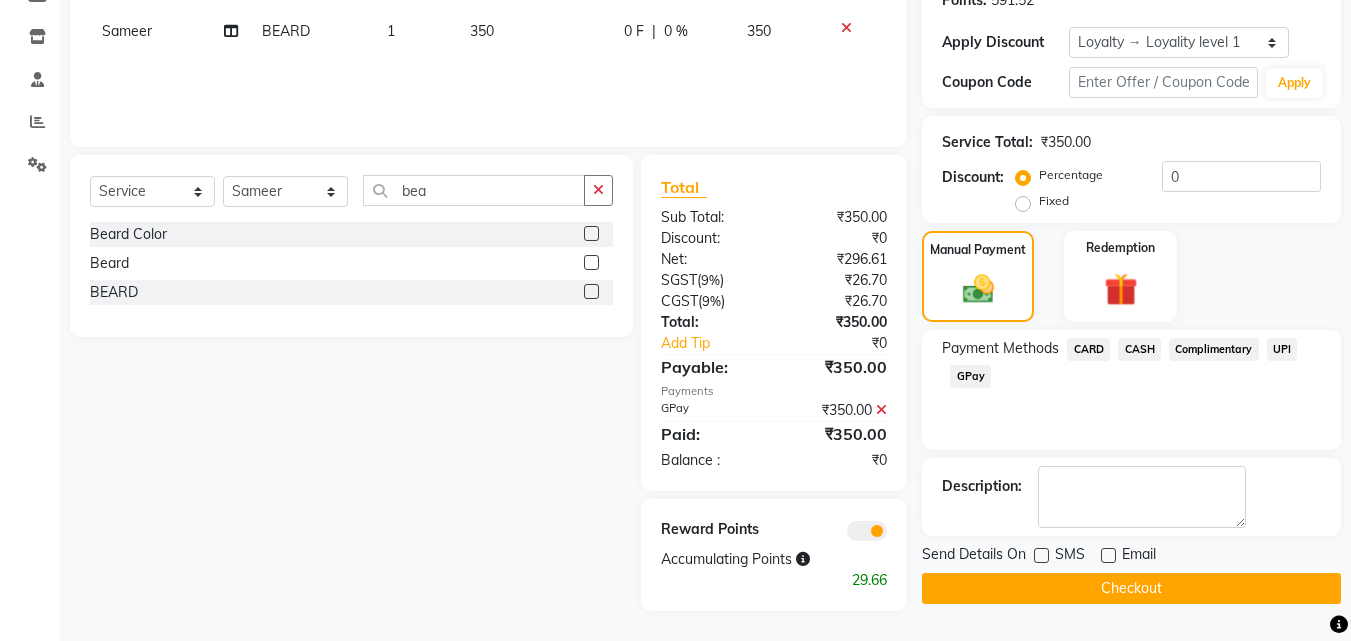 click on "Checkout" 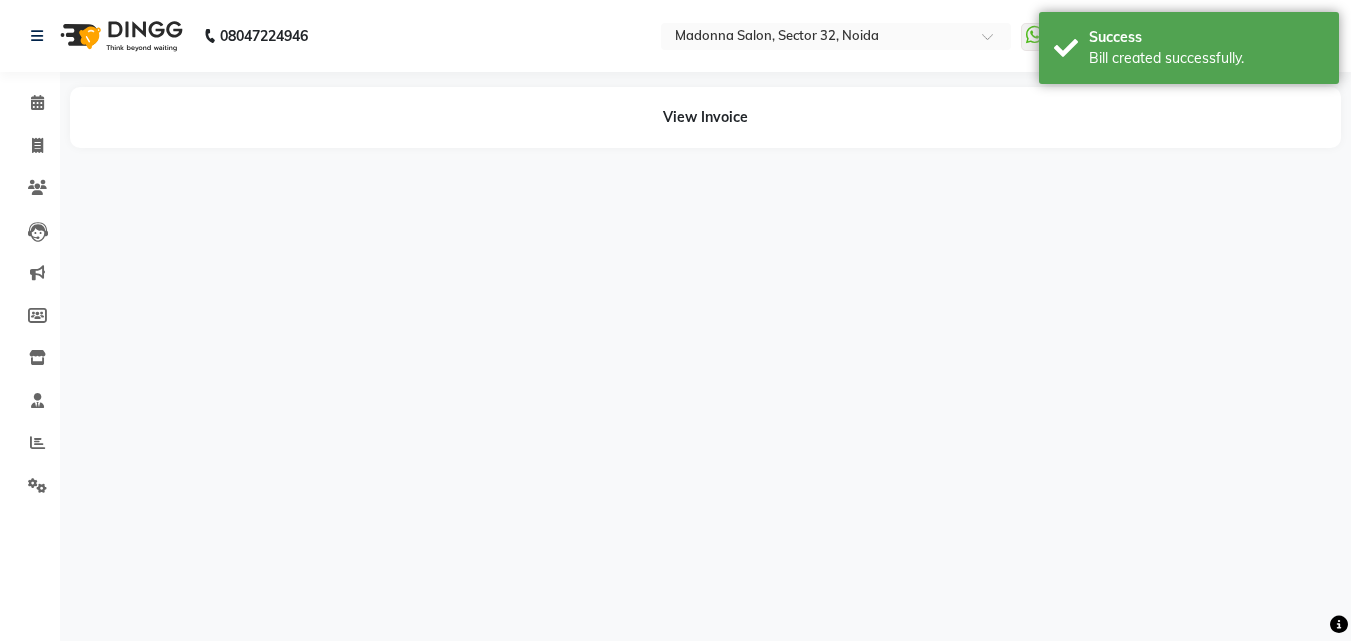 scroll, scrollTop: 0, scrollLeft: 0, axis: both 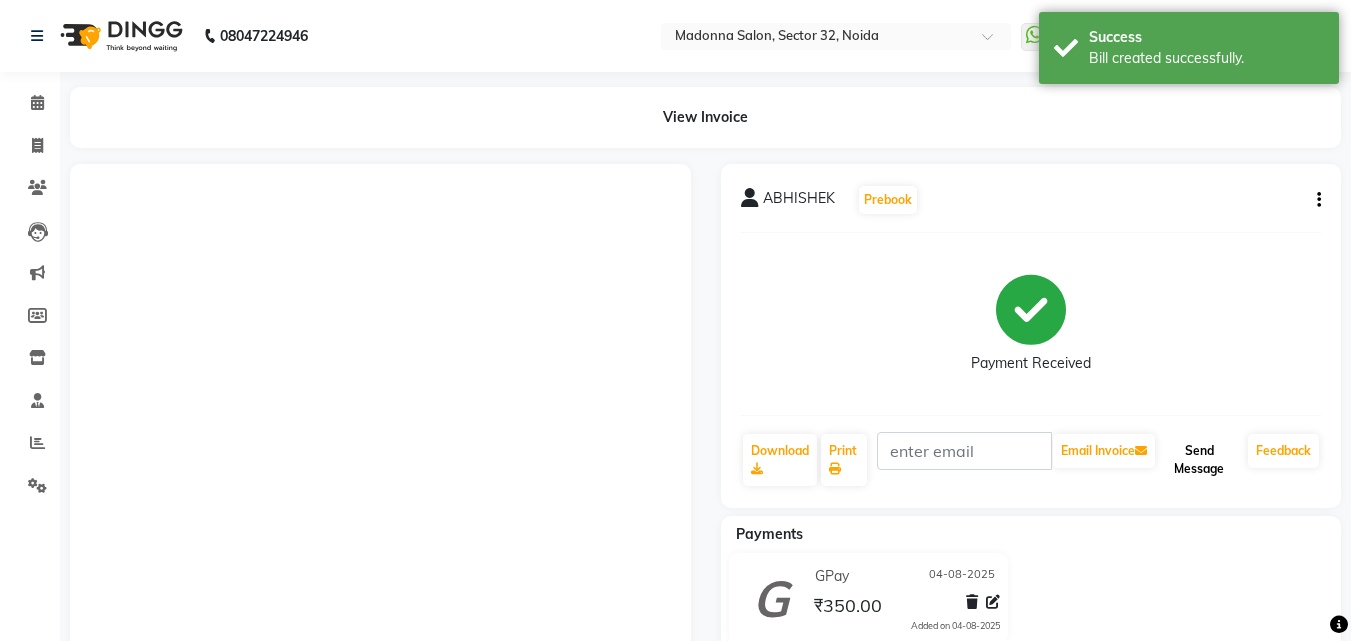 click on "Send Message" 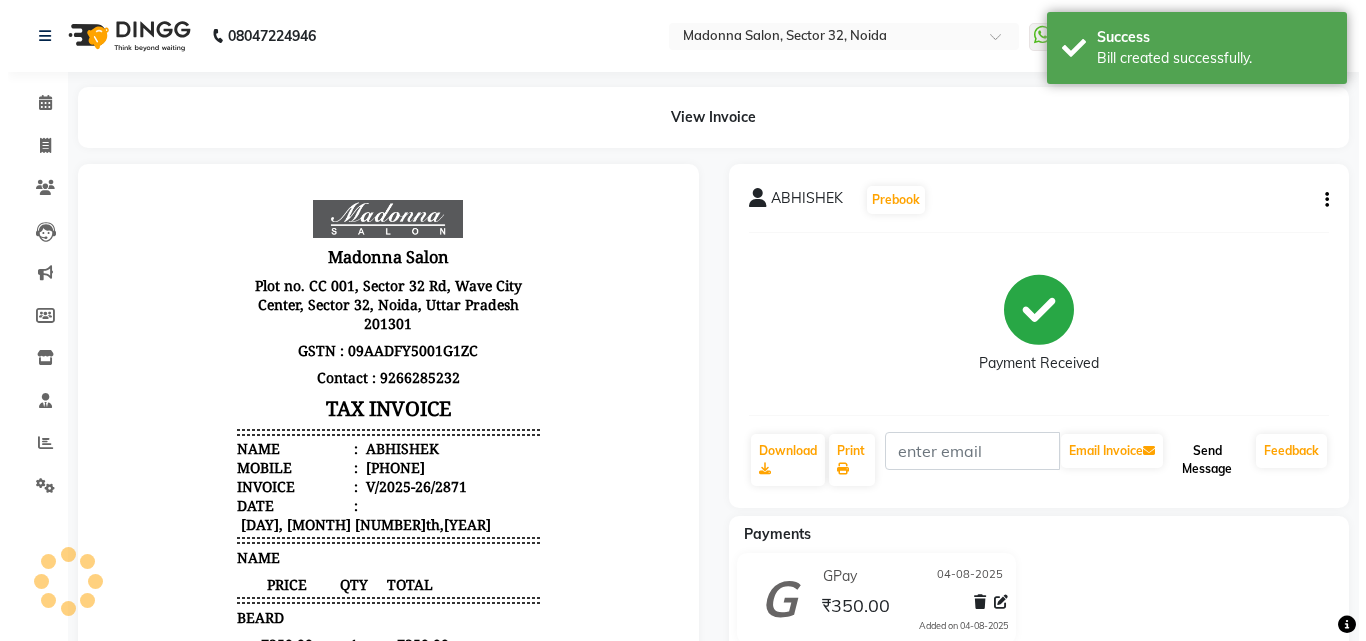 scroll, scrollTop: 0, scrollLeft: 0, axis: both 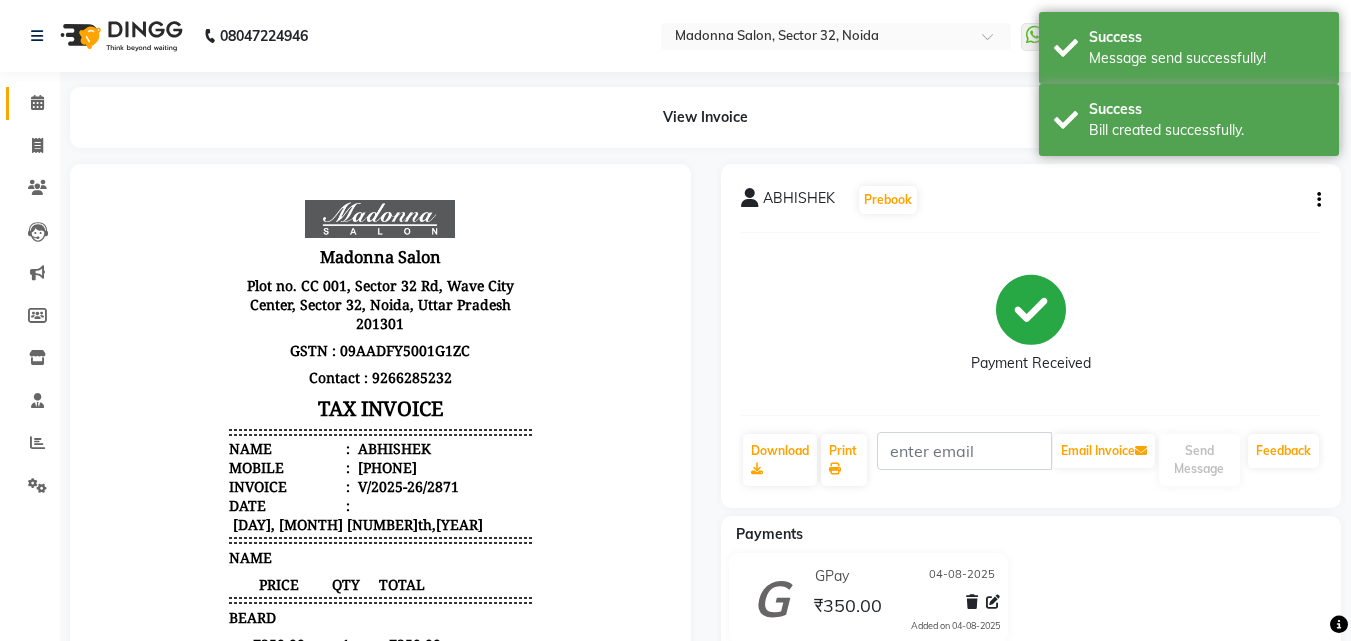 click 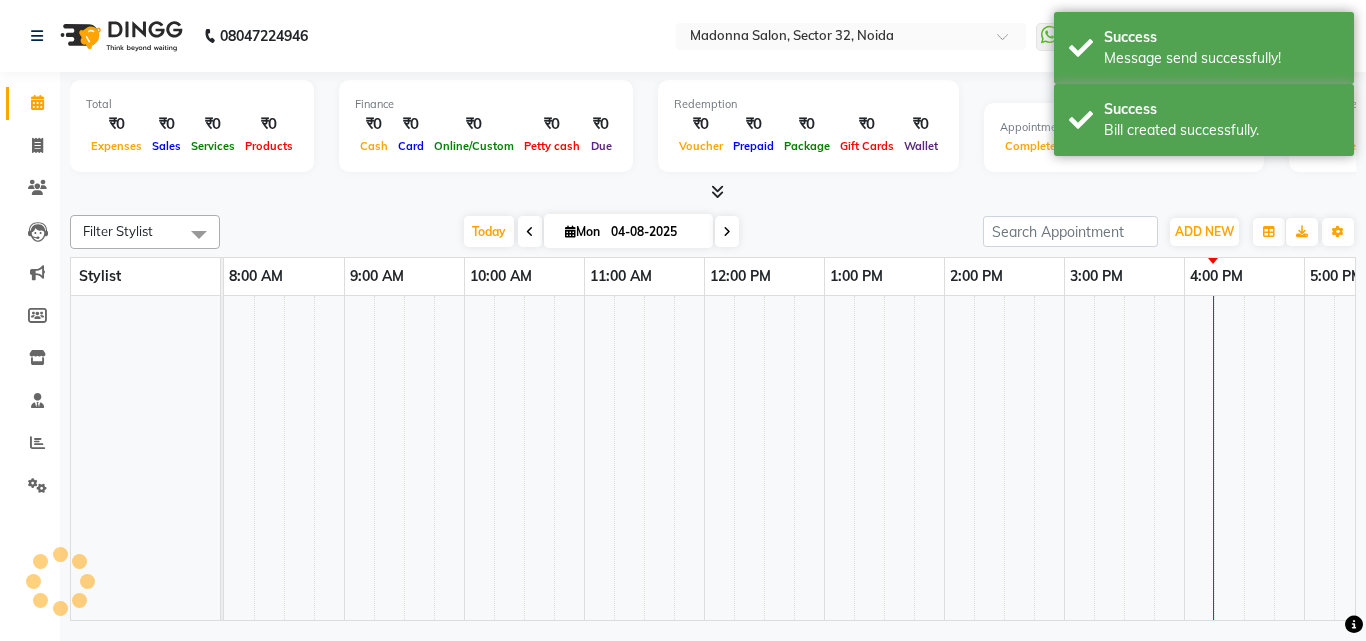 scroll, scrollTop: 0, scrollLeft: 429, axis: horizontal 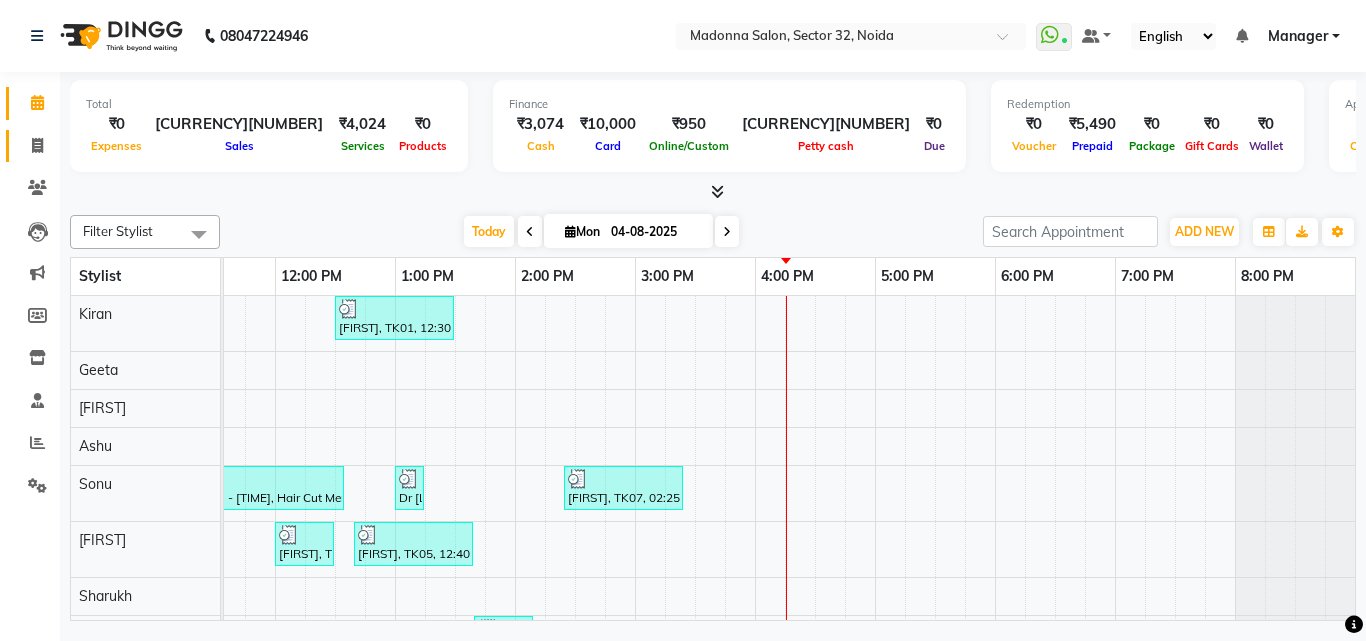 click on "Invoice" 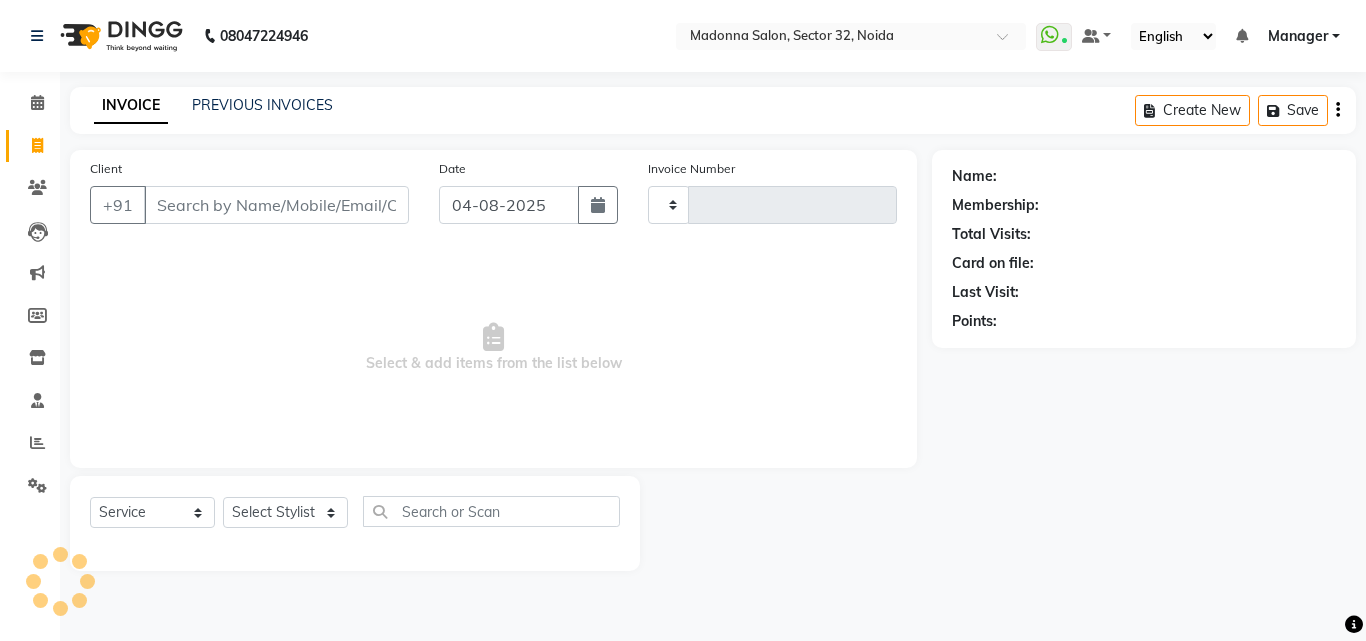 type on "2872" 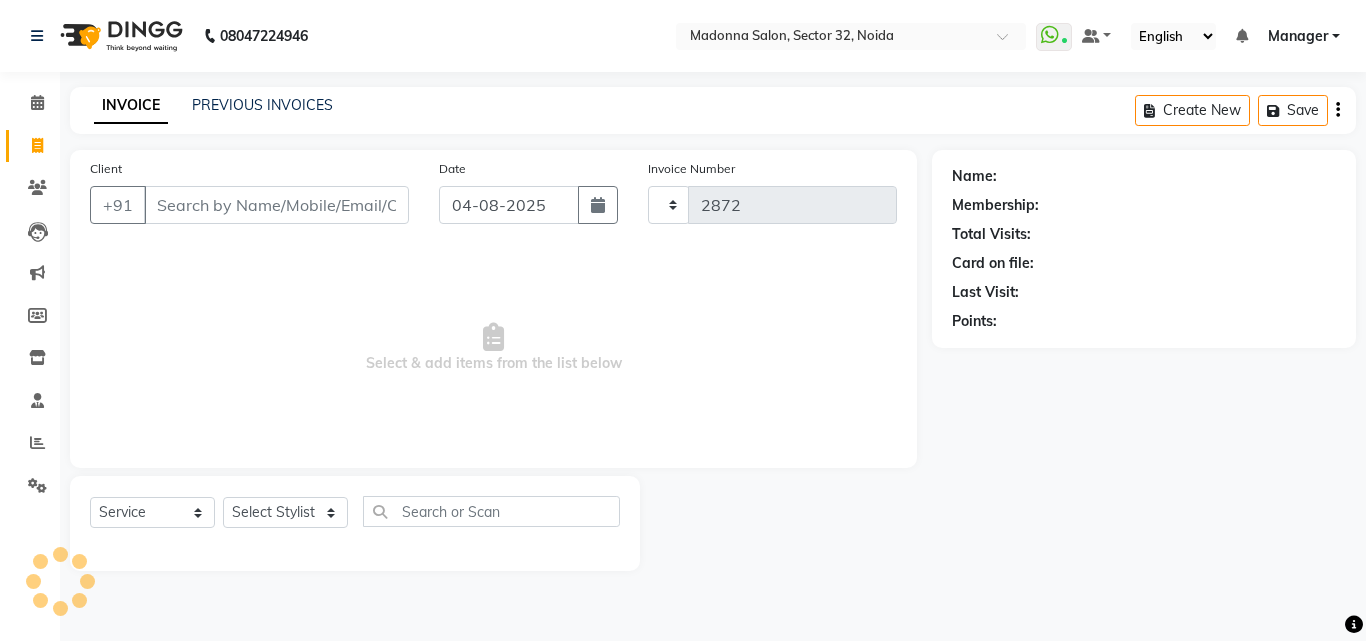 select on "7229" 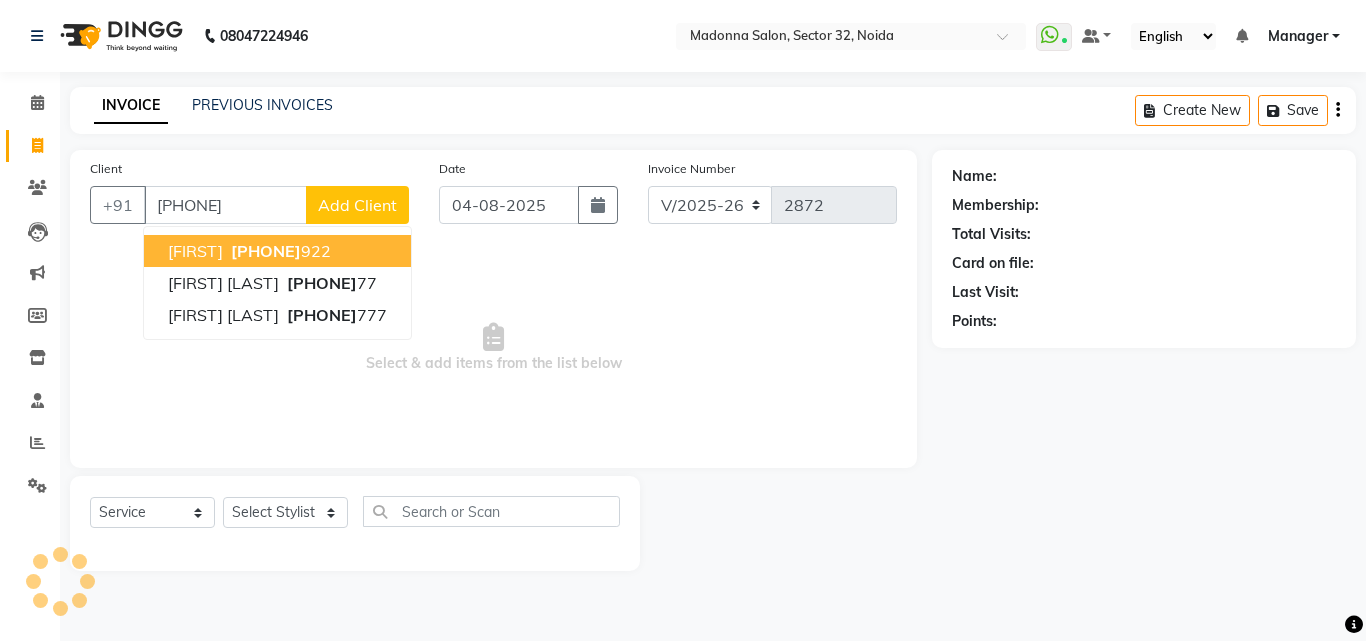 type on "[PHONE]" 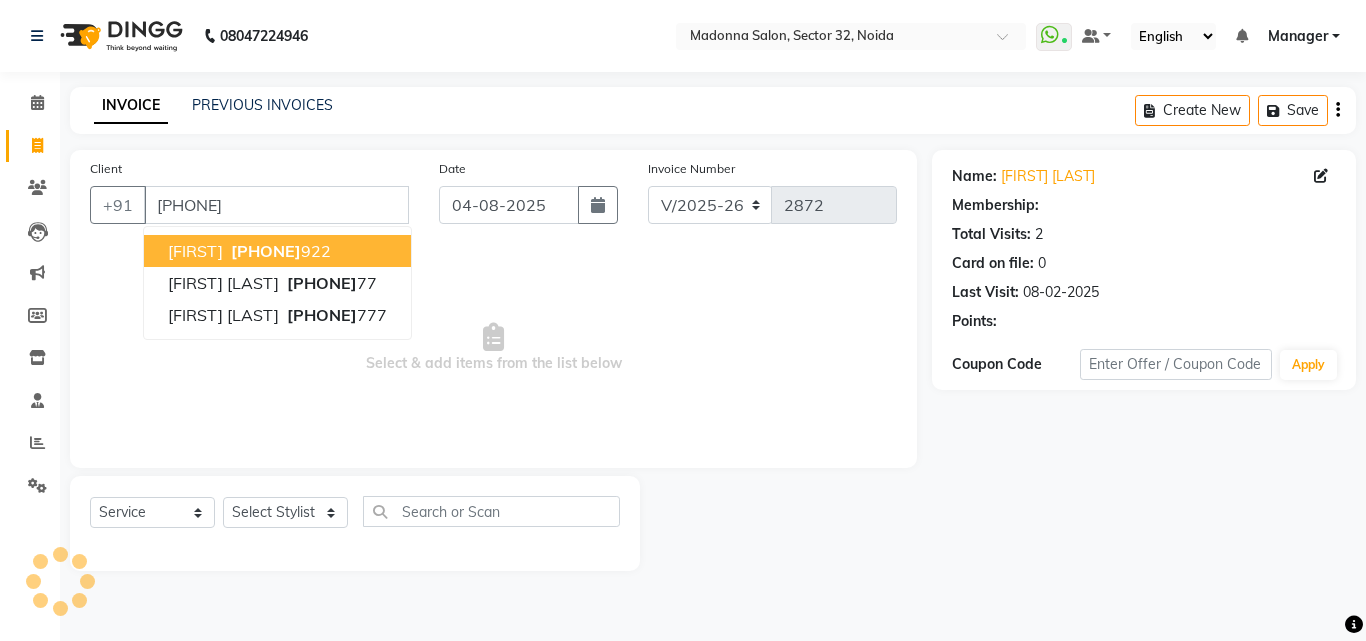 select on "1: Object" 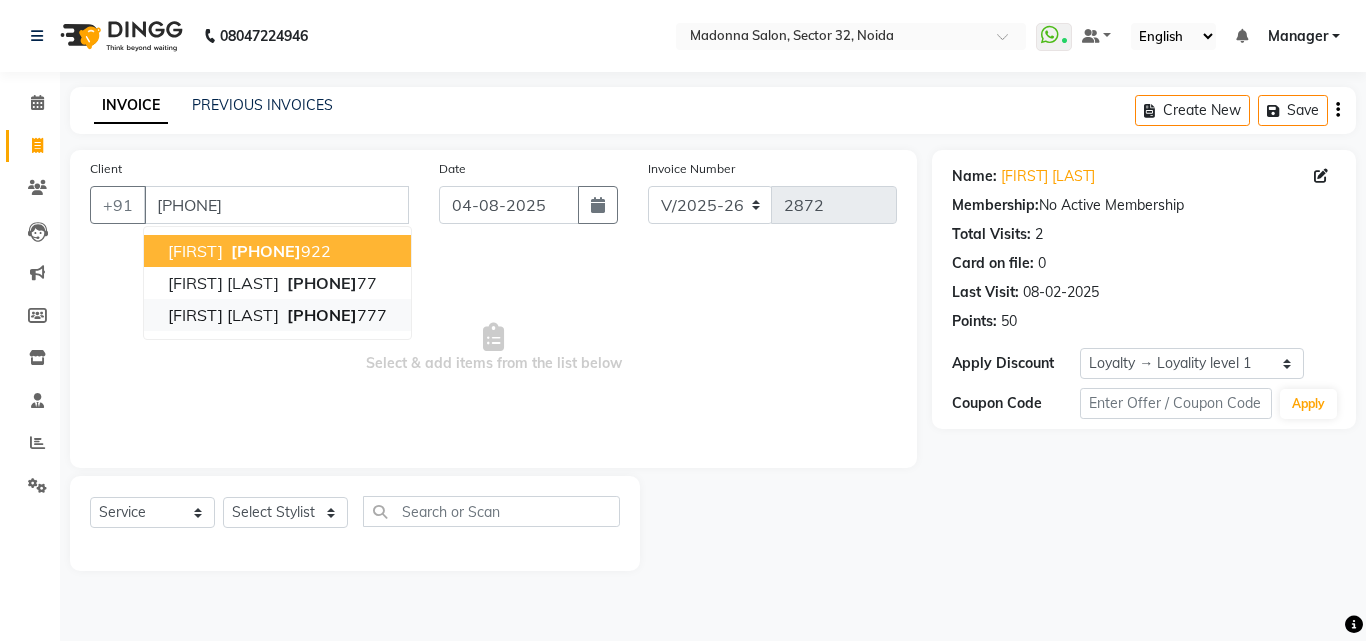 click on "[PHONE]" at bounding box center (322, 315) 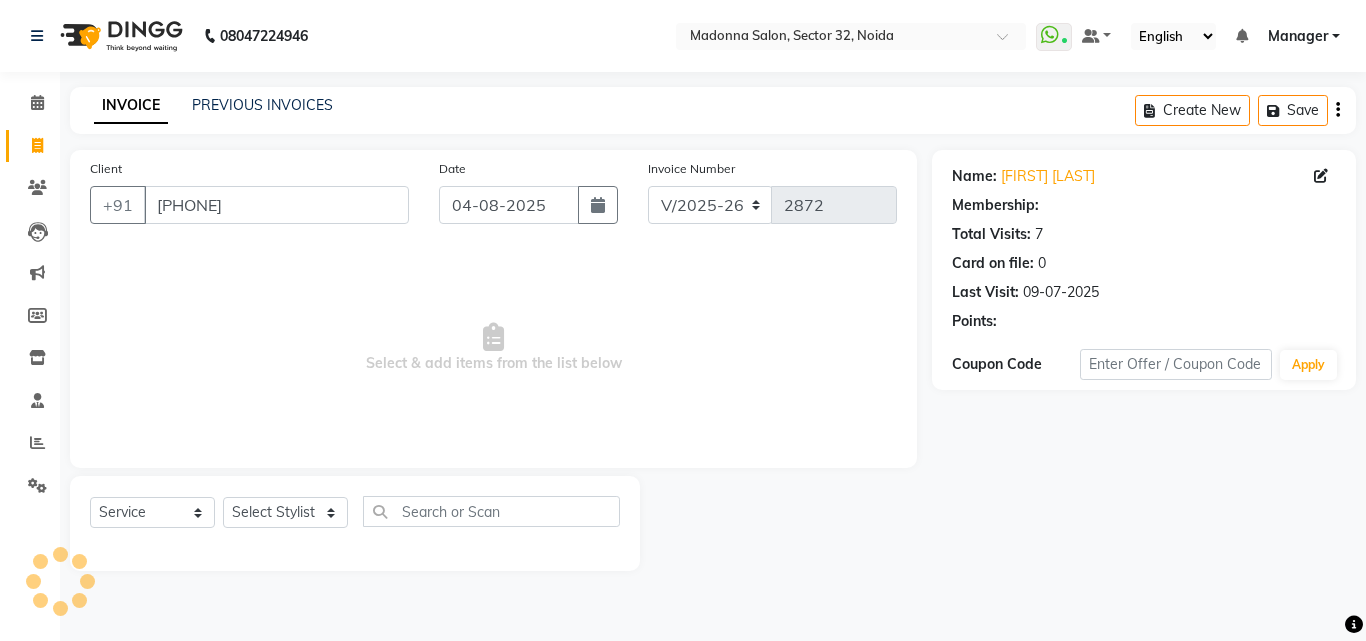 select on "1: Object" 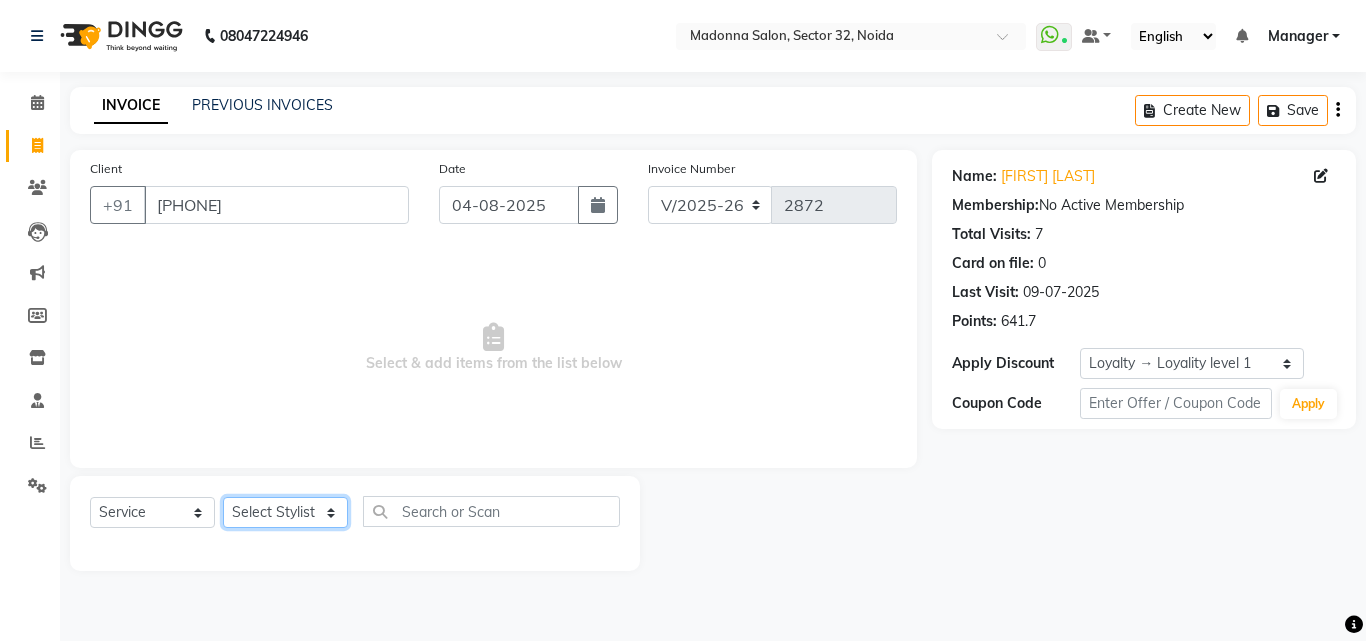 click on "Select Stylist Aayan Account  Ashu BHOLU Geeta Hanif JIYA SINGH Kiran LAXMAN PEDI Manager Mohit Naddy NAIL SWASTIKA Sajal Sameer Shahnawaj Sharukh Sonu VISHAL STYLIST" 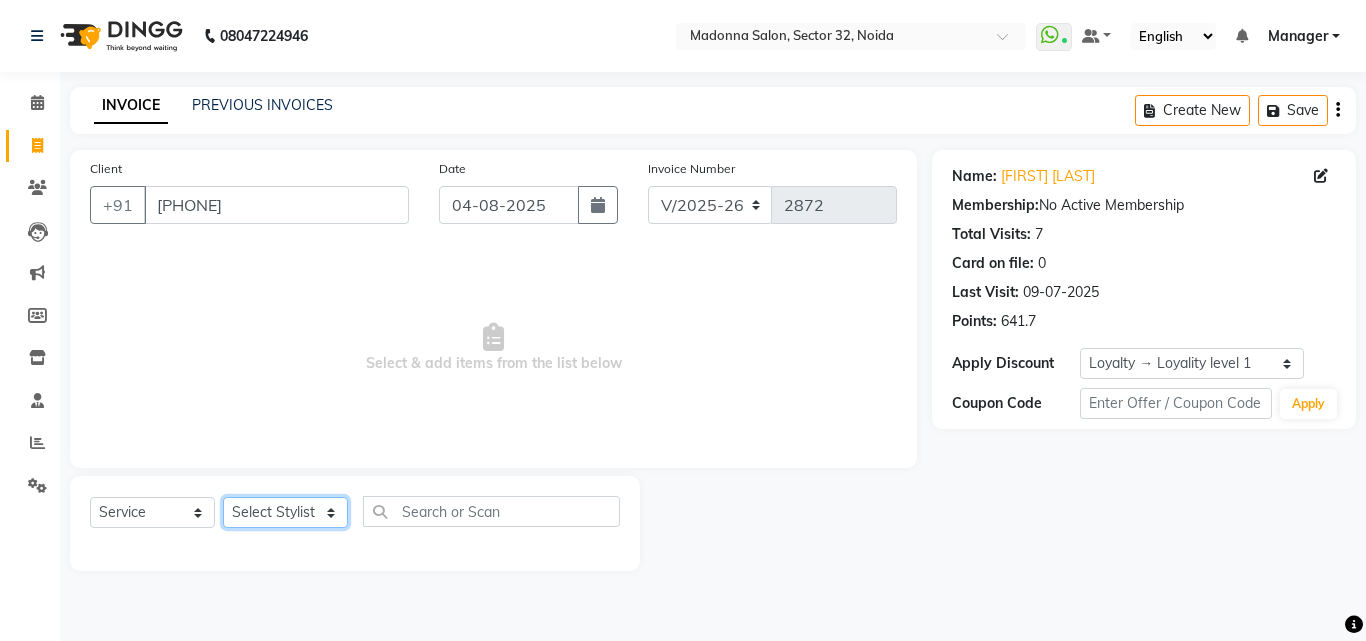 select on "61926" 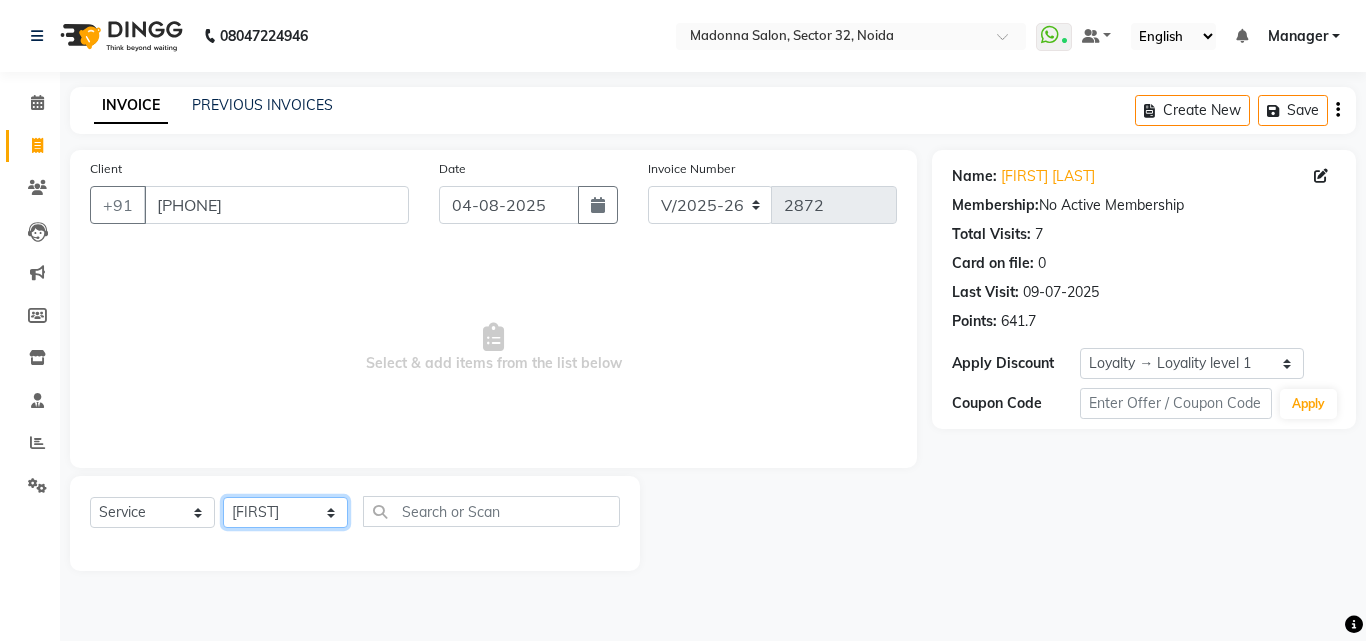 click on "Select Stylist Aayan Account  Ashu BHOLU Geeta Hanif JIYA SINGH Kiran LAXMAN PEDI Manager Mohit Naddy NAIL SWASTIKA Sajal Sameer Shahnawaj Sharukh Sonu VISHAL STYLIST" 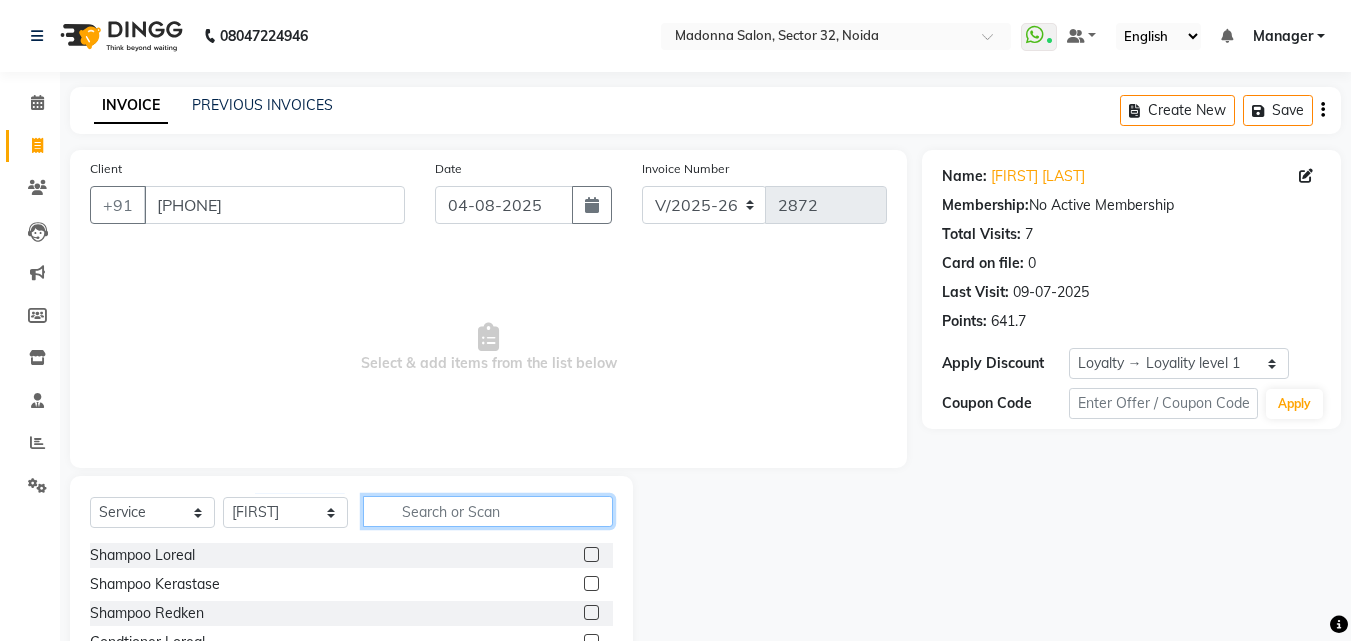 click 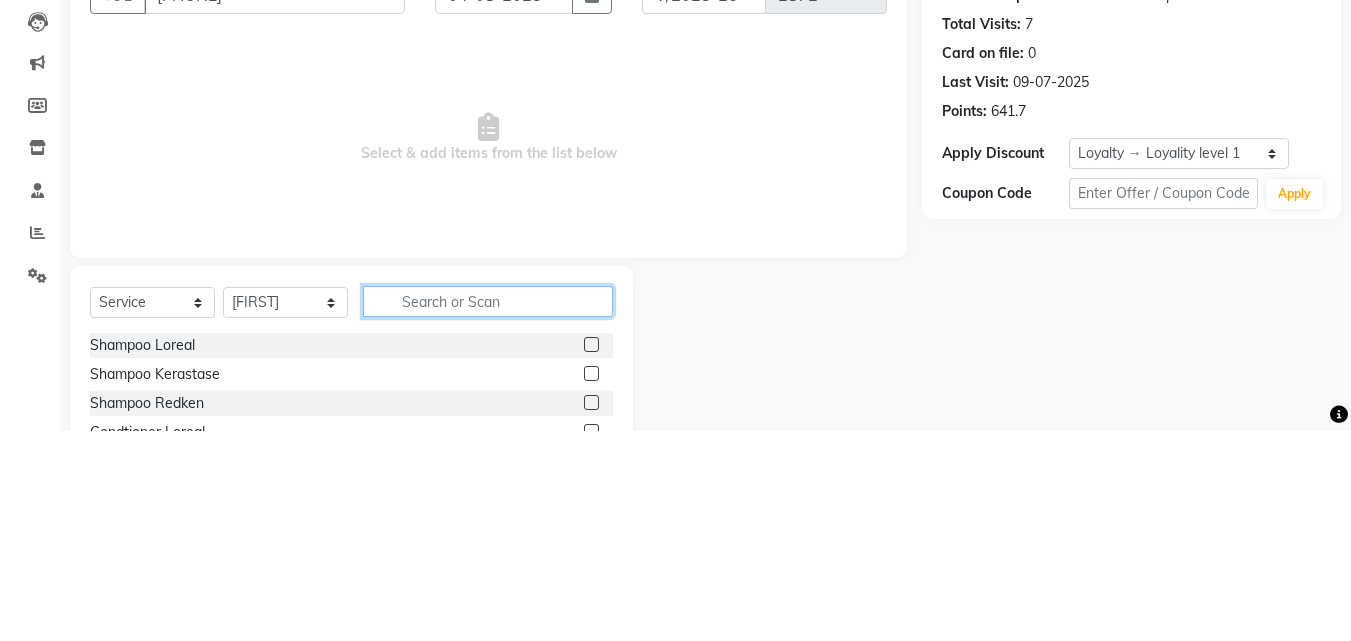 scroll, scrollTop: 48, scrollLeft: 0, axis: vertical 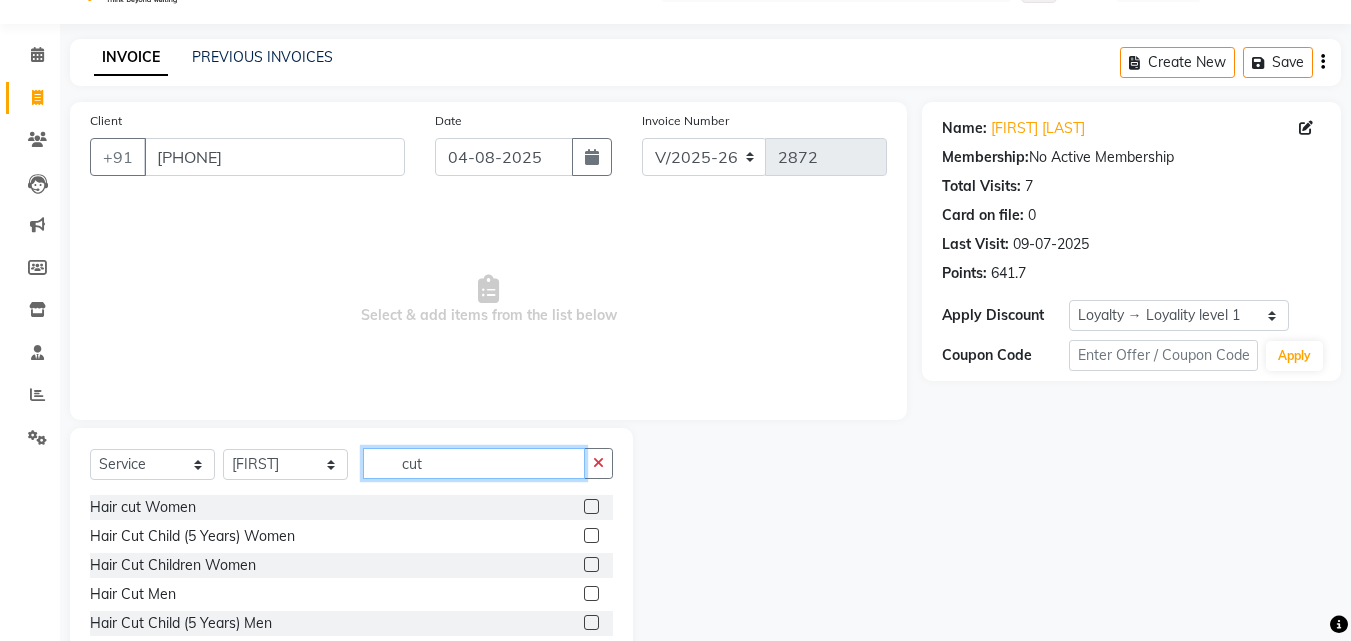 type on "cut" 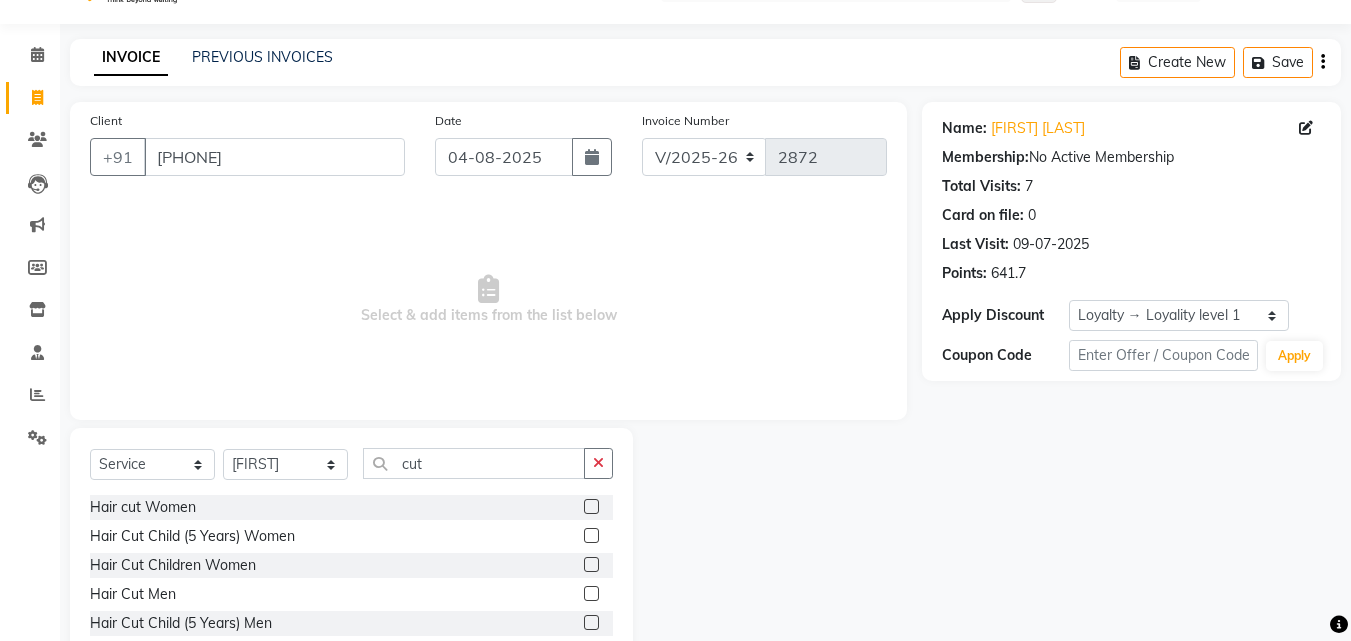 click 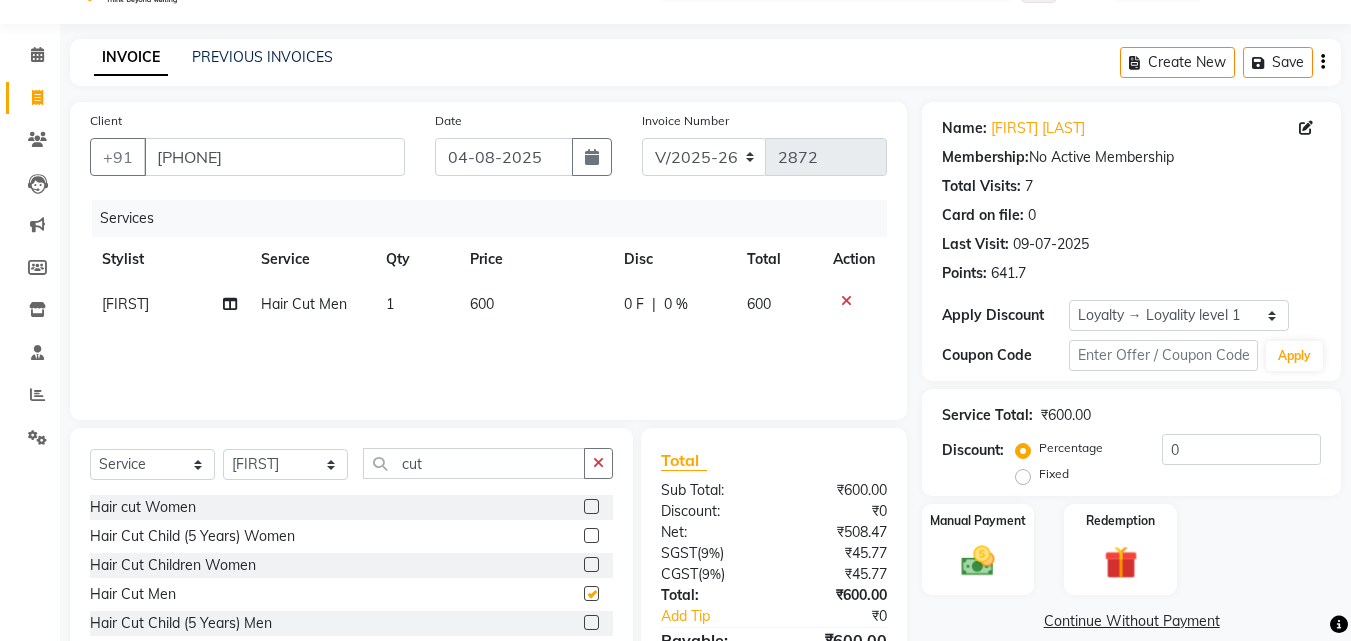 checkbox on "false" 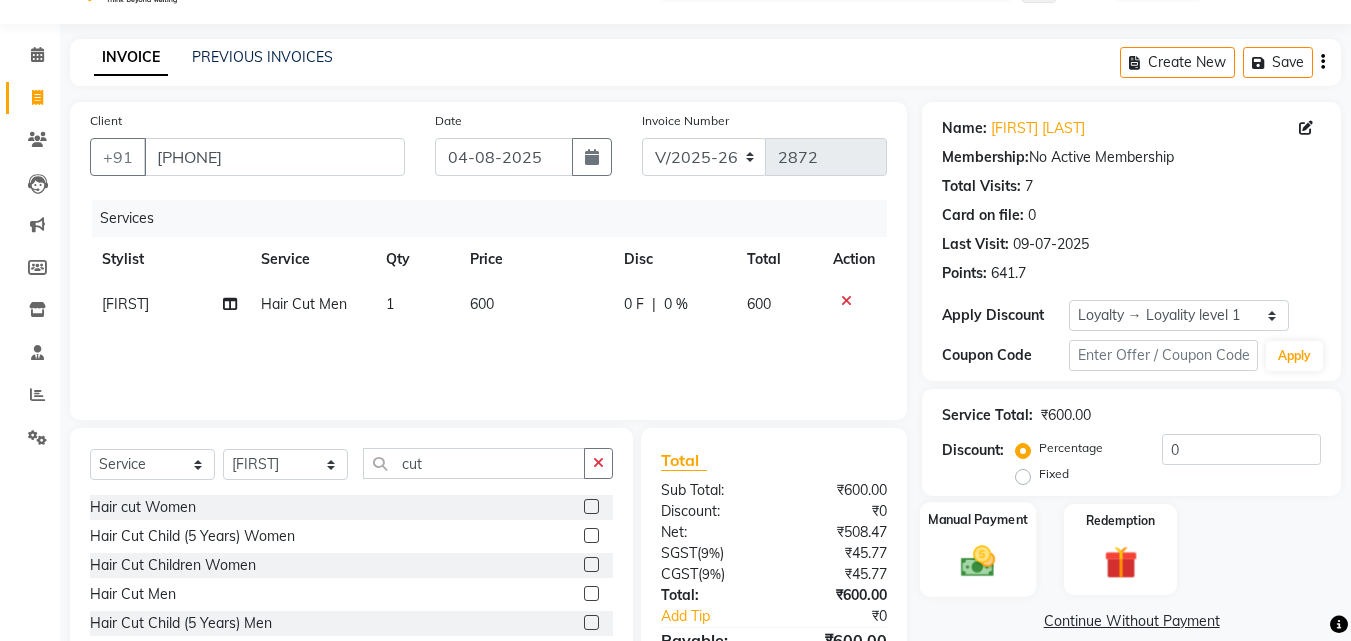 click on "Manual Payment" 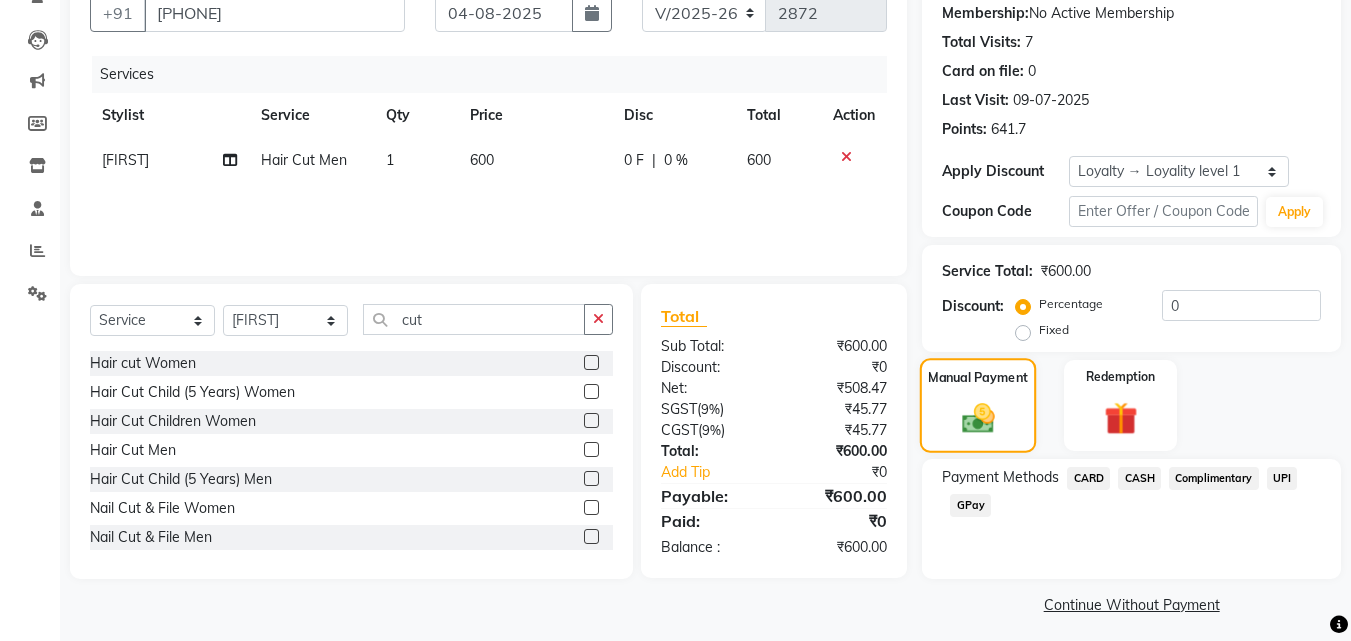 scroll, scrollTop: 201, scrollLeft: 0, axis: vertical 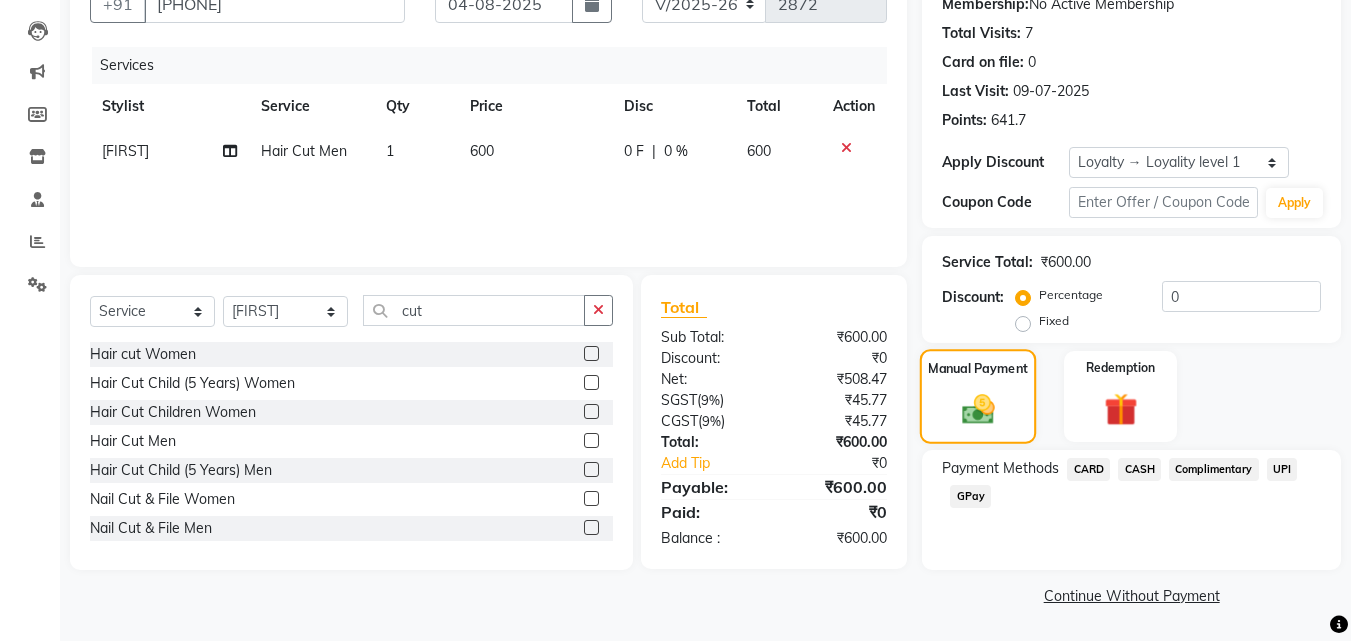 click on "GPay" 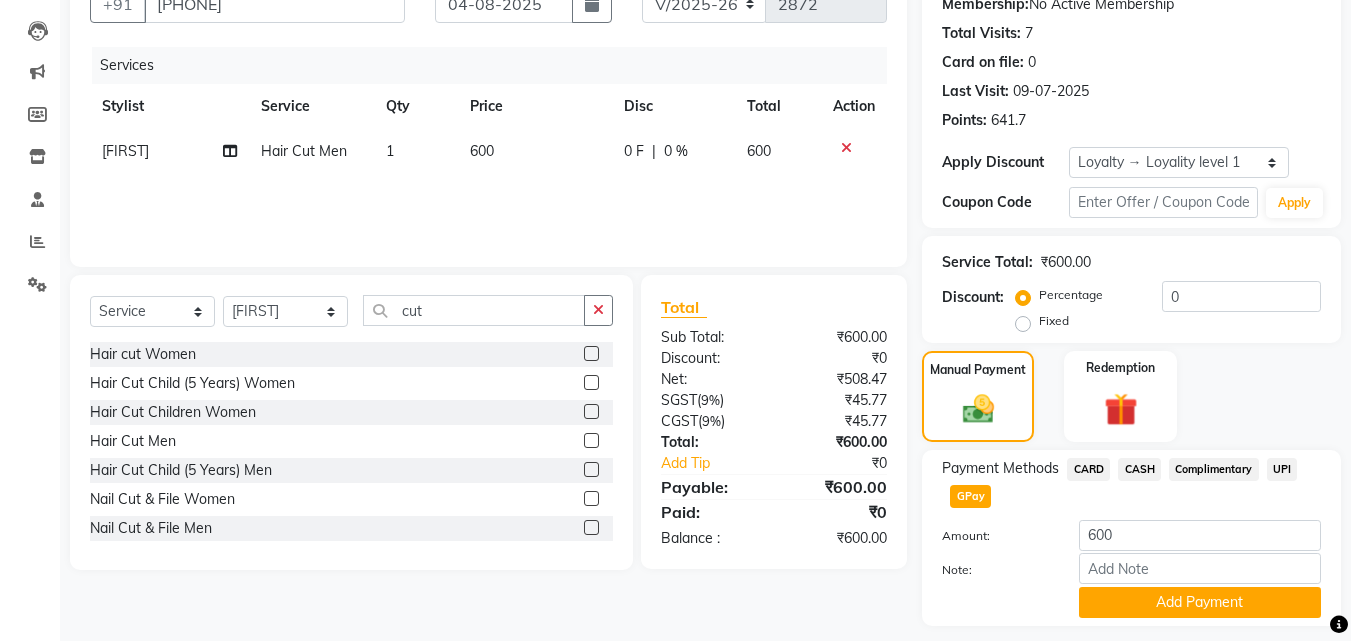 scroll, scrollTop: 257, scrollLeft: 0, axis: vertical 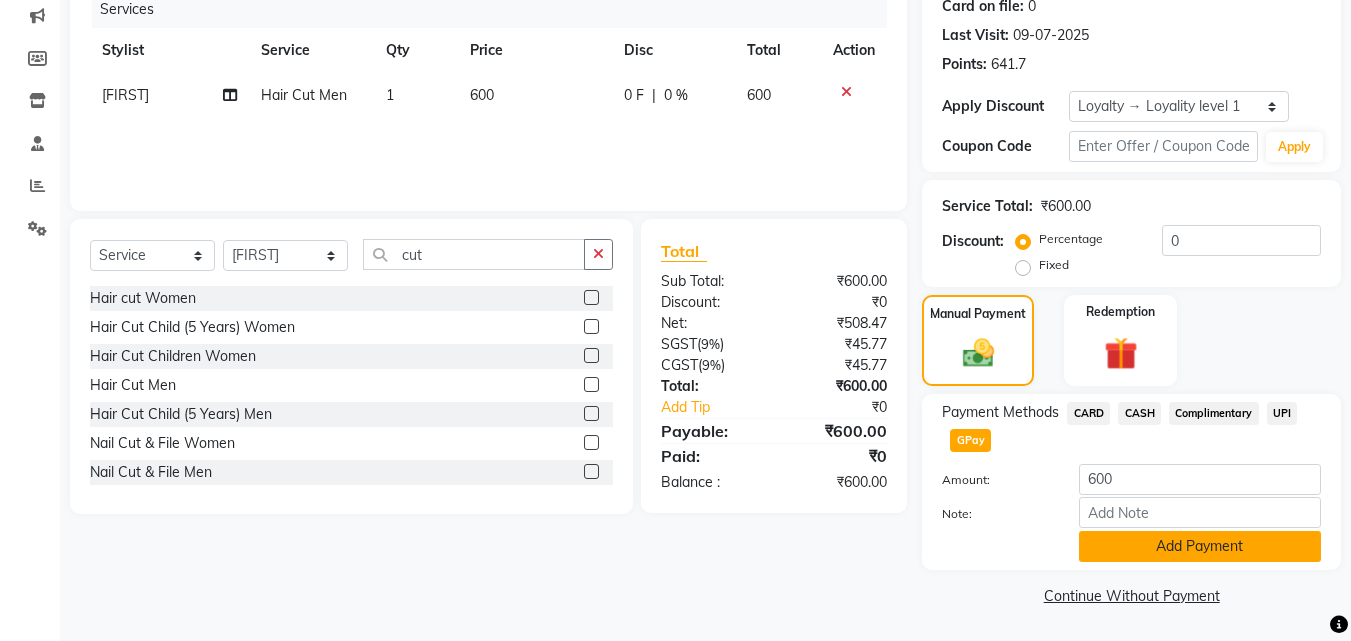 click on "Add Payment" 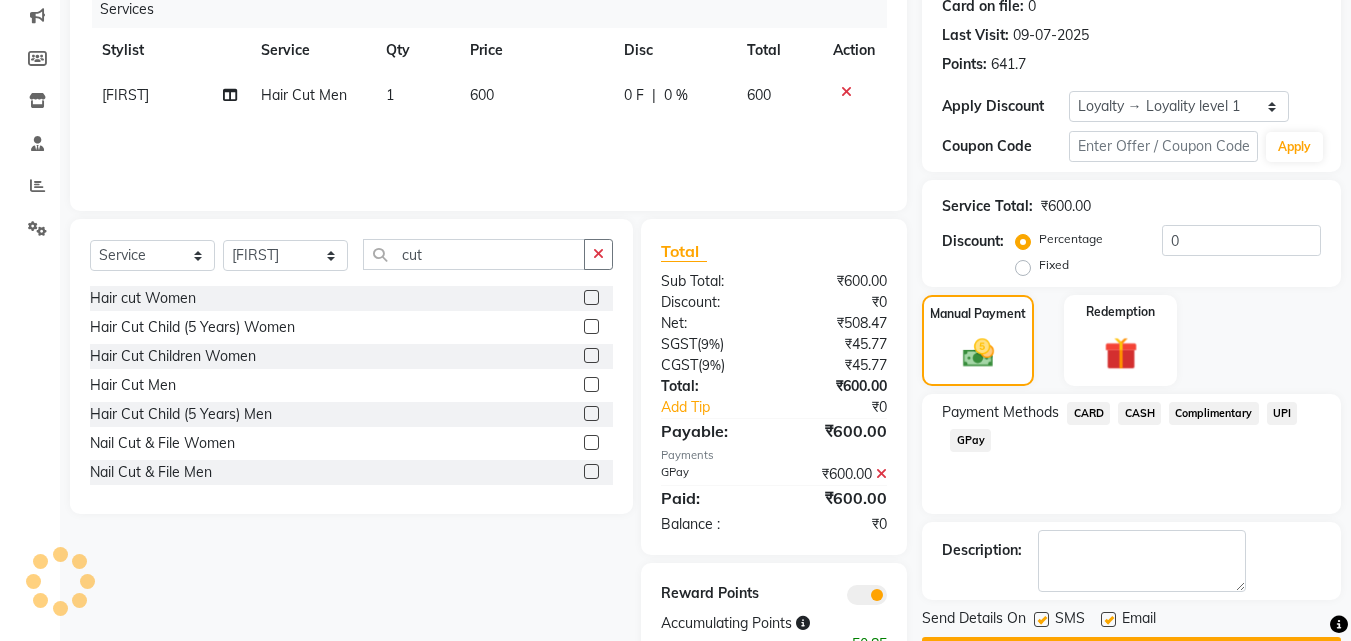 scroll, scrollTop: 321, scrollLeft: 0, axis: vertical 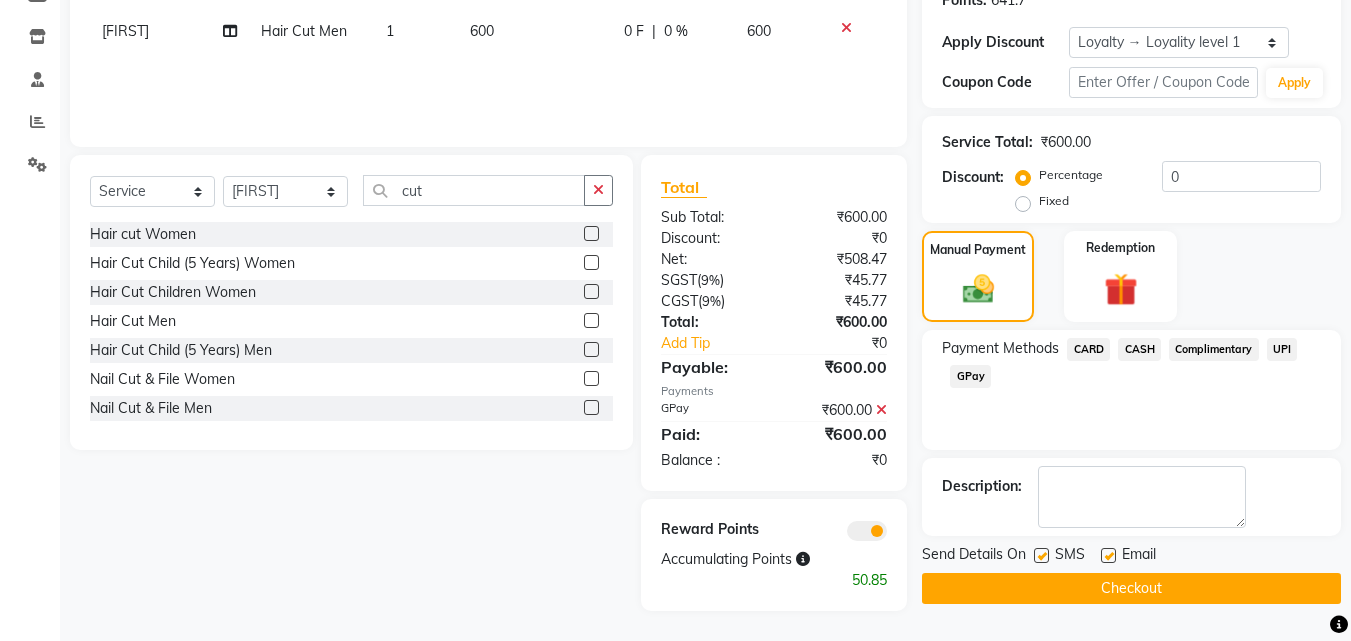 click on "Checkout" 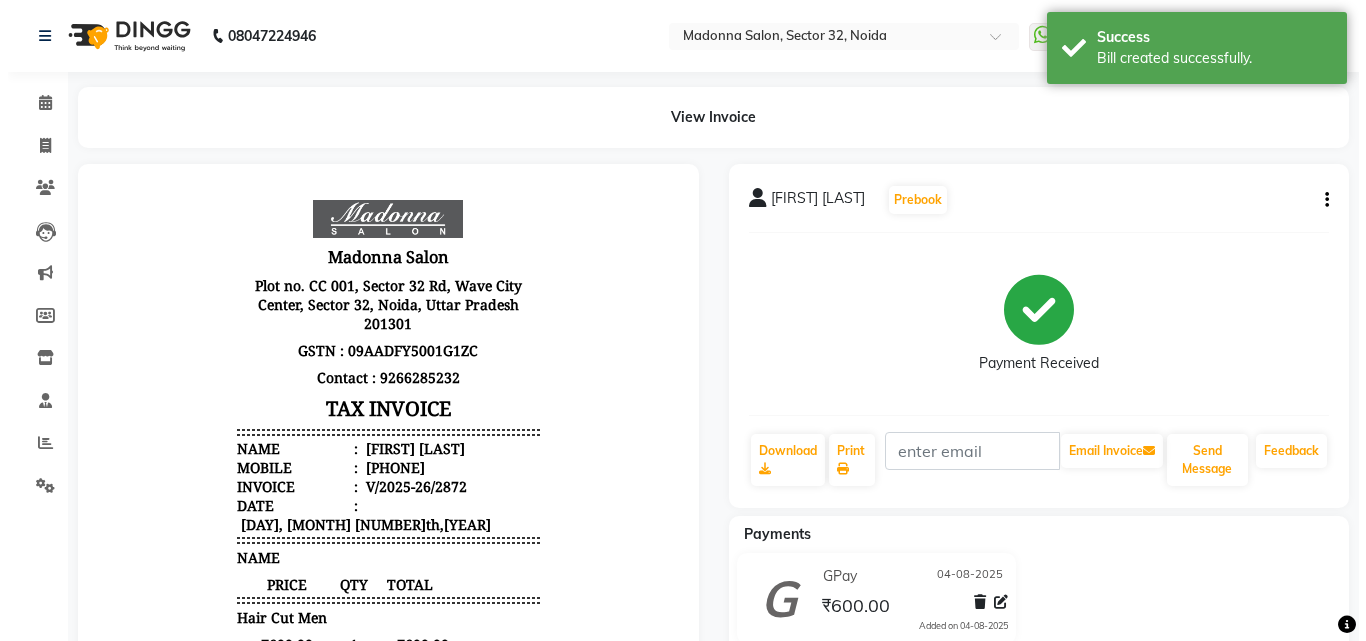 scroll, scrollTop: 0, scrollLeft: 0, axis: both 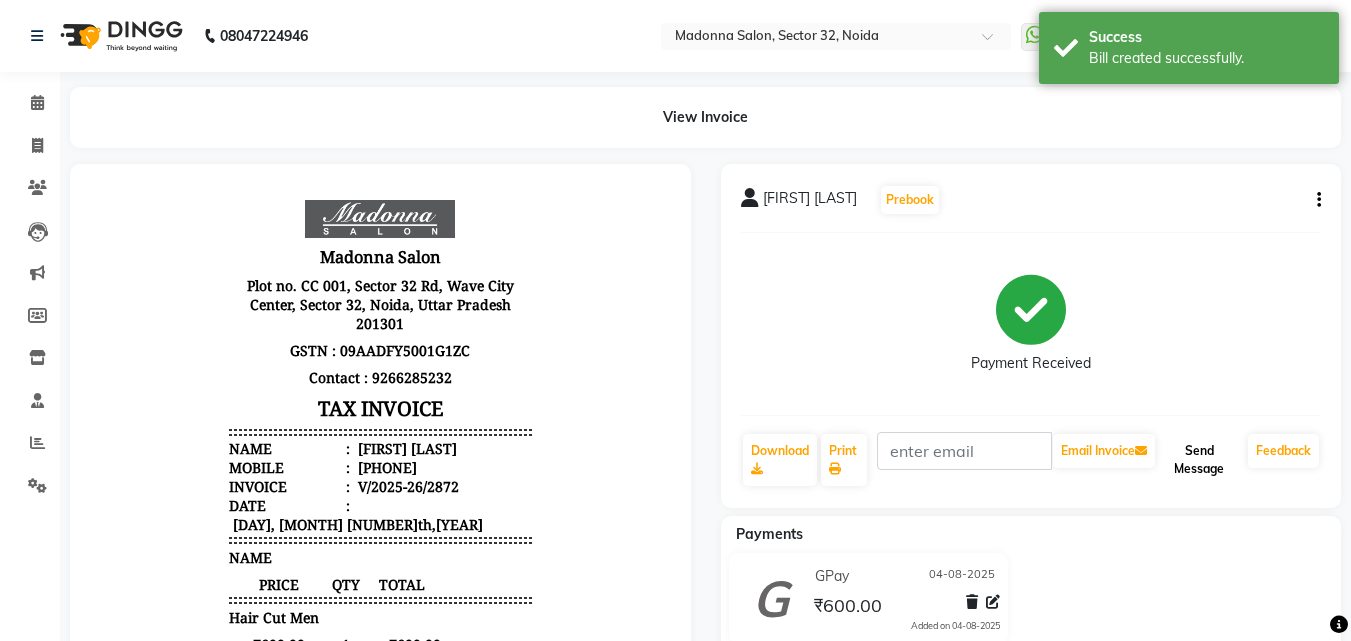click on "Send Message" 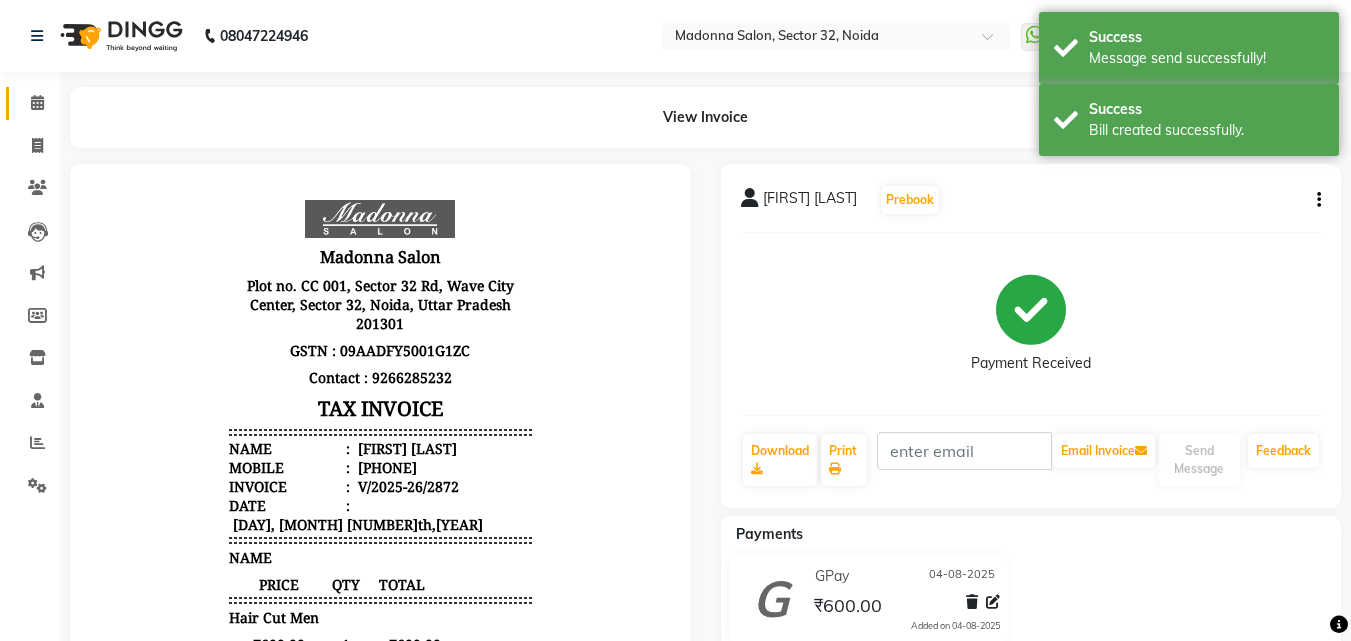 click 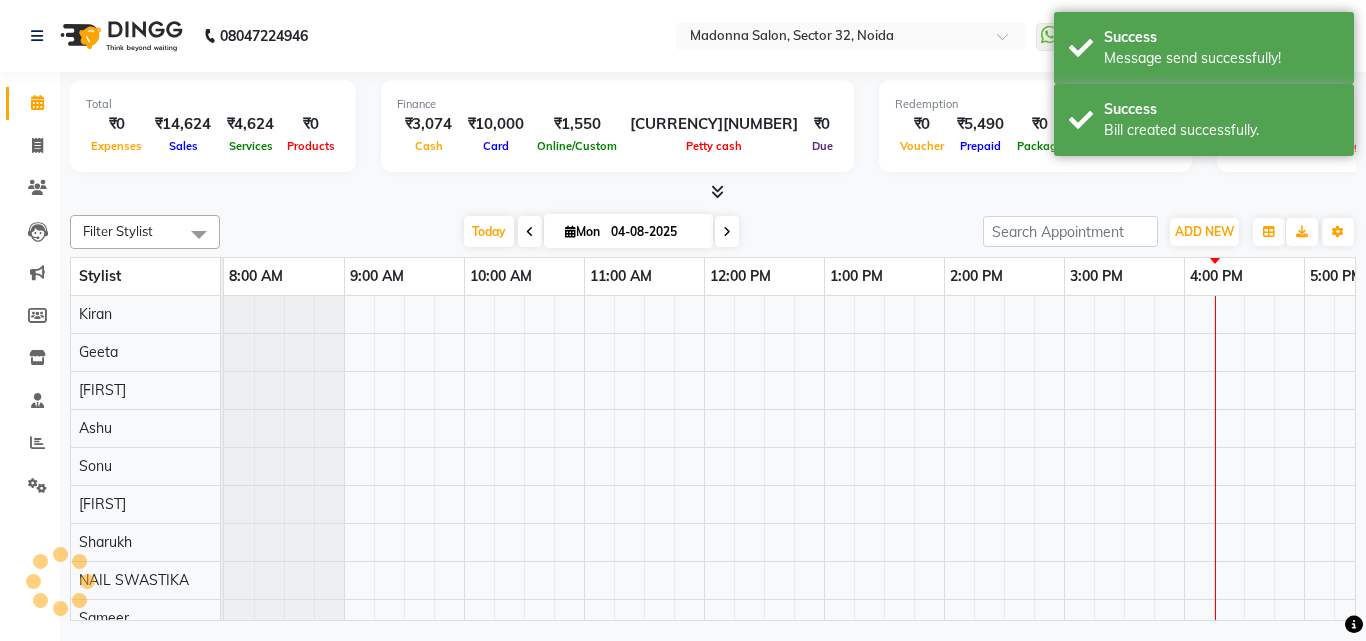 scroll, scrollTop: 0, scrollLeft: 429, axis: horizontal 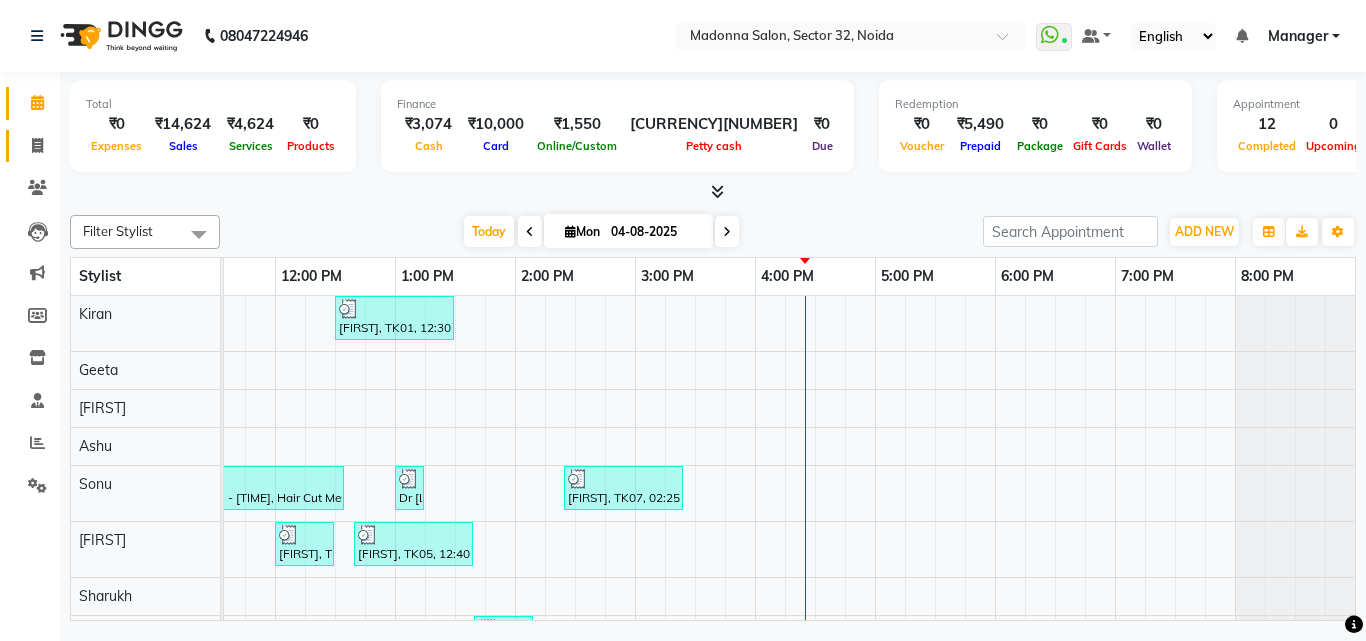 click 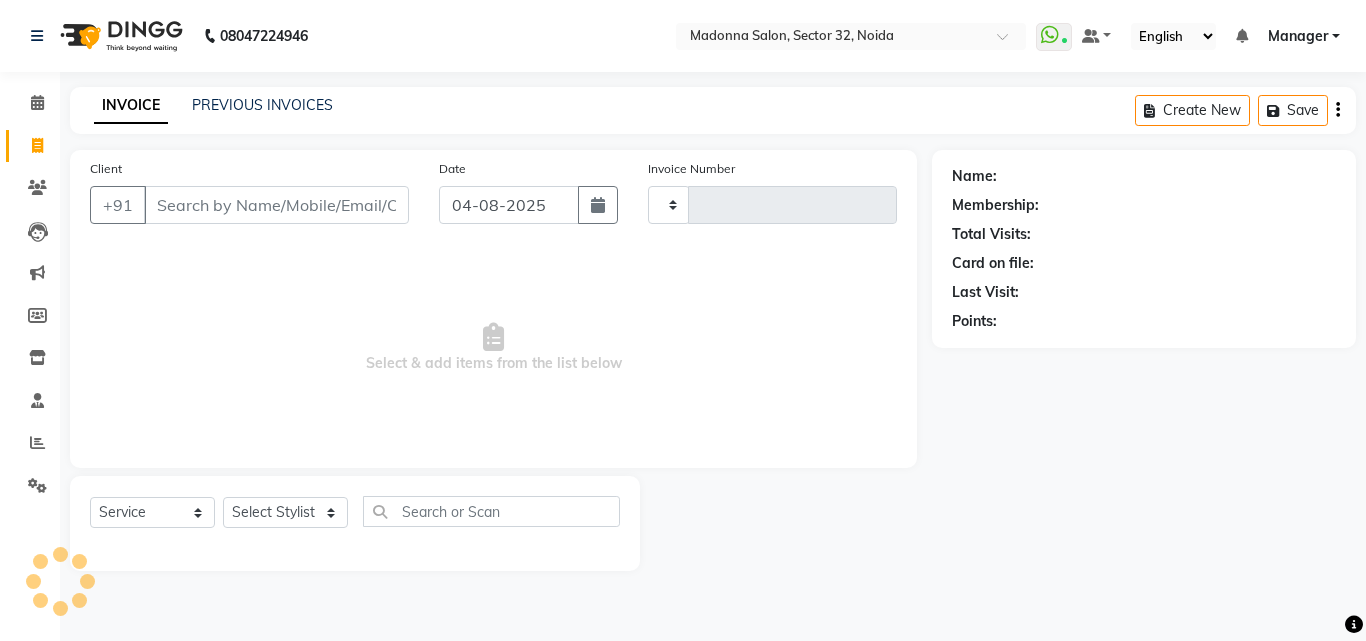 type on "2873" 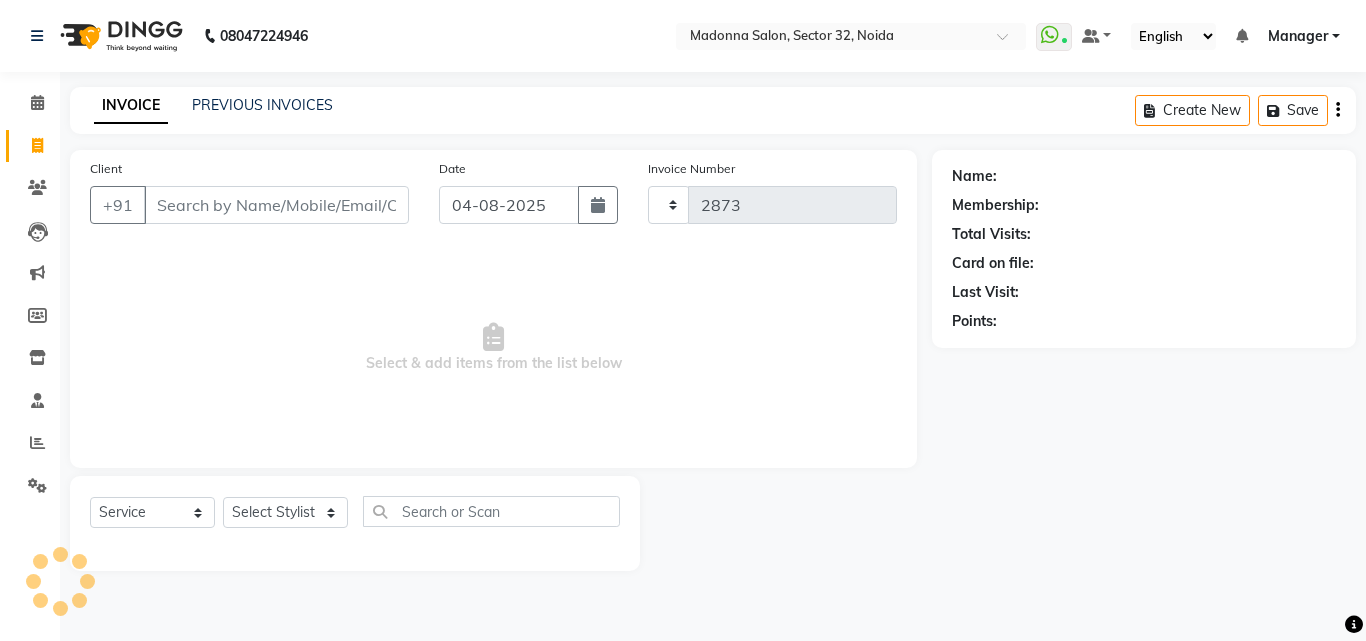 select on "7229" 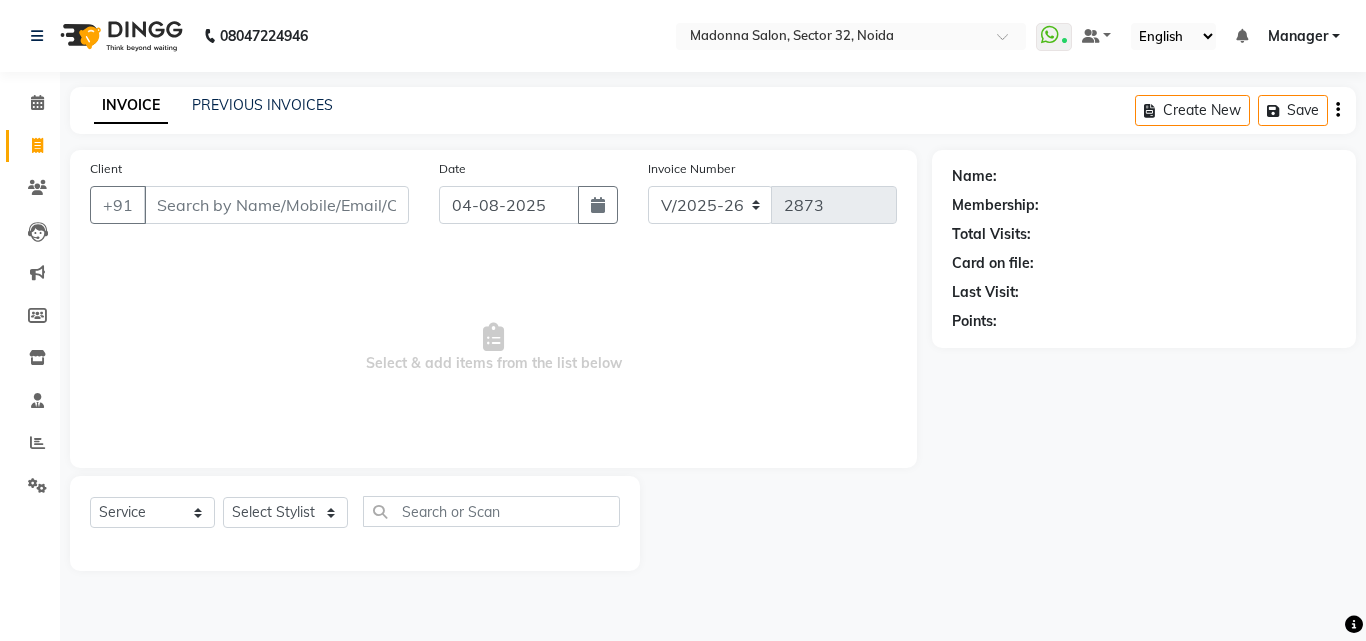 click on "Select & add items from the list below" at bounding box center [493, 348] 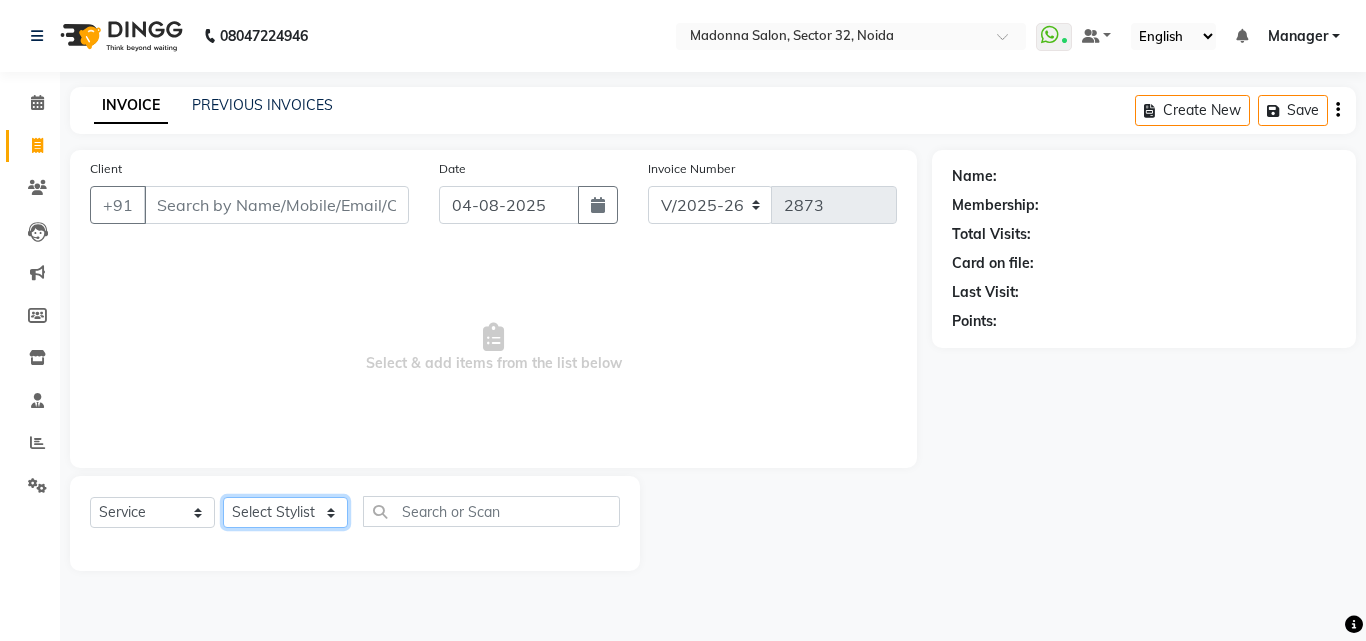 click on "Select Stylist Aayan Account  Ashu BHOLU Geeta Hanif JIYA SINGH Kiran LAXMAN PEDI Manager Mohit Naddy NAIL SWASTIKA Sajal Sameer Shahnawaj Sharukh Sonu VISHAL STYLIST" 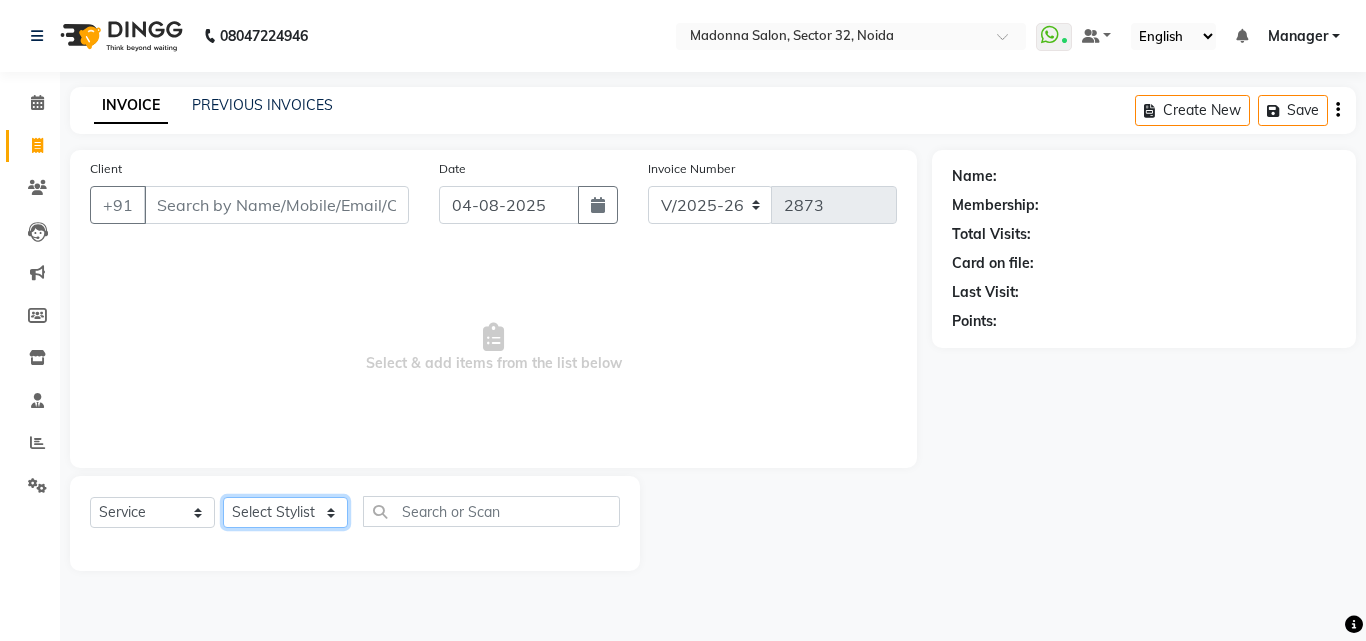select on "61922" 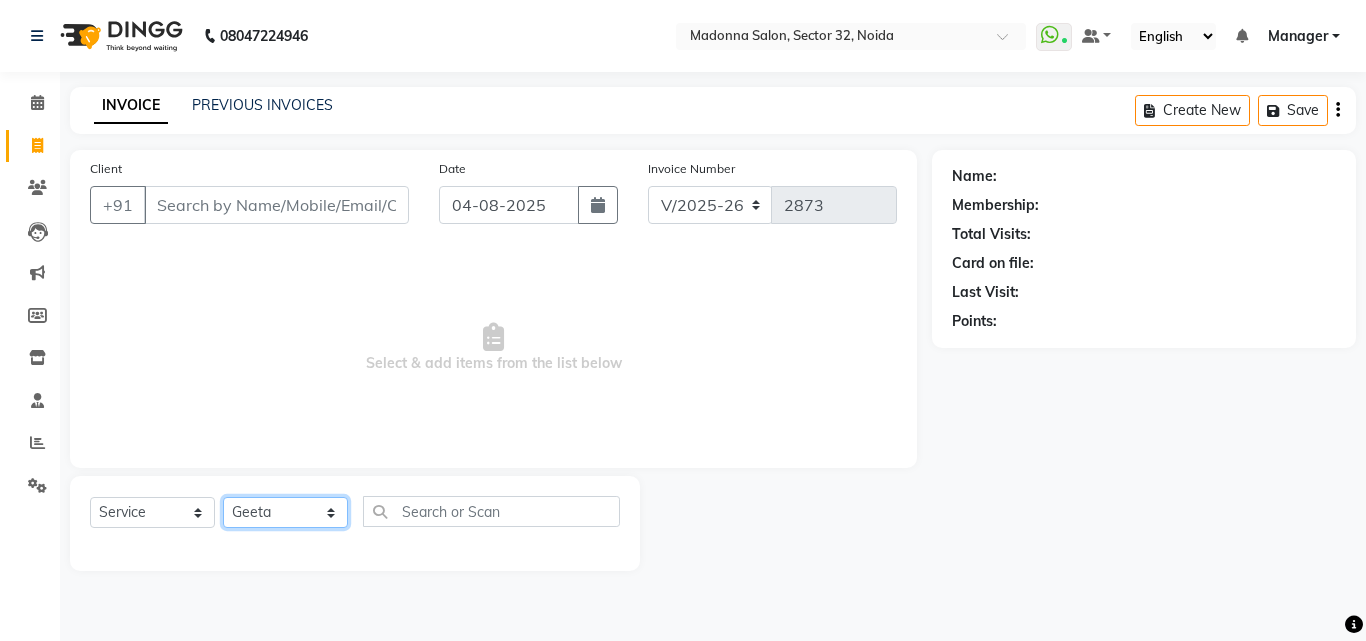 click on "Select Stylist Aayan Account  Ashu BHOLU Geeta Hanif JIYA SINGH Kiran LAXMAN PEDI Manager Mohit Naddy NAIL SWASTIKA Sajal Sameer Shahnawaj Sharukh Sonu VISHAL STYLIST" 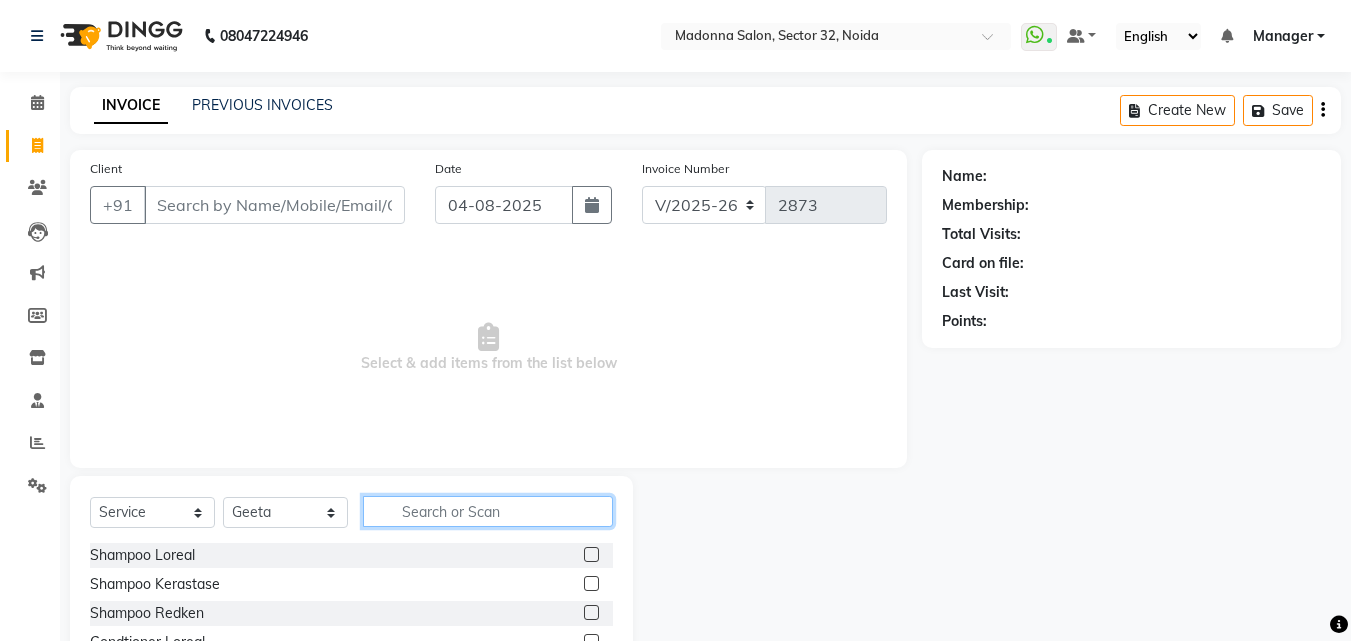 click 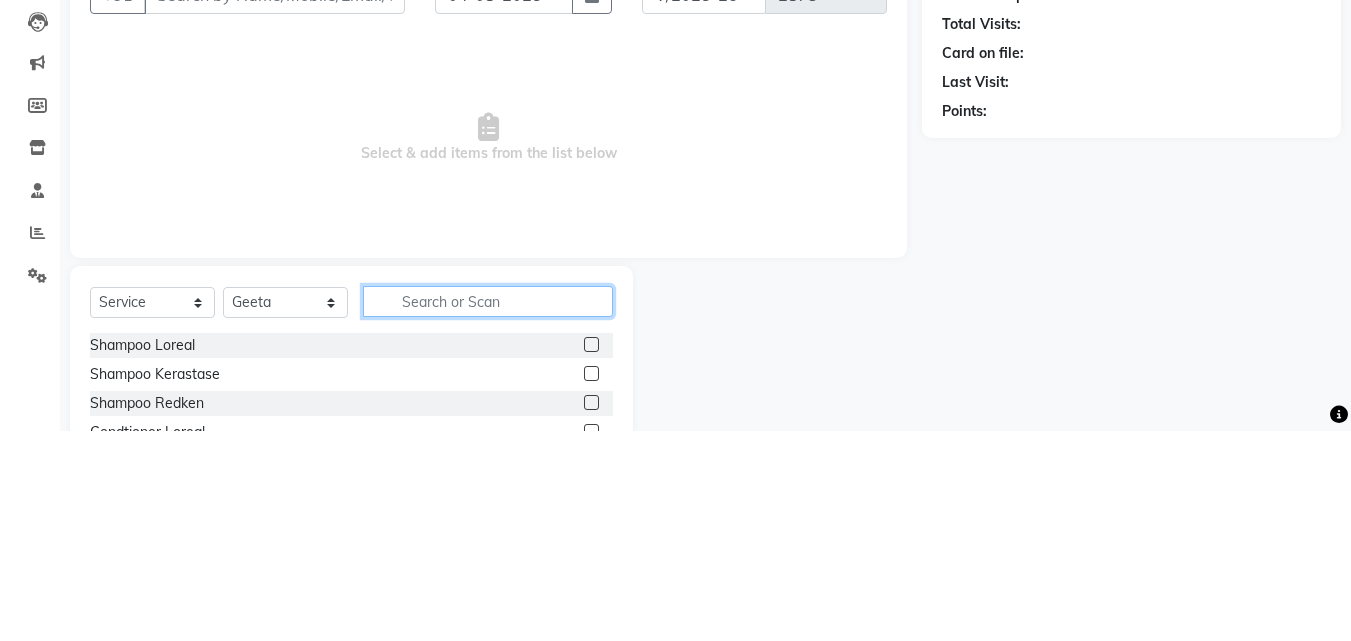 scroll, scrollTop: 48, scrollLeft: 0, axis: vertical 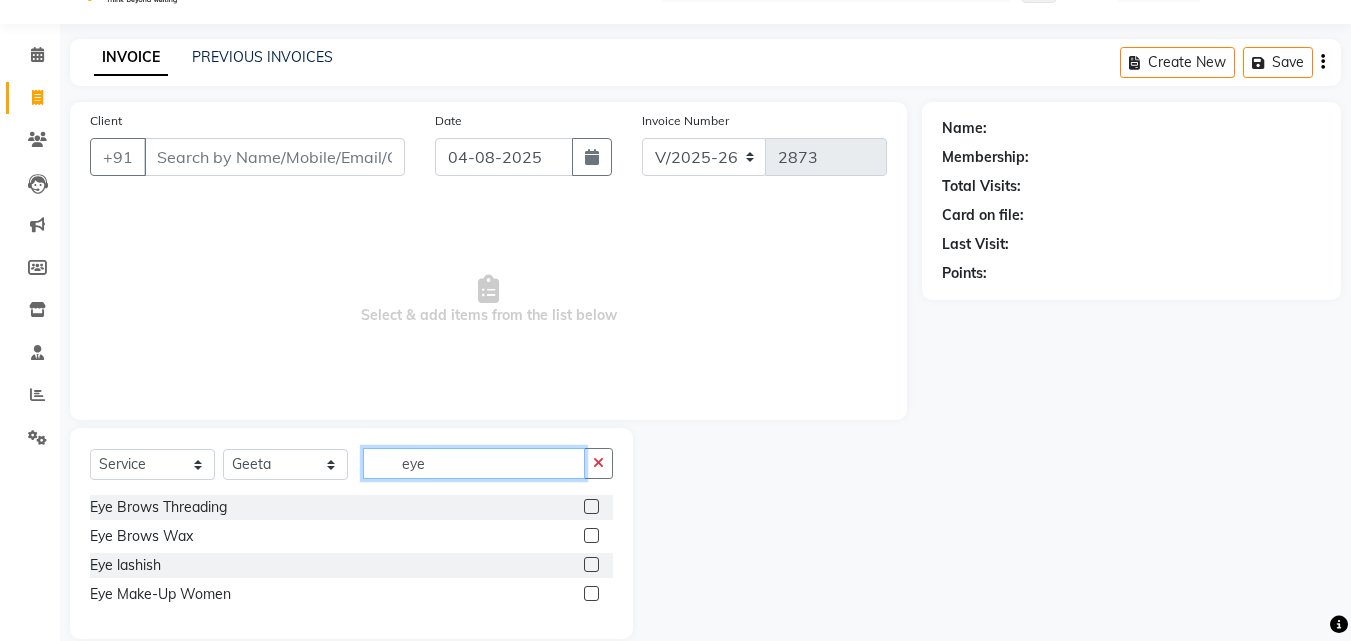 type on "eye" 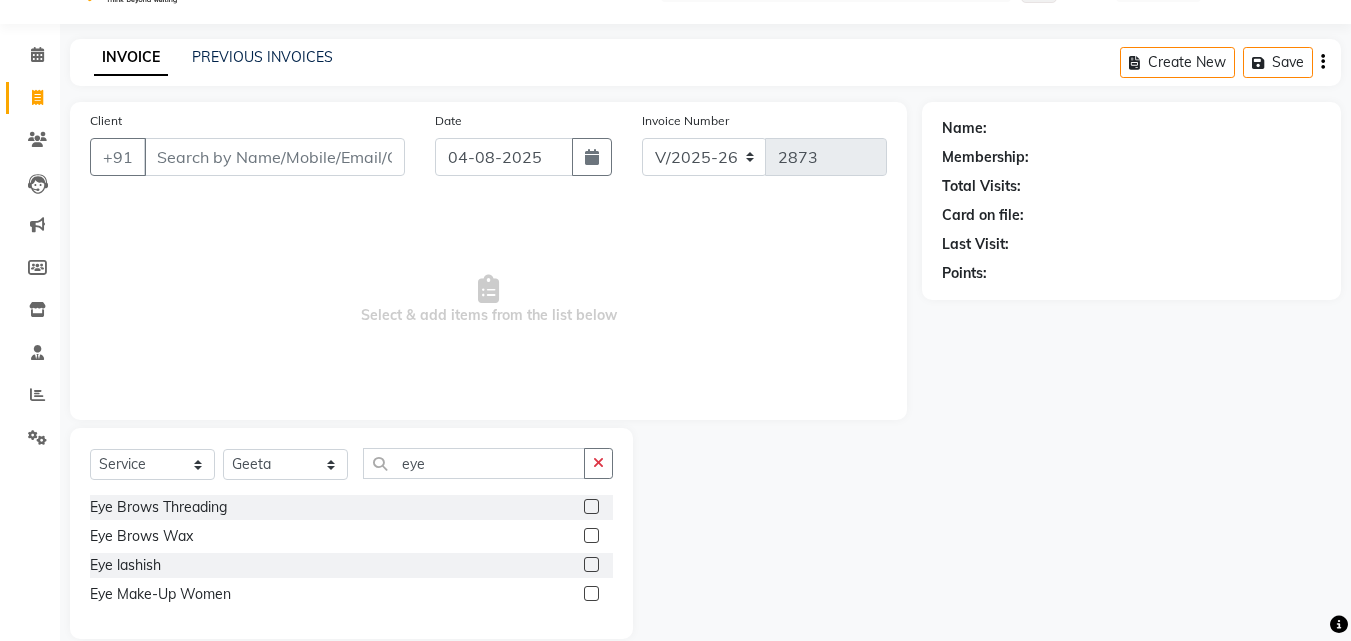 click 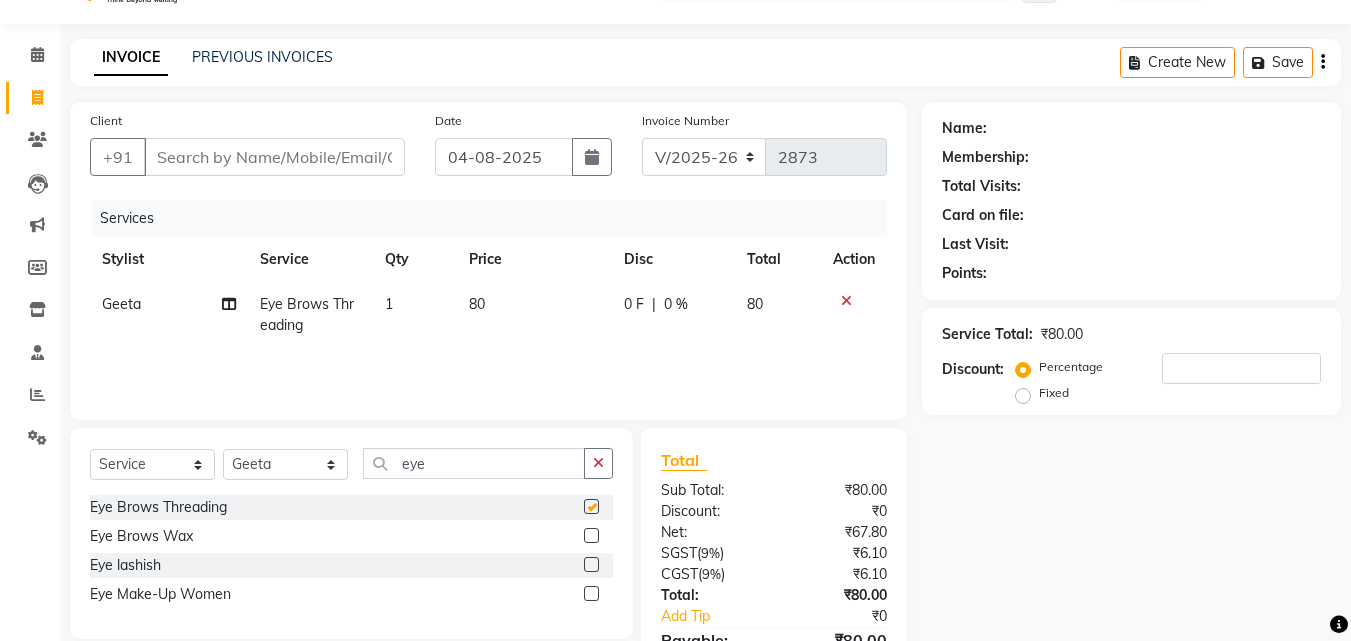 checkbox on "false" 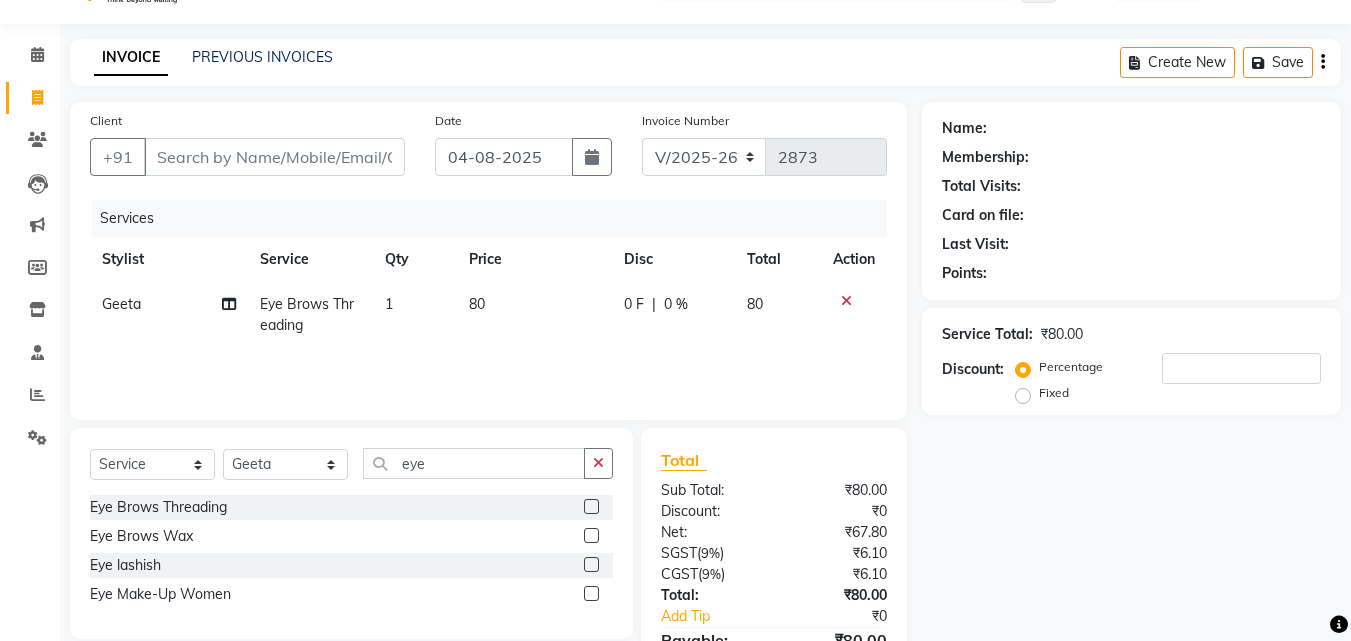 click on "80" 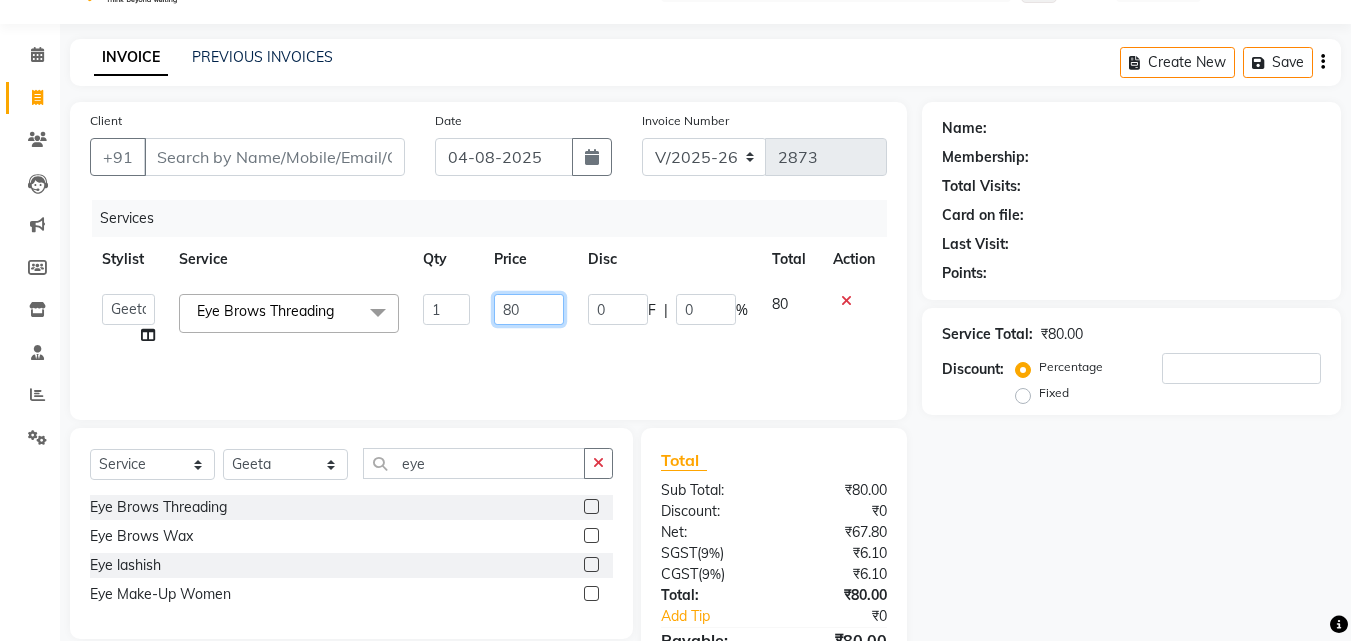 click on "80" 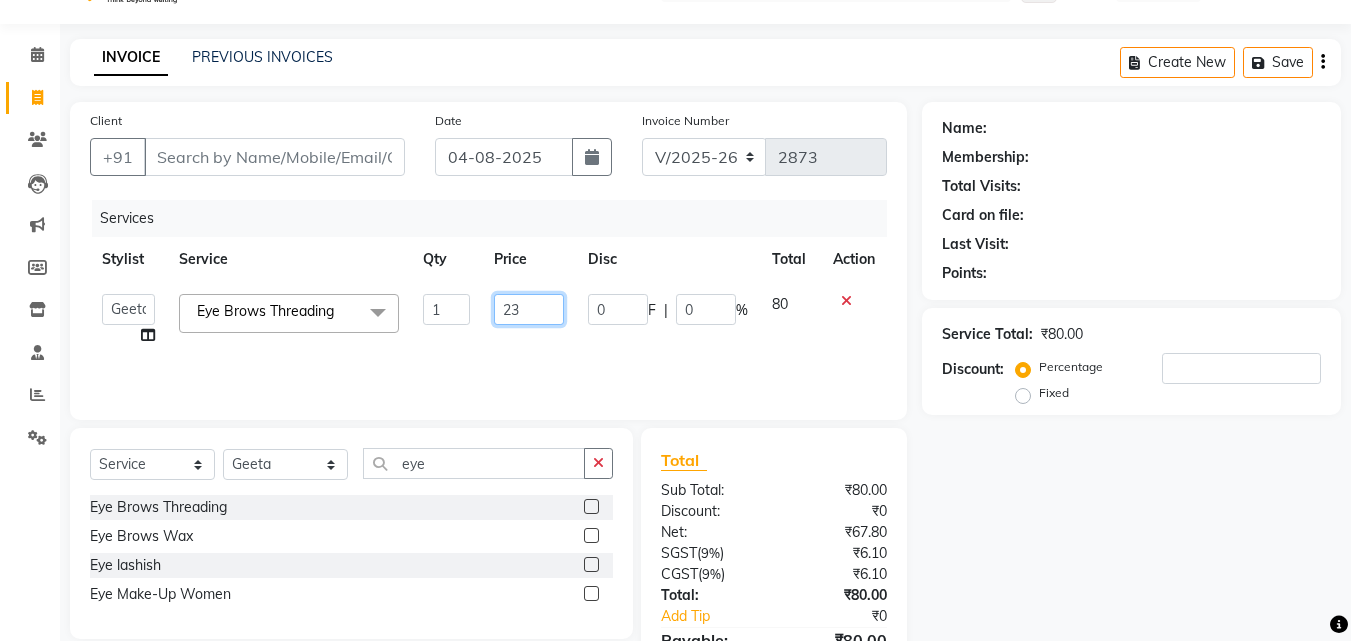 type on "236" 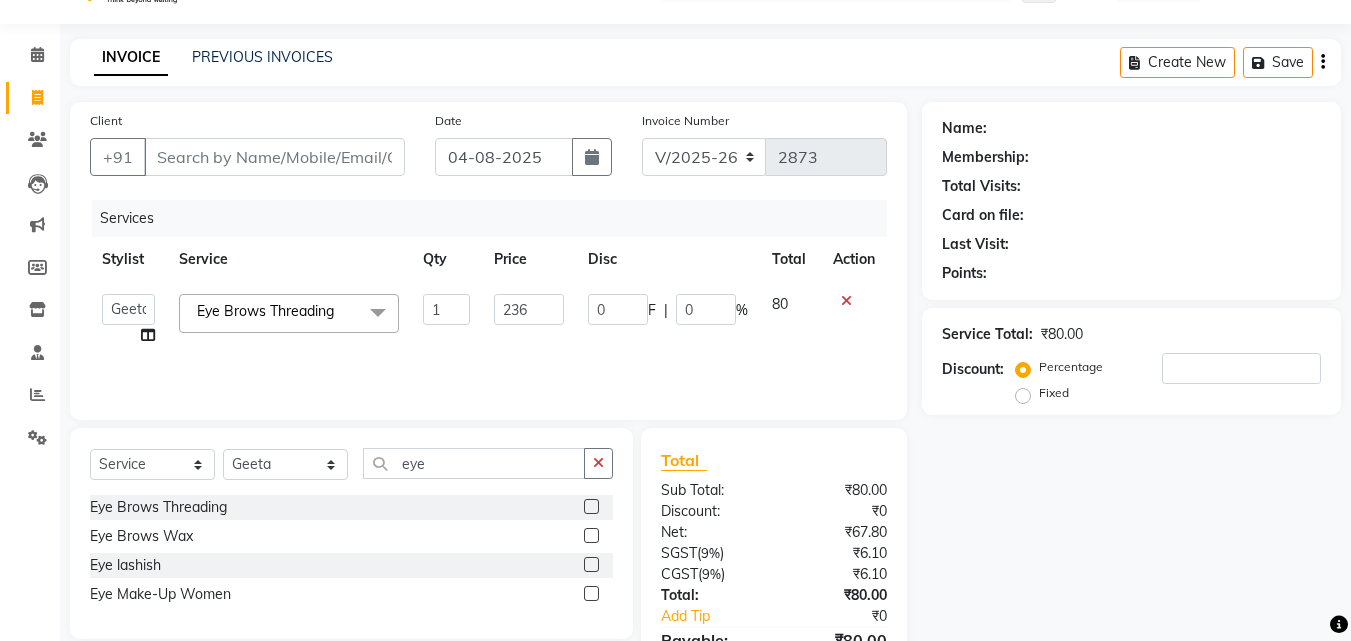 click on "Services Stylist Service Qty Price Disc Total Action  Aayan   Account    Ashu   BHOLU   Geeta   Hanif   JIYA SINGH   Kiran   LAXMAN PEDI   Manager   Mohit   Naddy   NAIL SWASTIKA   Sajal   Sameer   Shahnawaj   Sharukh   Sonu   VISHAL STYLIST  Eye Brows Threading  x Shampoo Loreal Shampoo Kerastase Shampoo Redken Condtioner Loreal Condtioner Kerastase Condtioner Redken Hair cut Women Hair Cut Child (5 Years) Women Change Of Style Women Blow Dry Women Iron Curls Women Hair Do Women Oil Massage Women Plex Treatment Women Color Touch-Up 1 Women Color Touch-Up 2 Women Highlight Strips Women Highlights Global Women Global Color Women Rebonding Women Smoothning Women Keratin Women Botox Women Hair Cut Children Women Balayage /Ombre Women French Glossing Women Hair Cut Men Hair Cut Child (5 Years) Men Oil Massage Men Plex Treatment Men Hair Spa Men Color Touch-Up Men Highlights Men Rebonding Men Smoothening Men Keratin  Men Botox Men Perming Men Shave Beard Color Ear Wax Scalp scrub Face massage Beard  Iron curls  1" 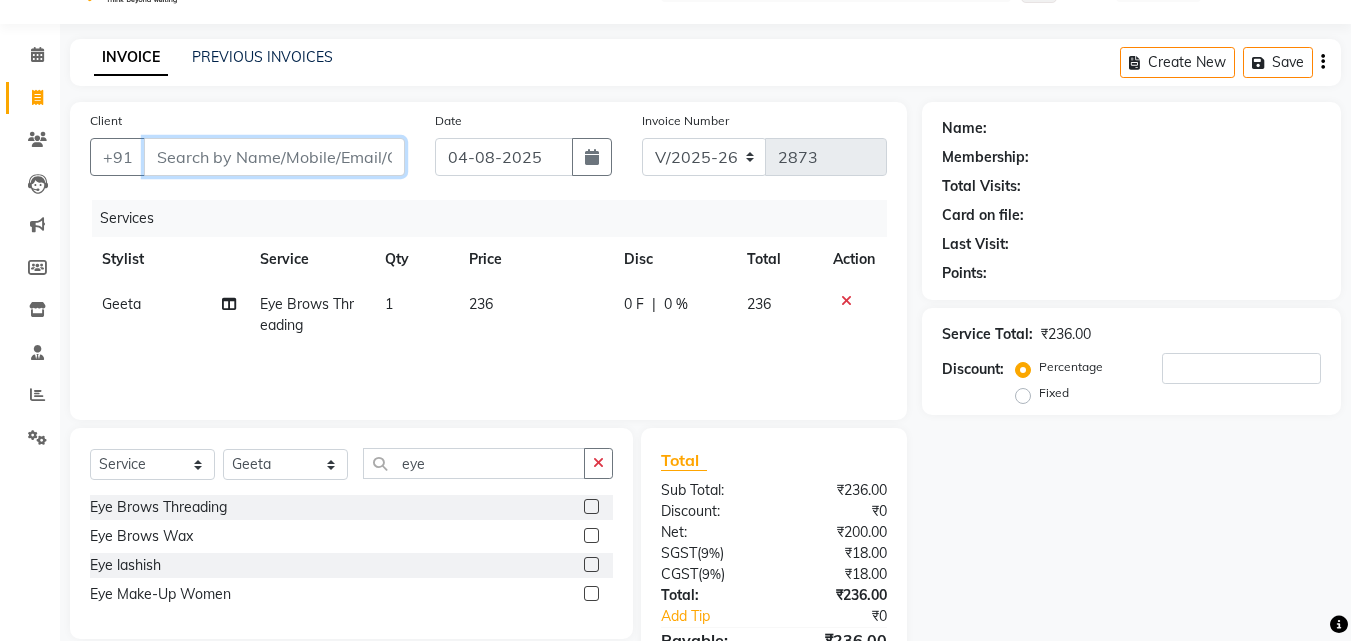 click on "Client" at bounding box center (274, 157) 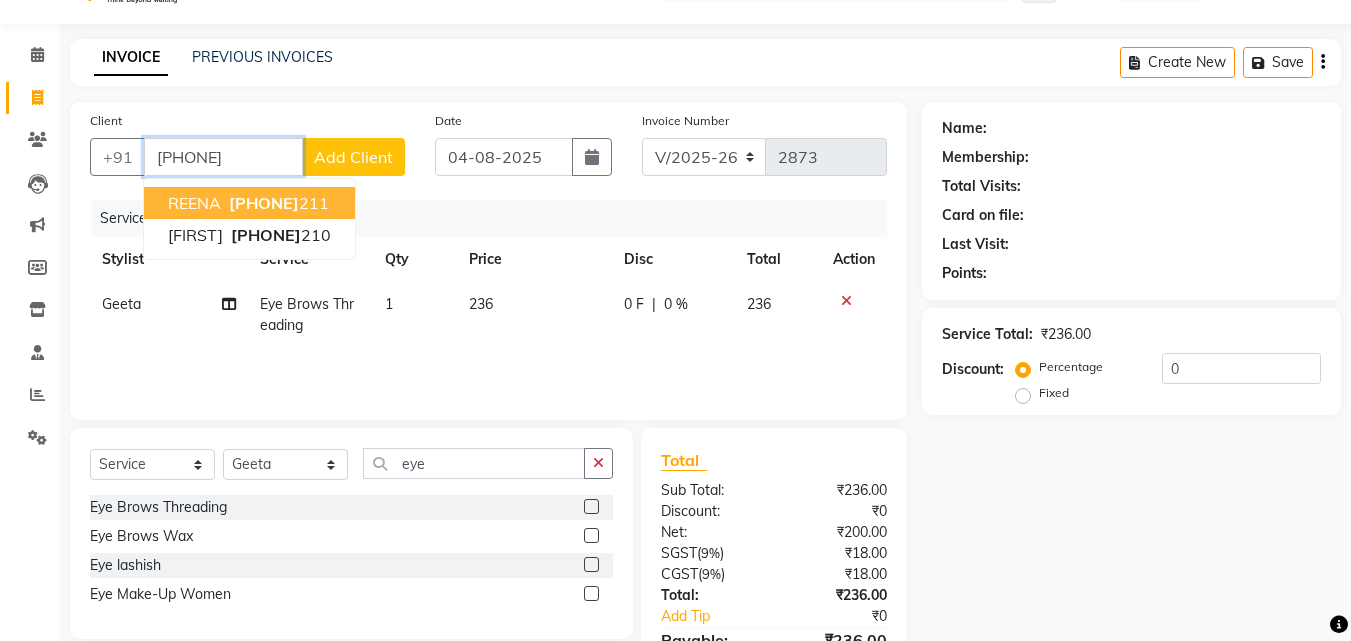 click on "[POSTAL_CODE]" at bounding box center [277, 203] 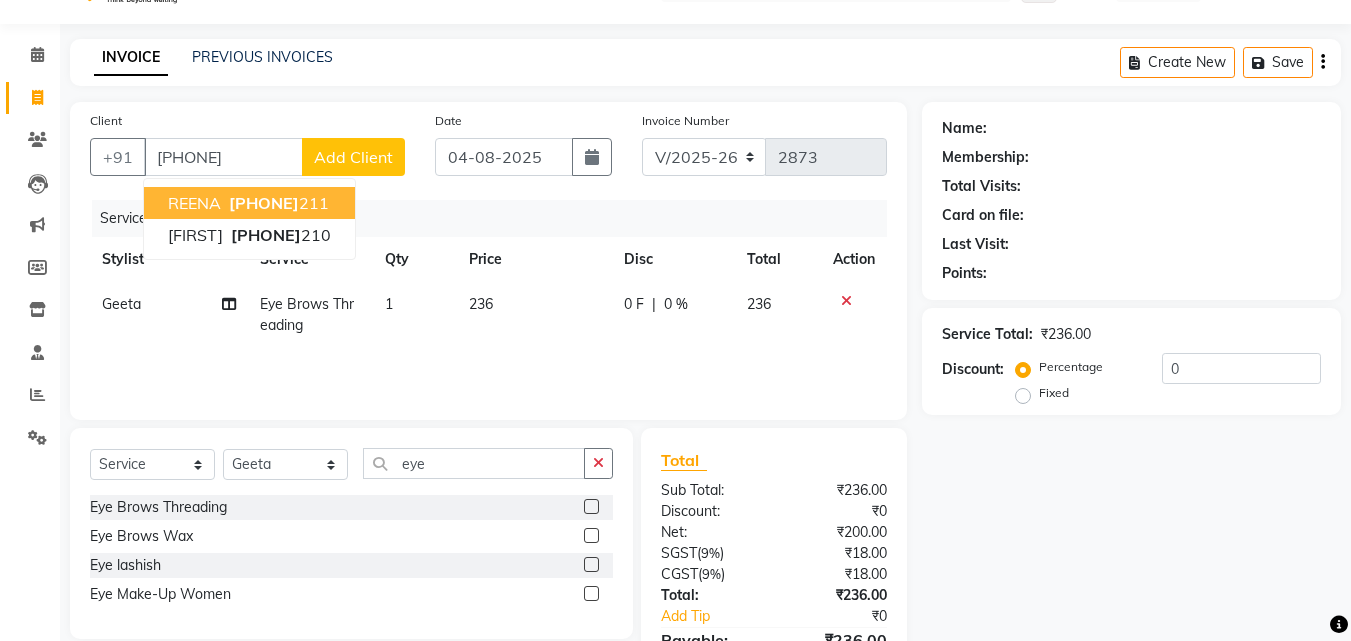select on "1: Object" 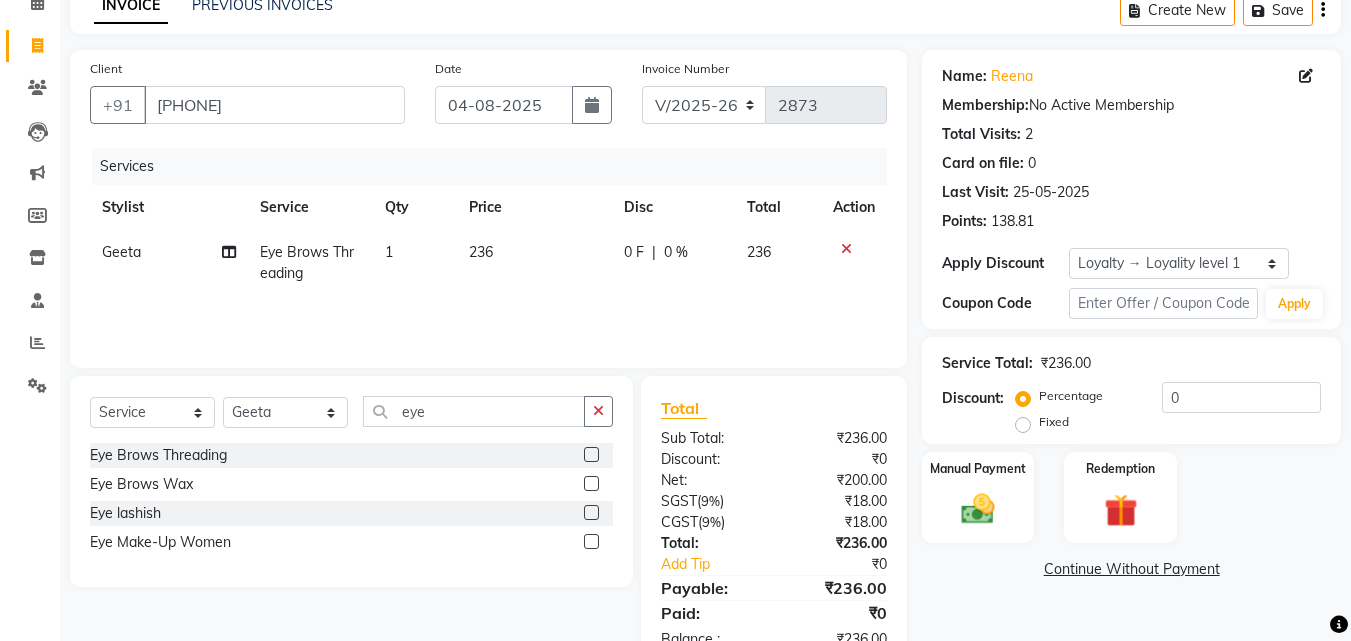 scroll, scrollTop: 159, scrollLeft: 0, axis: vertical 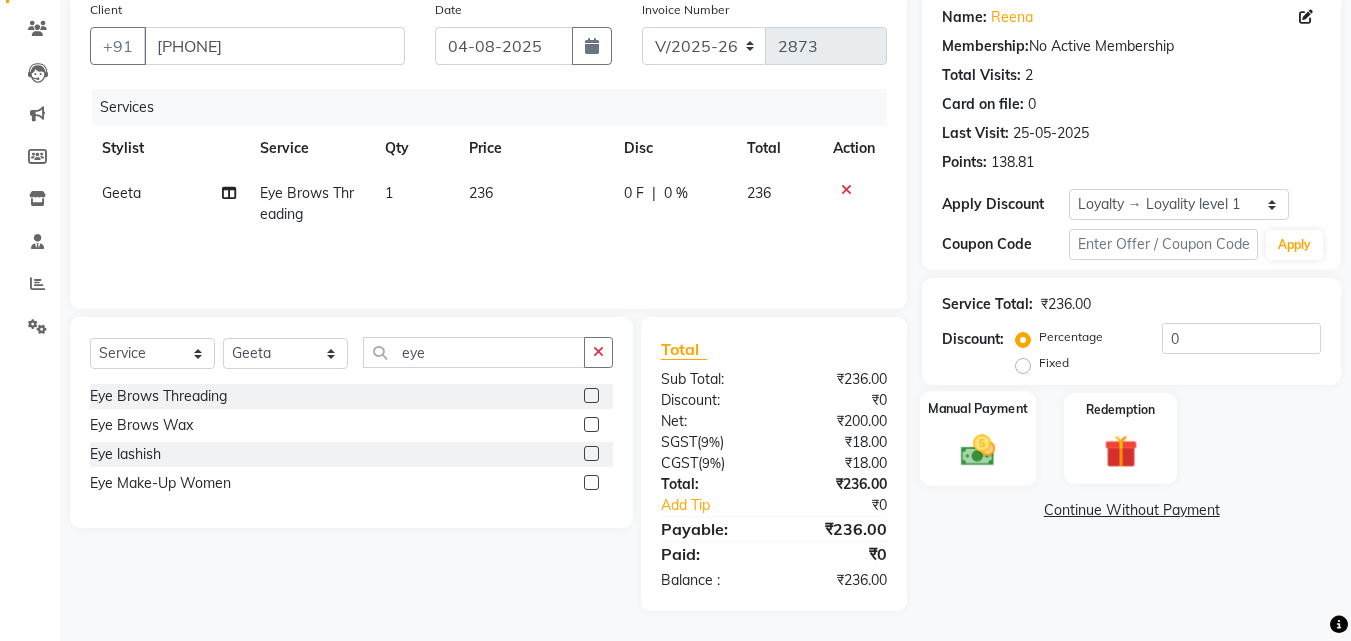 click 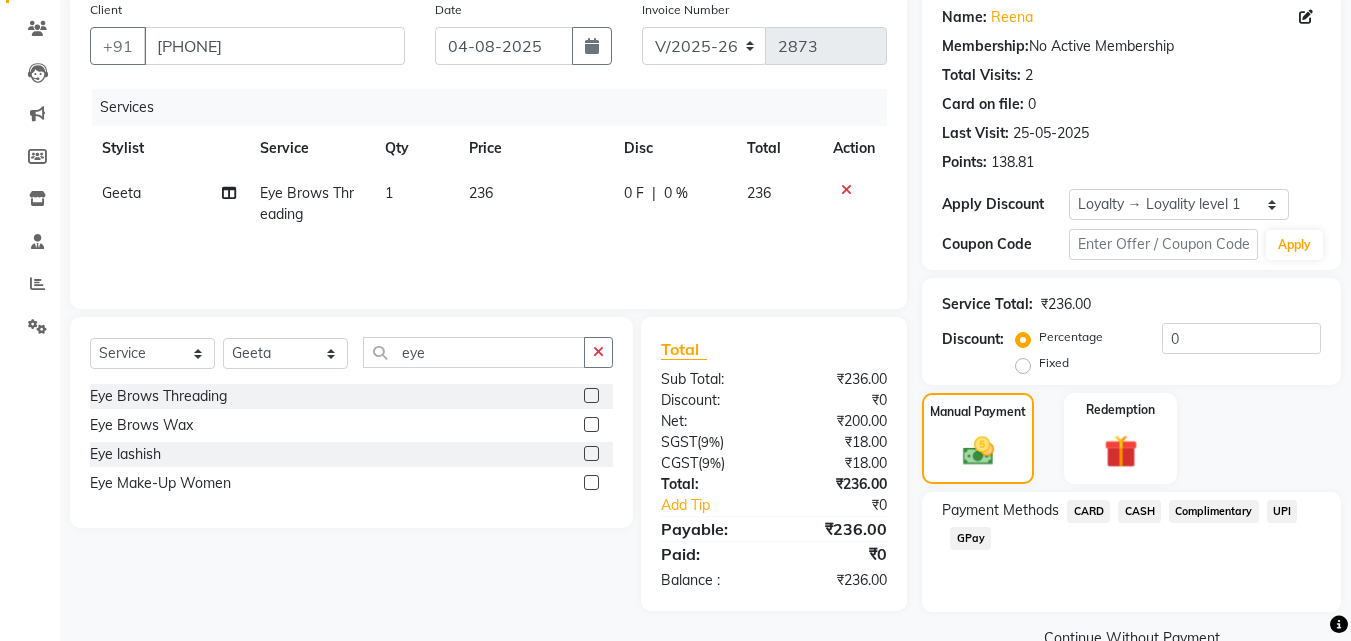 click on "GPay" 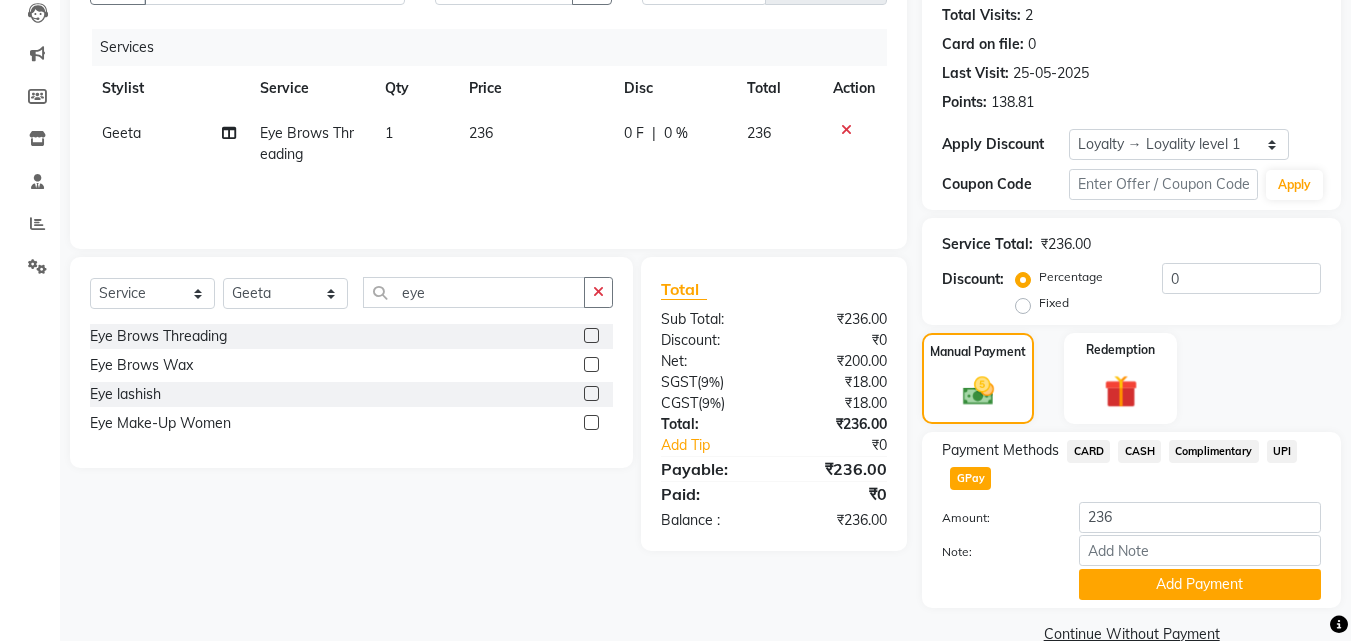 scroll, scrollTop: 257, scrollLeft: 0, axis: vertical 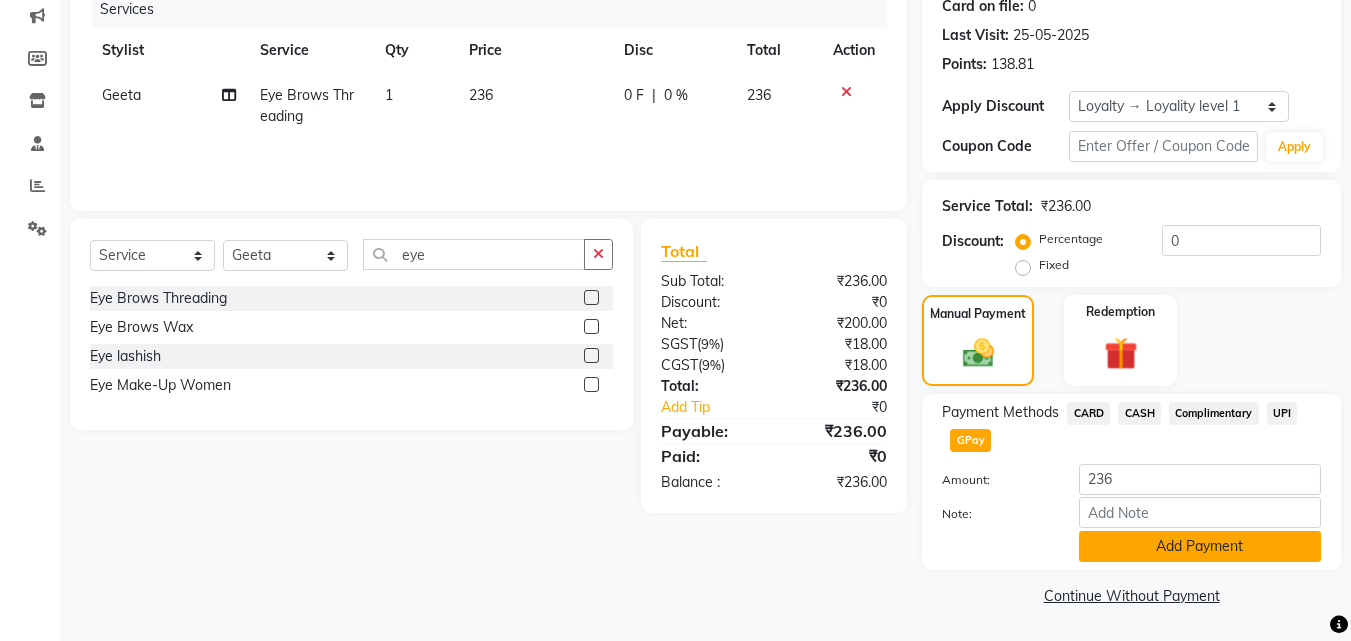 click on "Add Payment" 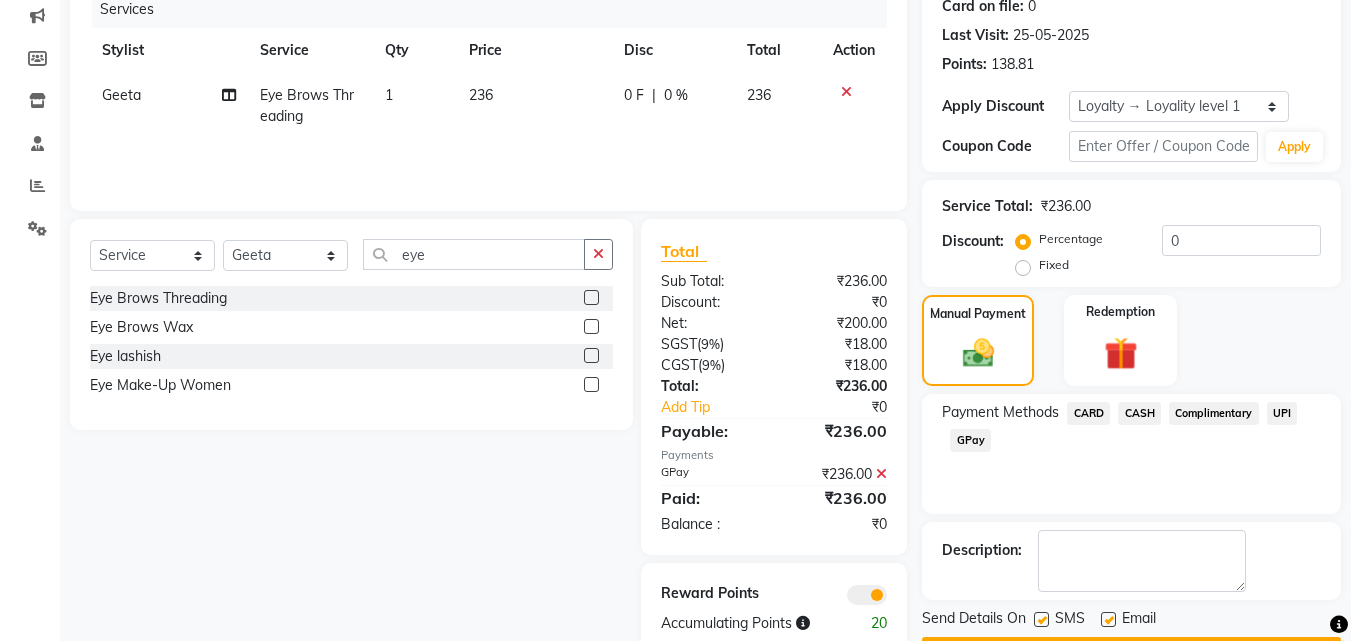 scroll, scrollTop: 314, scrollLeft: 0, axis: vertical 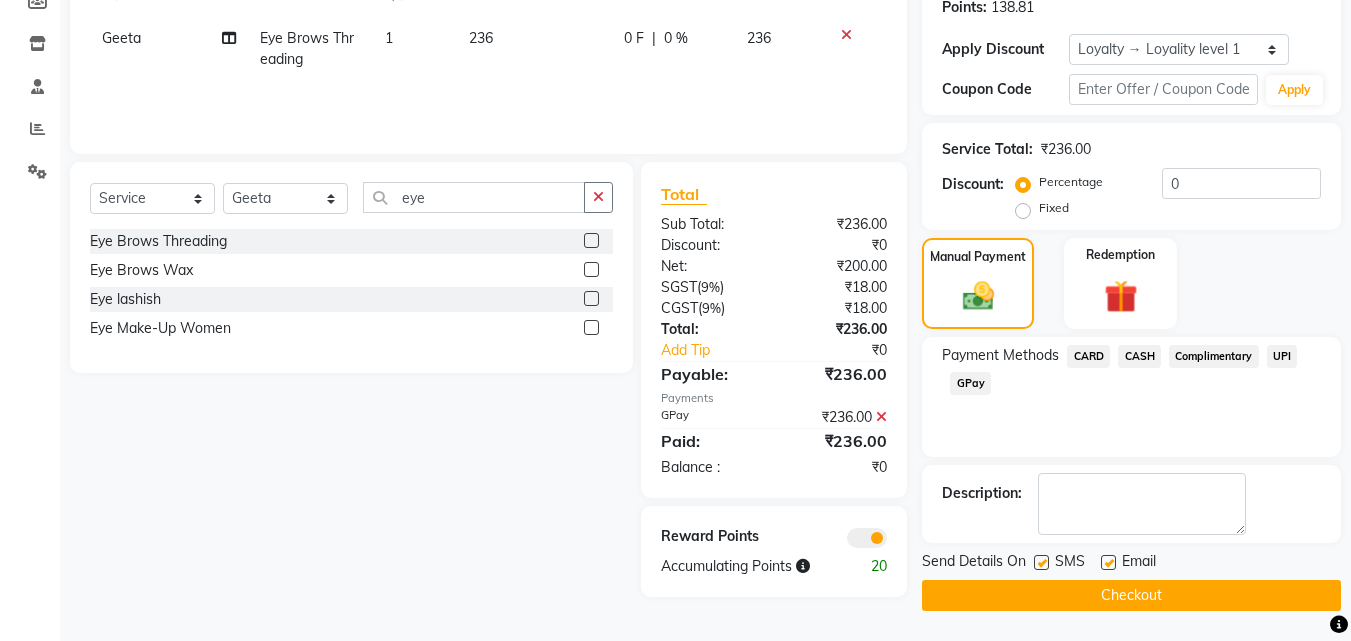 click on "Checkout" 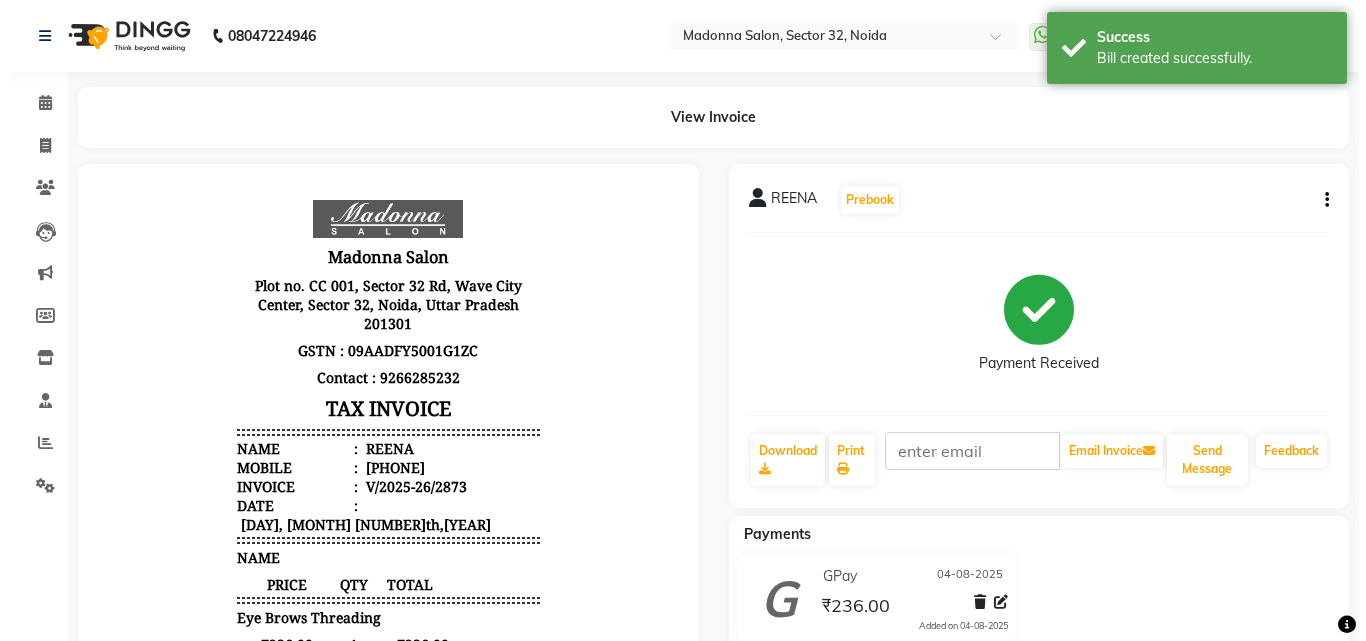 scroll, scrollTop: 0, scrollLeft: 0, axis: both 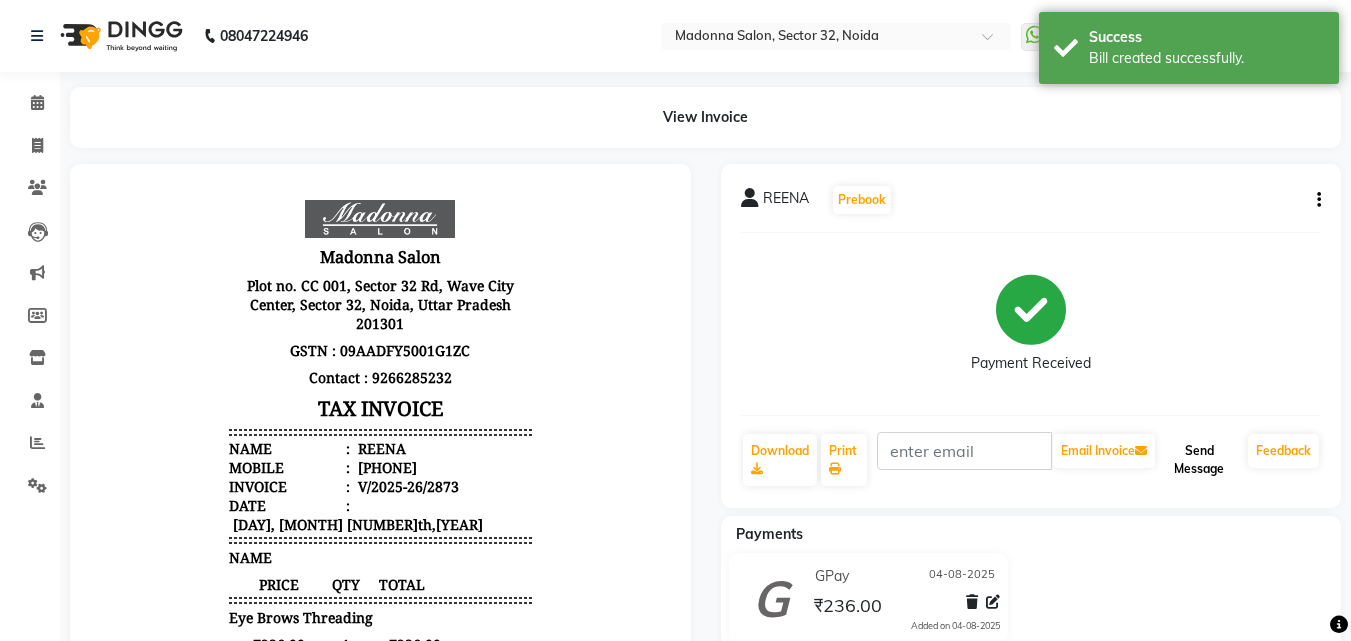 click on "Send Message" 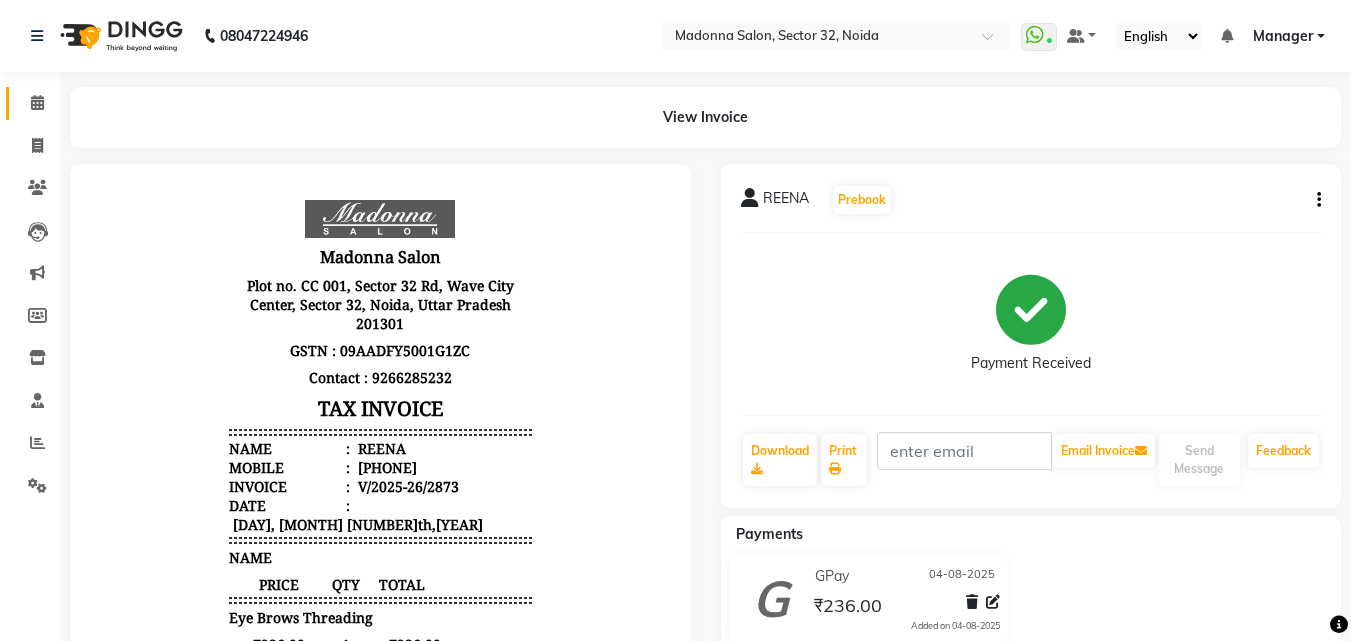 click 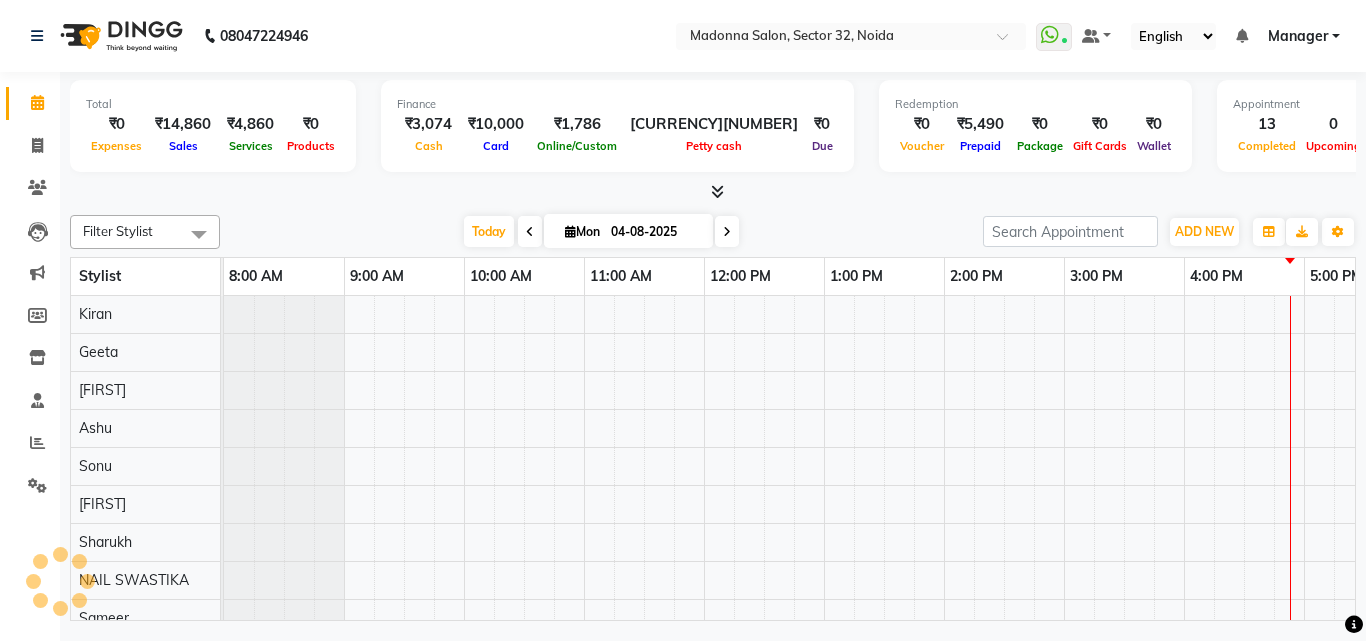 scroll, scrollTop: 0, scrollLeft: 429, axis: horizontal 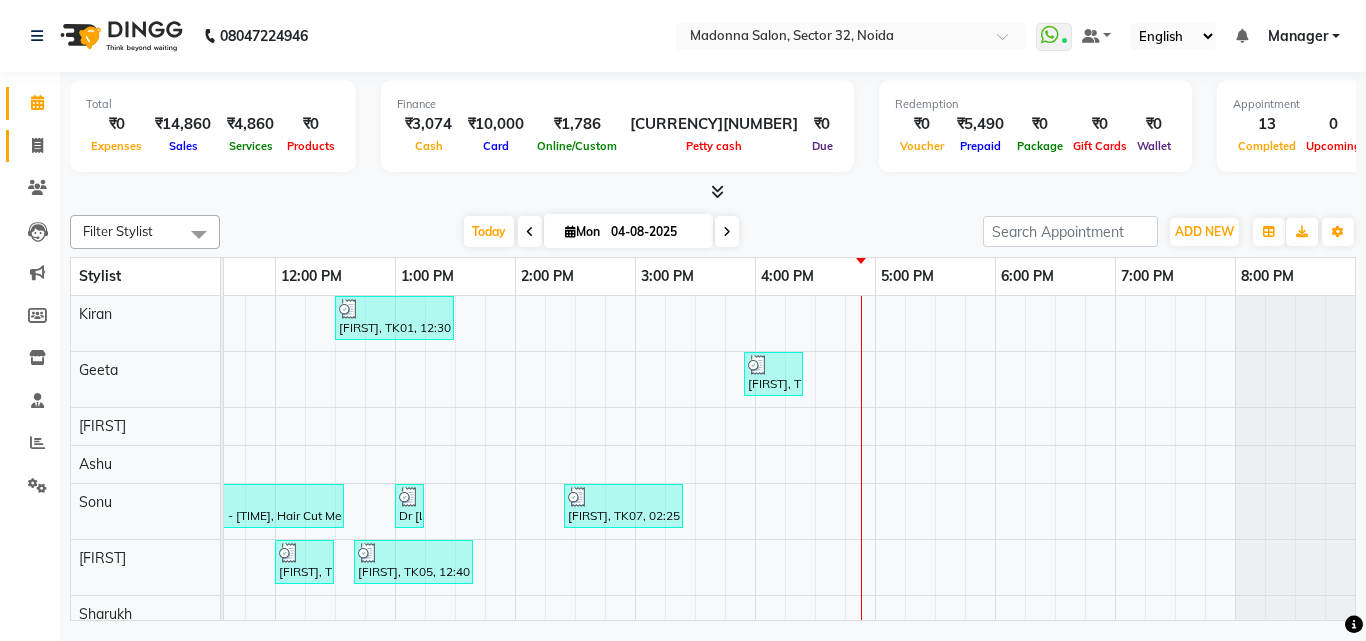 click 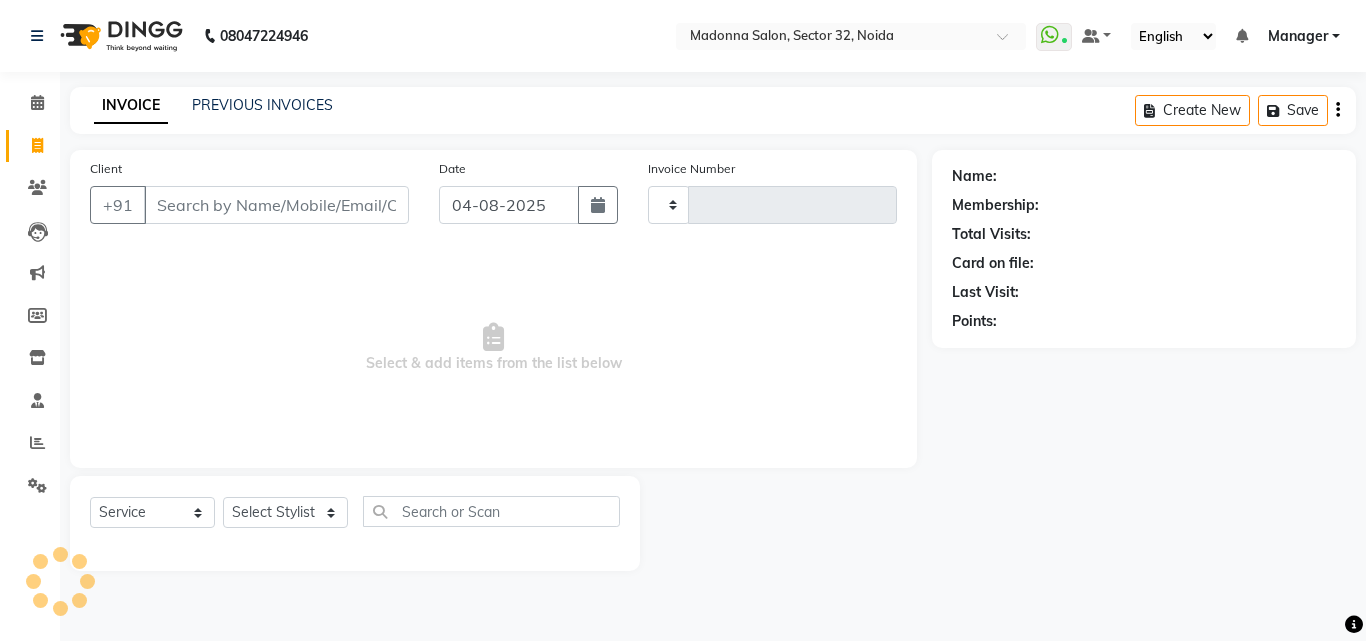 type on "2874" 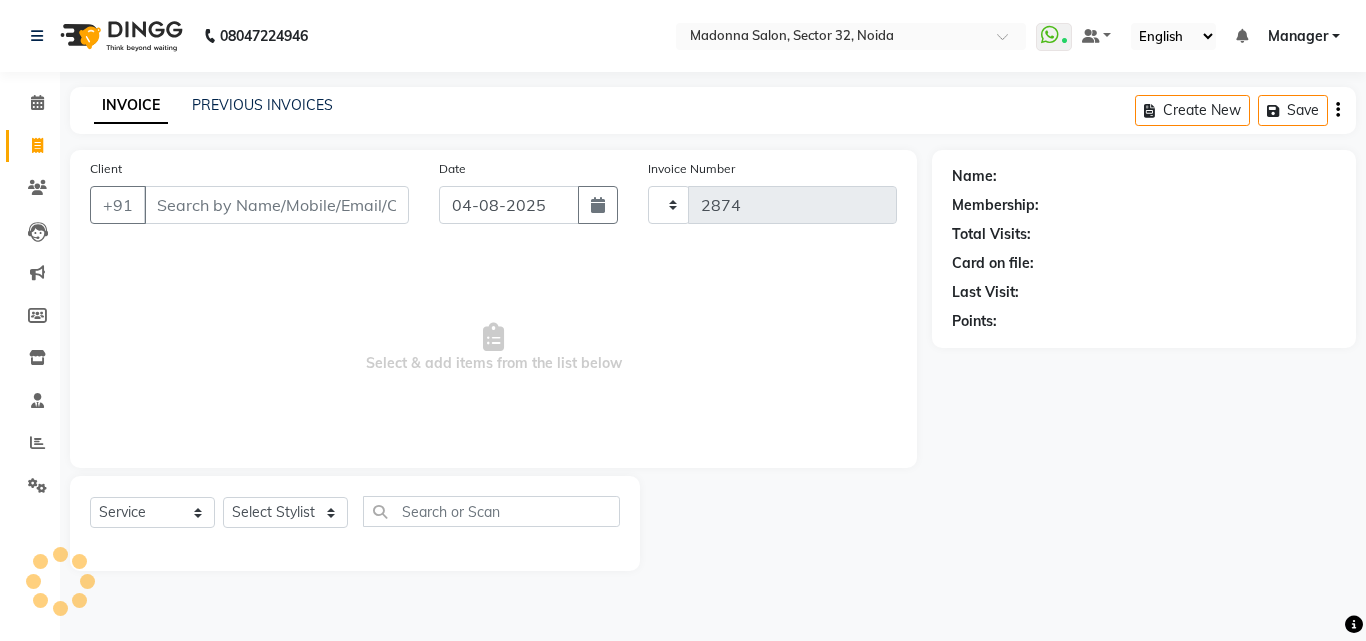 select on "7229" 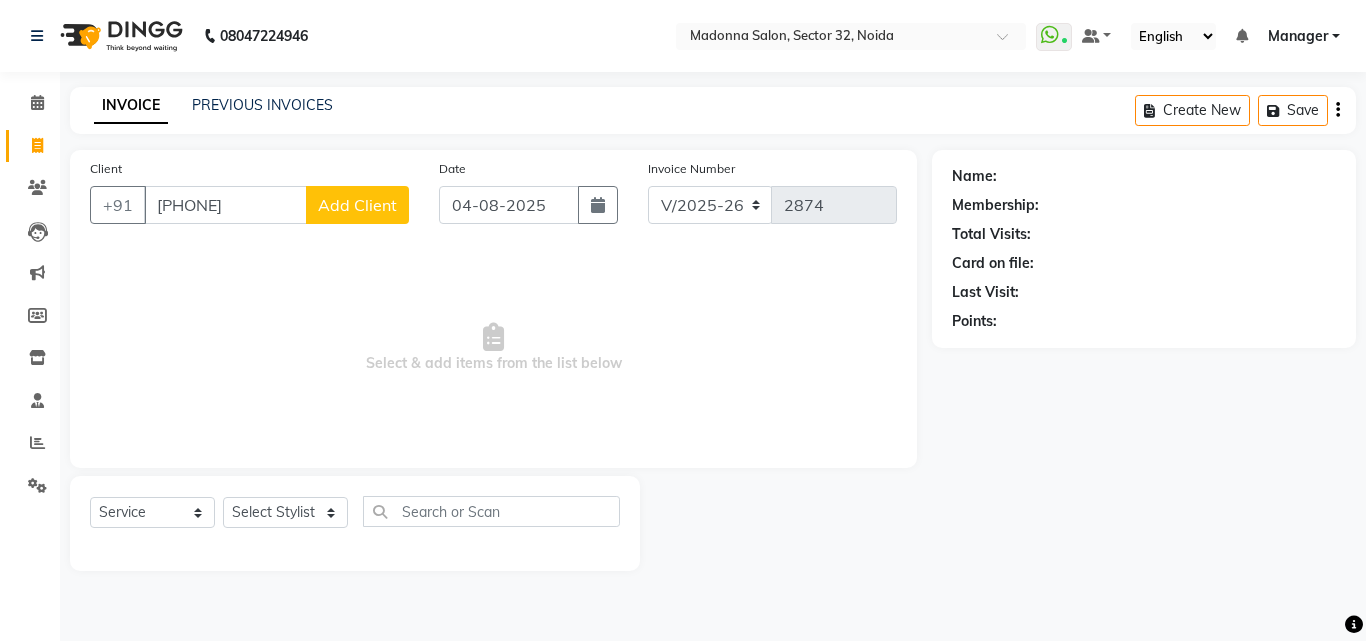 type on "[PHONE]" 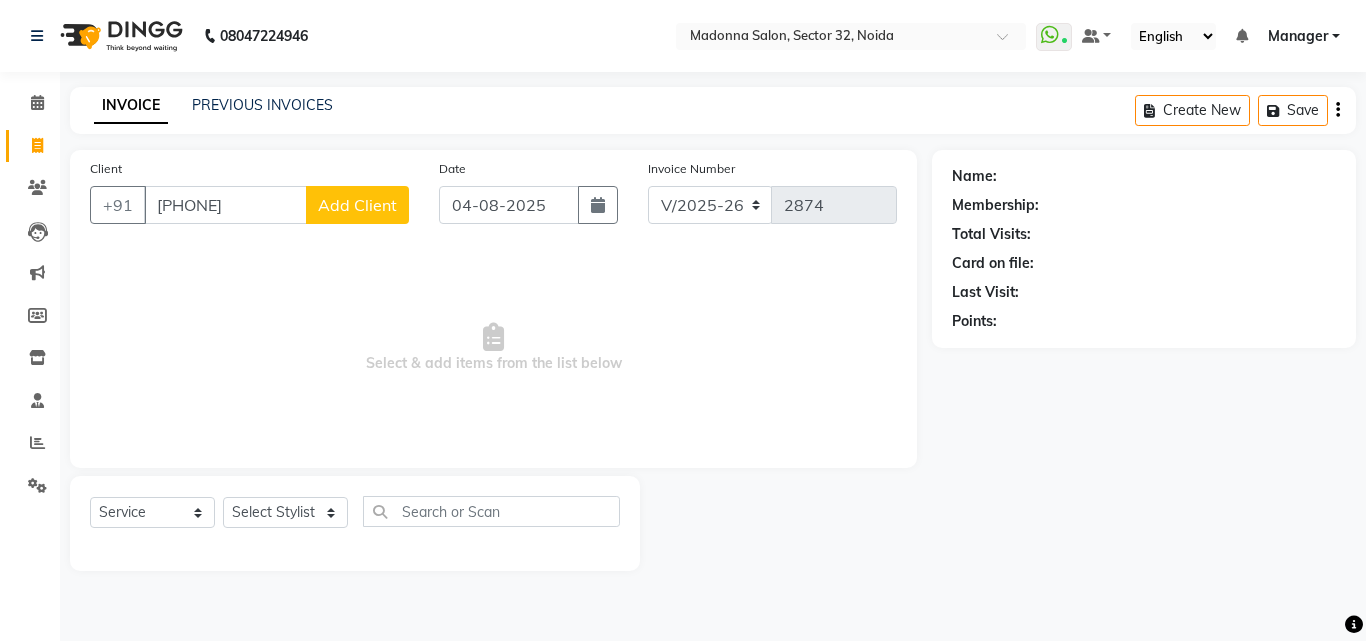 click on "Add Client" 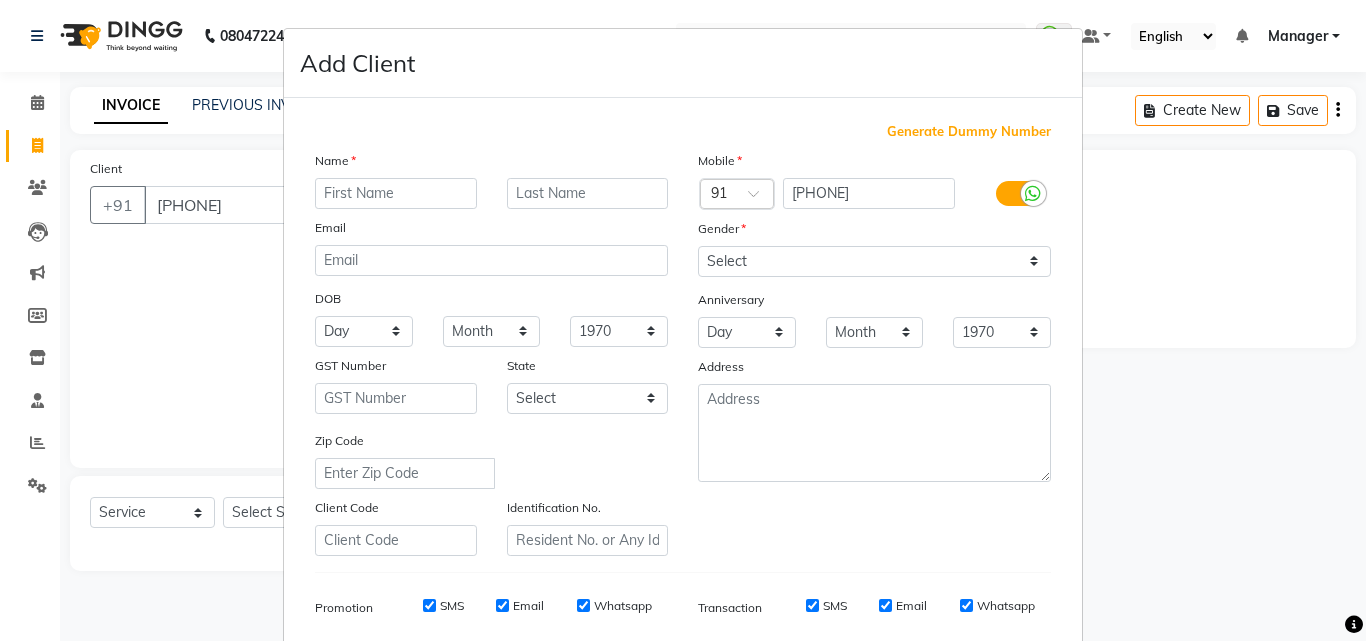 type on "a" 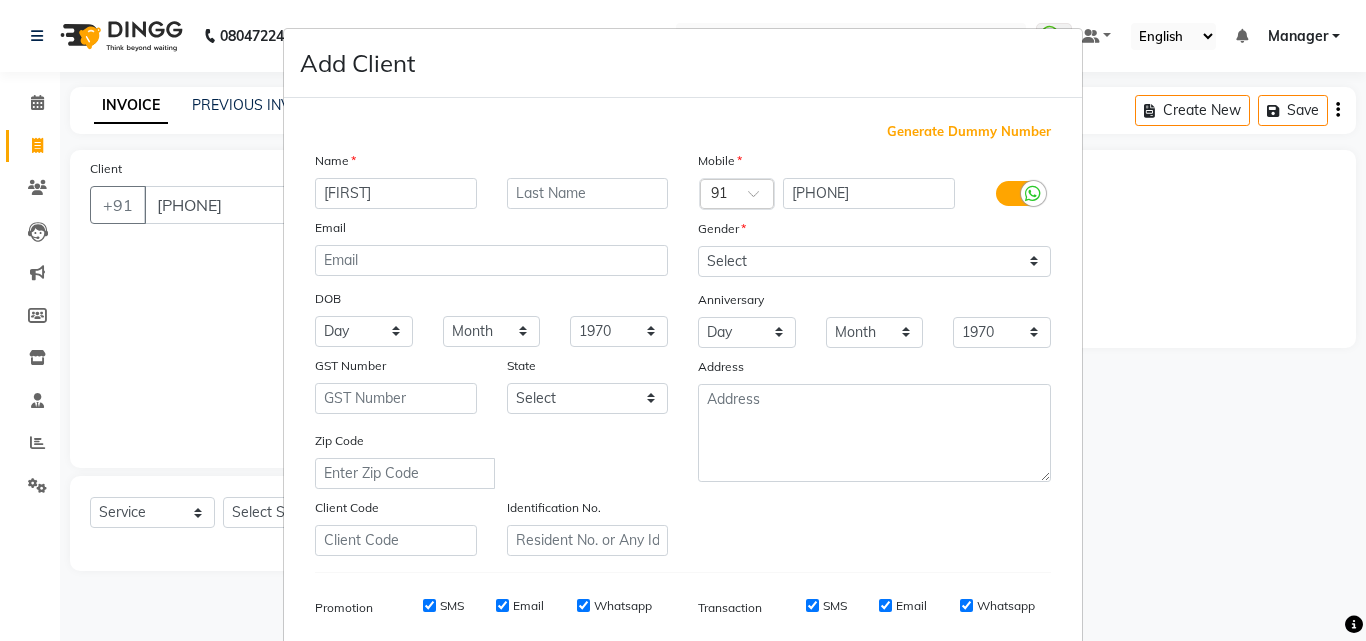 type on "[FIRST]" 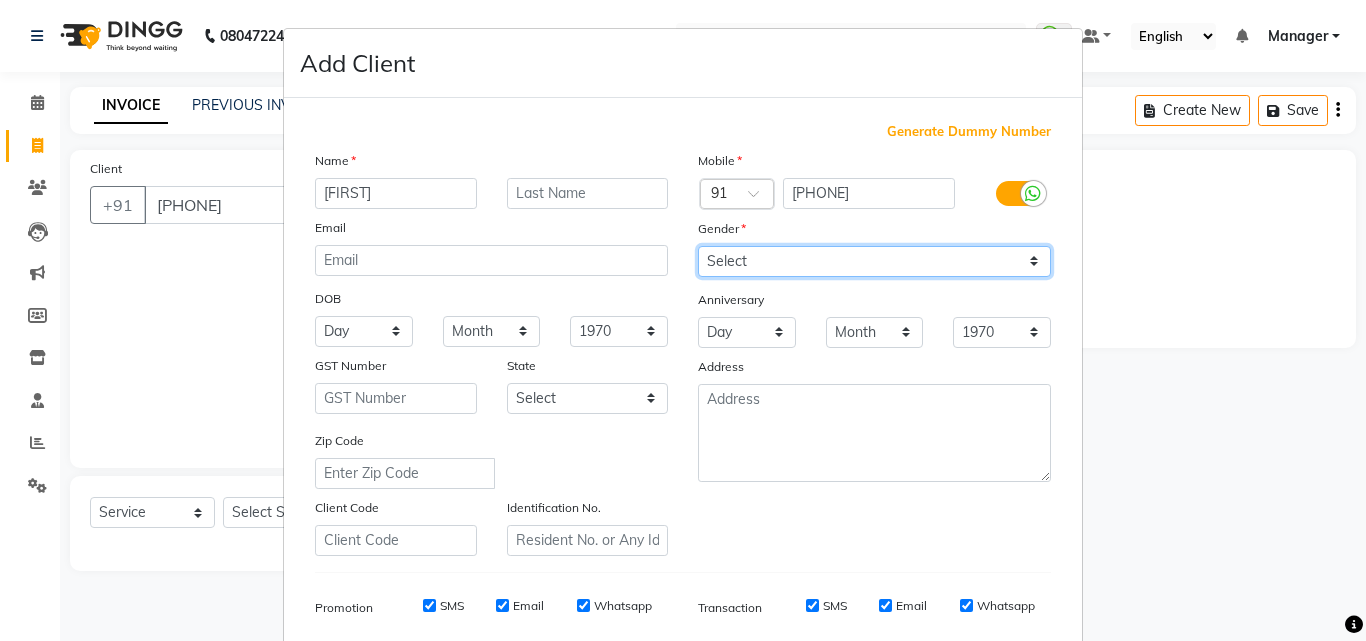 click on "Select Male Female Other Prefer Not To Say" at bounding box center [874, 261] 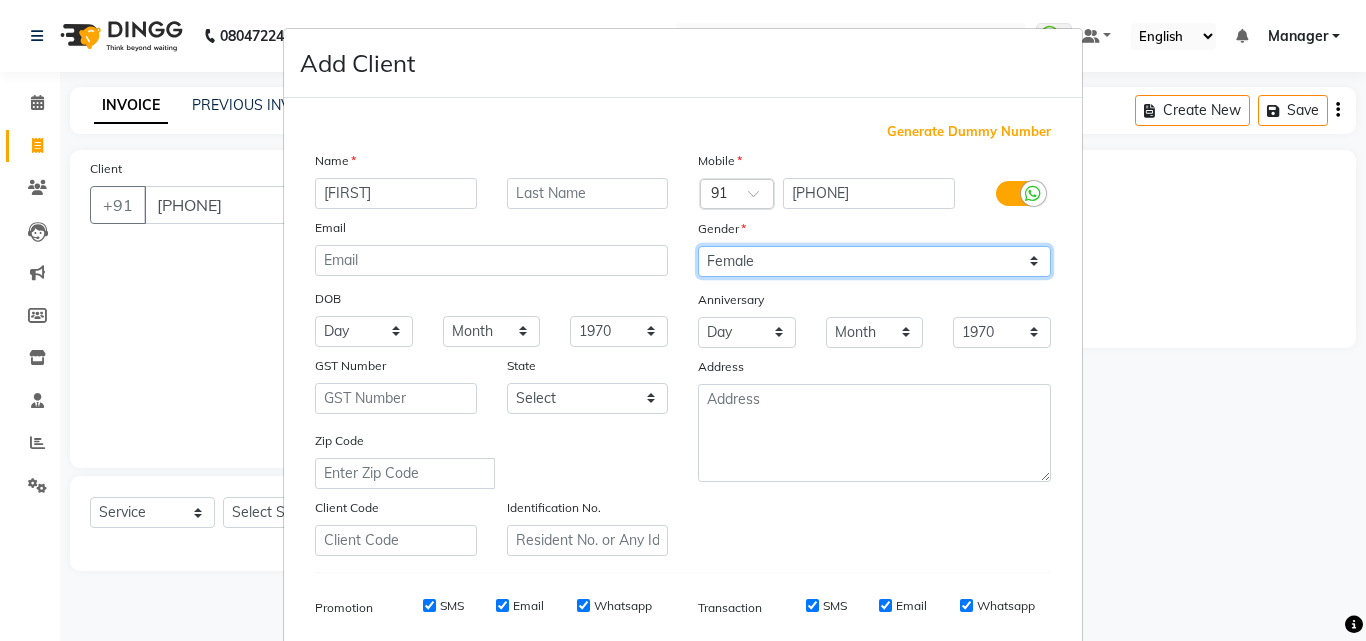 click on "Select Male Female Other Prefer Not To Say" at bounding box center [874, 261] 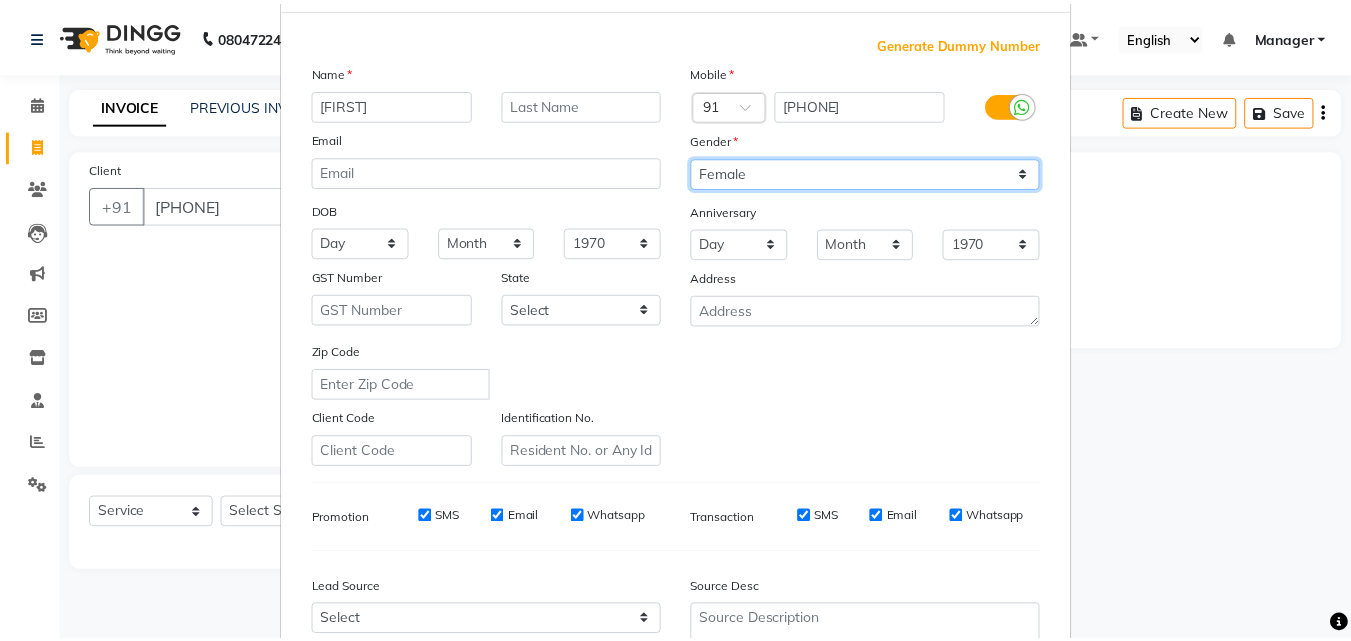 scroll, scrollTop: 282, scrollLeft: 0, axis: vertical 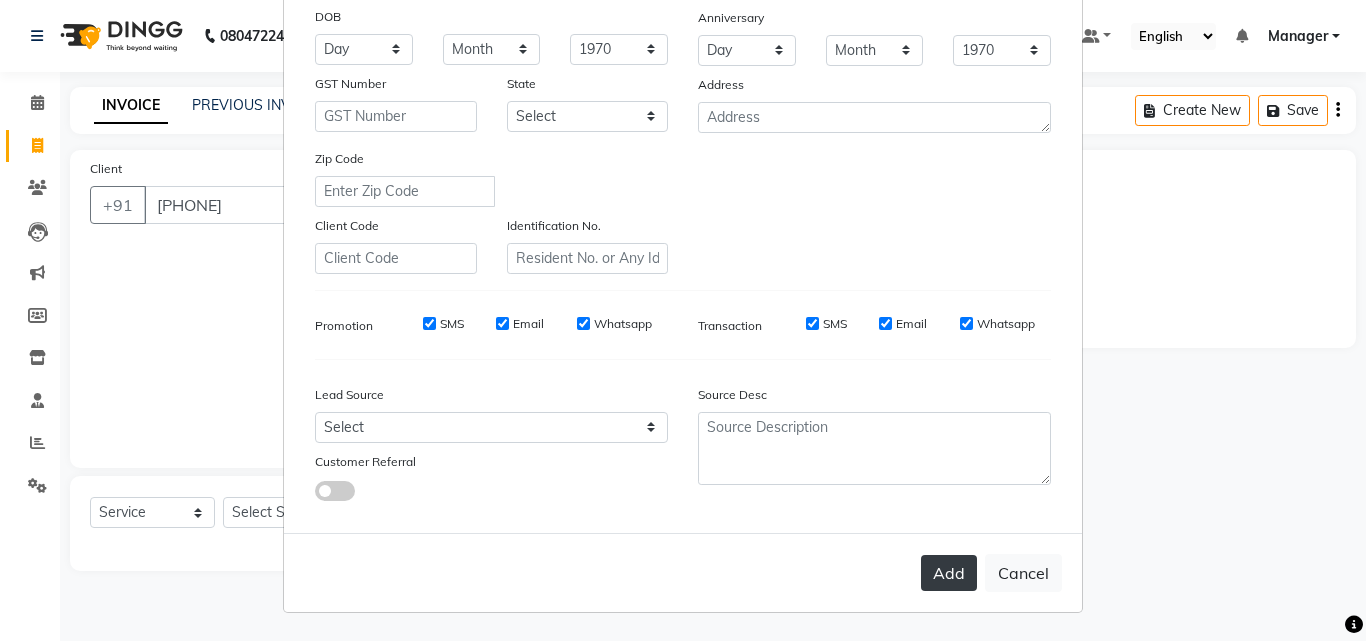 click on "Add" at bounding box center (949, 573) 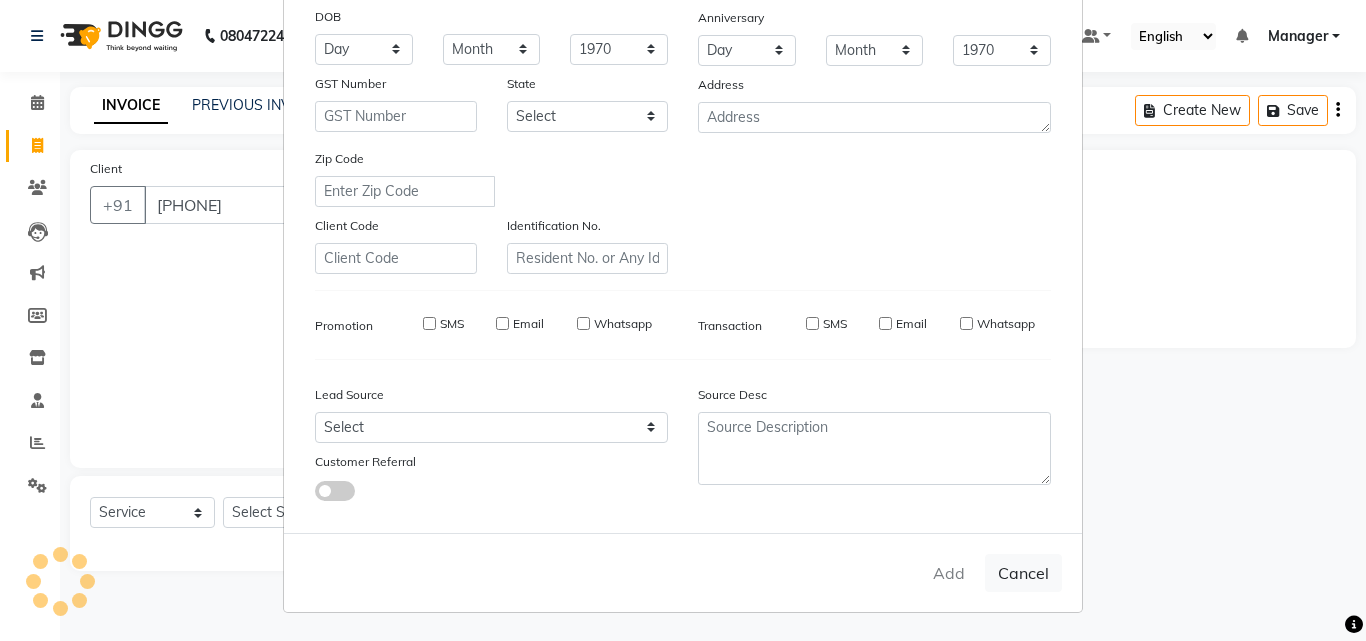 type 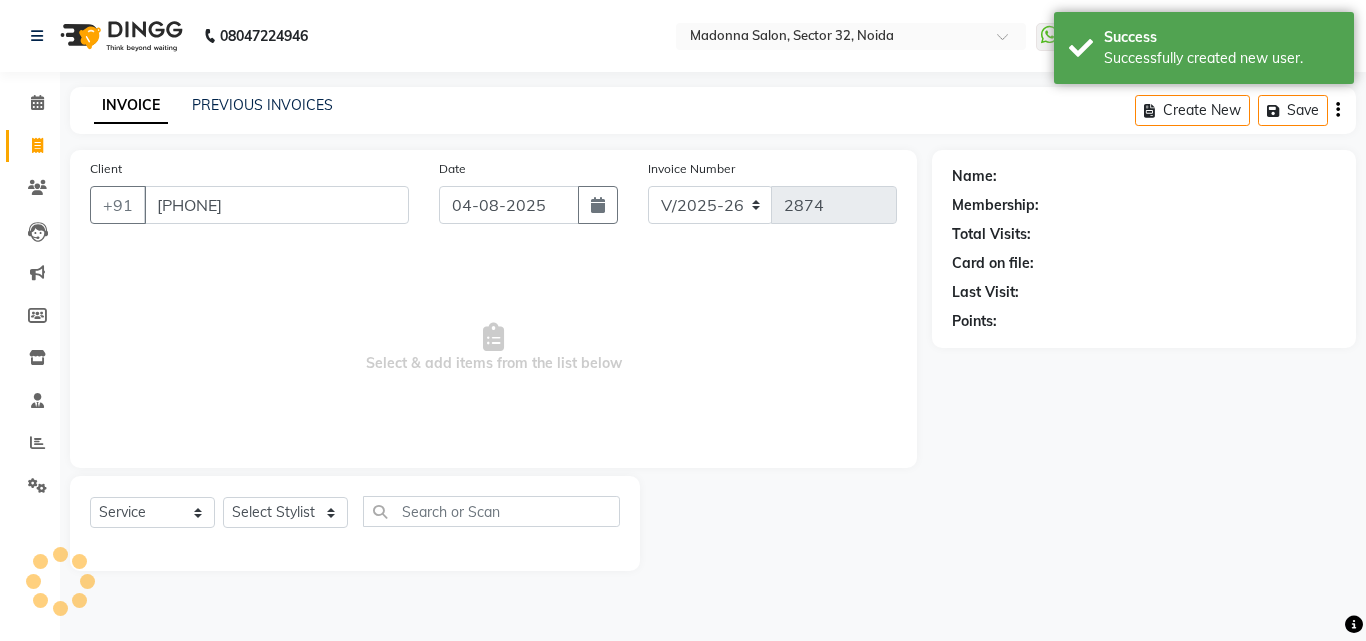 select on "1: Object" 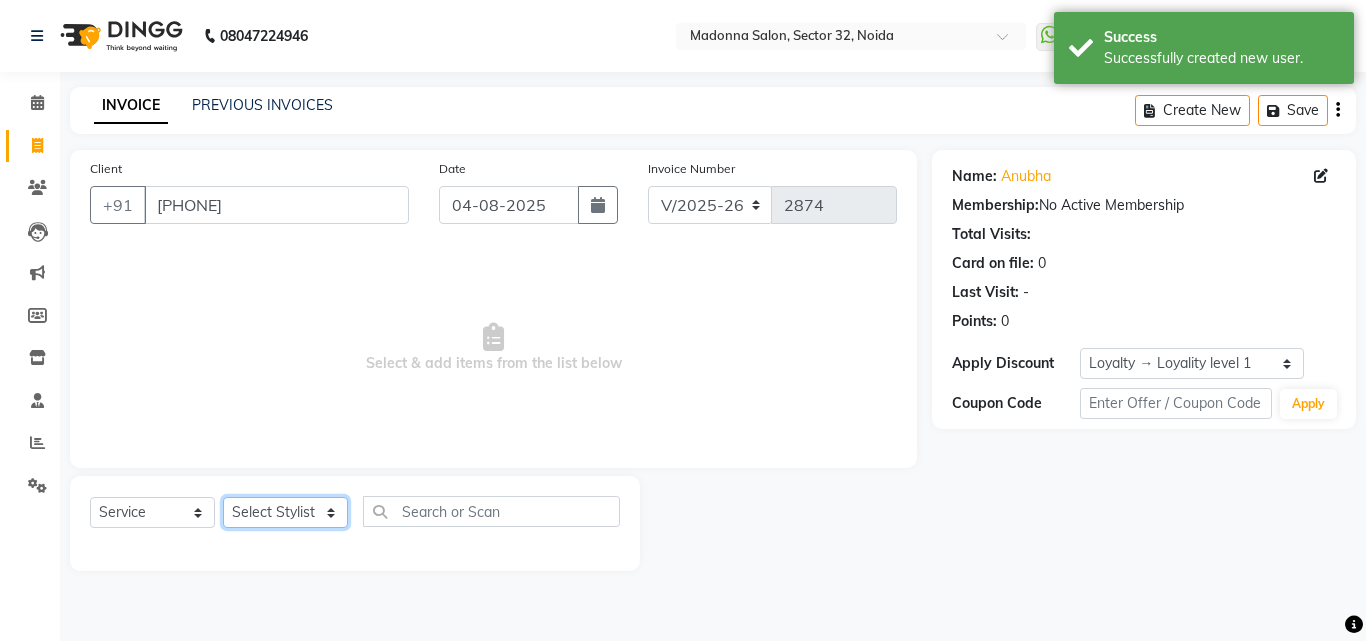 click on "Select Stylist Aayan Account  Ashu BHOLU Geeta Hanif JIYA SINGH Kiran LAXMAN PEDI Manager Mohit Naddy NAIL SWASTIKA Sajal Sameer Shahnawaj Sharukh Sonu VISHAL STYLIST" 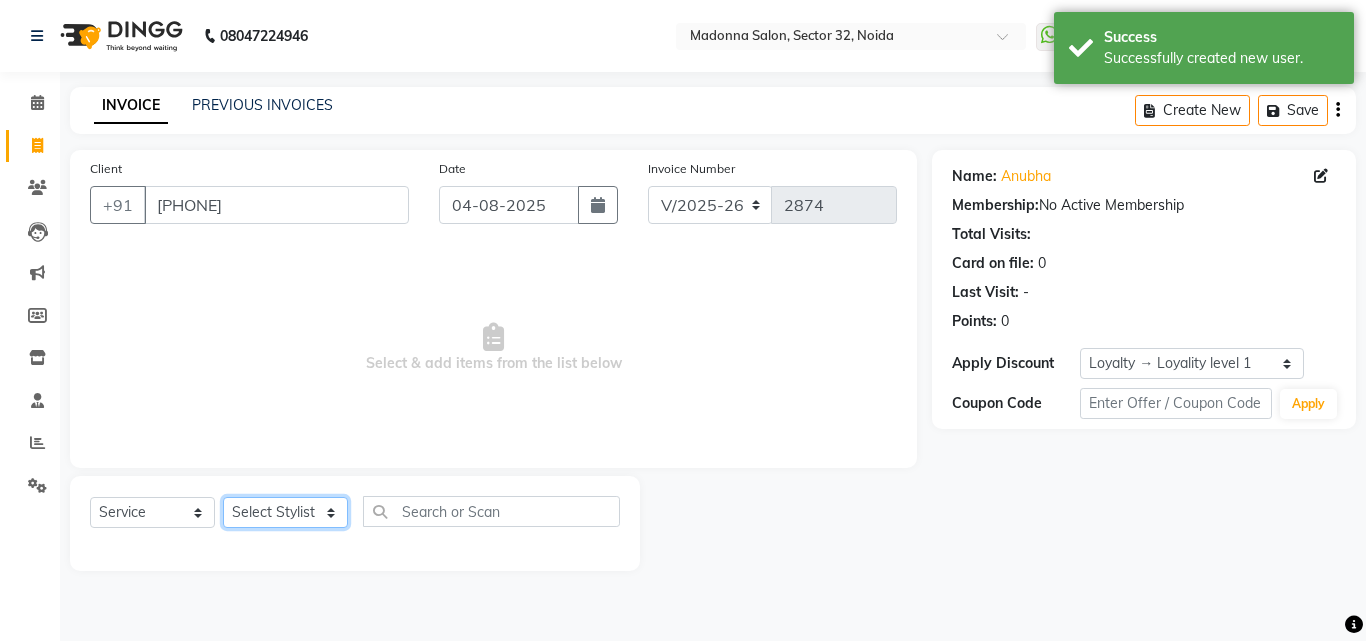 select on "63474" 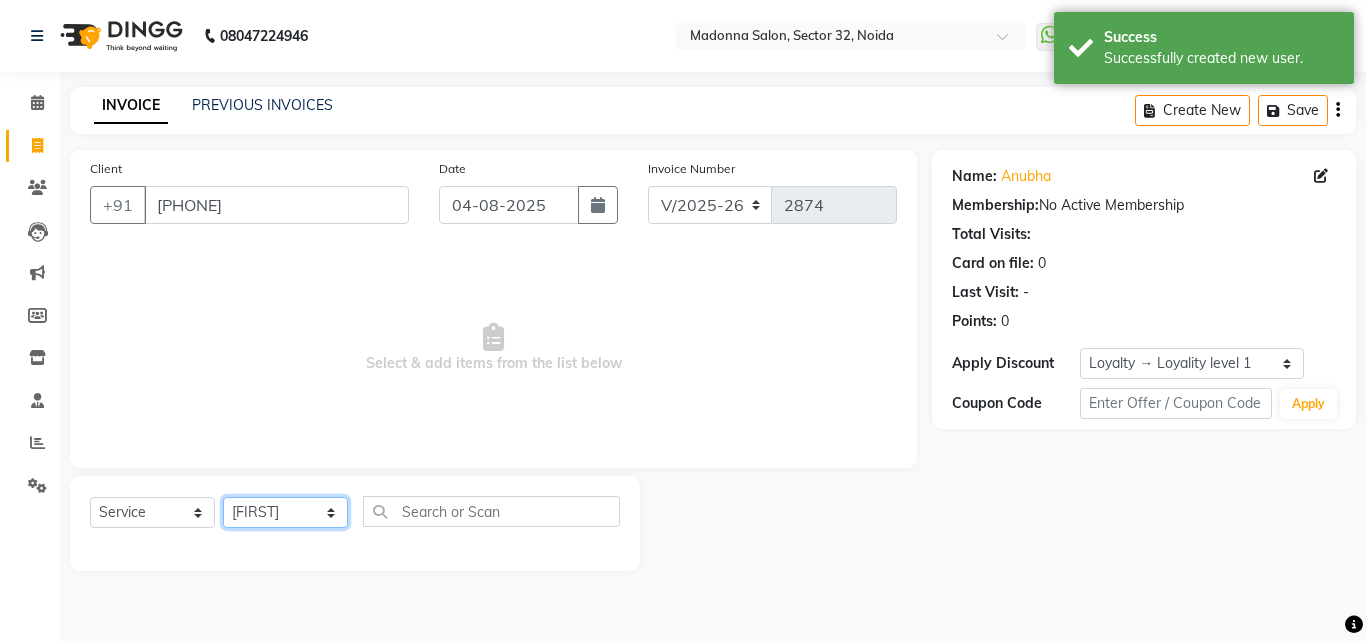 click on "Select Stylist Aayan Account  Ashu BHOLU Geeta Hanif JIYA SINGH Kiran LAXMAN PEDI Manager Mohit Naddy NAIL SWASTIKA Sajal Sameer Shahnawaj Sharukh Sonu VISHAL STYLIST" 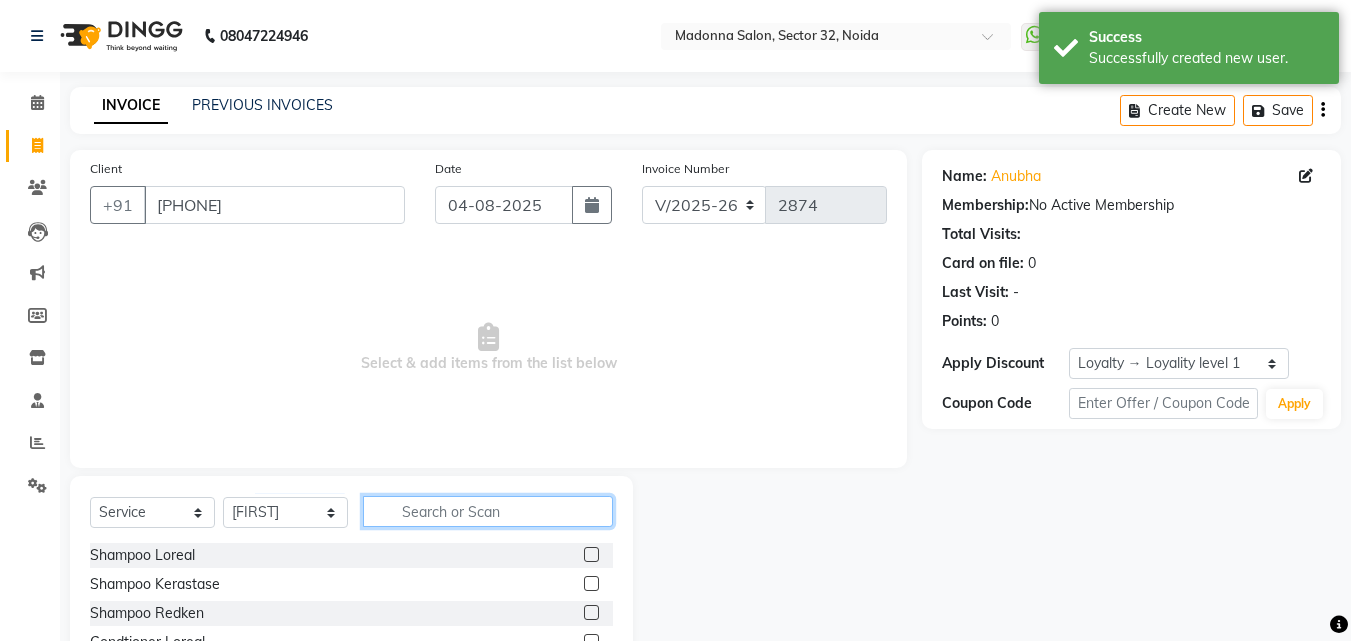 click 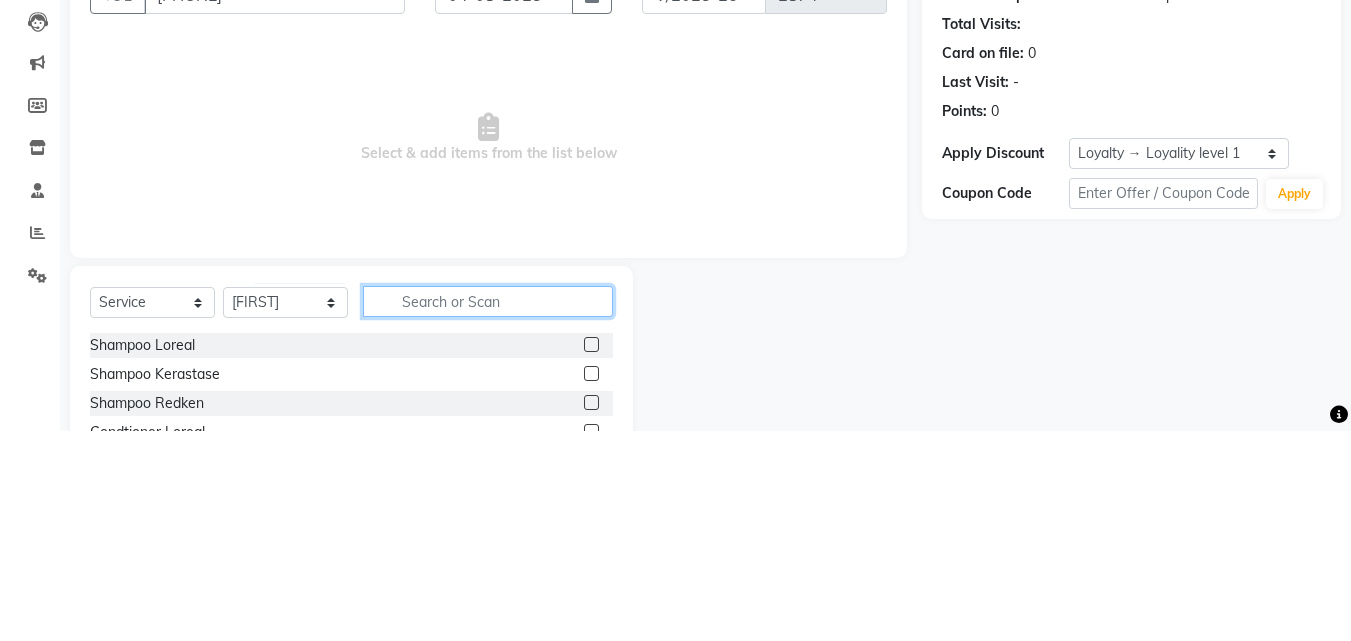 scroll, scrollTop: 48, scrollLeft: 0, axis: vertical 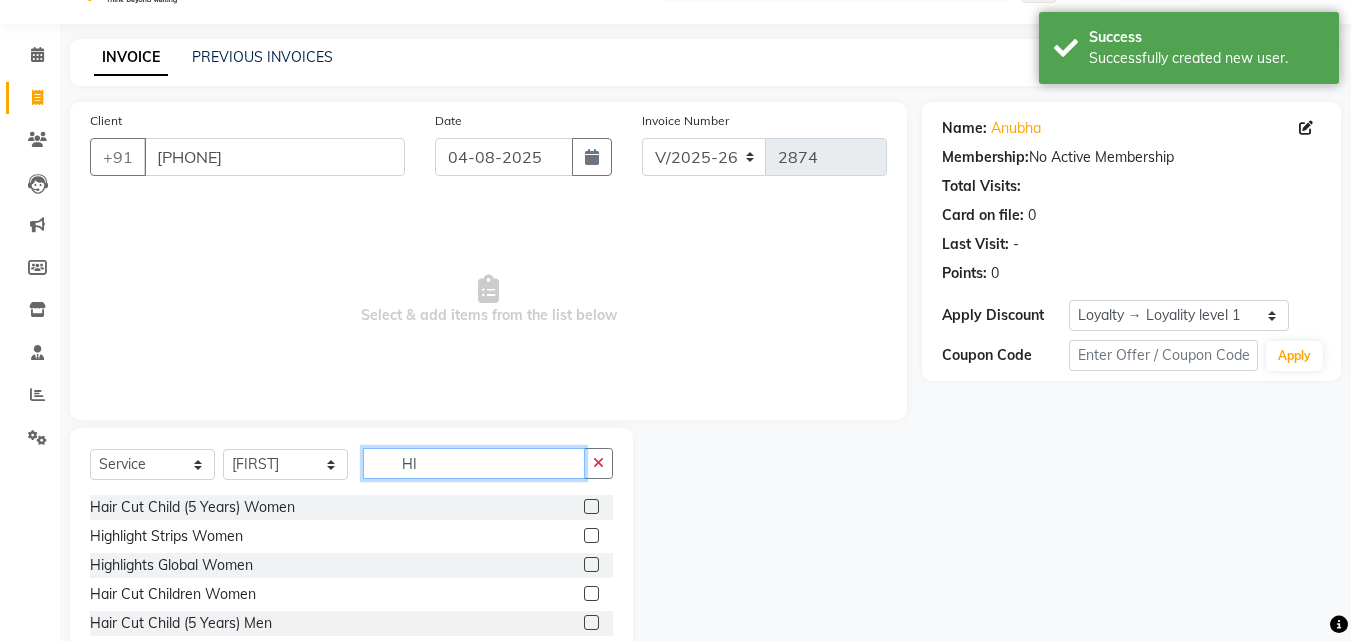 type on "HI" 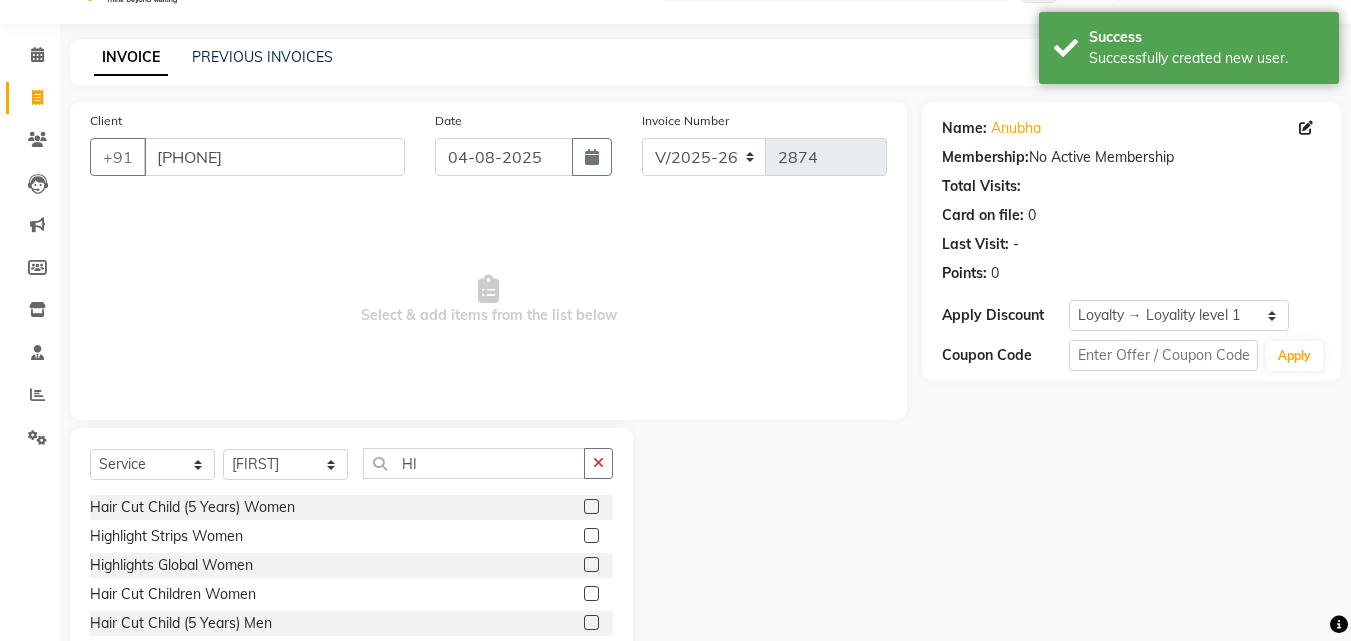 click 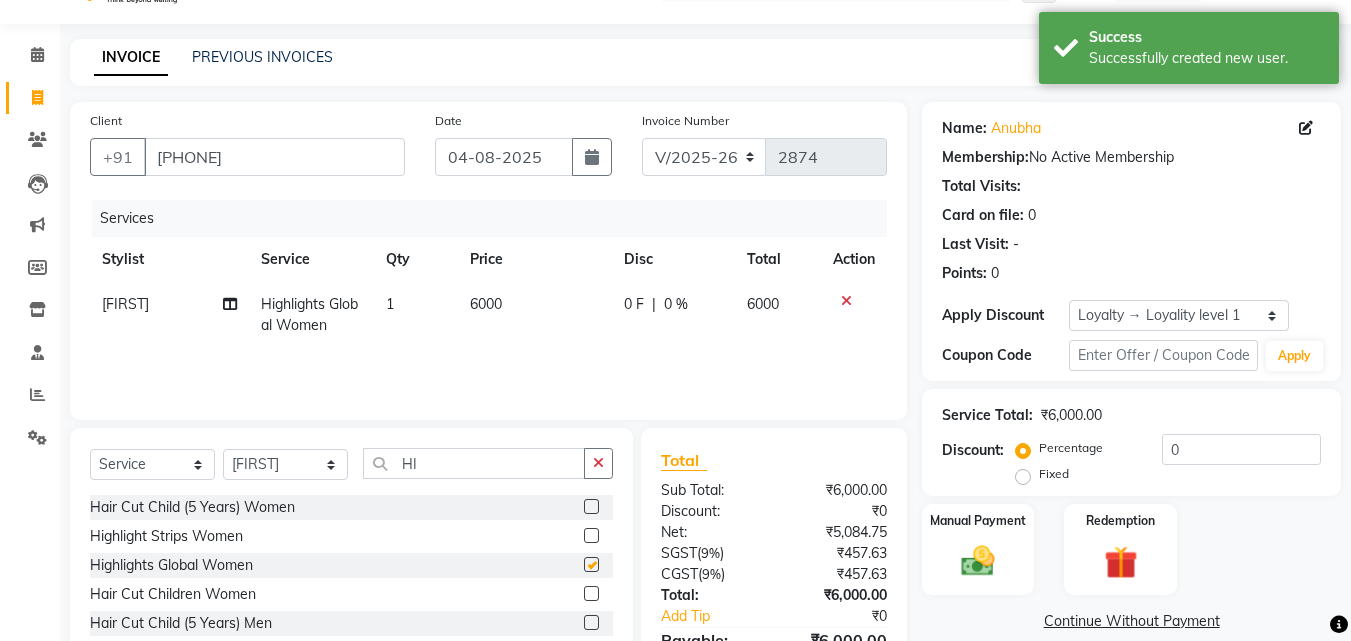 checkbox on "false" 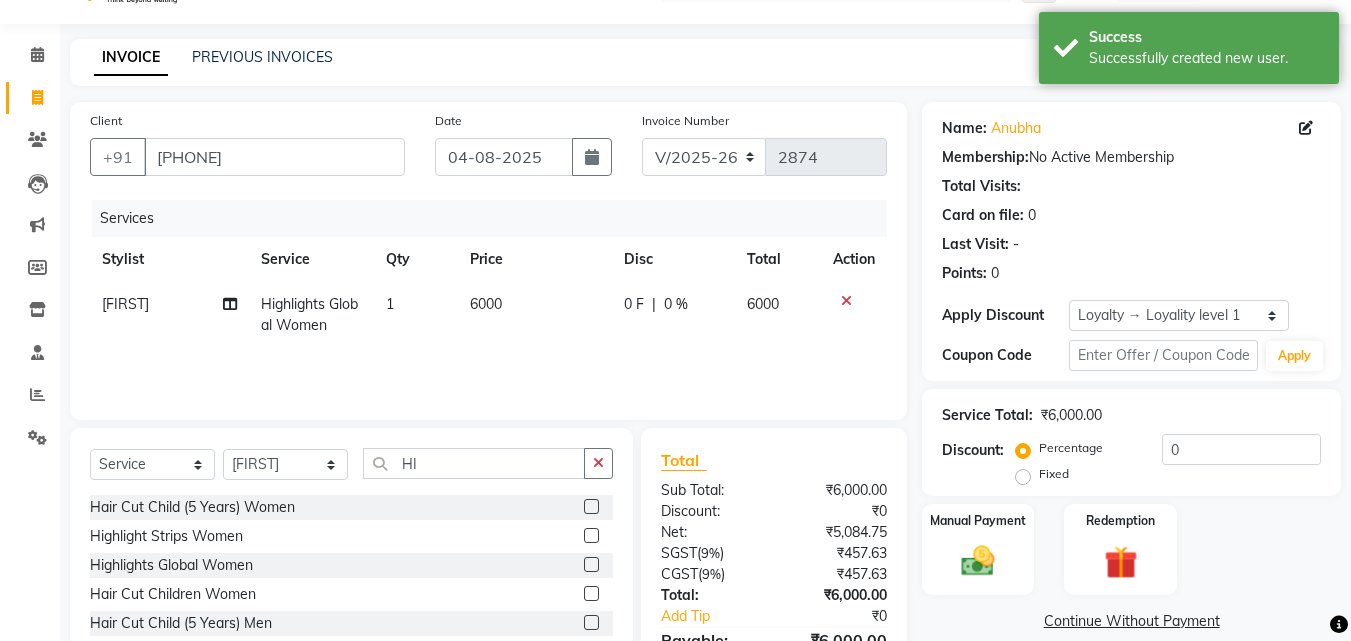click on "6000" 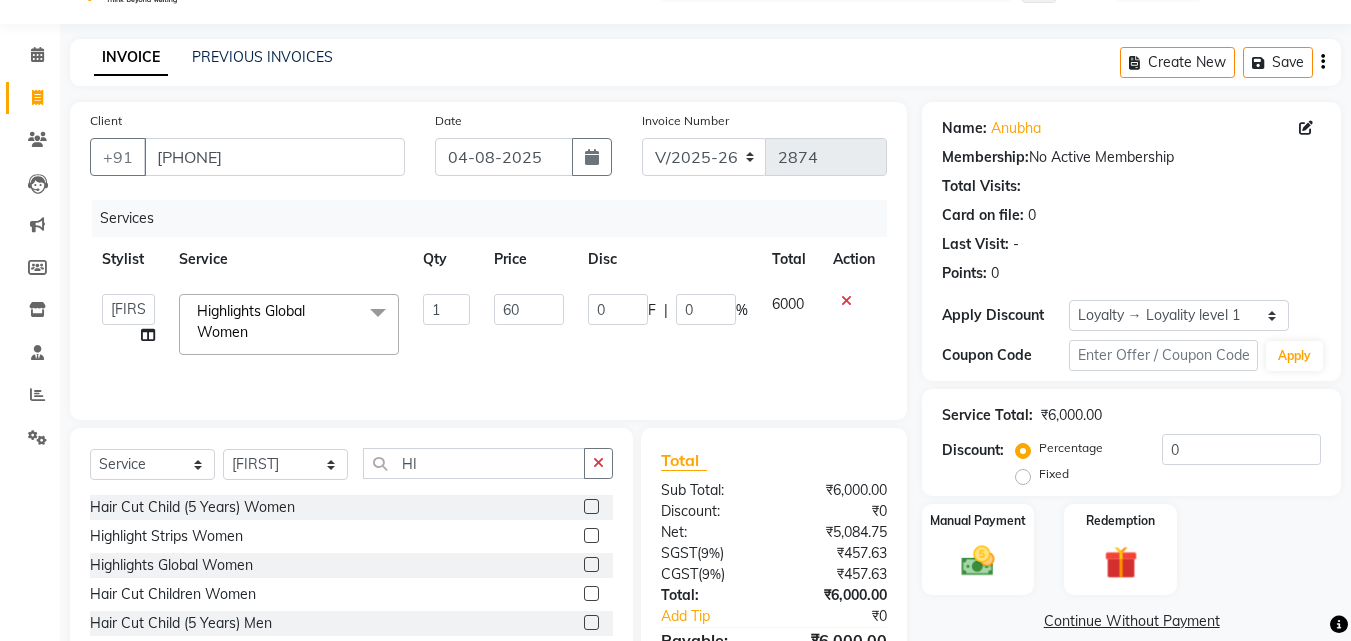 type on "6" 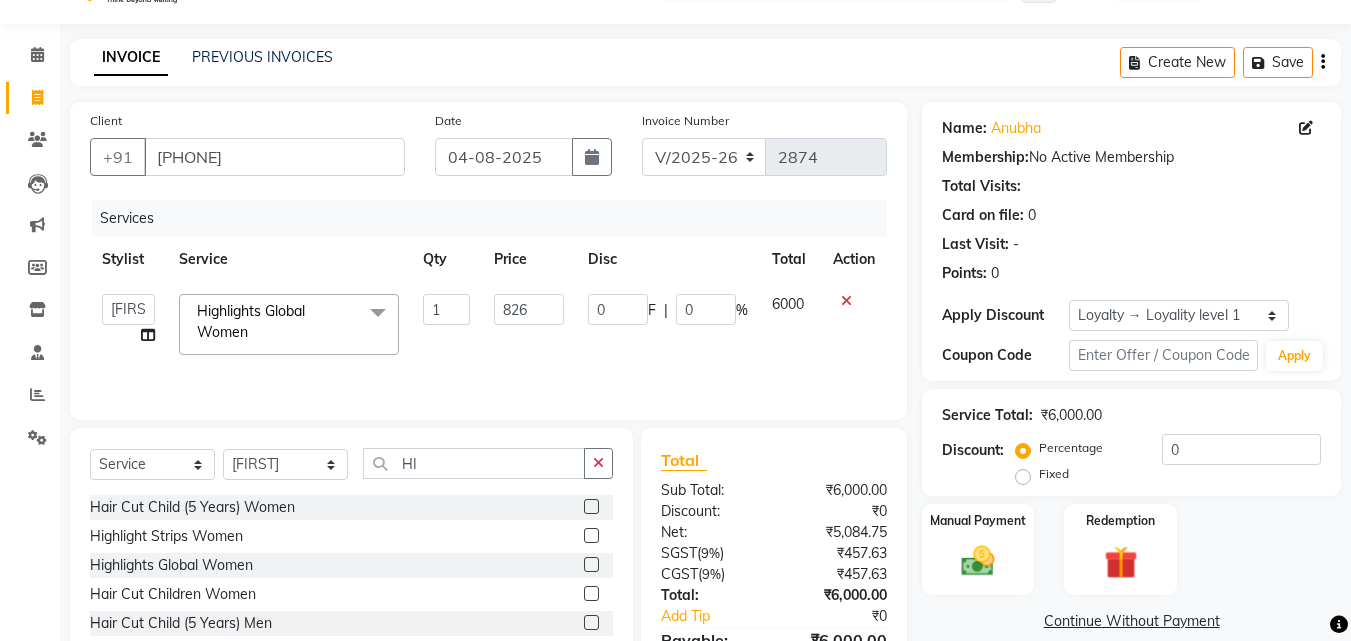 type on "8260" 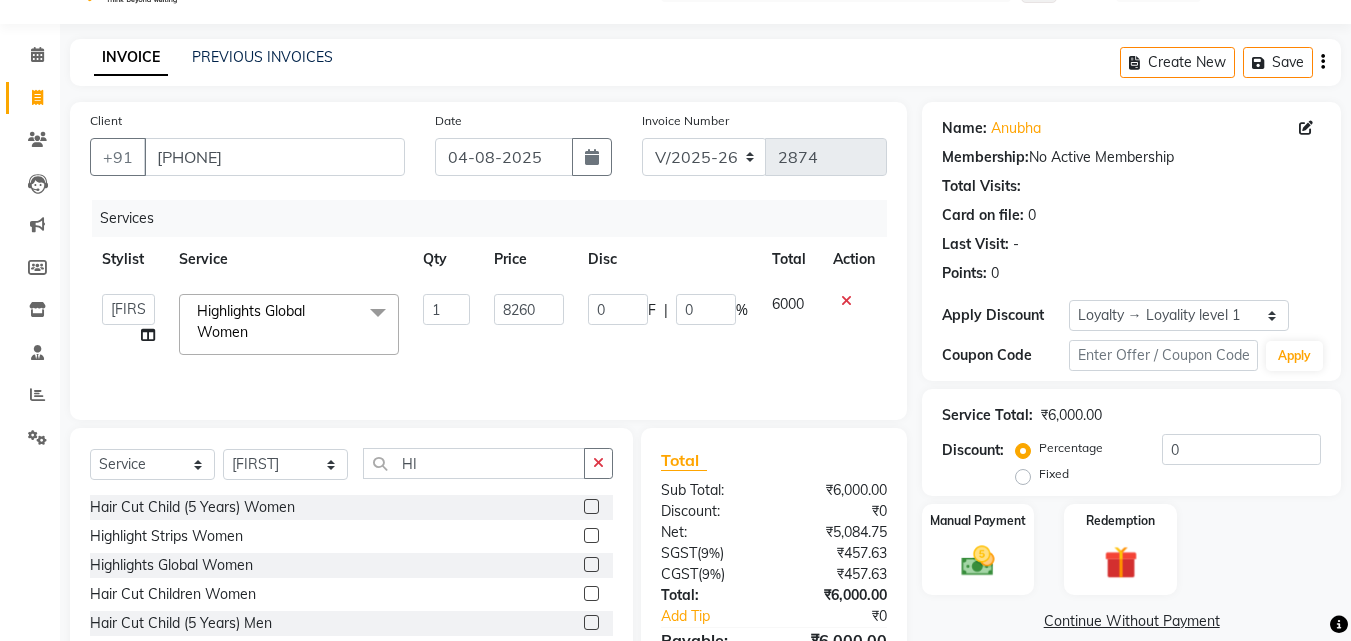 click on "Services Stylist Service Qty Price Disc Total Action Aayan Account Ashu BHOLU Geeta Hanif JIYA SINGH Kiran LAXMAN PEDI Manager Mohit Naddy NAIL SWASTIKA Sajal Sameer Shahnawaj Sharukh Sonu VISHAL STYLIST Highlights Global Women x Shampoo Loreal Shampoo Kerastase Shampoo Redken Condtioner Loreal Condtioner Kerastase Condtioner Redken Hair cut Women Hair Cut Child (5 Years) Women Change Of Style Women Blow Dry Women Iron Curls Women Hair Do Women Oil Massage Women Plex Treatment Women Color Touch-Up 1 Women Color Touch-Up 2 Women Highlight Strips Women Highlights Global Women Global Color Women Rebonding Women Smoothning Women Keratin Women Botox Women Hair Cut Children Women Balayage /Ombre Women French Glossing Women Hair Cut Men Hair Cut Child (5 Years) Men Oil Massage Men Plex Treatment Men Hair Spa Men Color Touch-Up Men Highlights Men Rebonding Men Smoothening Men Keratin Men Botox Men Perming Men Shave Beard Color Ear Wax Scalp scrub Face massage Beard Hair do 1" 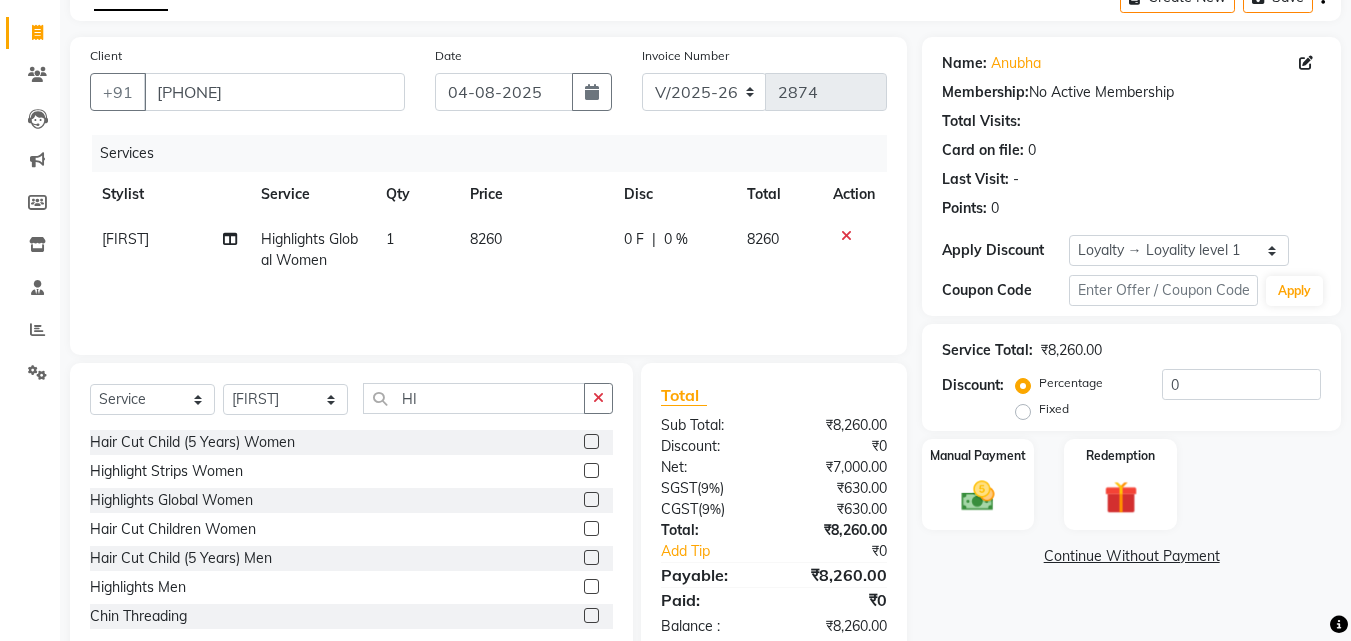 scroll, scrollTop: 160, scrollLeft: 0, axis: vertical 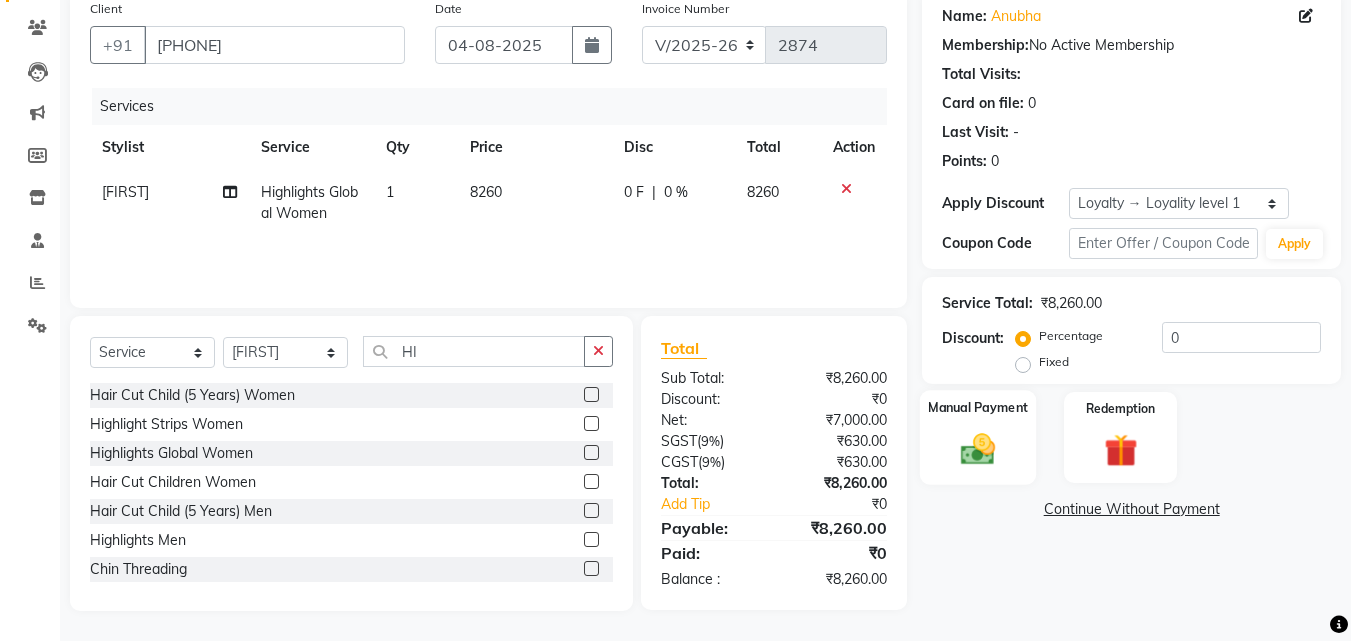 click 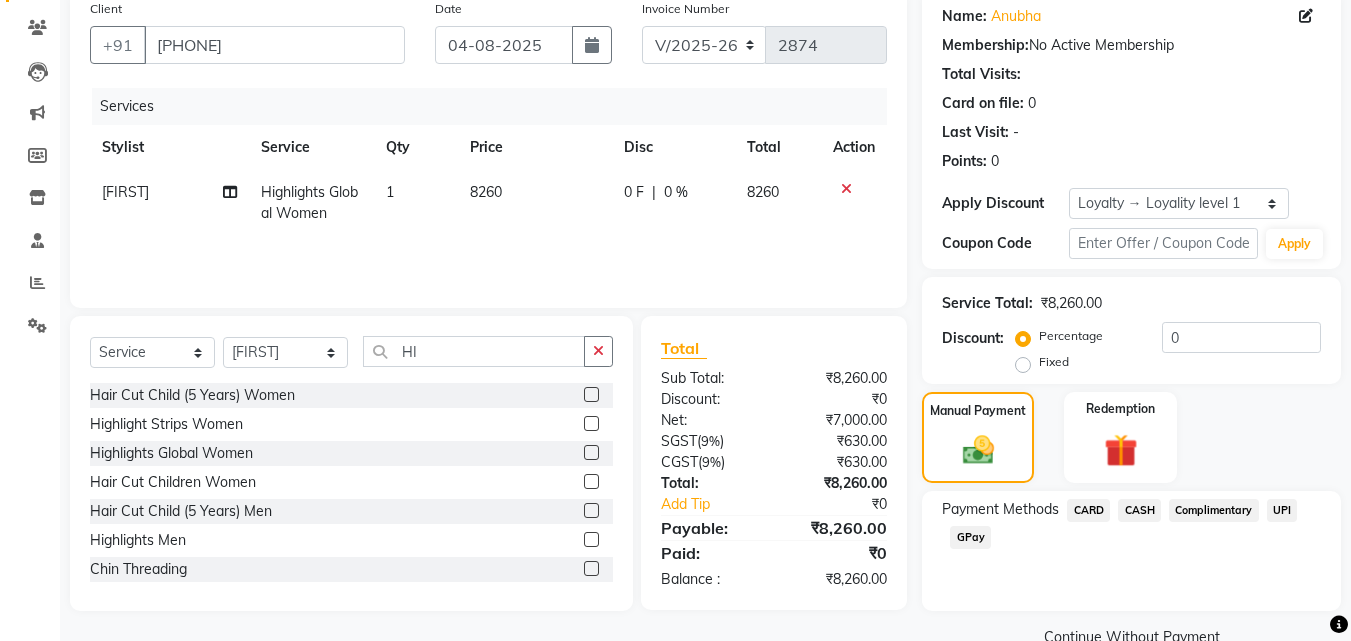 click on "CASH" 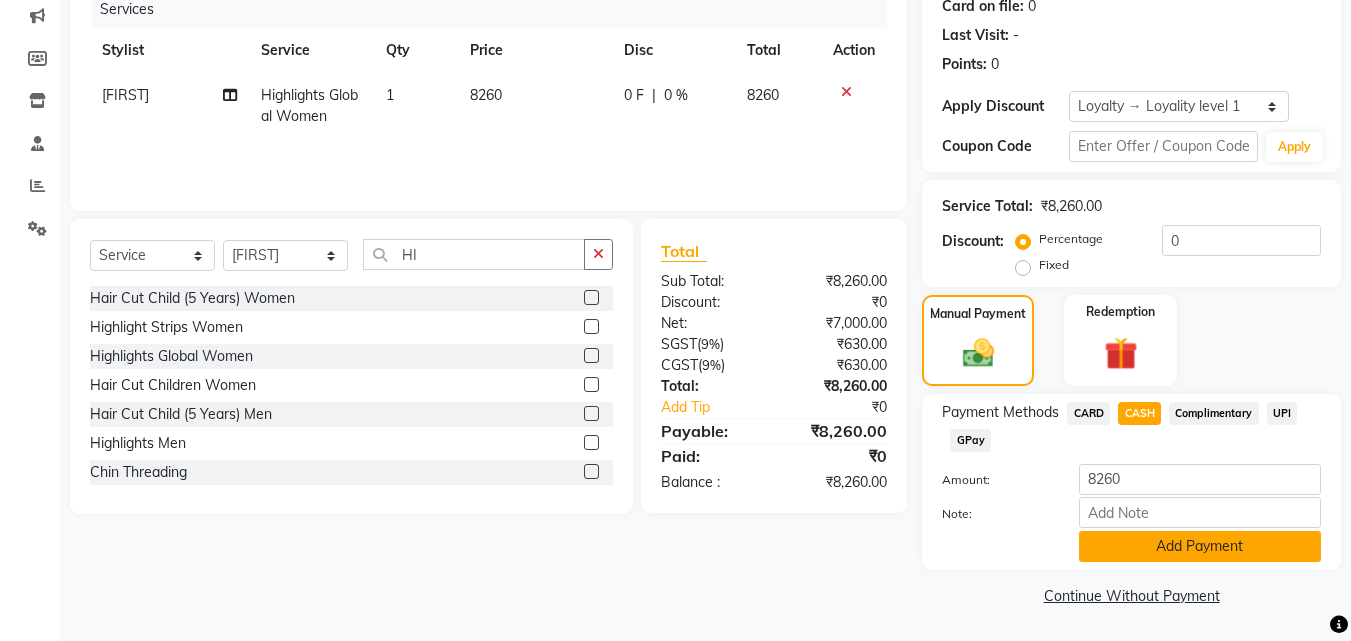 click on "Add Payment" 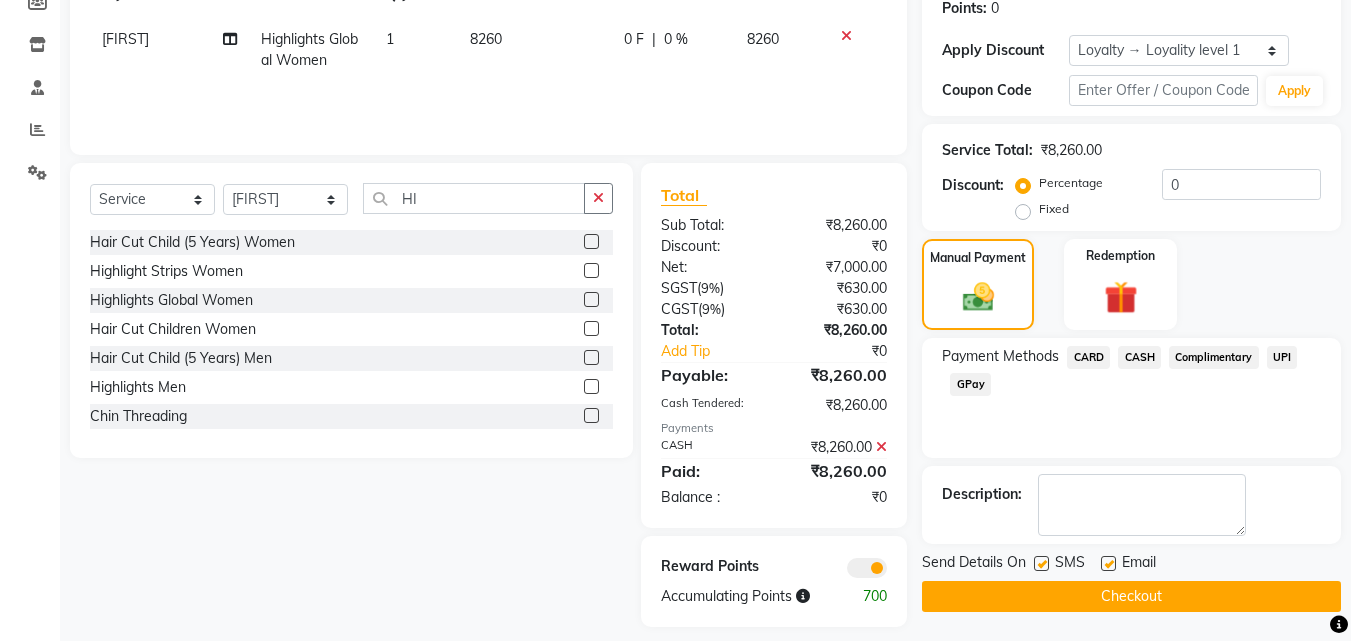 scroll, scrollTop: 329, scrollLeft: 0, axis: vertical 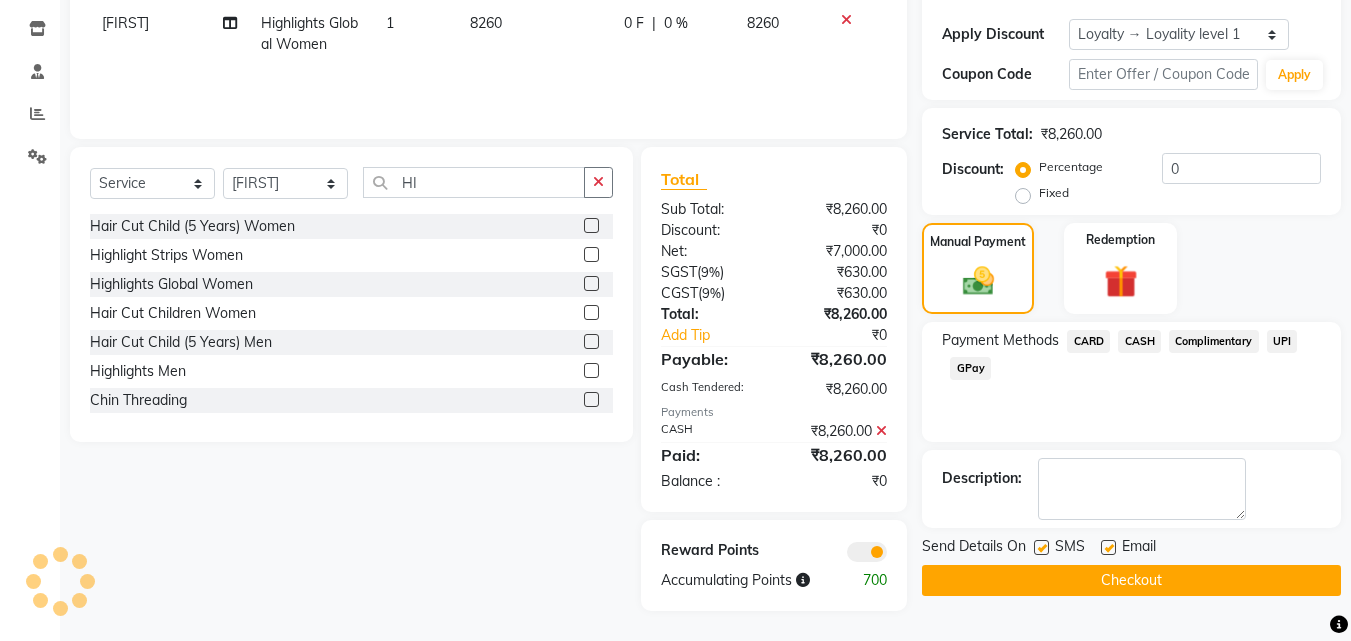 click on "Checkout" 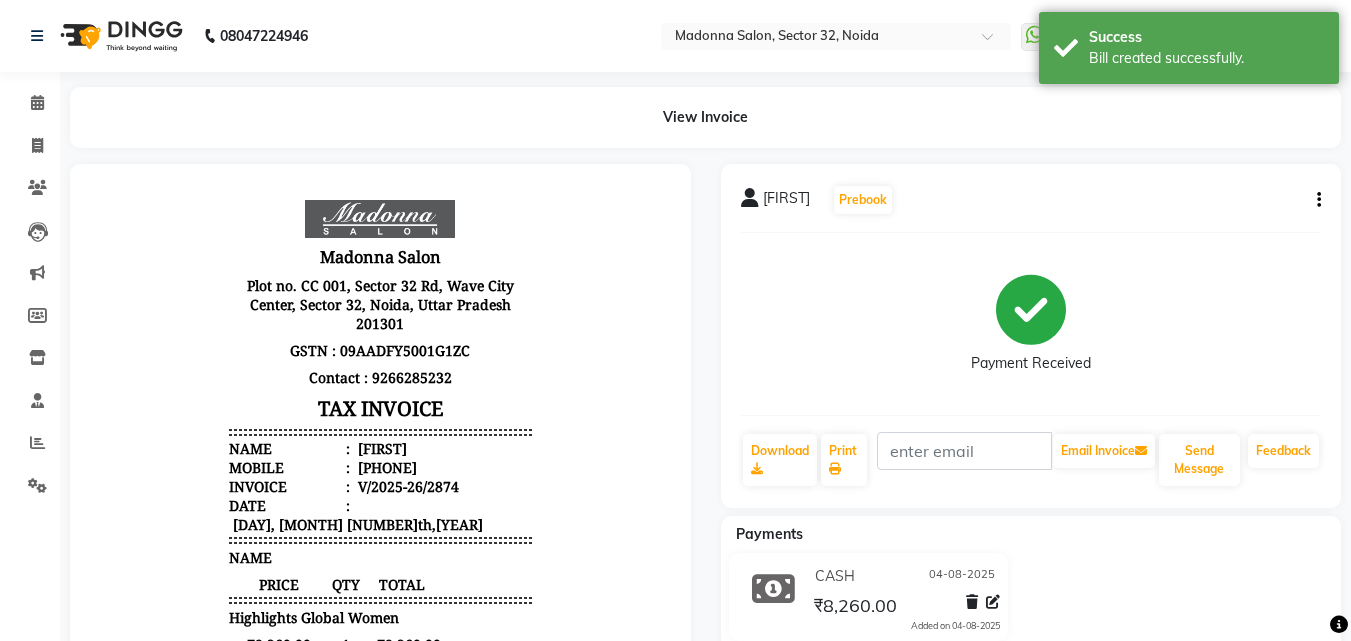 scroll, scrollTop: 0, scrollLeft: 0, axis: both 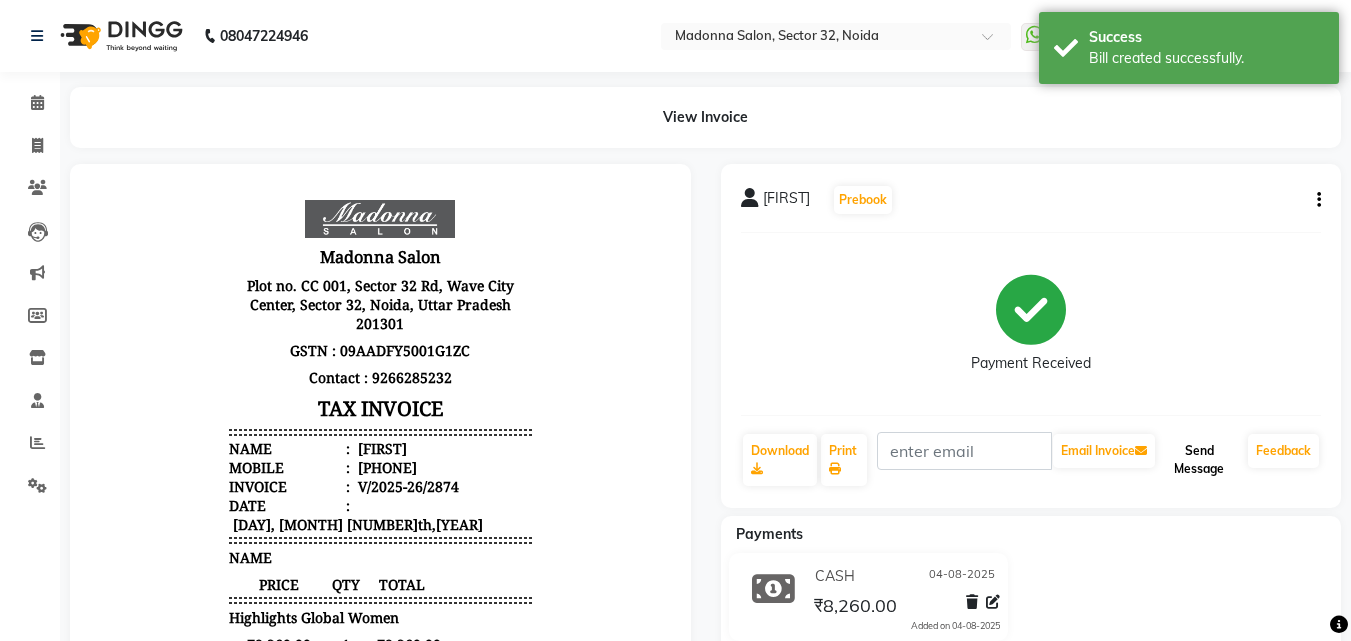 click on "Send Message" 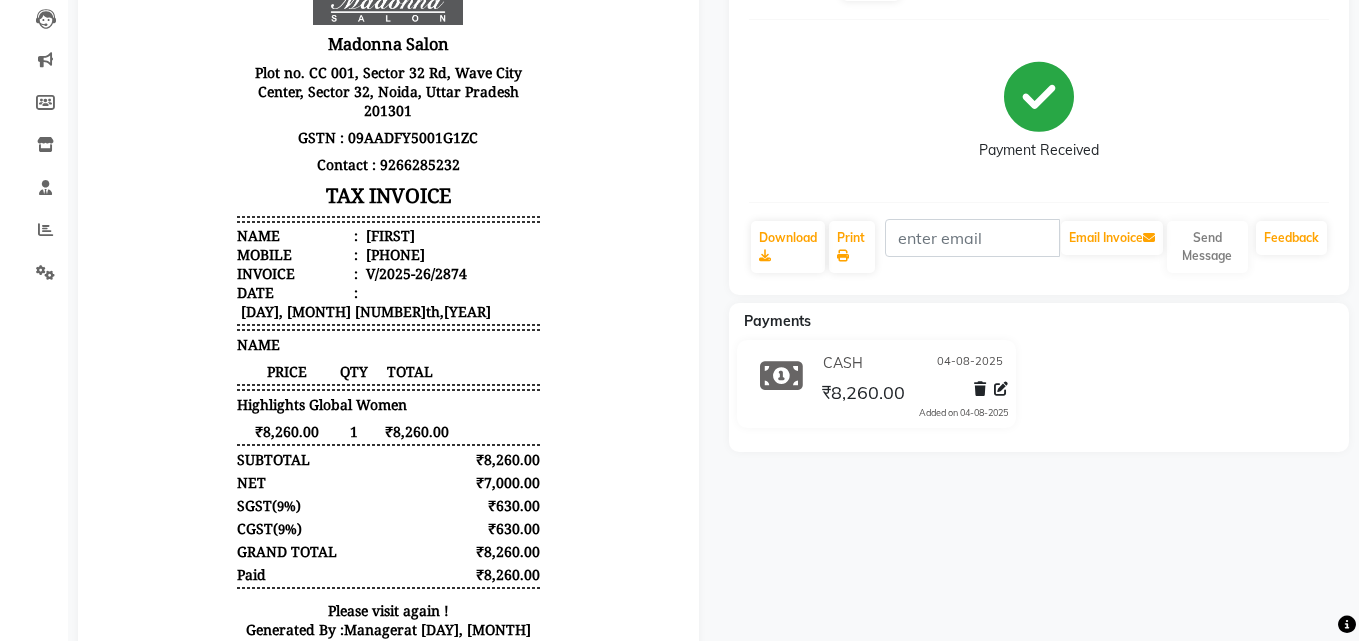 scroll, scrollTop: 0, scrollLeft: 0, axis: both 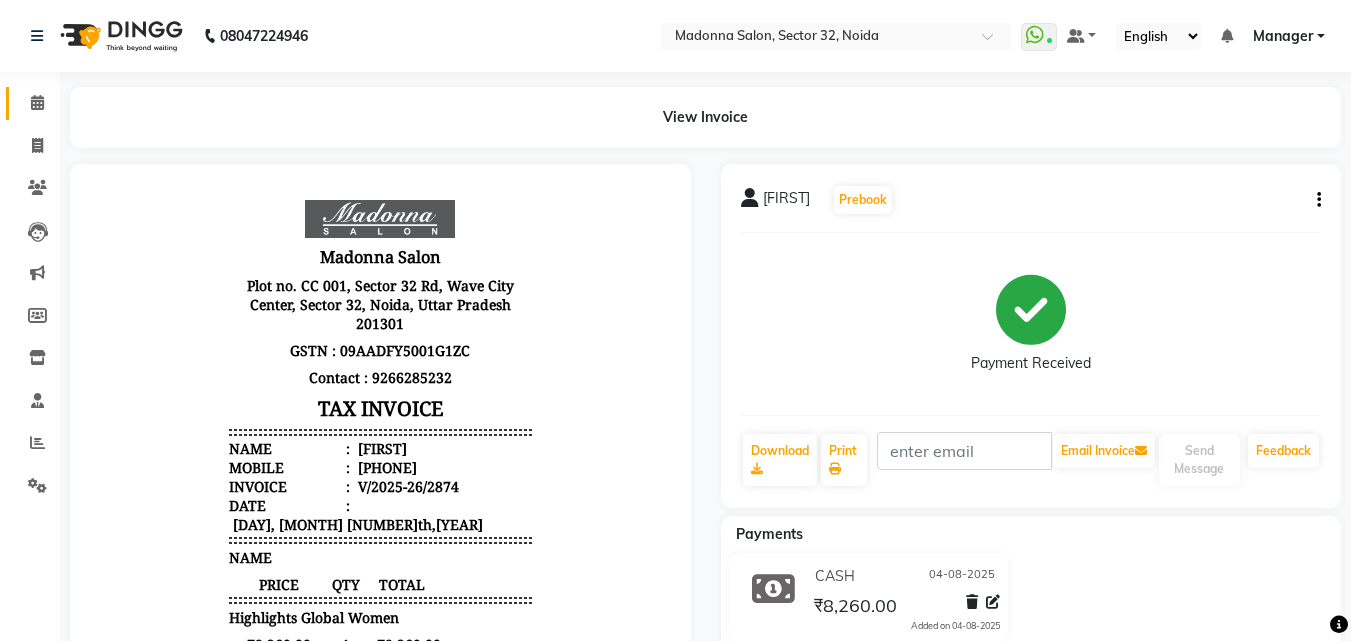 click 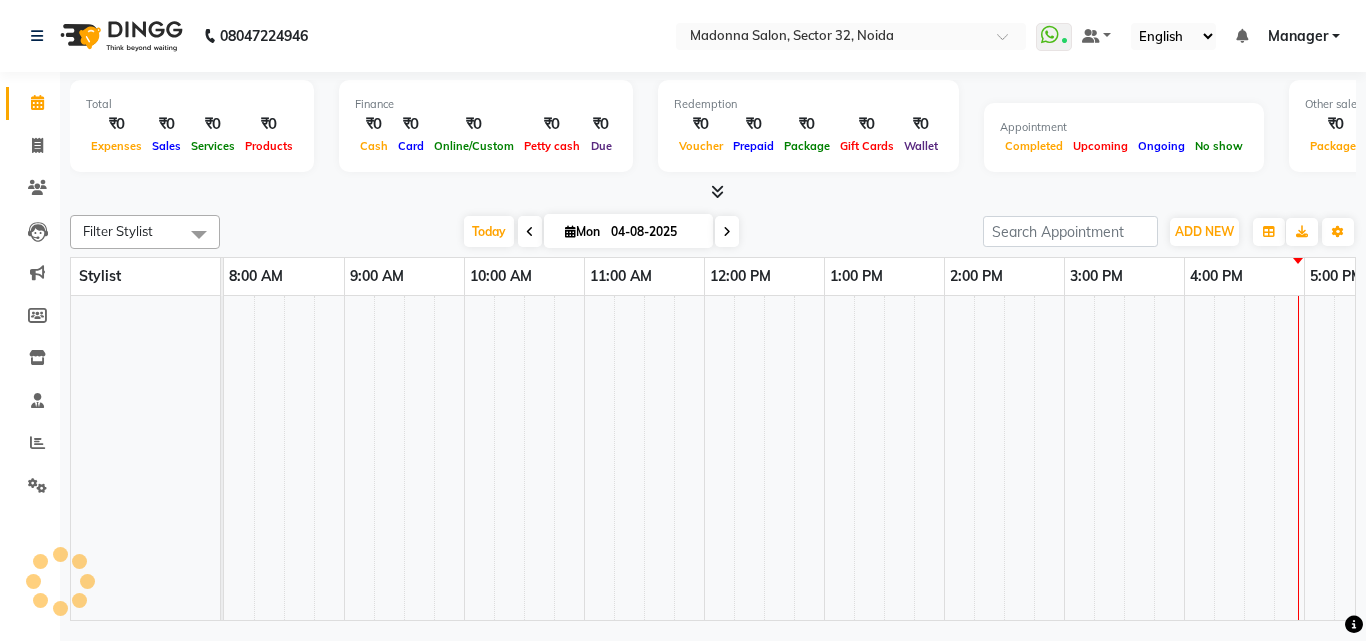 scroll, scrollTop: 0, scrollLeft: 0, axis: both 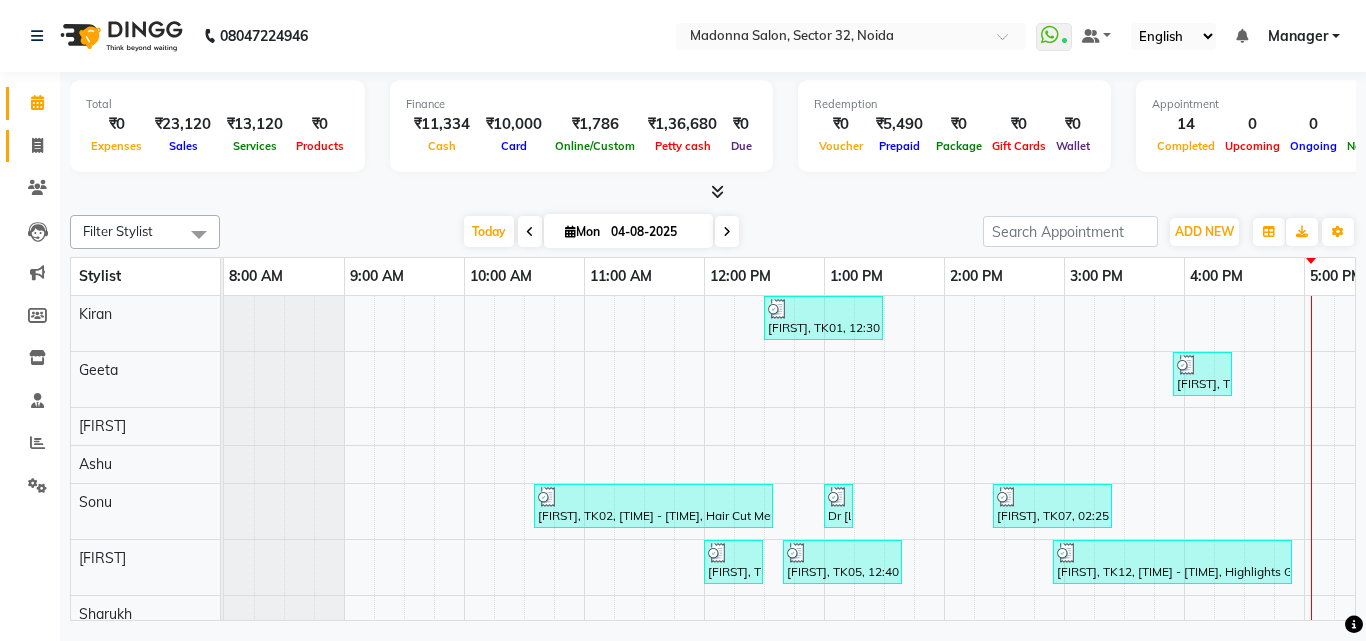 click 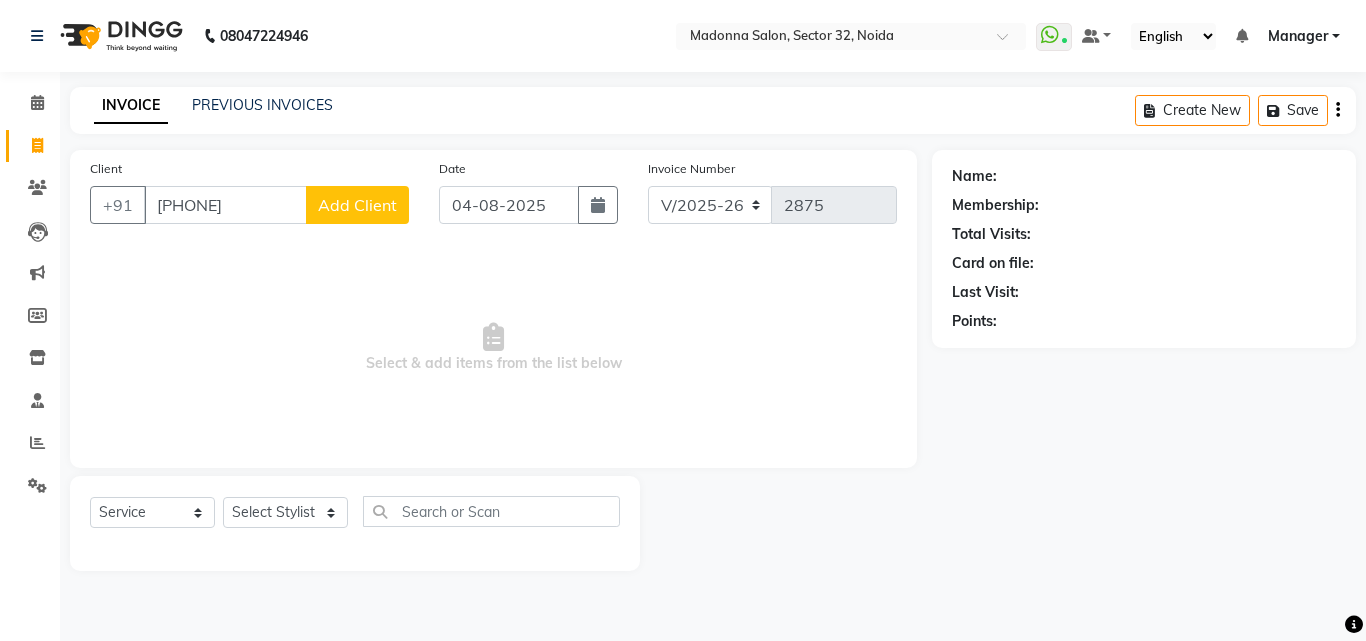 type on "[PHONE]" 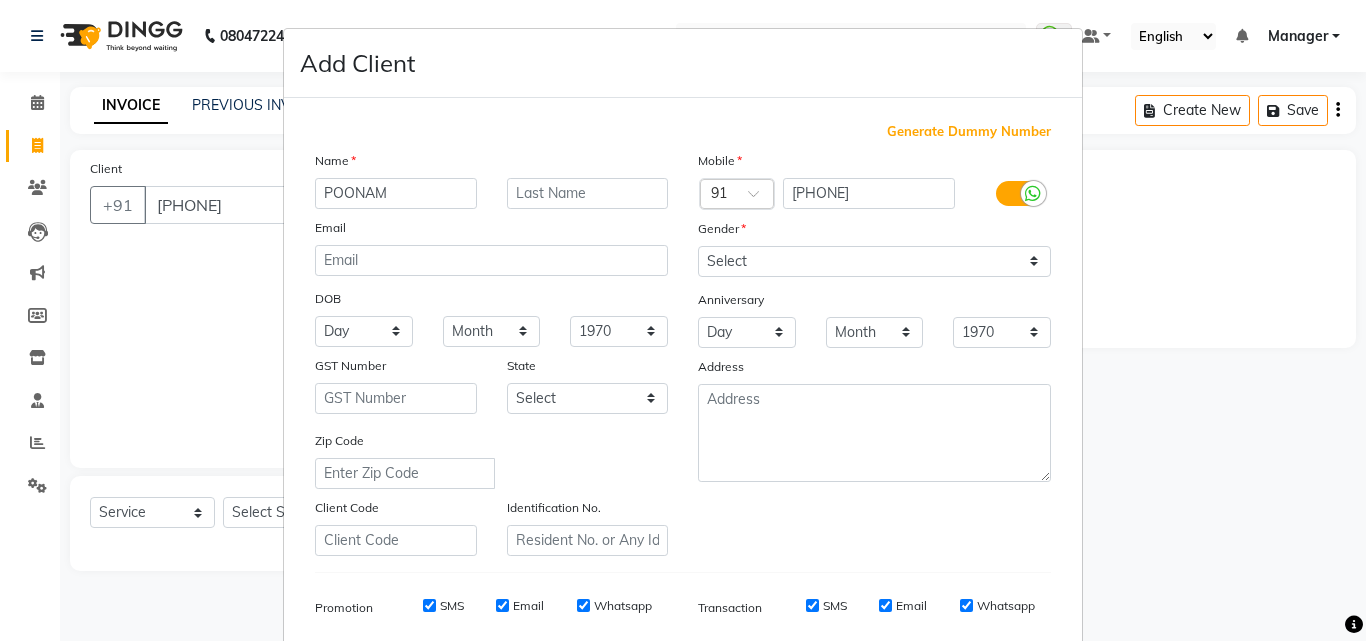 type on "POONAM" 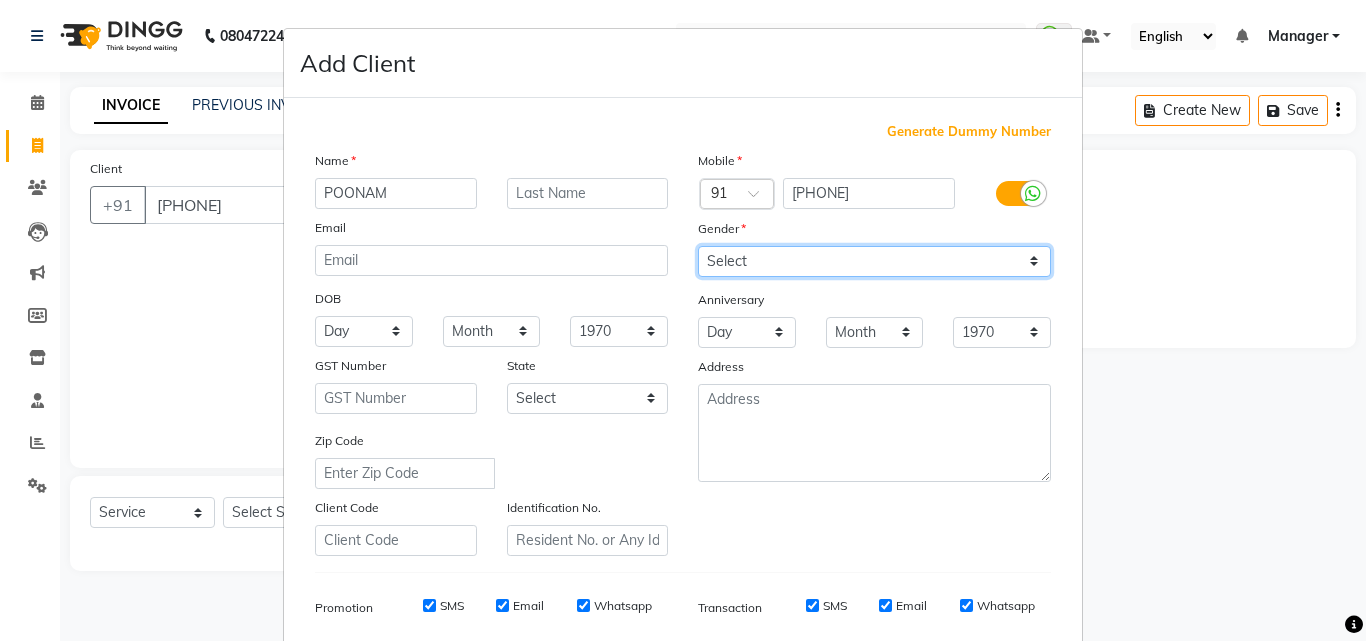 click on "Select Male Female Other Prefer Not To Say" at bounding box center (874, 261) 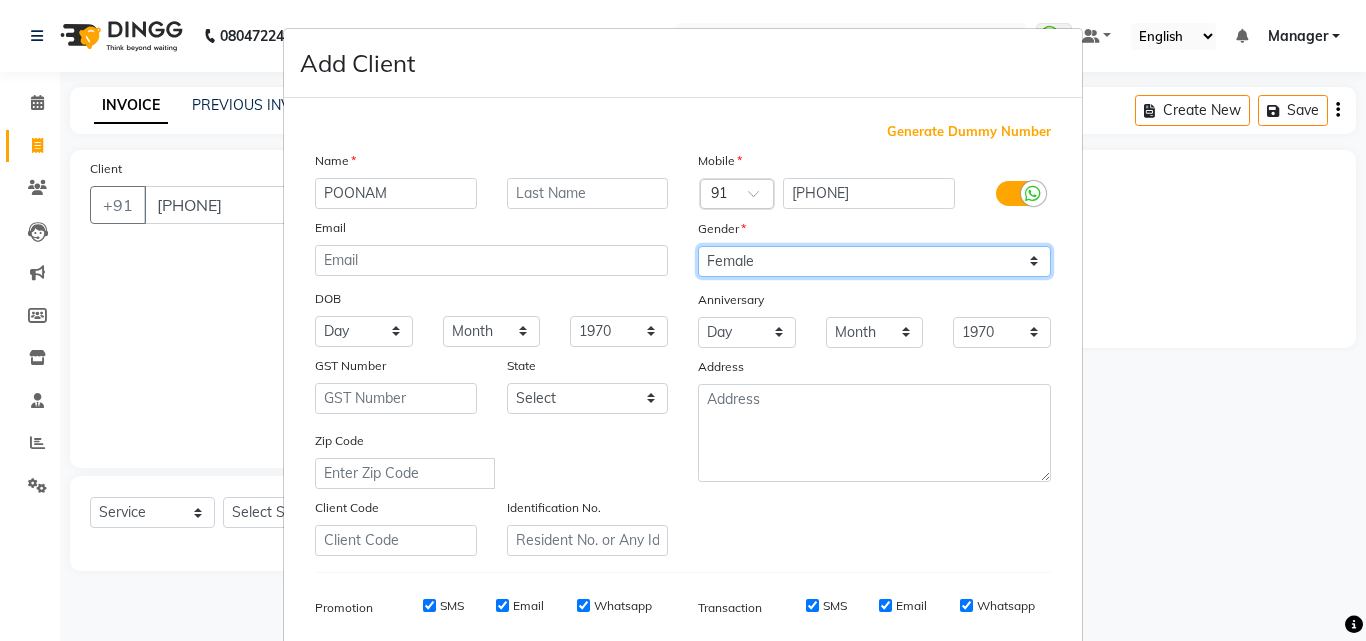 click on "Select Male Female Other Prefer Not To Say" at bounding box center (874, 261) 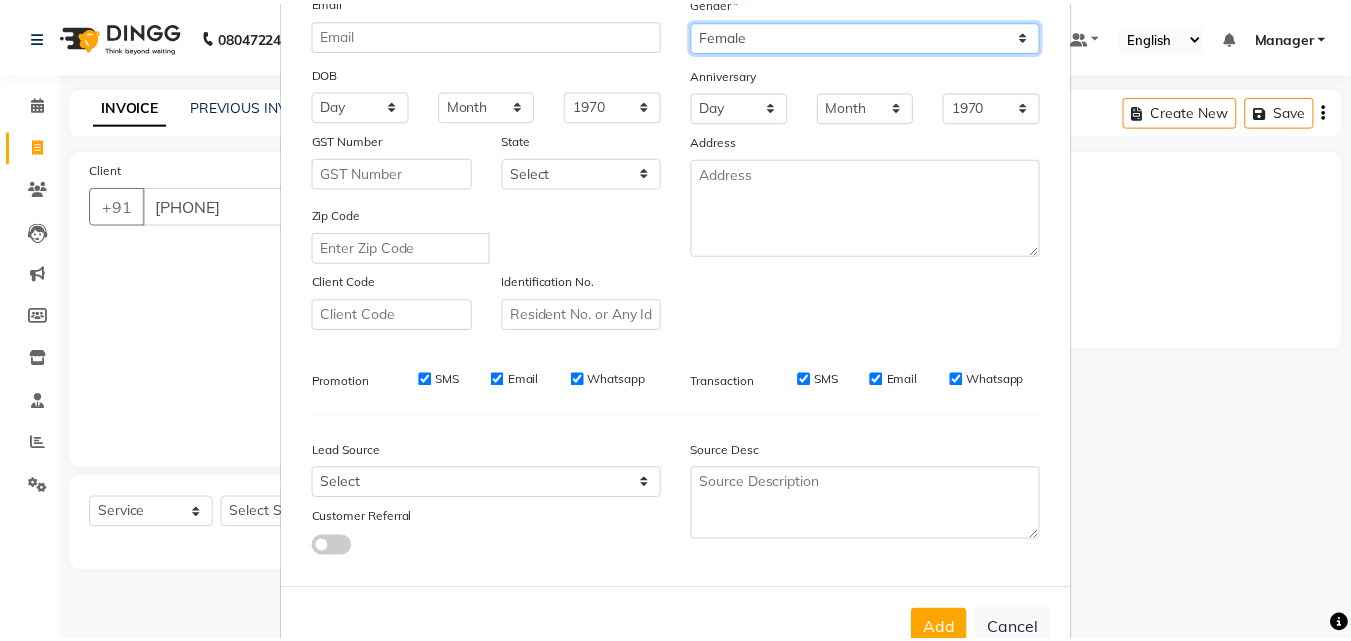 scroll, scrollTop: 282, scrollLeft: 0, axis: vertical 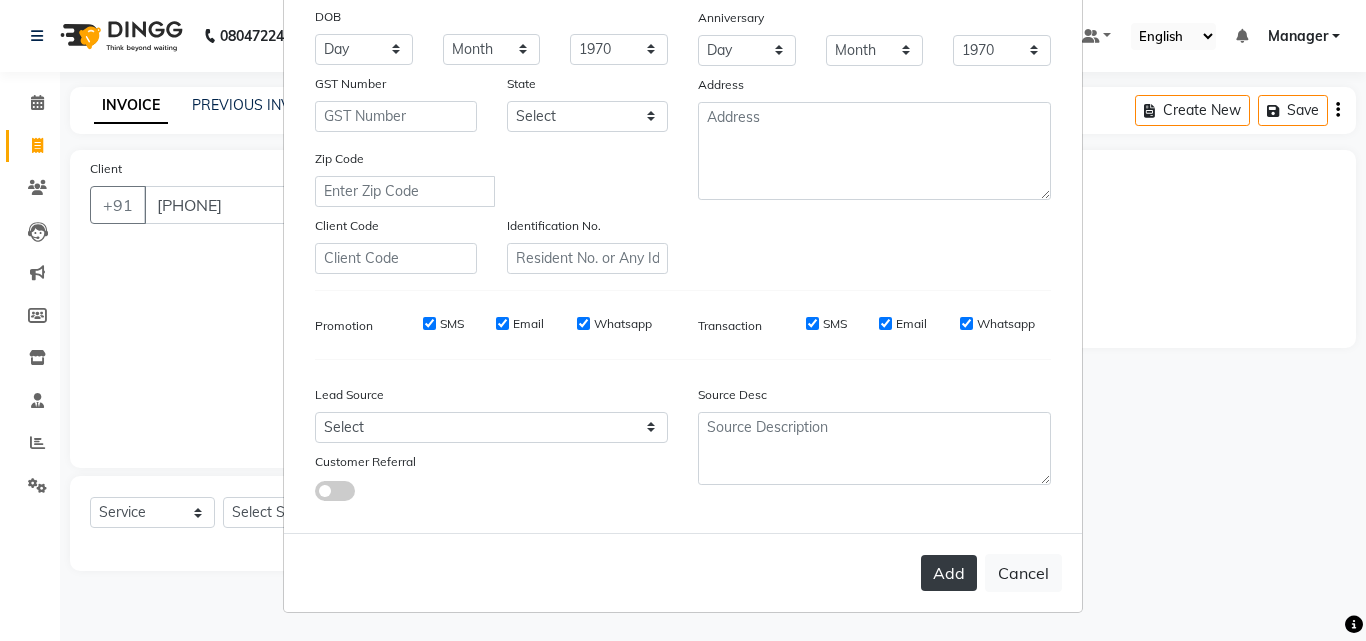 click on "Add" at bounding box center (949, 573) 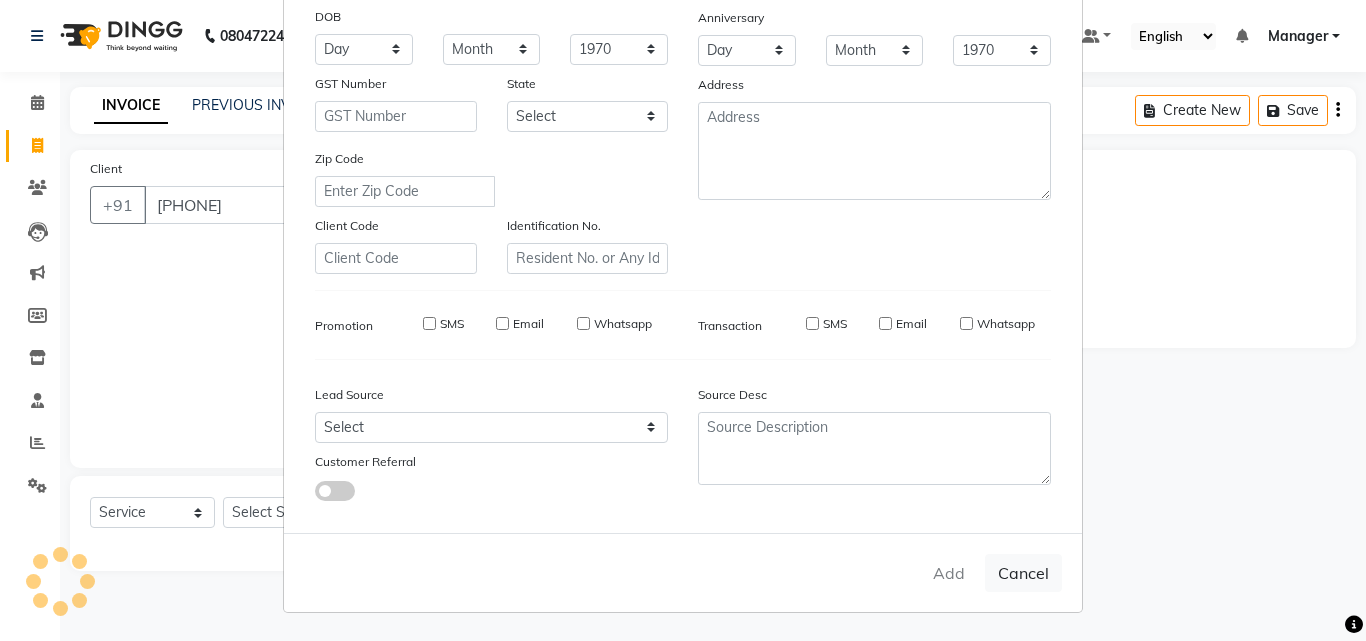 type 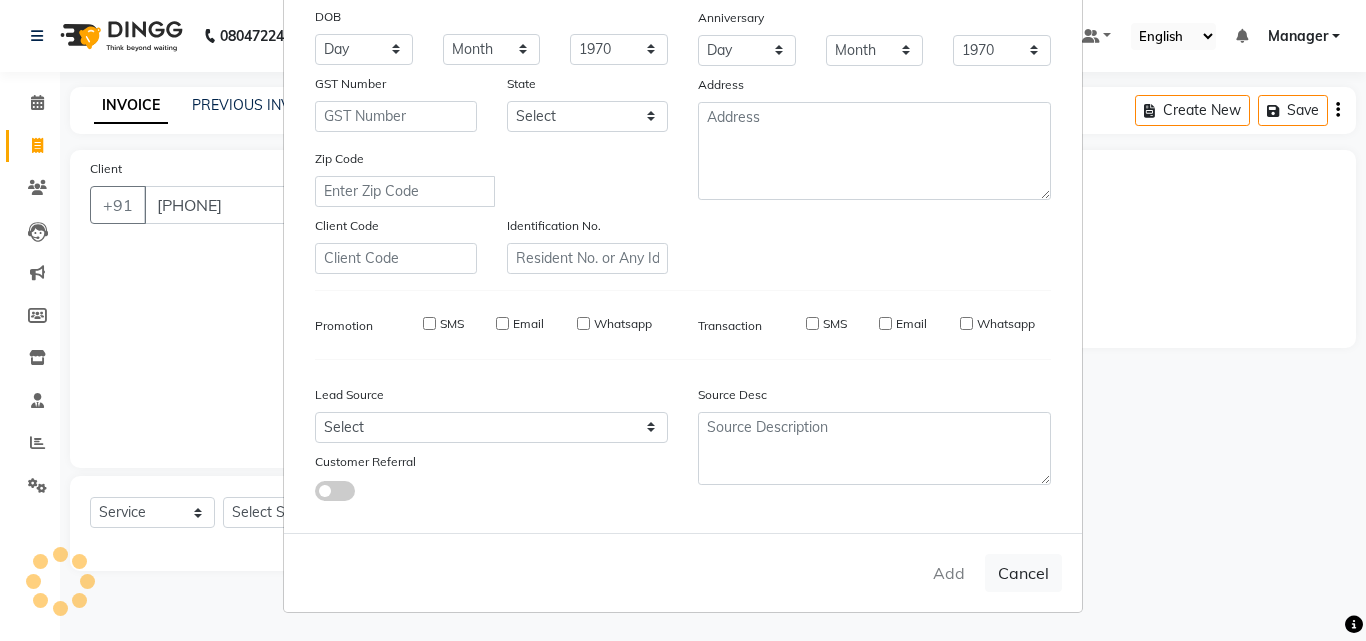 select 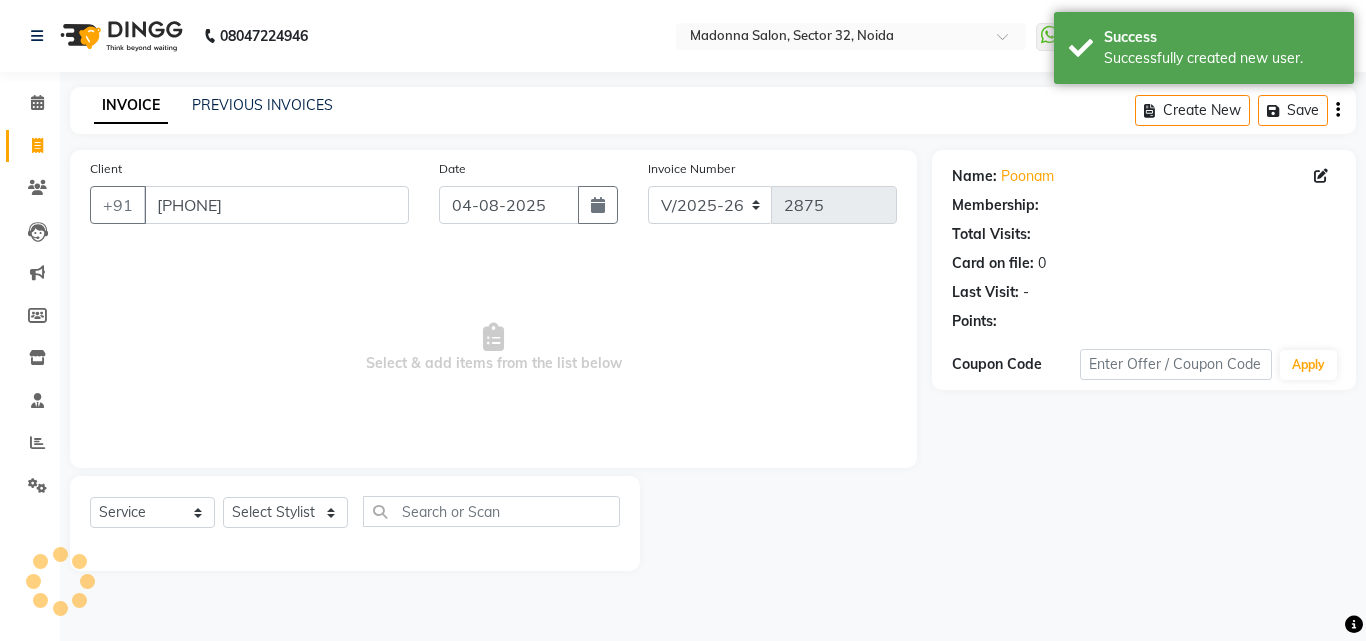 select on "1: Object" 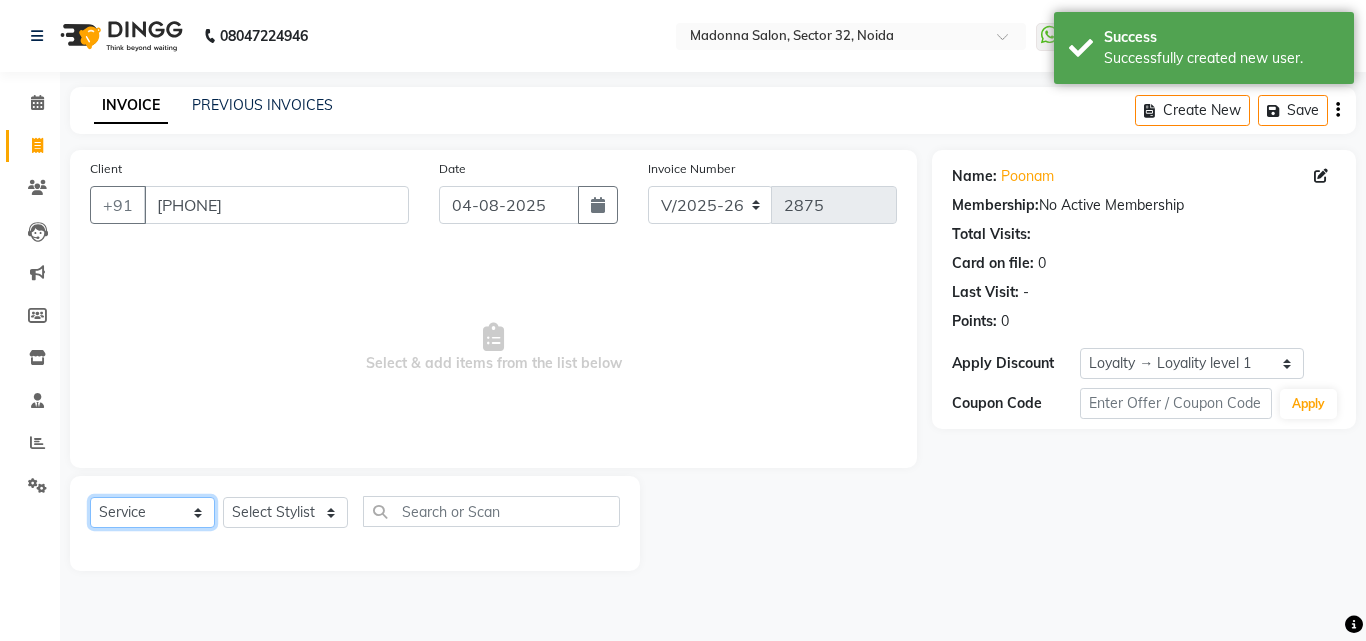 click on "Select  Service  Product  Membership  Package Voucher Prepaid Gift Card" 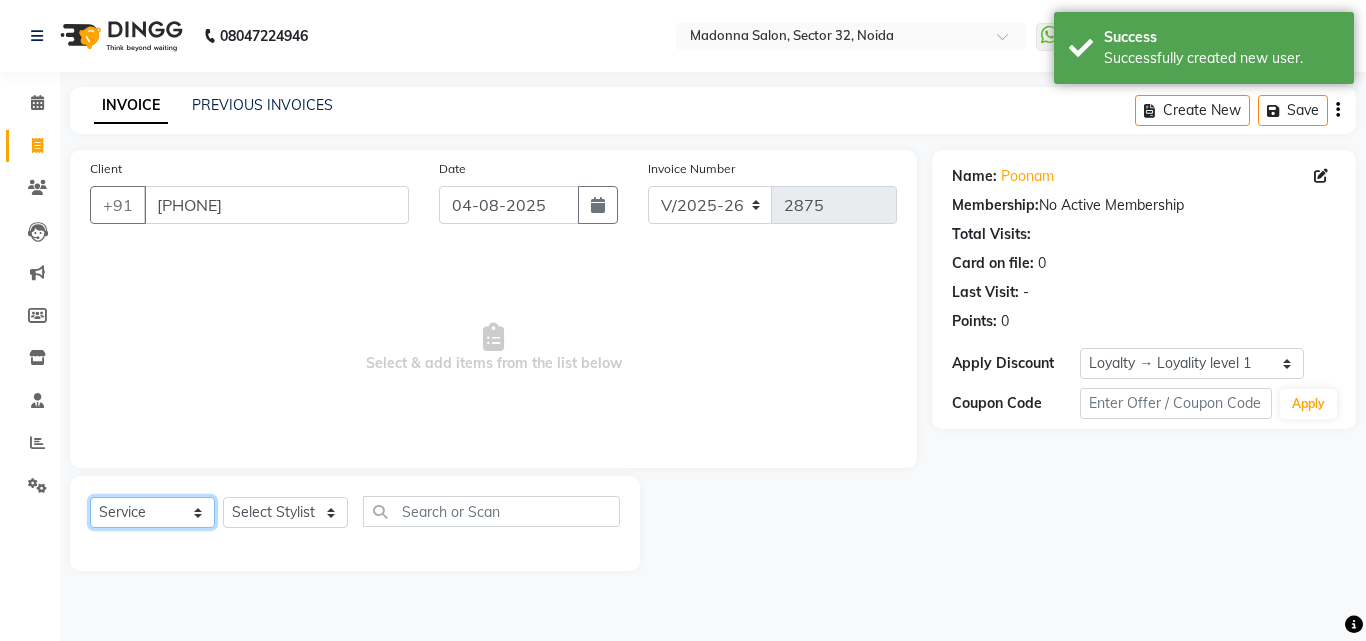 select on "product" 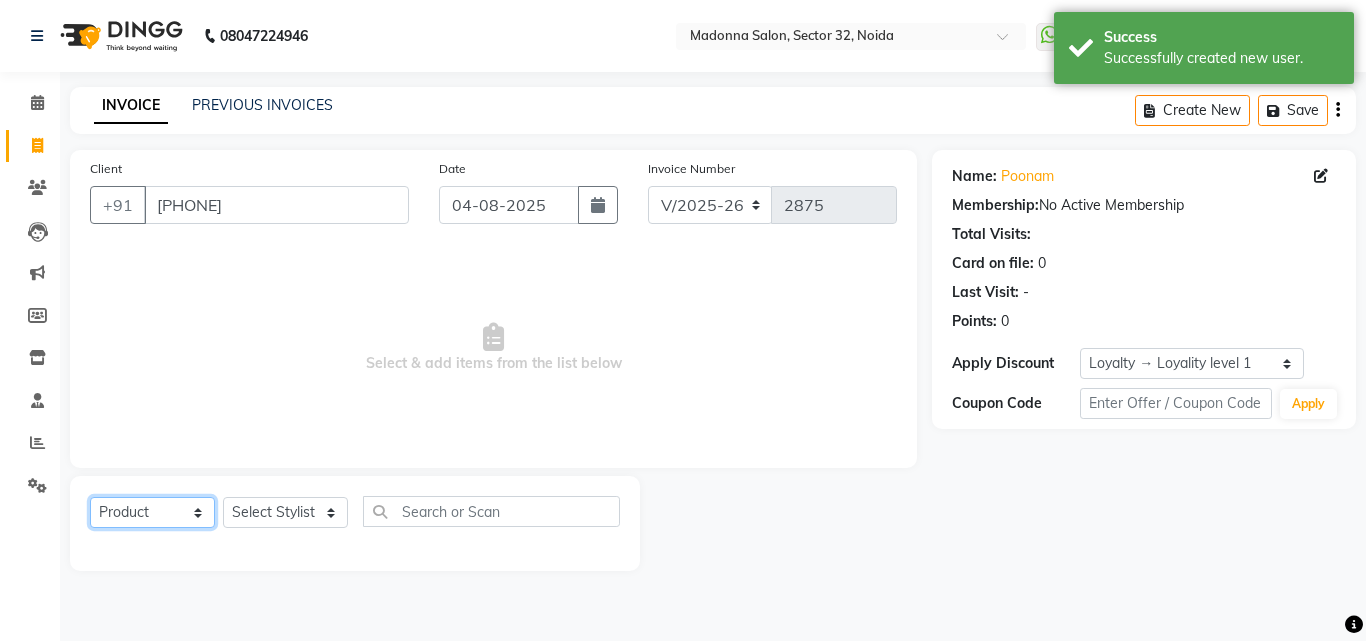 click on "Select  Service  Product  Membership  Package Voucher Prepaid Gift Card" 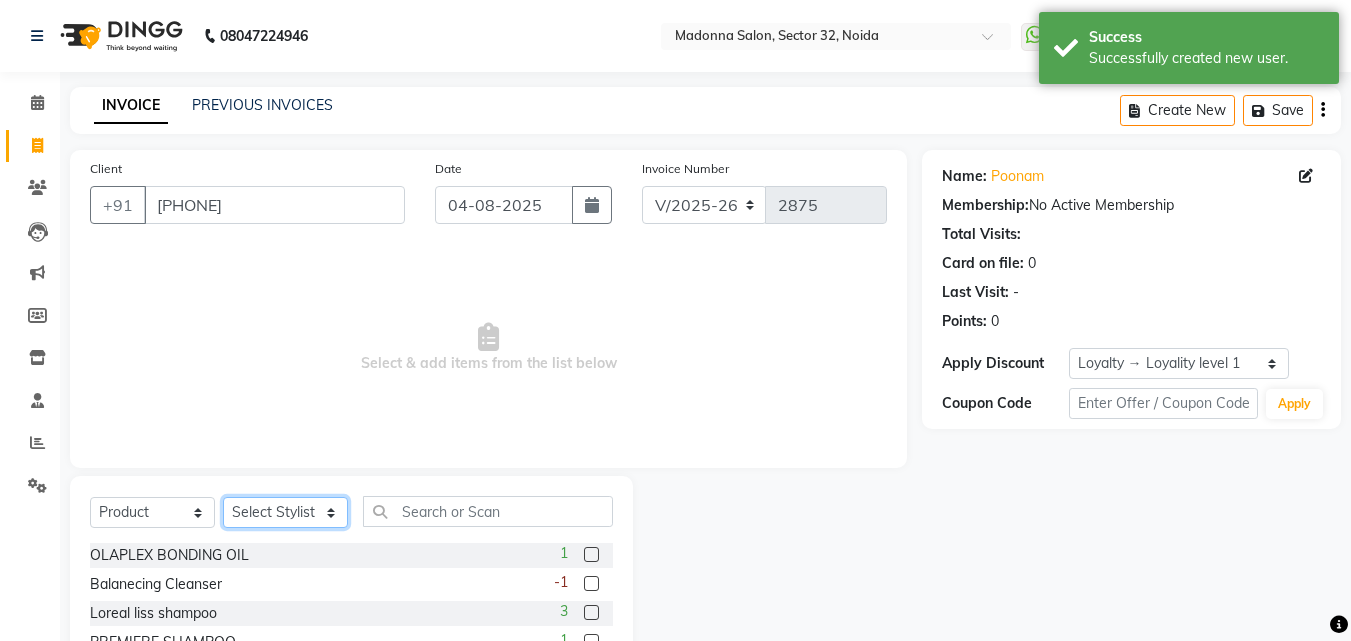 click on "Select Stylist Aayan Account  Ashu BHOLU Geeta Hanif JIYA SINGH Kiran LAXMAN PEDI Manager Mohit Naddy NAIL SWASTIKA Sajal Sameer Shahnawaj Sharukh Sonu VISHAL STYLIST" 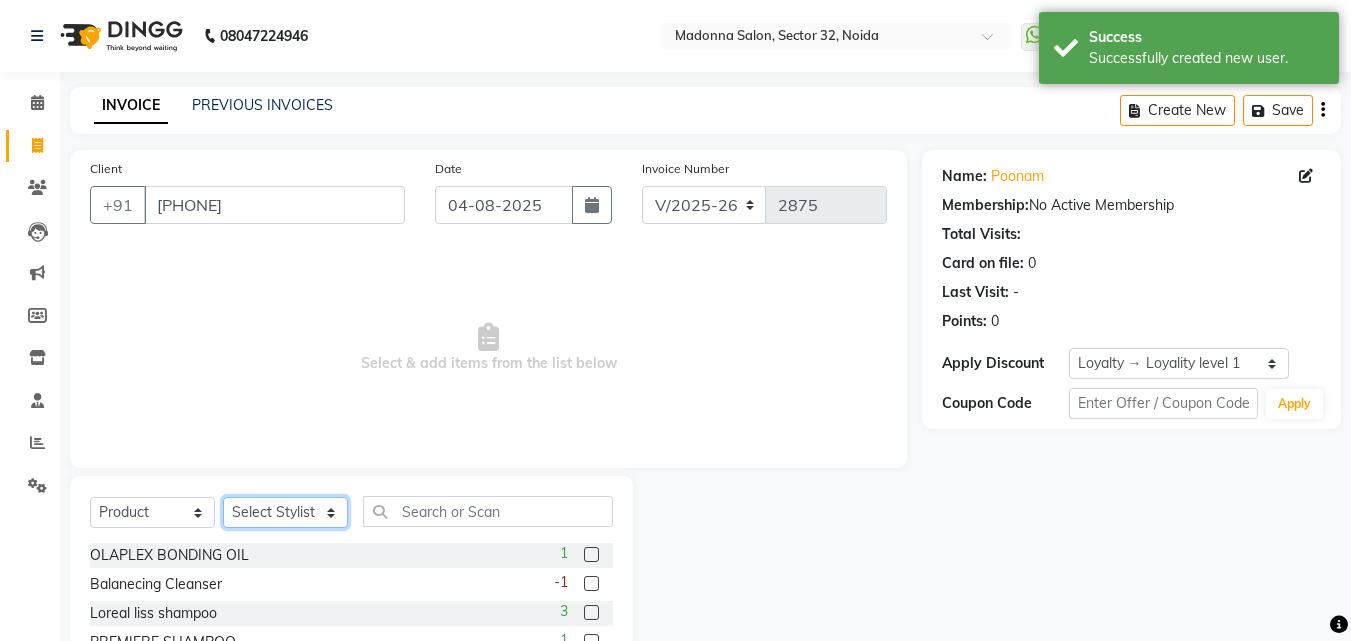select on "63474" 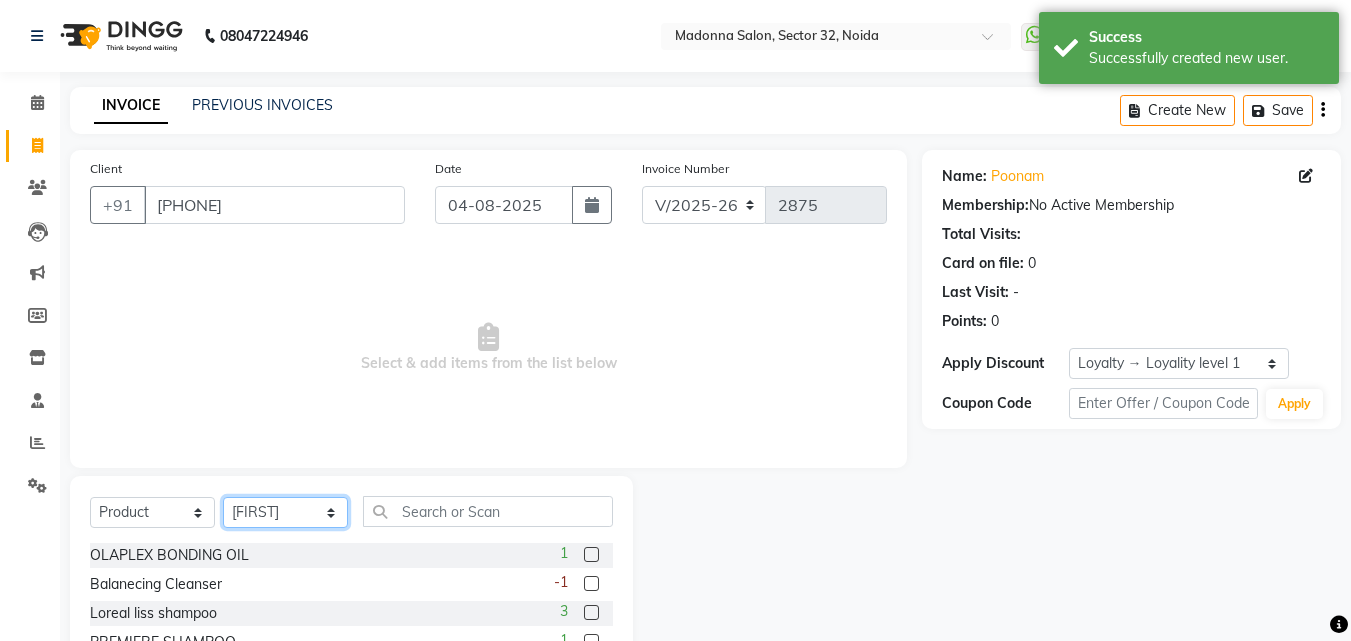click on "Select Stylist Aayan Account  Ashu BHOLU Geeta Hanif JIYA SINGH Kiran LAXMAN PEDI Manager Mohit Naddy NAIL SWASTIKA Sajal Sameer Shahnawaj Sharukh Sonu VISHAL STYLIST" 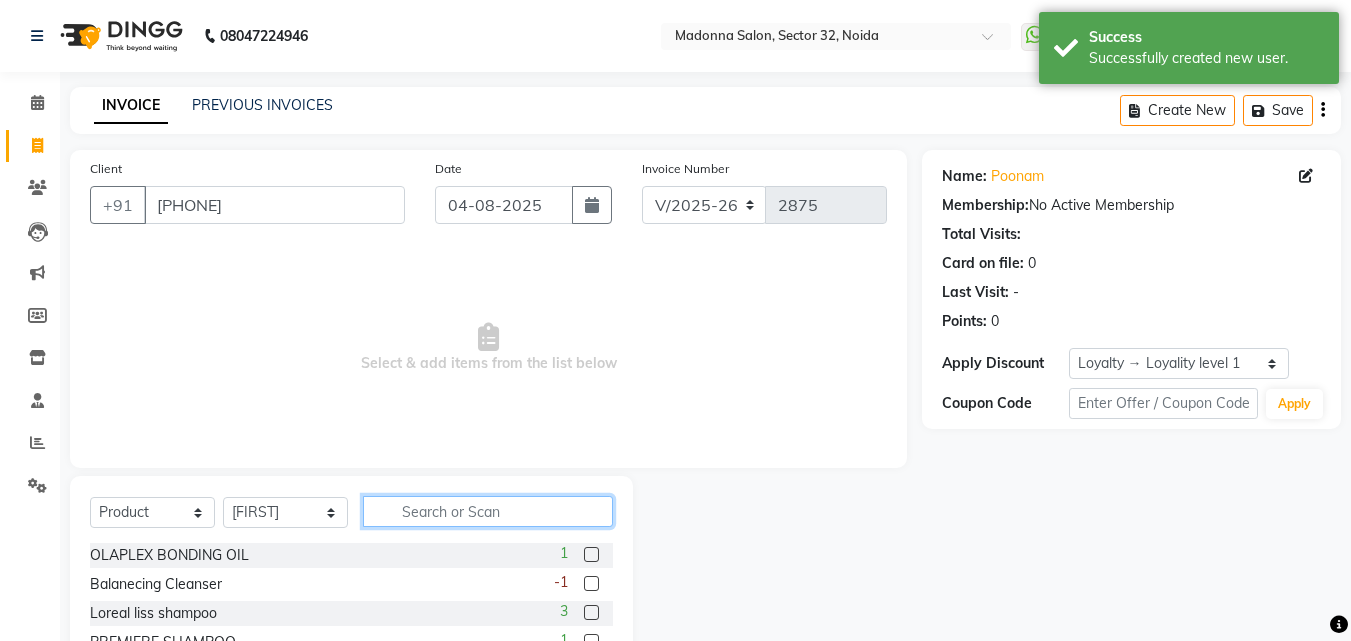 click 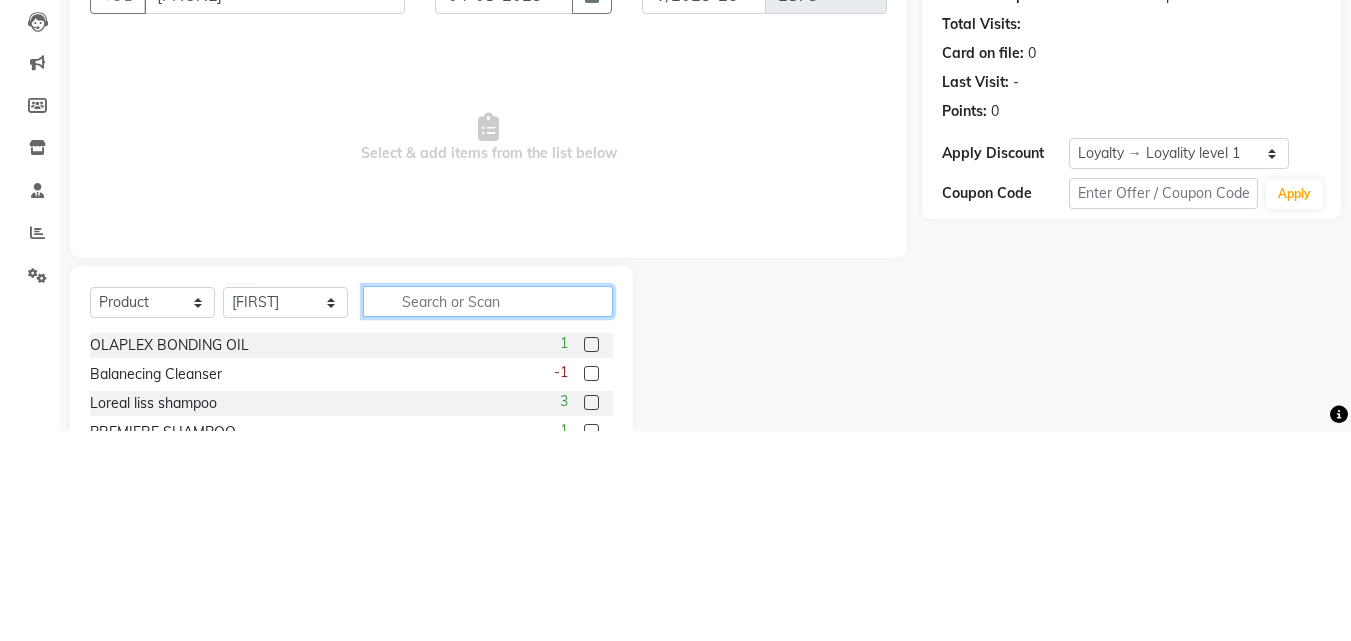 scroll, scrollTop: 48, scrollLeft: 0, axis: vertical 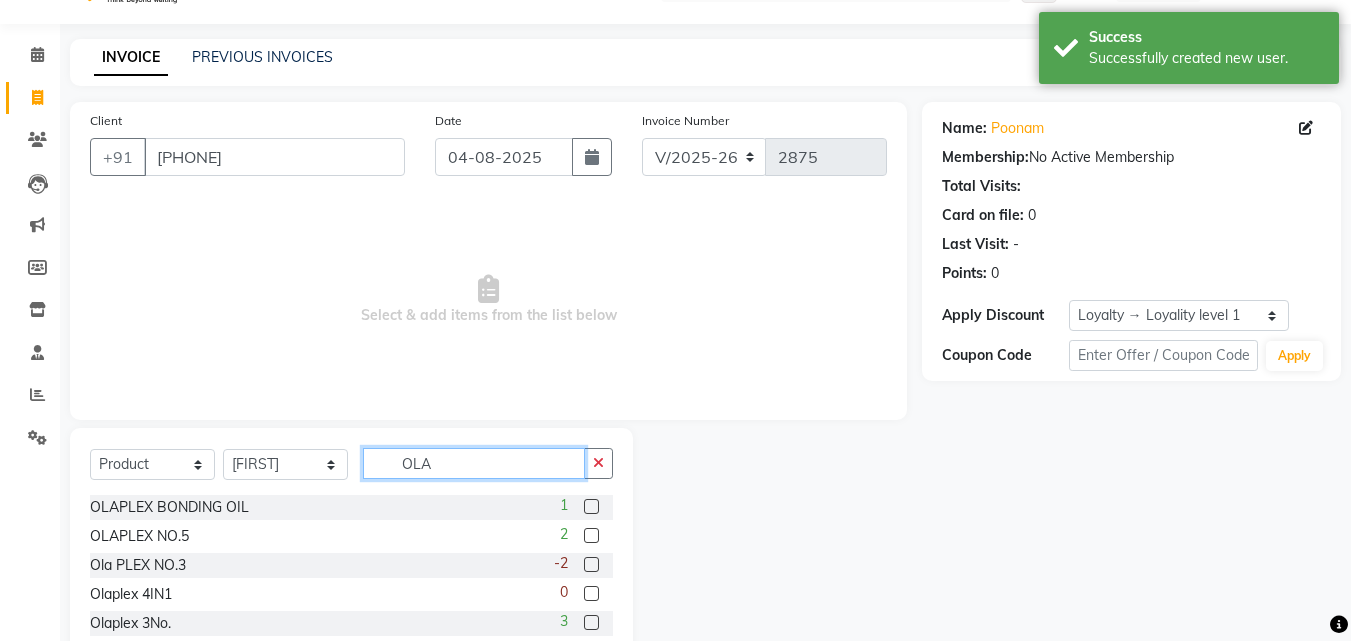 type on "OLA" 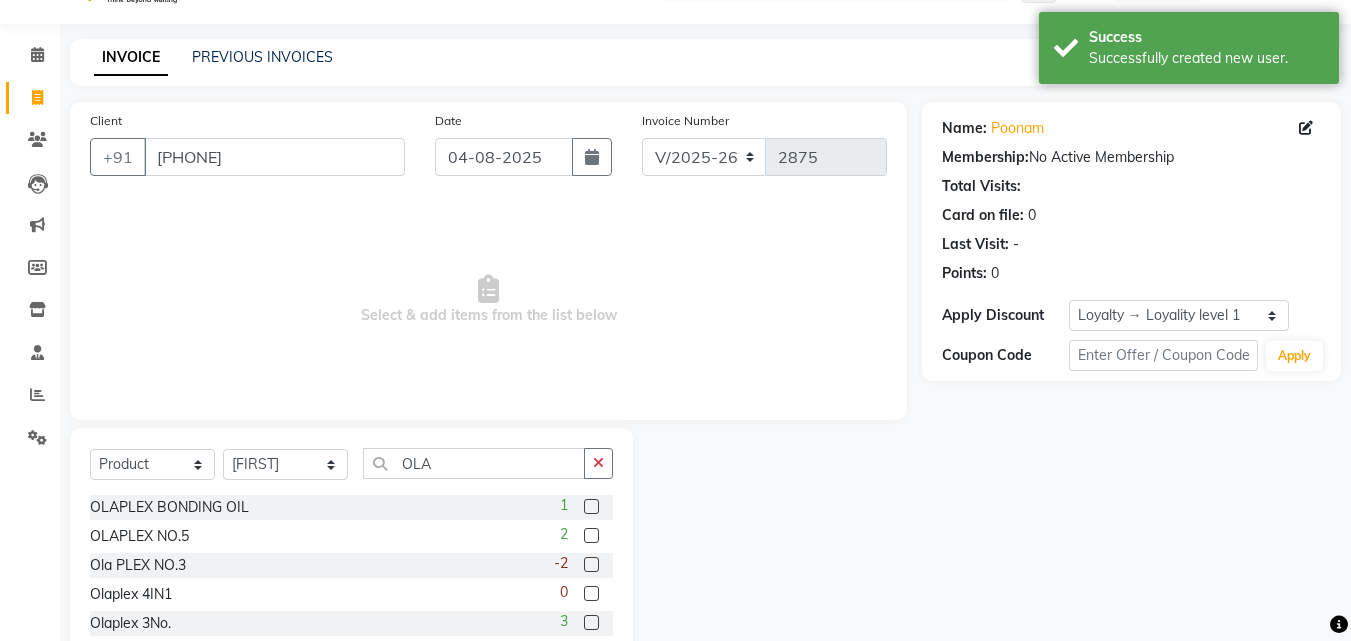 click 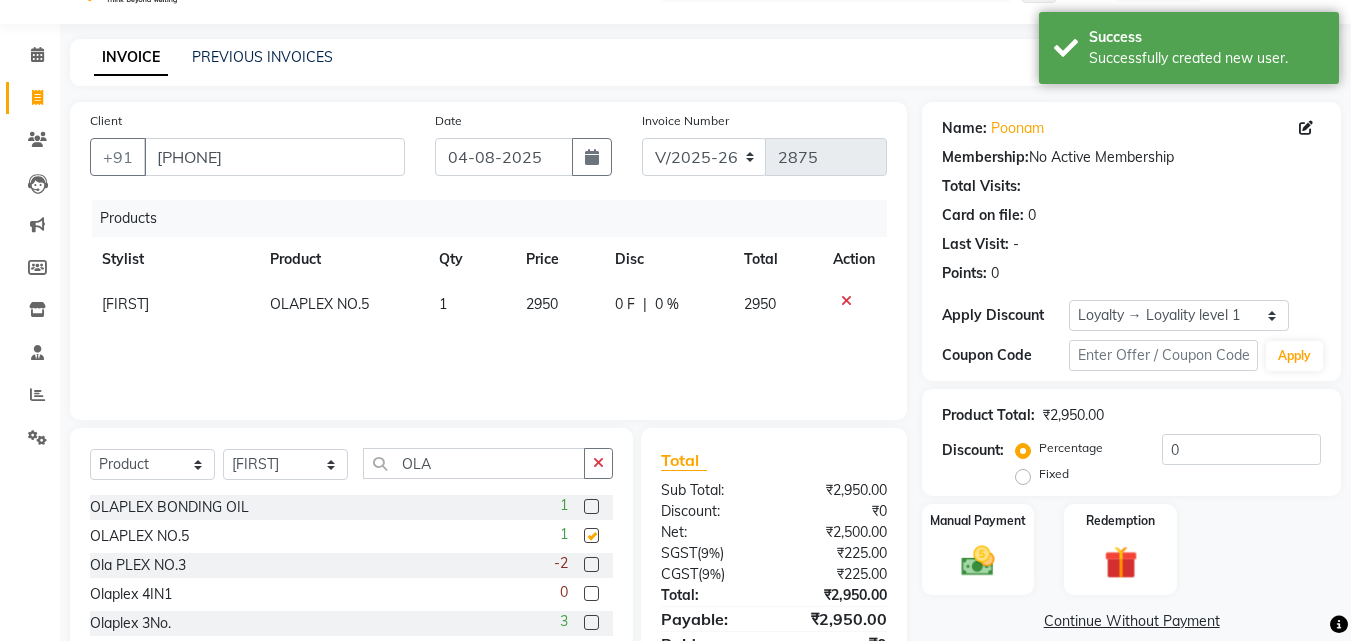 checkbox on "false" 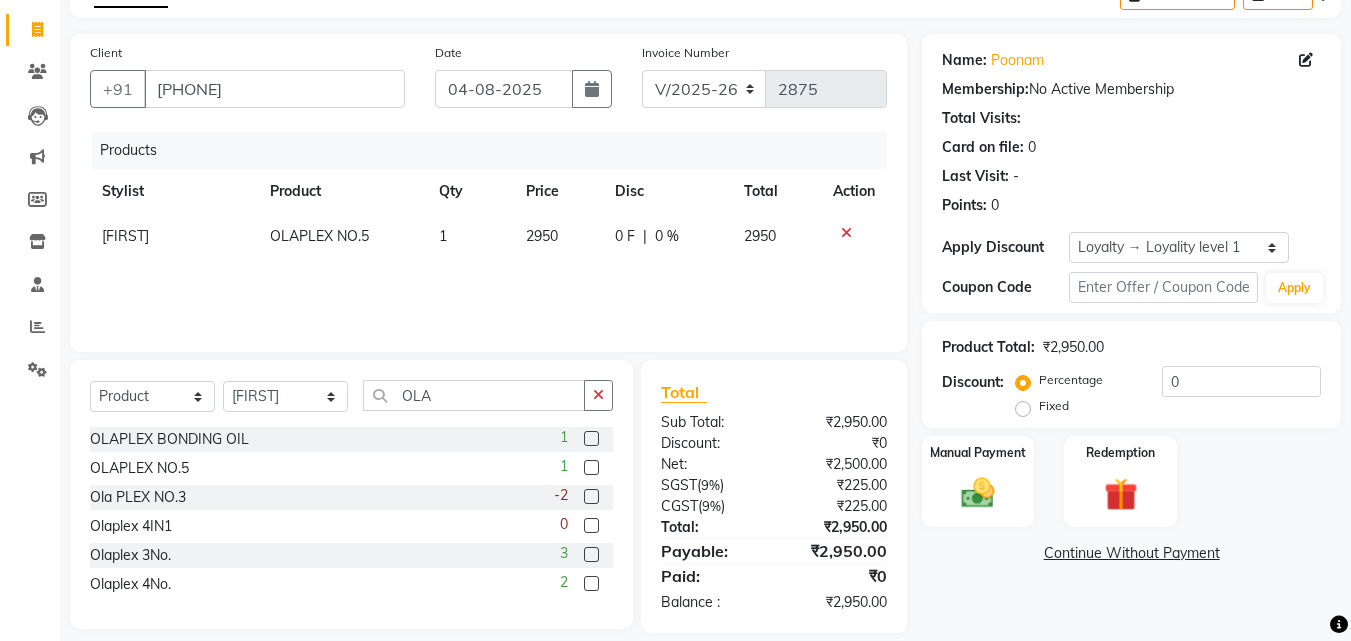 scroll, scrollTop: 118, scrollLeft: 0, axis: vertical 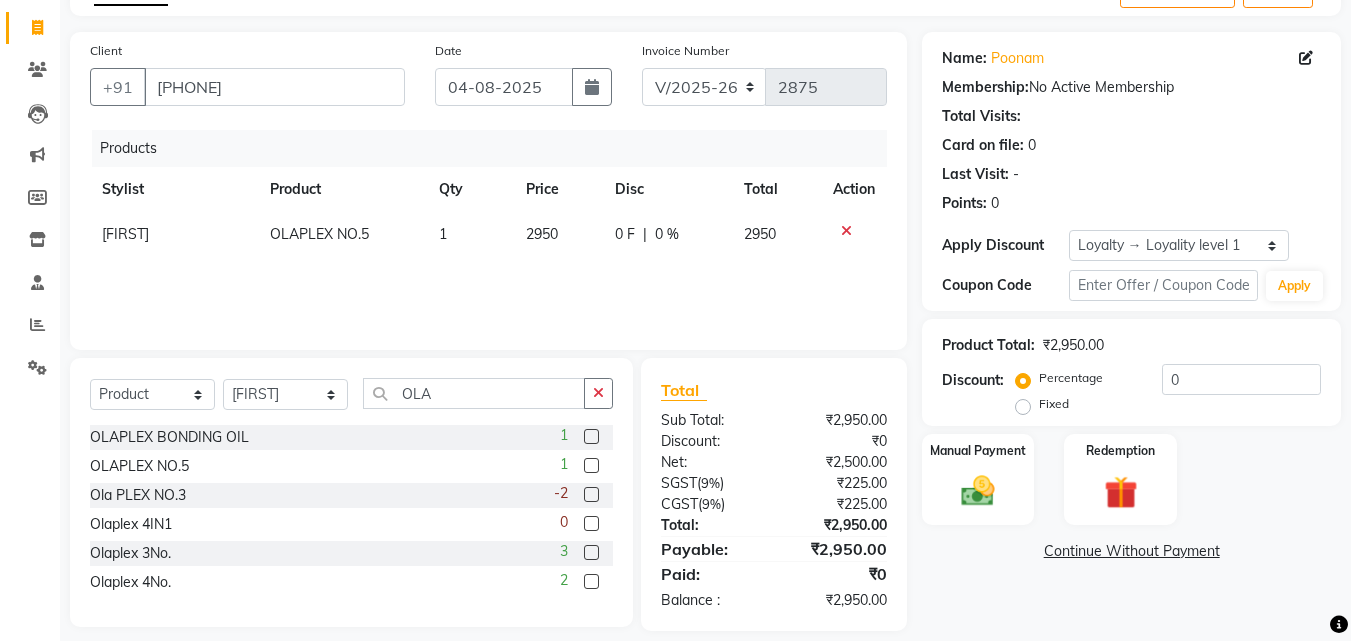 click 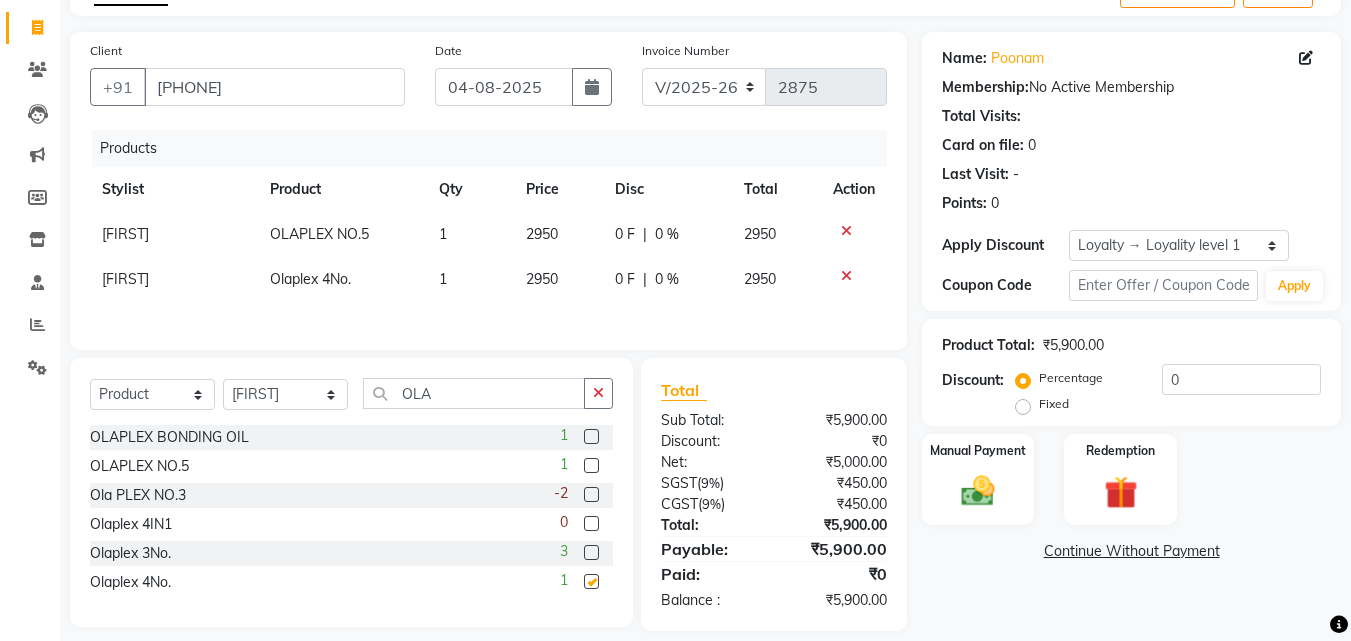 checkbox on "false" 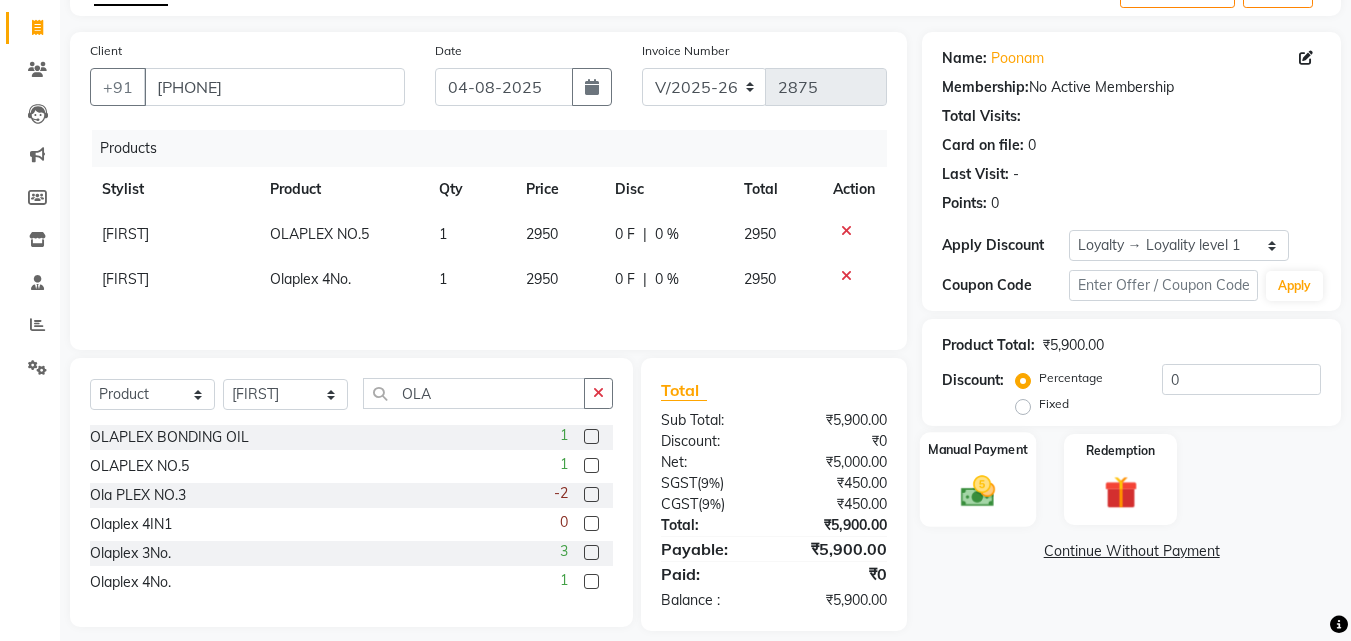 click 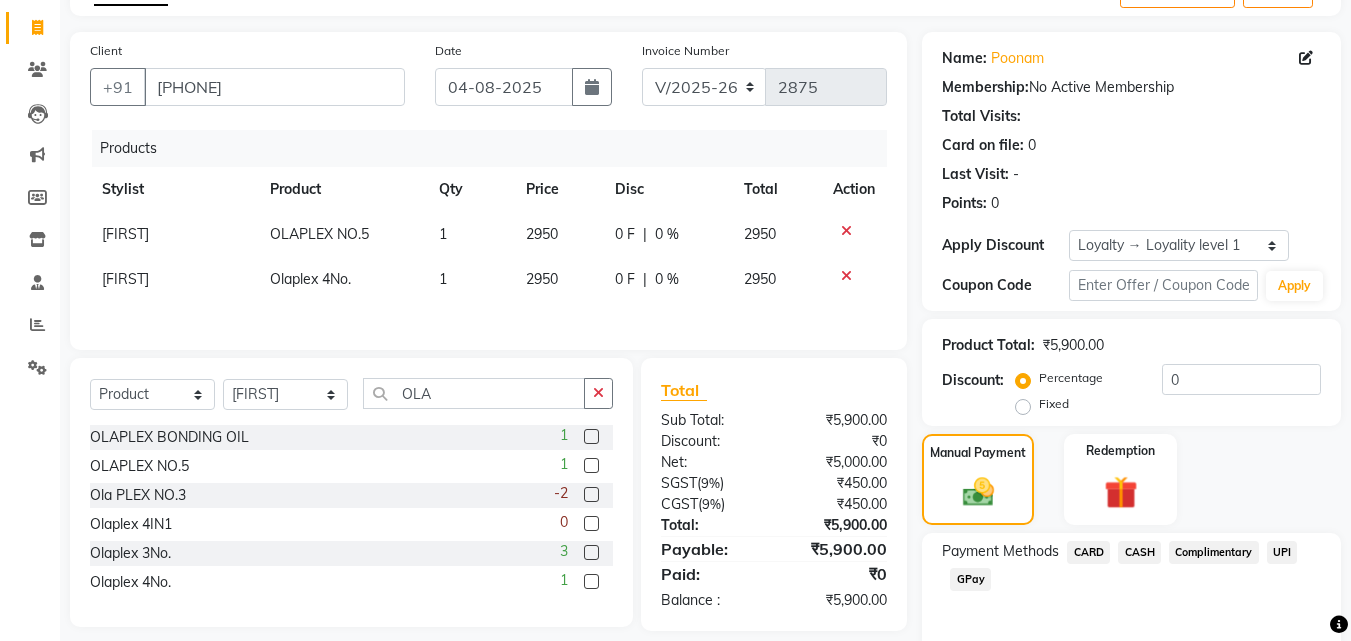 click on "GPay" 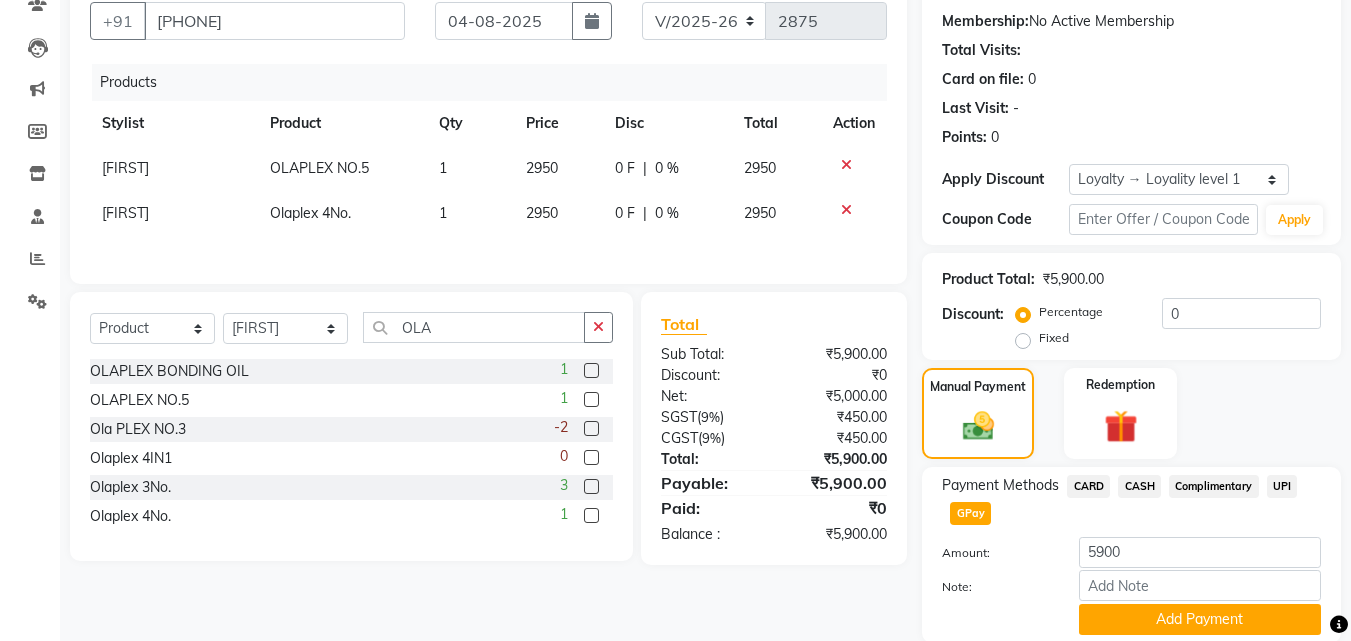 scroll, scrollTop: 257, scrollLeft: 0, axis: vertical 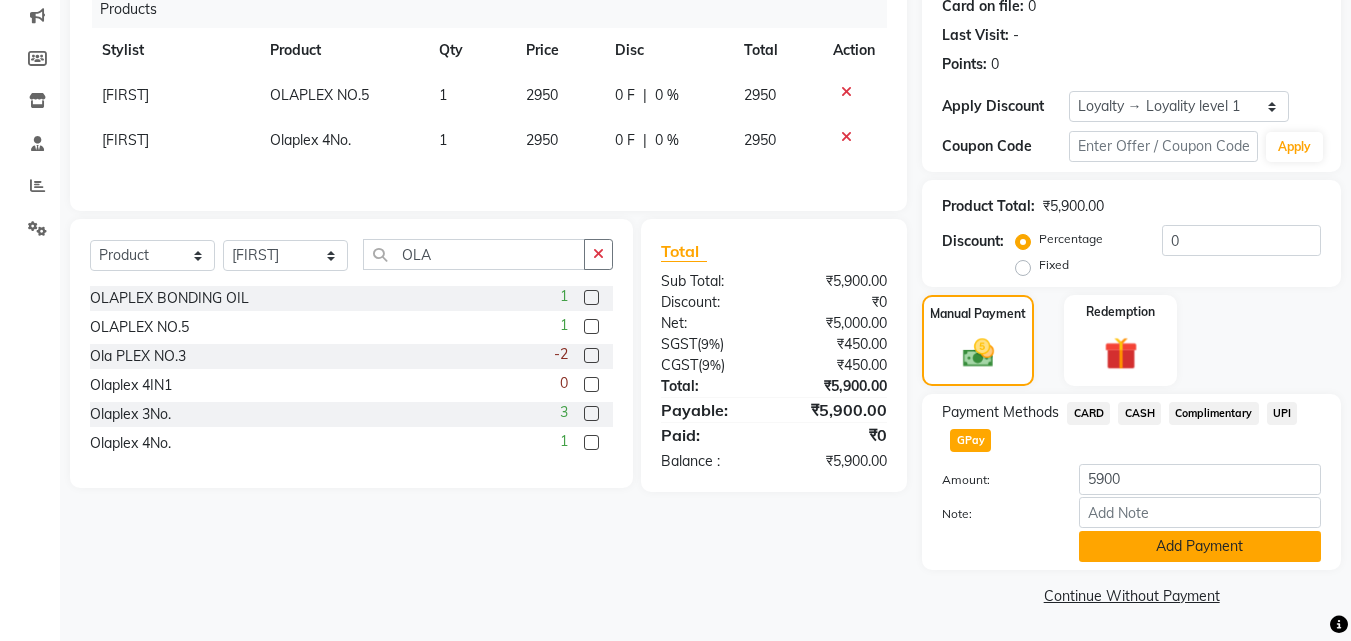 click on "Add Payment" 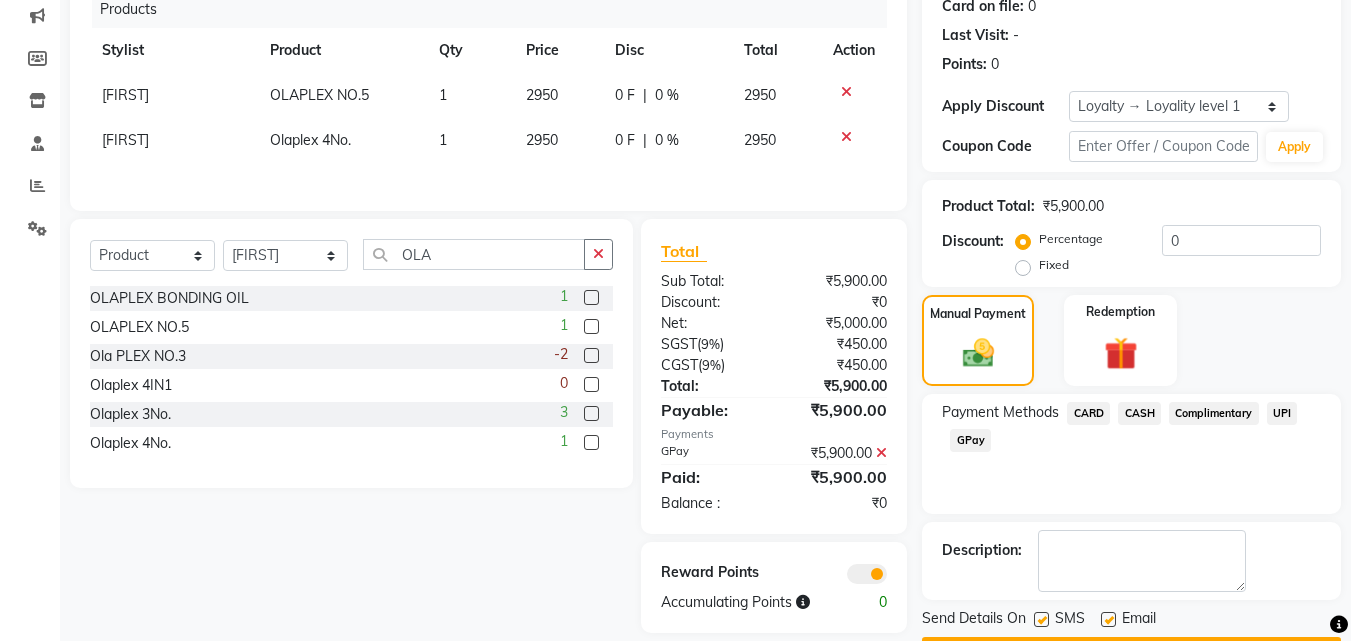 scroll, scrollTop: 314, scrollLeft: 0, axis: vertical 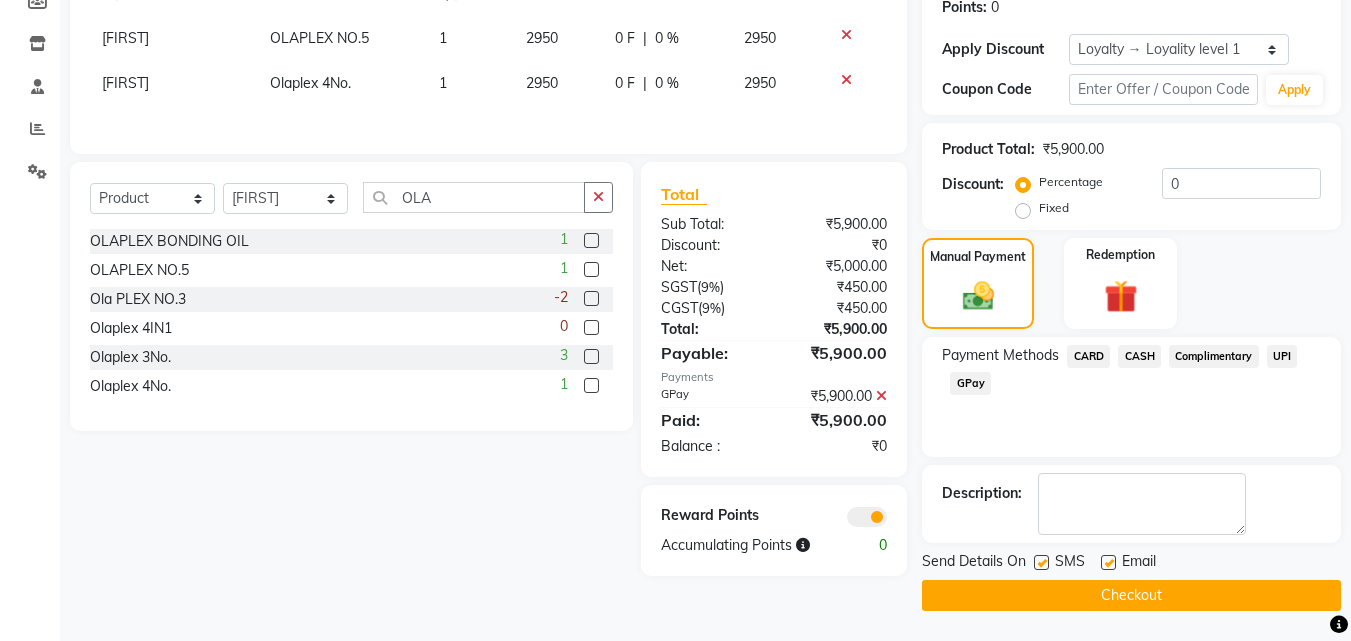 click on "Checkout" 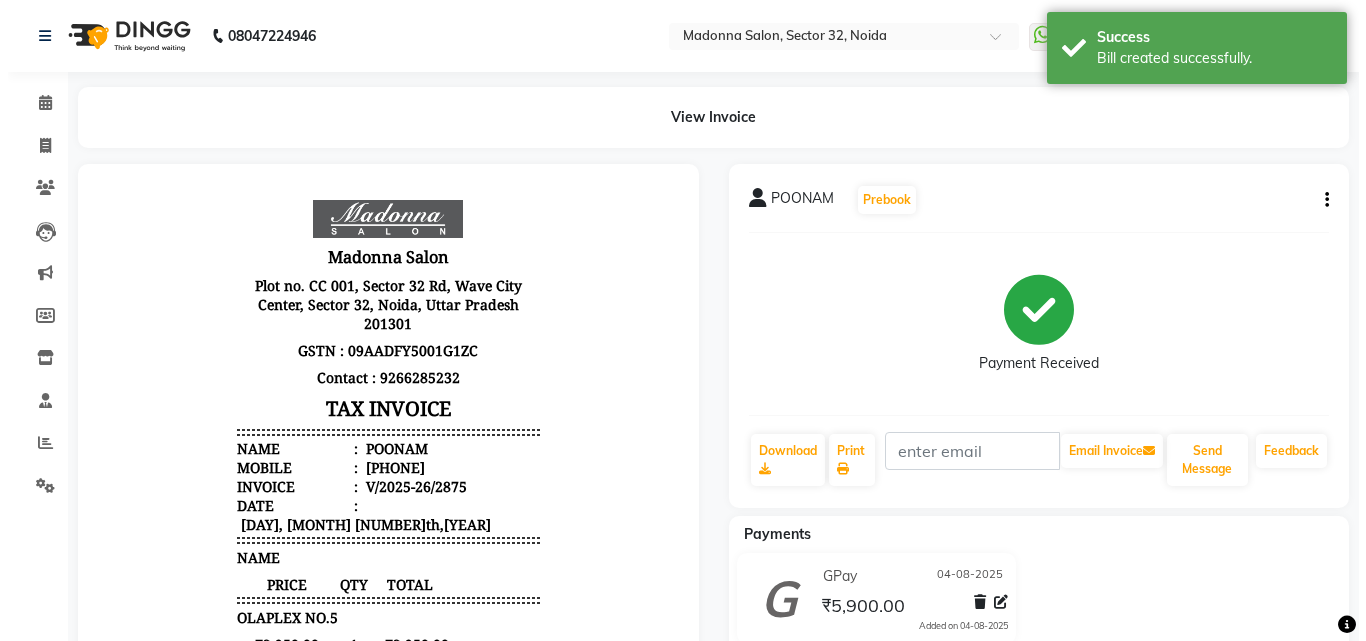scroll, scrollTop: 0, scrollLeft: 0, axis: both 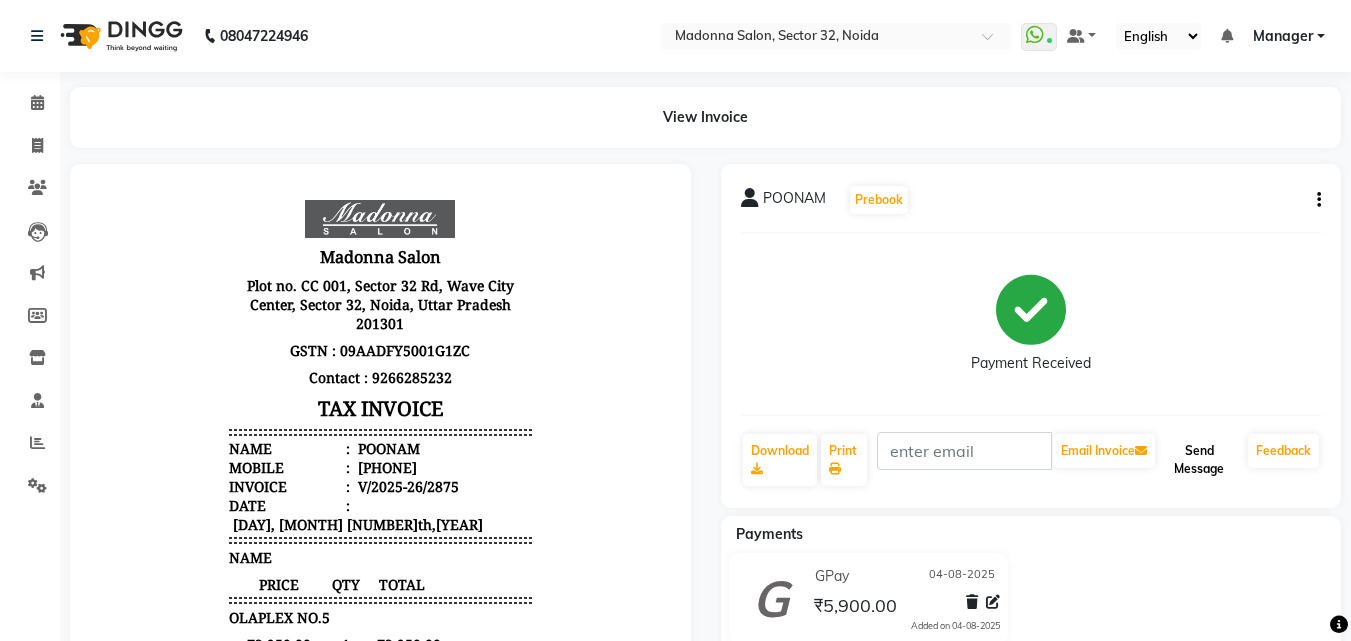 click on "Send Message" 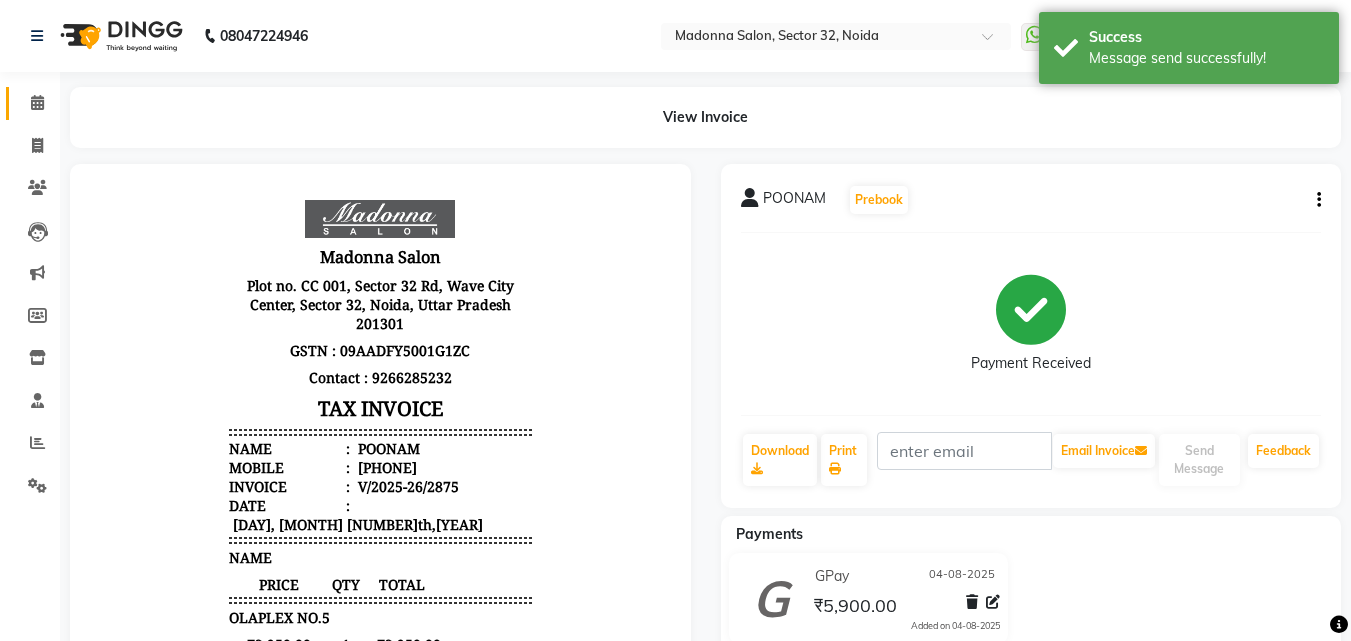 click 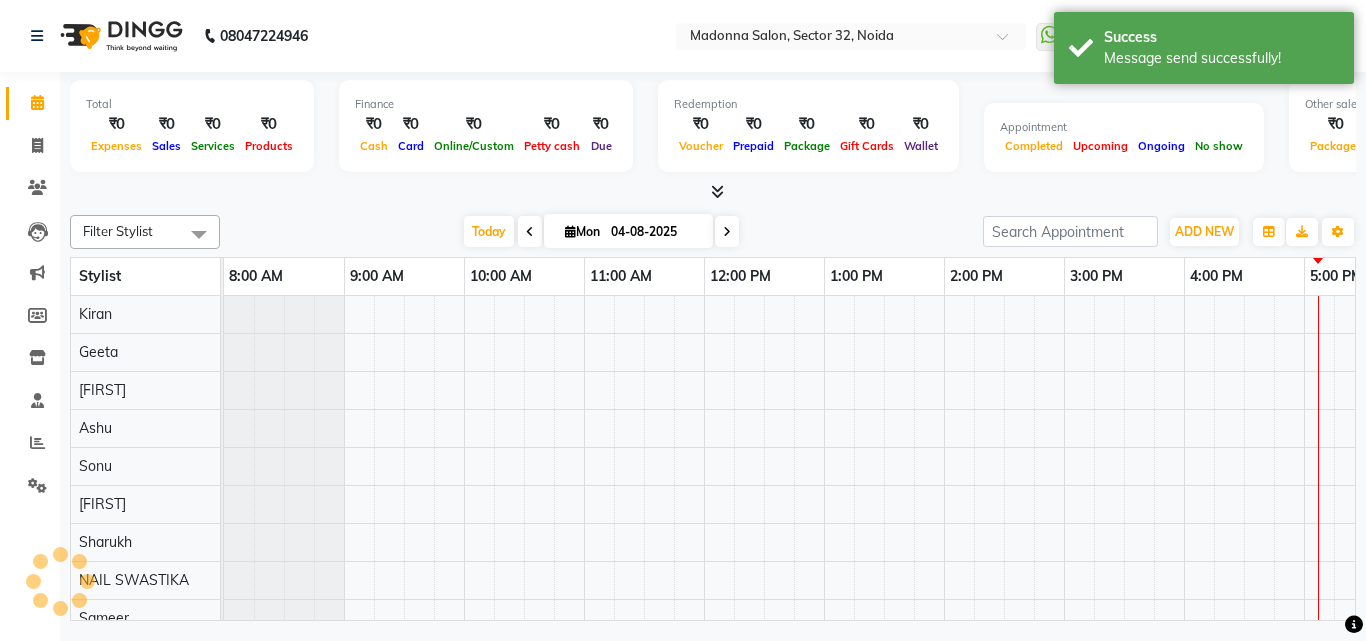 scroll, scrollTop: 0, scrollLeft: 0, axis: both 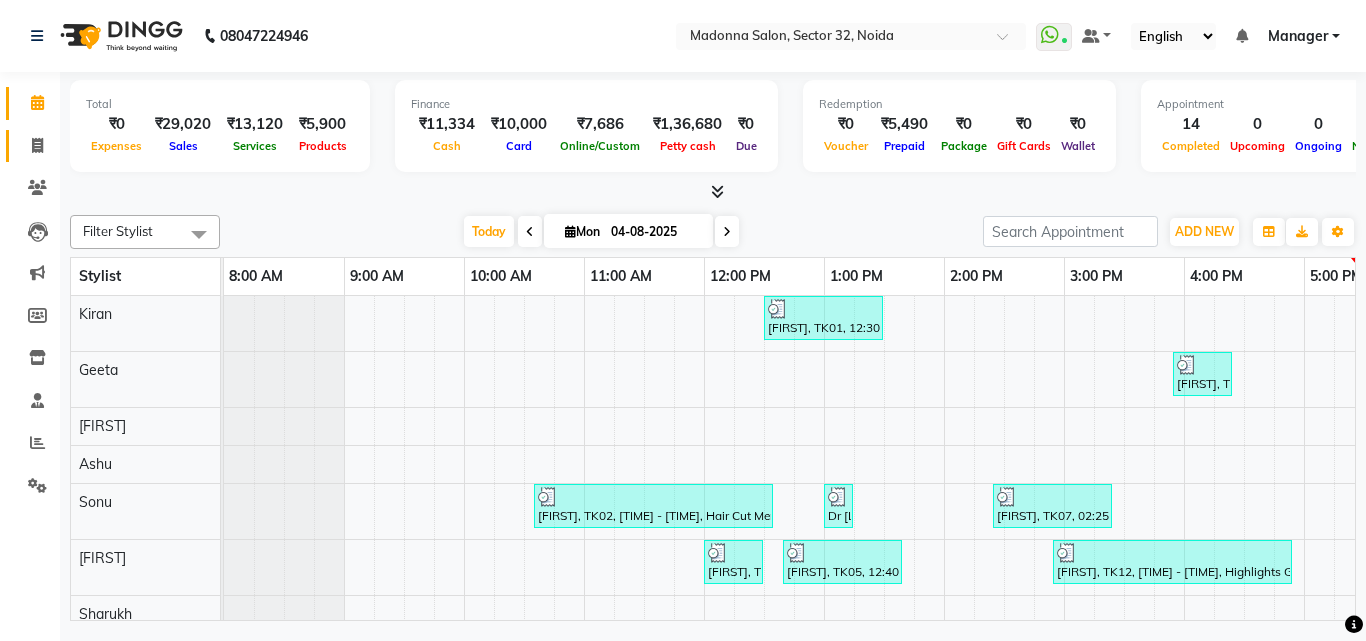click on "Invoice" 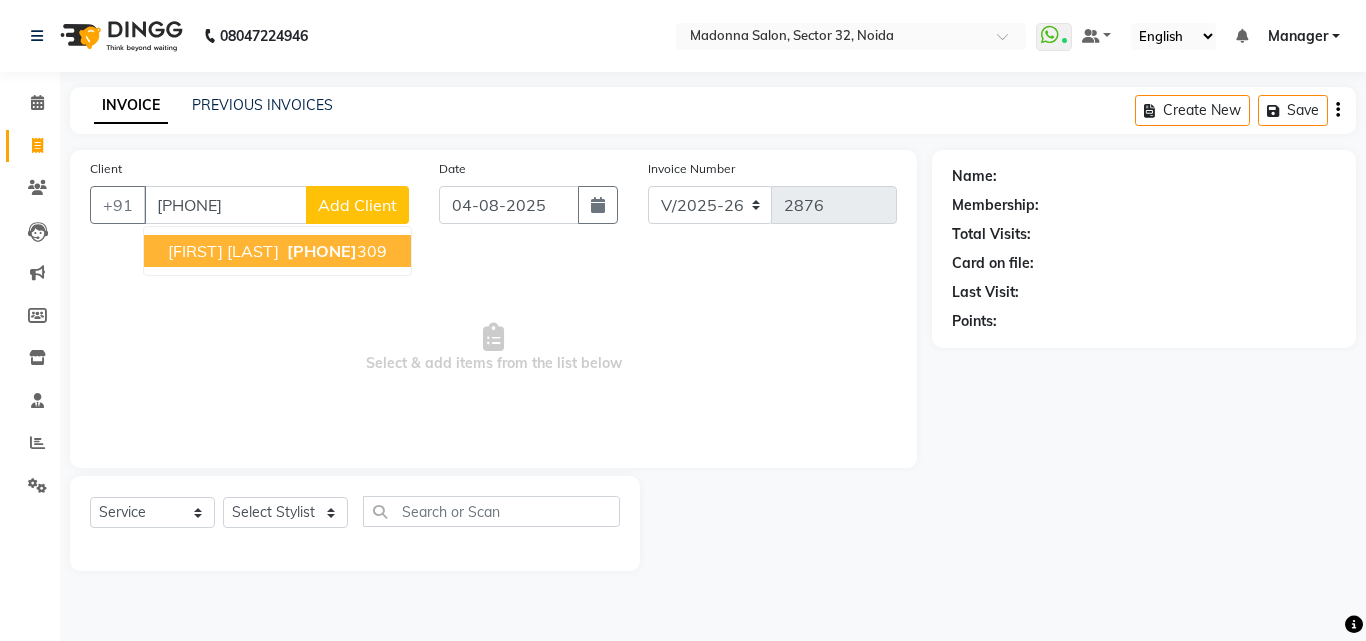 click on "[PHONE]" at bounding box center [335, 251] 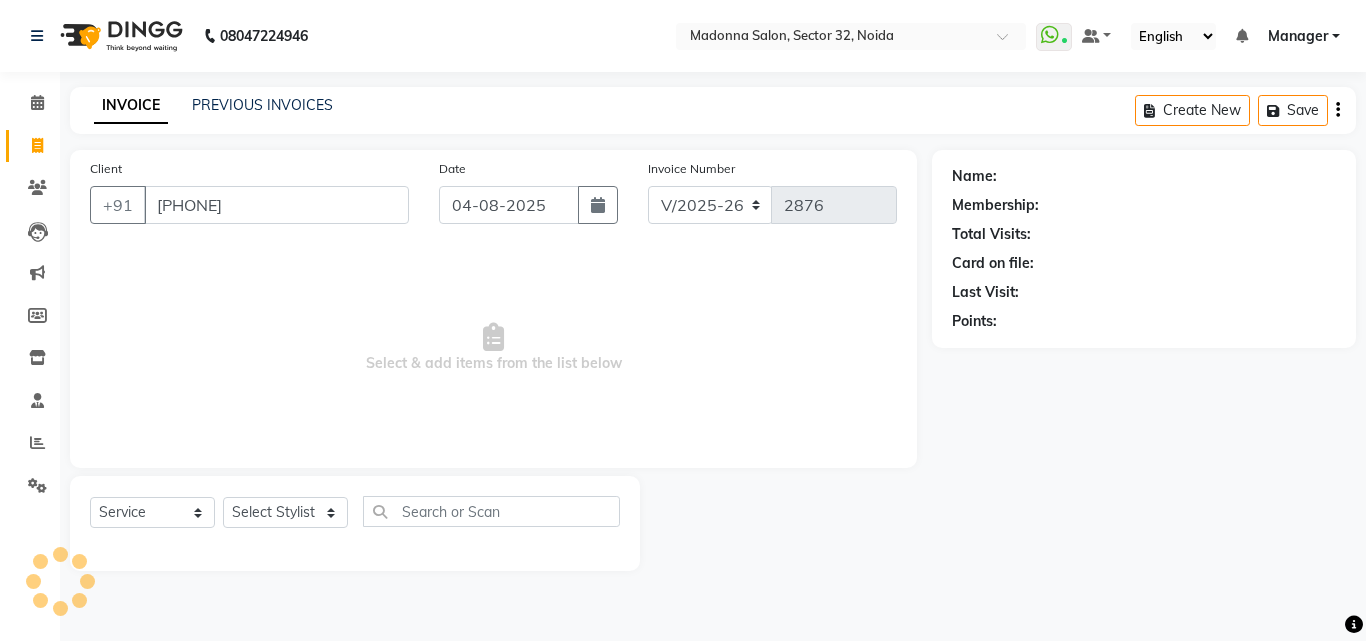 type on "[PHONE]" 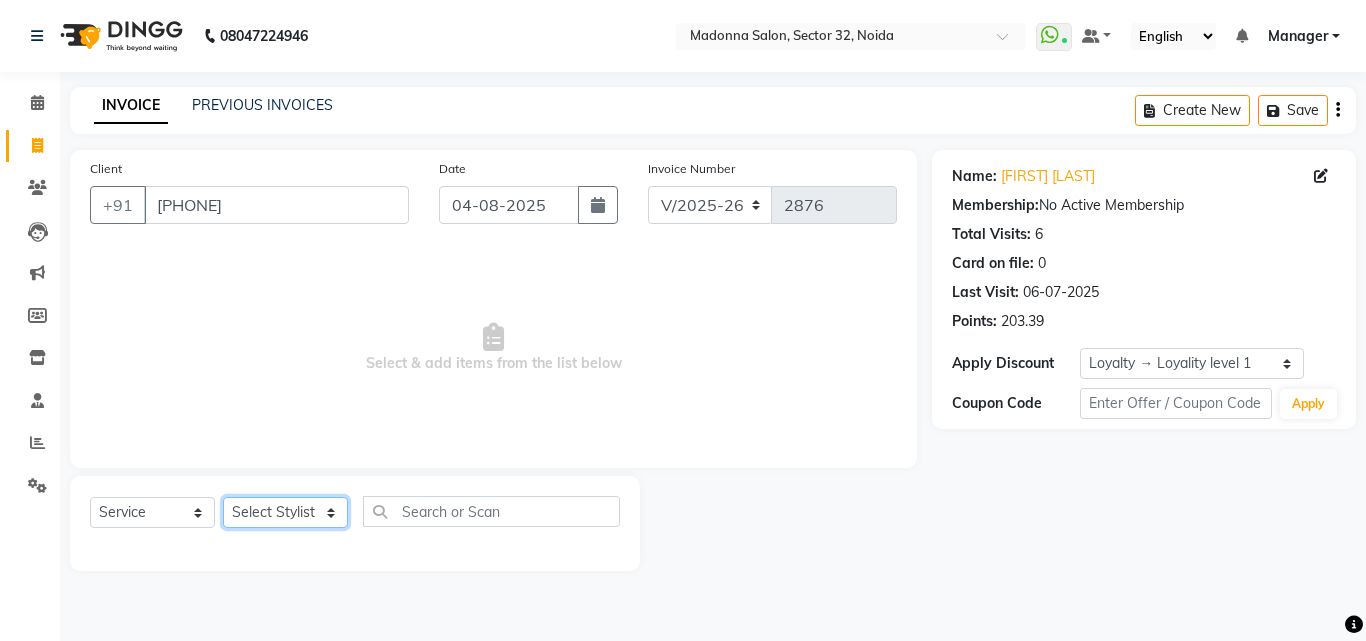 click on "Select Stylist Aayan Account  Ashu BHOLU Geeta Hanif JIYA SINGH Kiran LAXMAN PEDI Manager Mohit Naddy NAIL SWASTIKA Sajal Sameer Shahnawaj Sharukh Sonu VISHAL STYLIST" 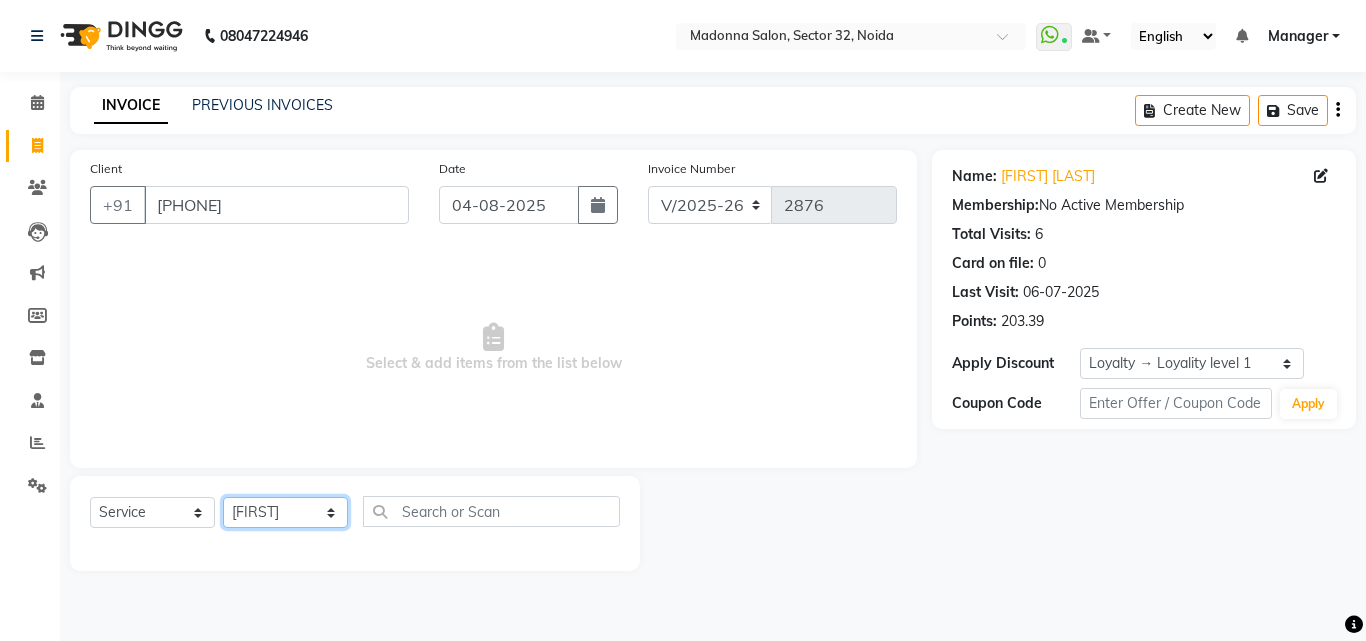 click on "Select Stylist Aayan Account  Ashu BHOLU Geeta Hanif JIYA SINGH Kiran LAXMAN PEDI Manager Mohit Naddy NAIL SWASTIKA Sajal Sameer Shahnawaj Sharukh Sonu VISHAL STYLIST" 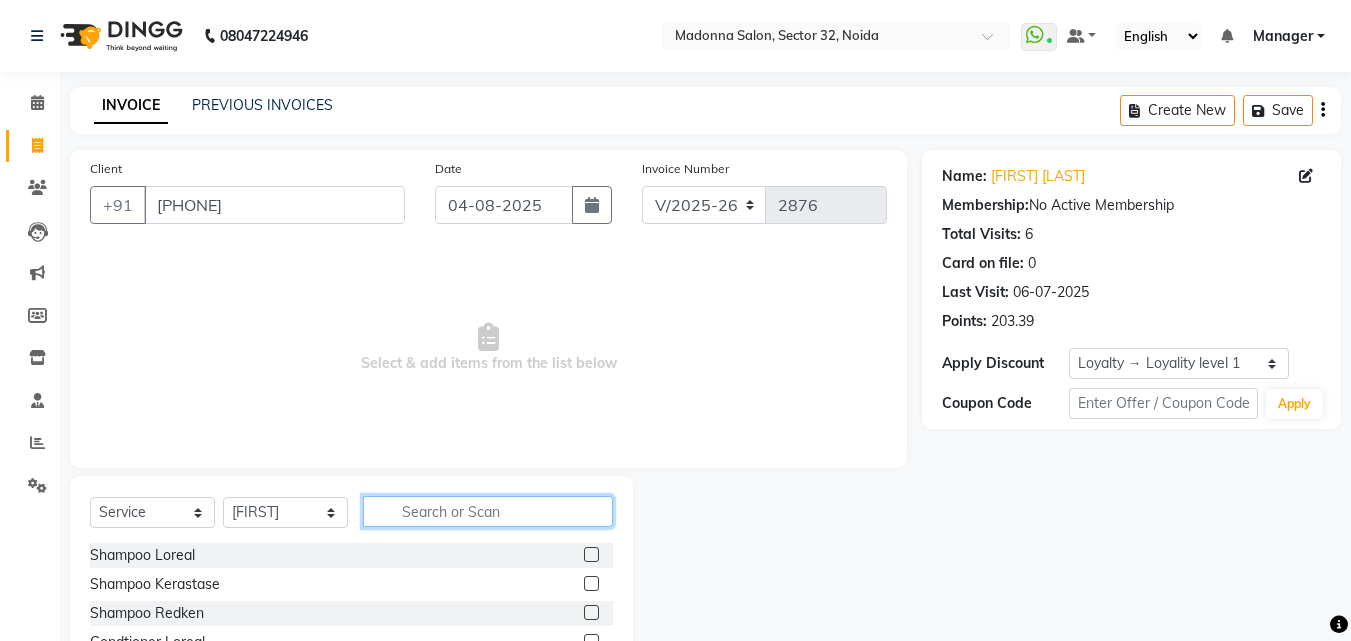 click 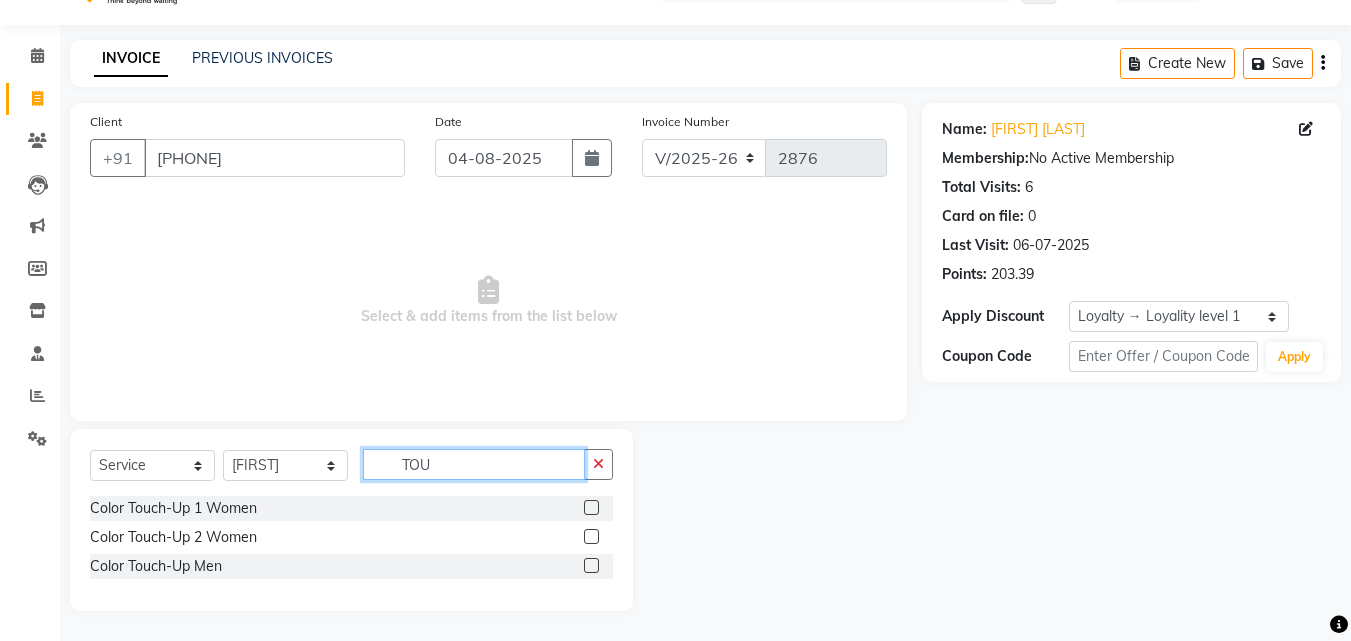 scroll, scrollTop: 47, scrollLeft: 0, axis: vertical 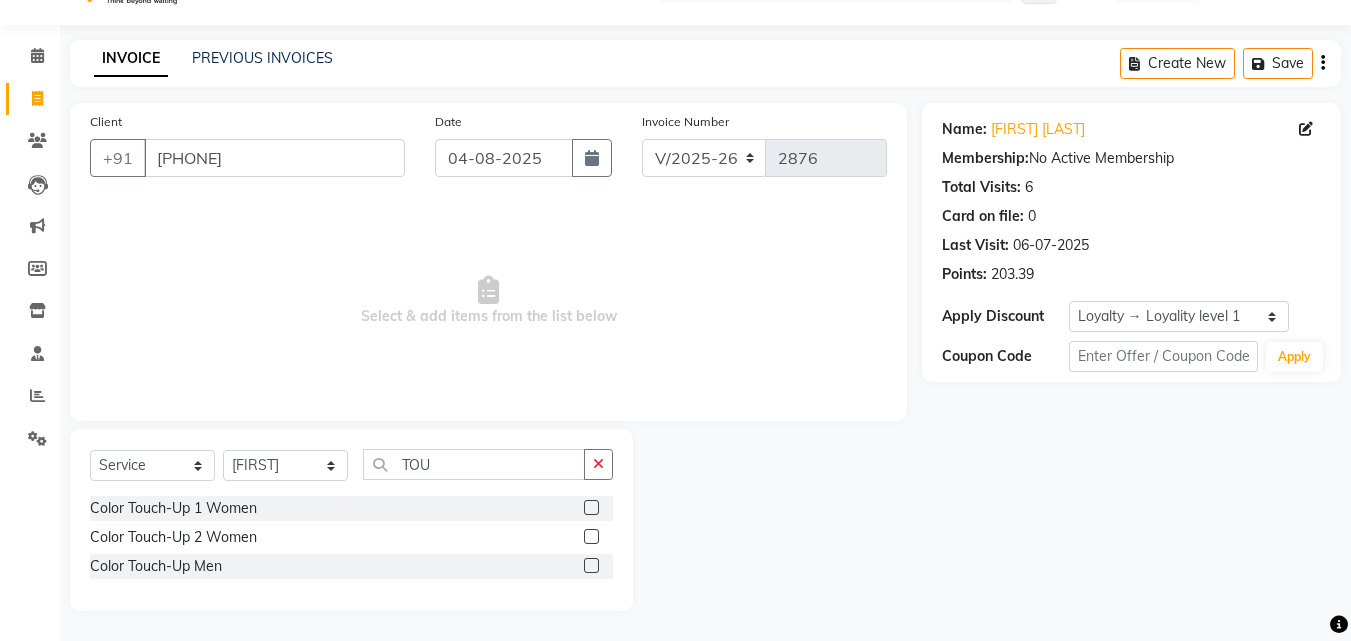 click 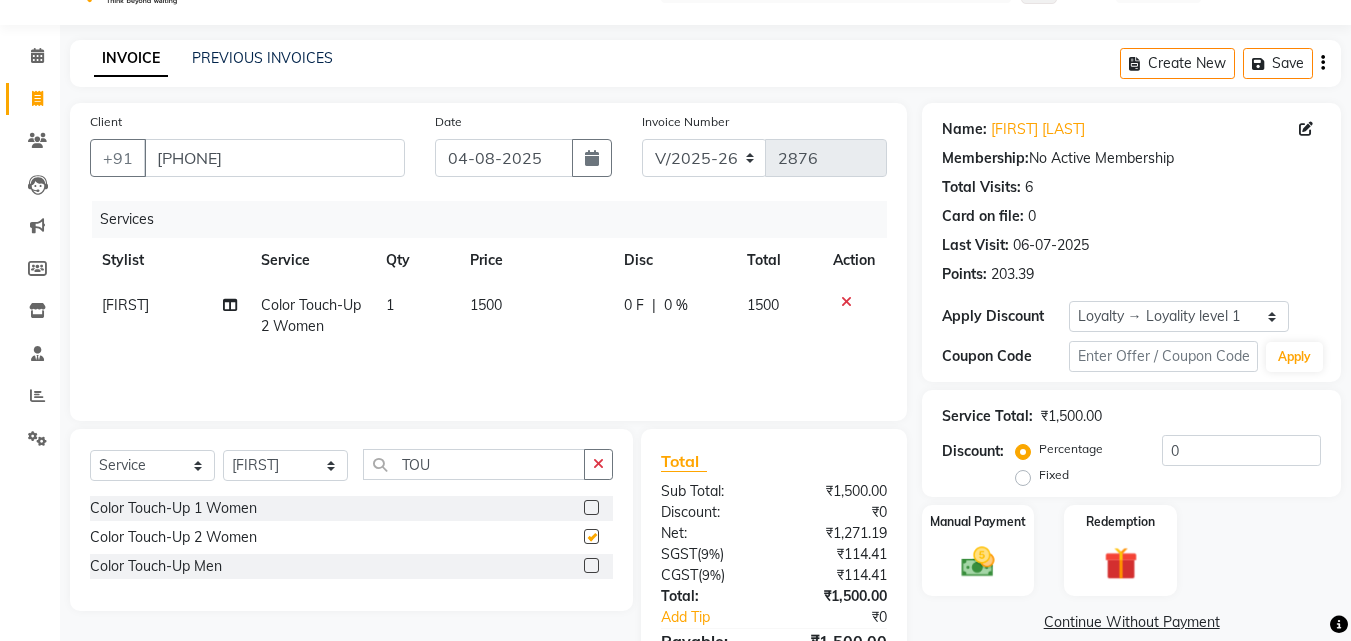 checkbox on "false" 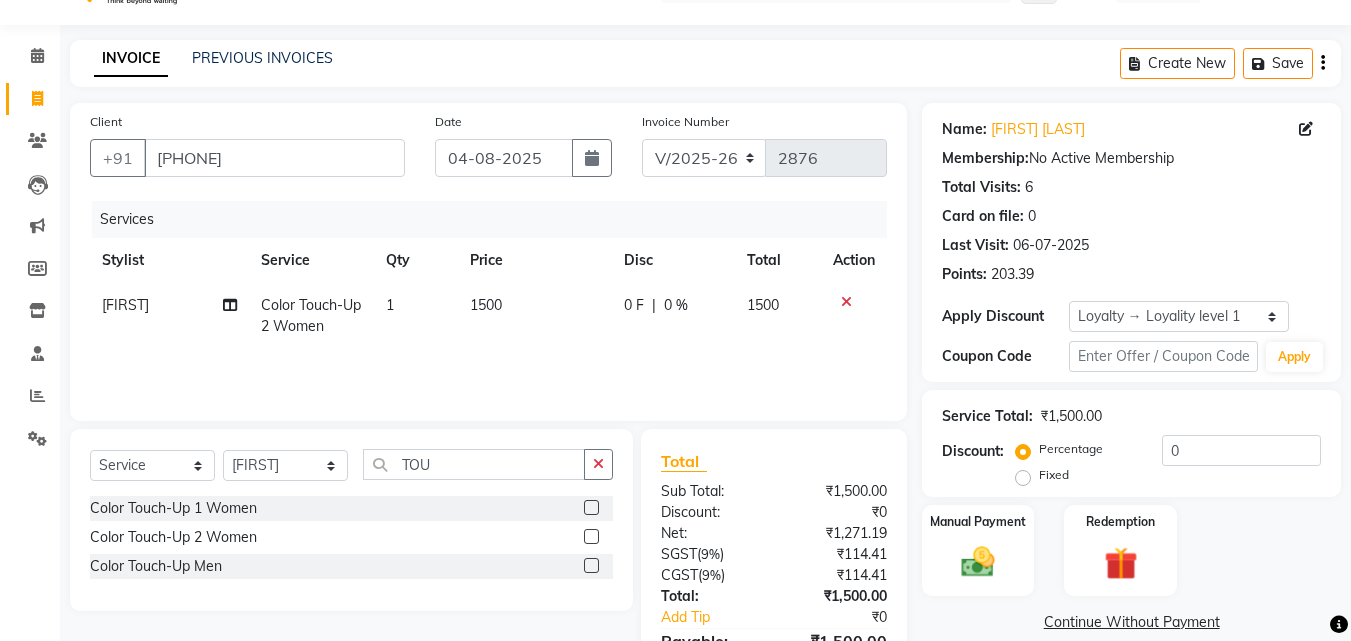 click on "1500" 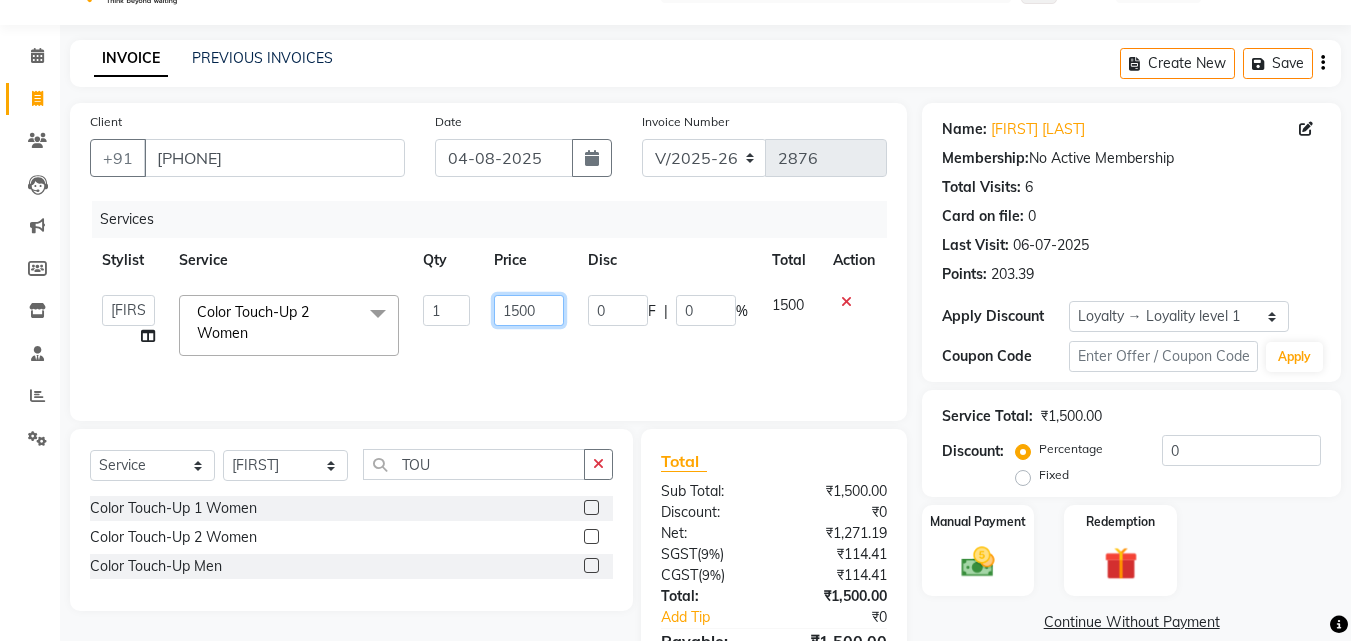 click on "1500" 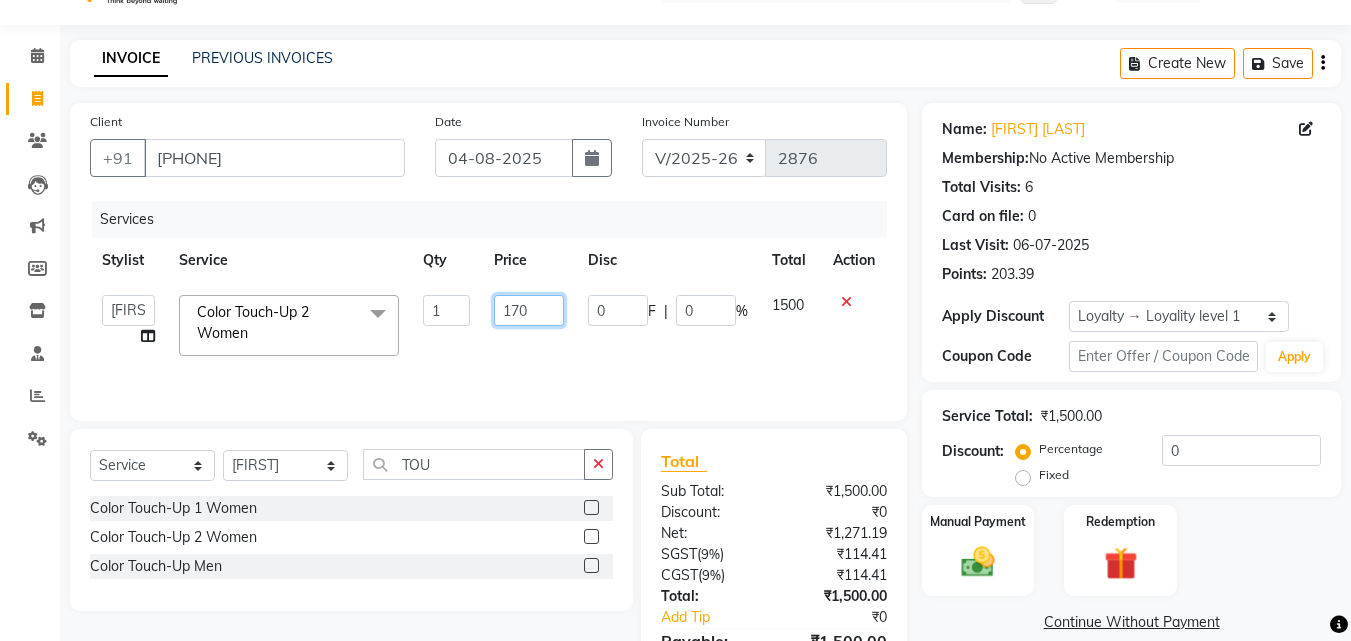 type on "1770" 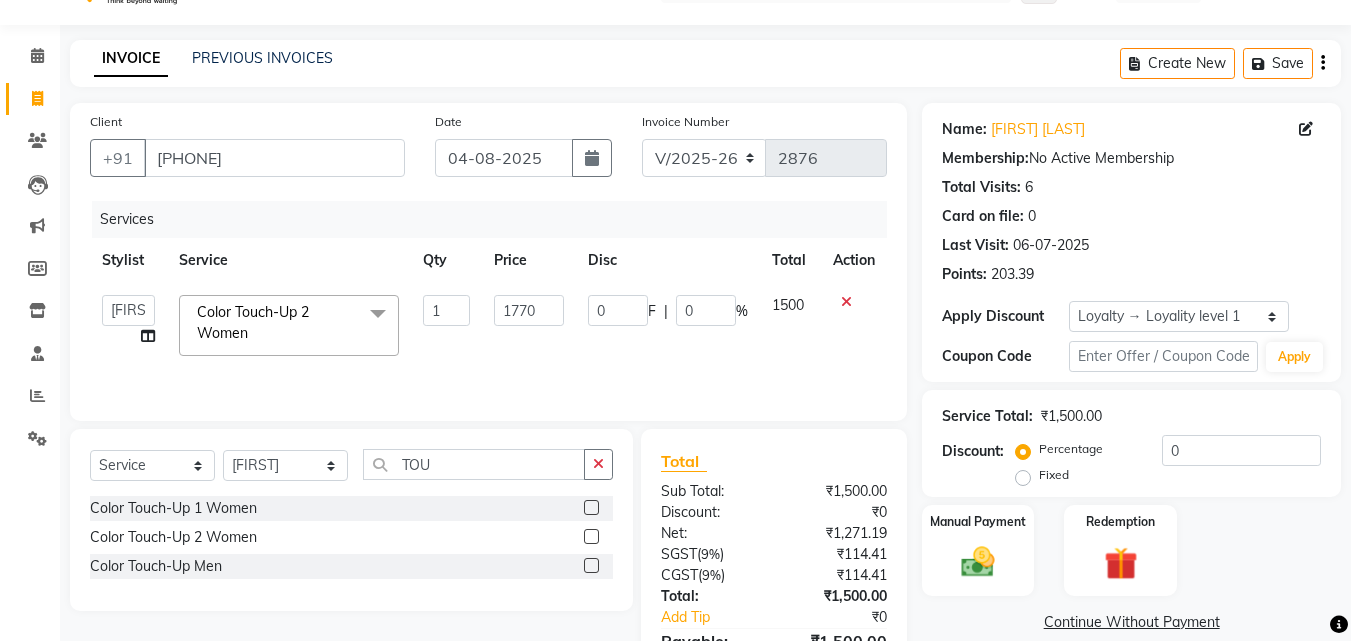 click on "Services Stylist Service Qty Price Disc Total Action Aayan Account Ashu BHOLU Geeta Hanif JIYA SINGH Kiran LAXMAN PEDI Manager Mohit Naddy NAIL SWASTIKA Sajal Sameer Shahnawaj Sharukh Sonu VISHAL STYLIST Color Touch-Up 2 Women x Shampoo Loreal Shampoo Kerastase Shampoo Redken Condtioner Loreal Condtioner Kerastase Condtioner Redken Hair cut Women Hair Cut Child (5 Years) Women Change Of Style Women Blow Dry Women Iron Curls Women Hair Do Women Oil Massage Women Plex Treatment Women Color Touch-Up 1 Women Color Touch-Up 2 Women Highlight Strips Women Highlights Global Women Global Color Women Rebonding Women Smoothning Women Keratin Women Botox Women Hair Cut Children Women Balayage /Ombre Women French Glossing Women Hair Cut Men Hair Cut Child (5 Years) Men Oil Massage Men Plex Treatment Men Hair Spa Men Color Touch-Up Men Highlights Men Rebonding Men Smoothening Men Keratin Men Botox Men Perming Men Shave Beard Color Ear Wax Scalp scrub Face massage Beard Hair do 1" 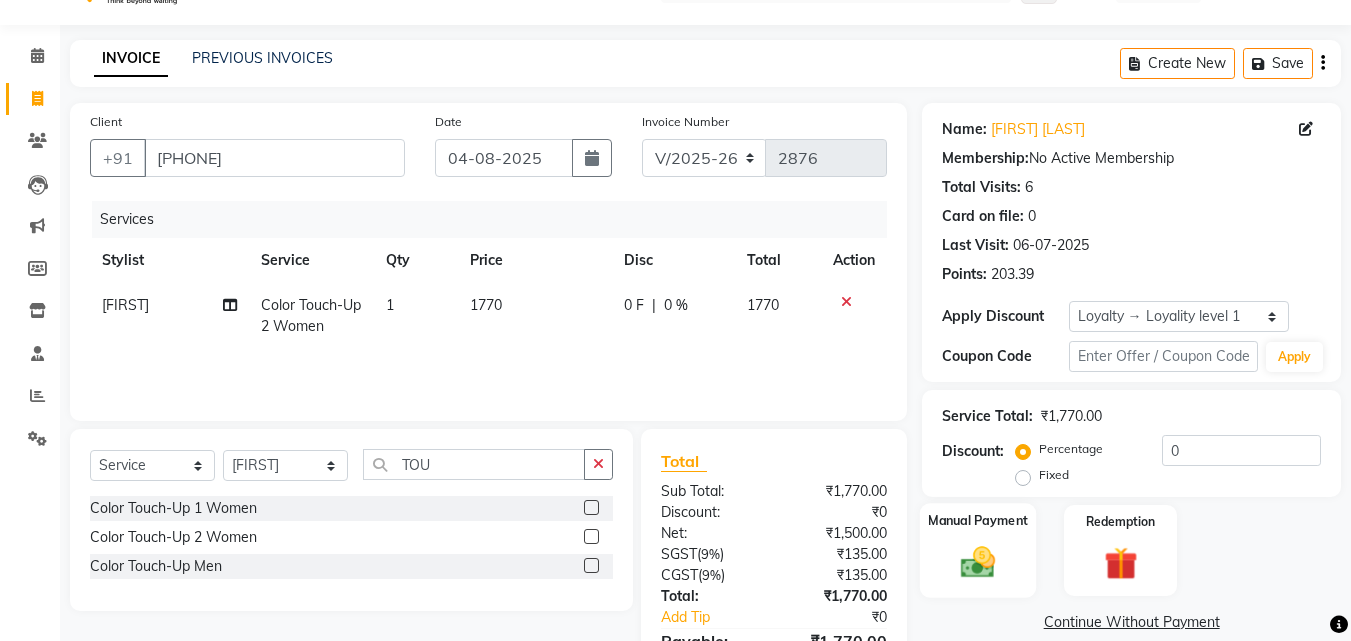 click 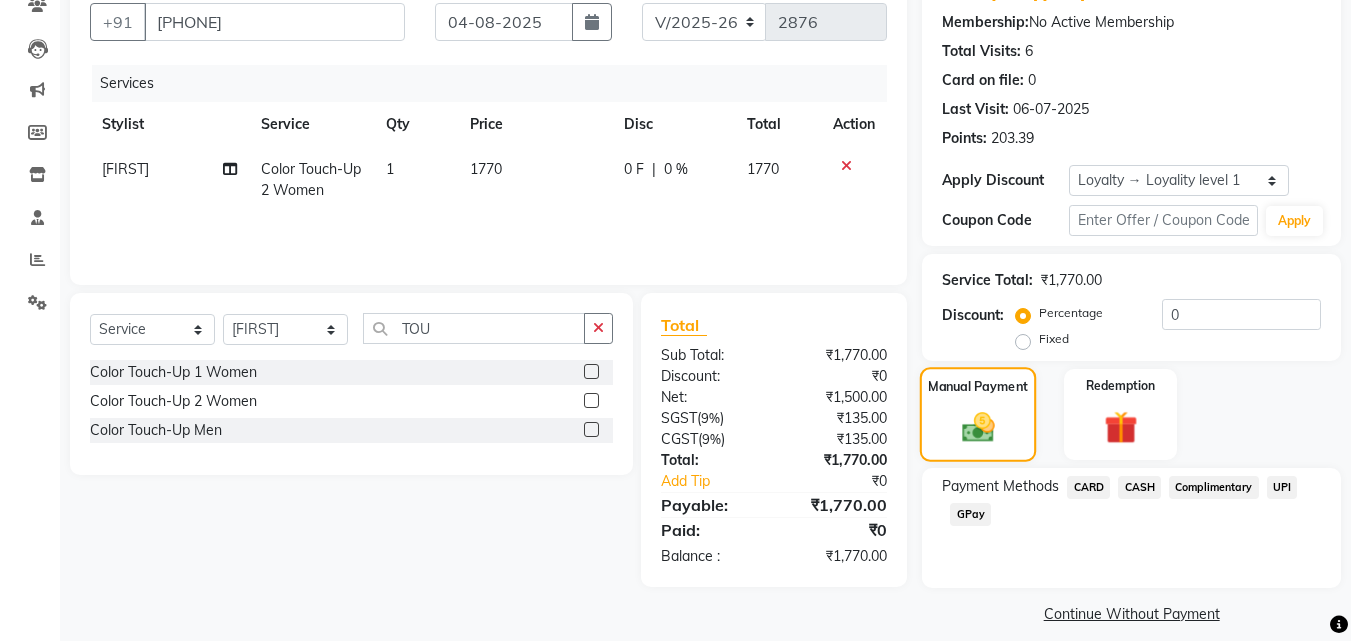 scroll, scrollTop: 201, scrollLeft: 0, axis: vertical 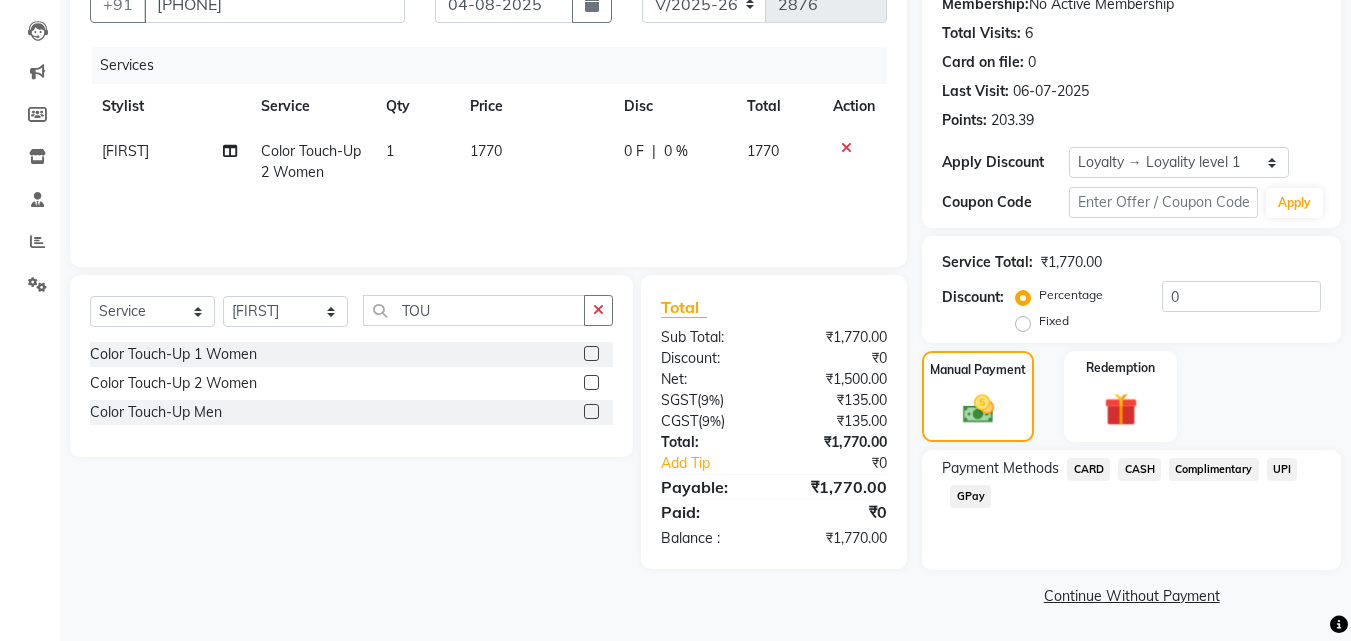 click on "CARD" 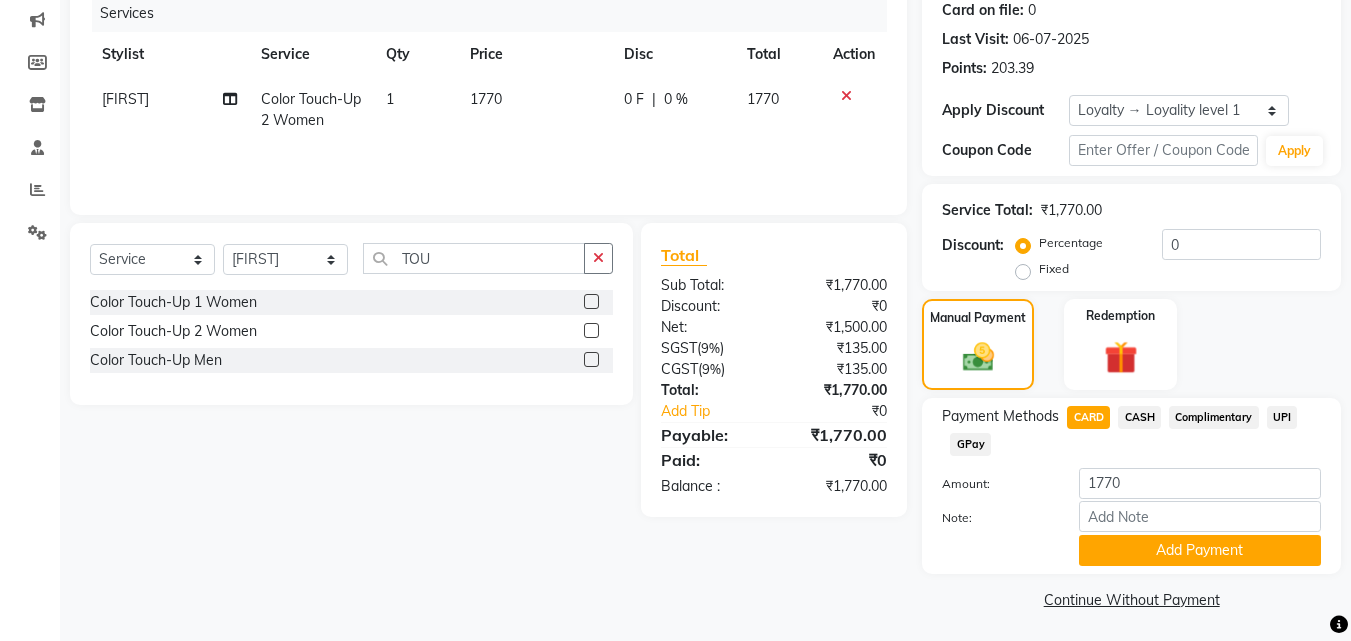 scroll, scrollTop: 257, scrollLeft: 0, axis: vertical 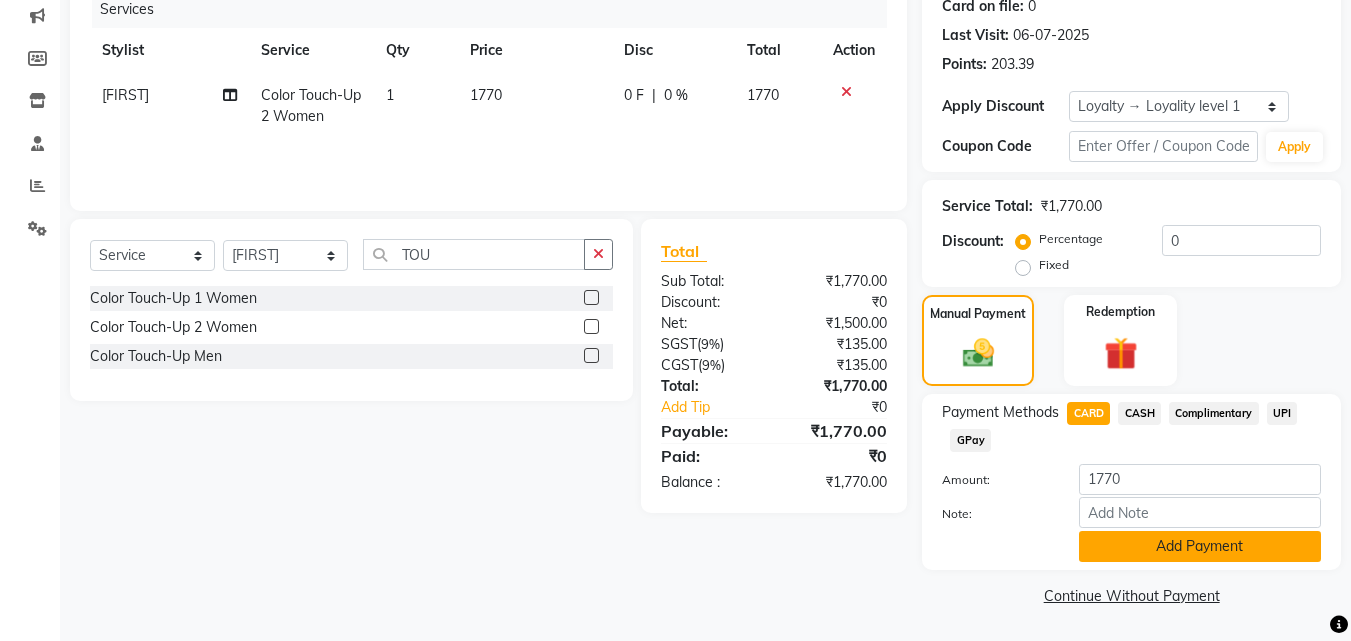click on "Add Payment" 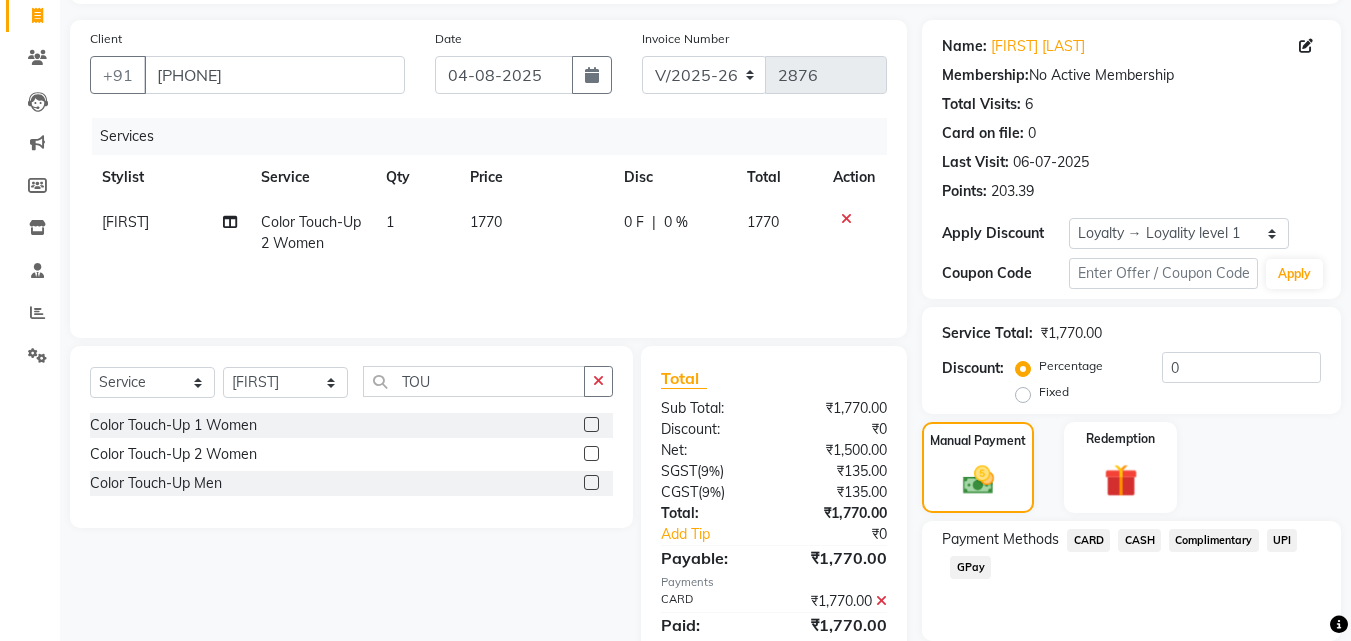 scroll, scrollTop: 314, scrollLeft: 0, axis: vertical 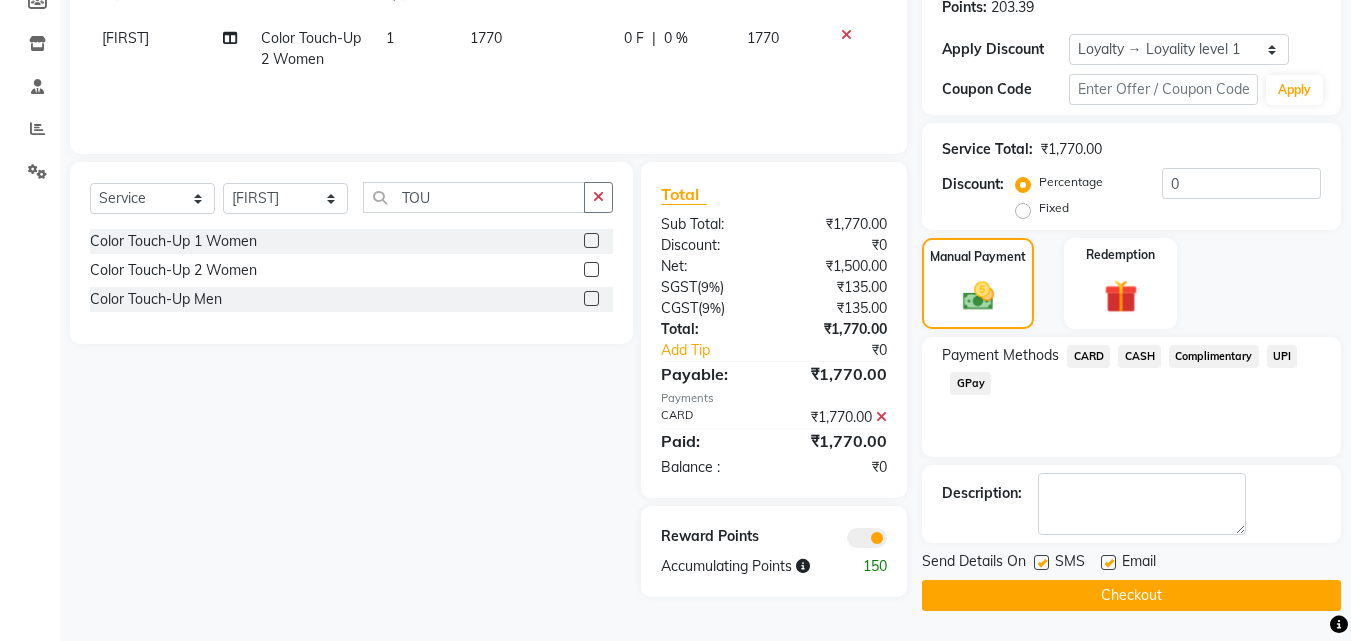 click on "CASH" 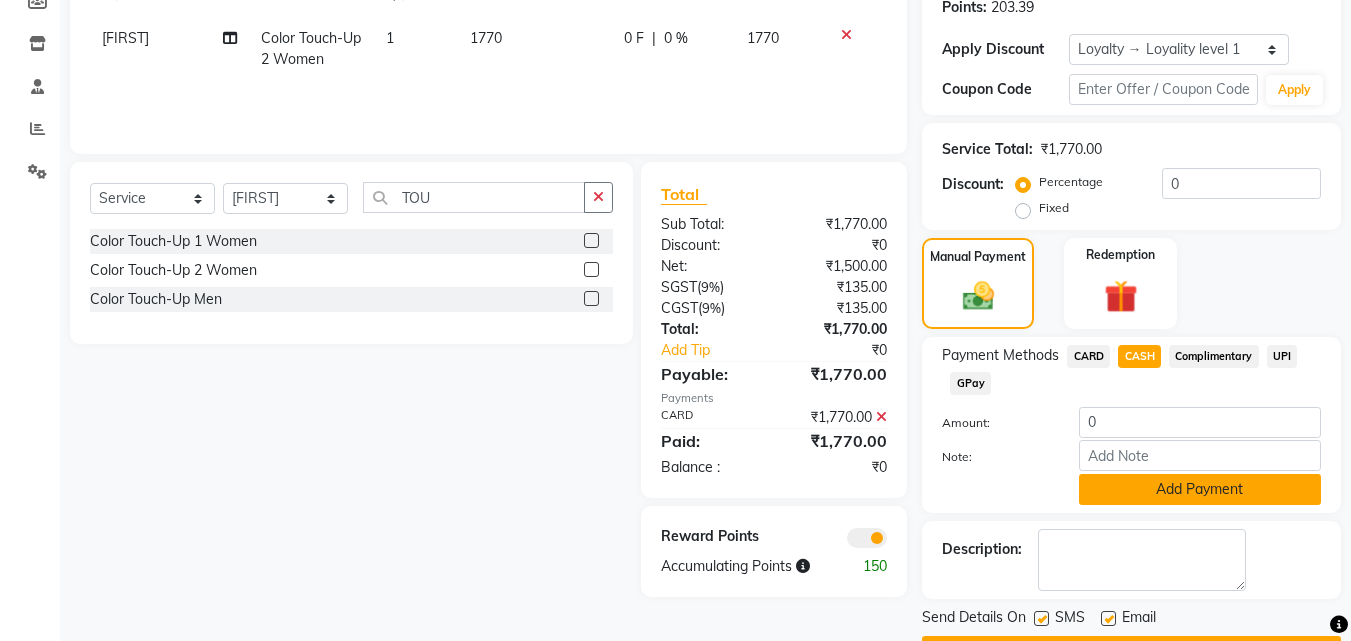 click on "Add Payment" 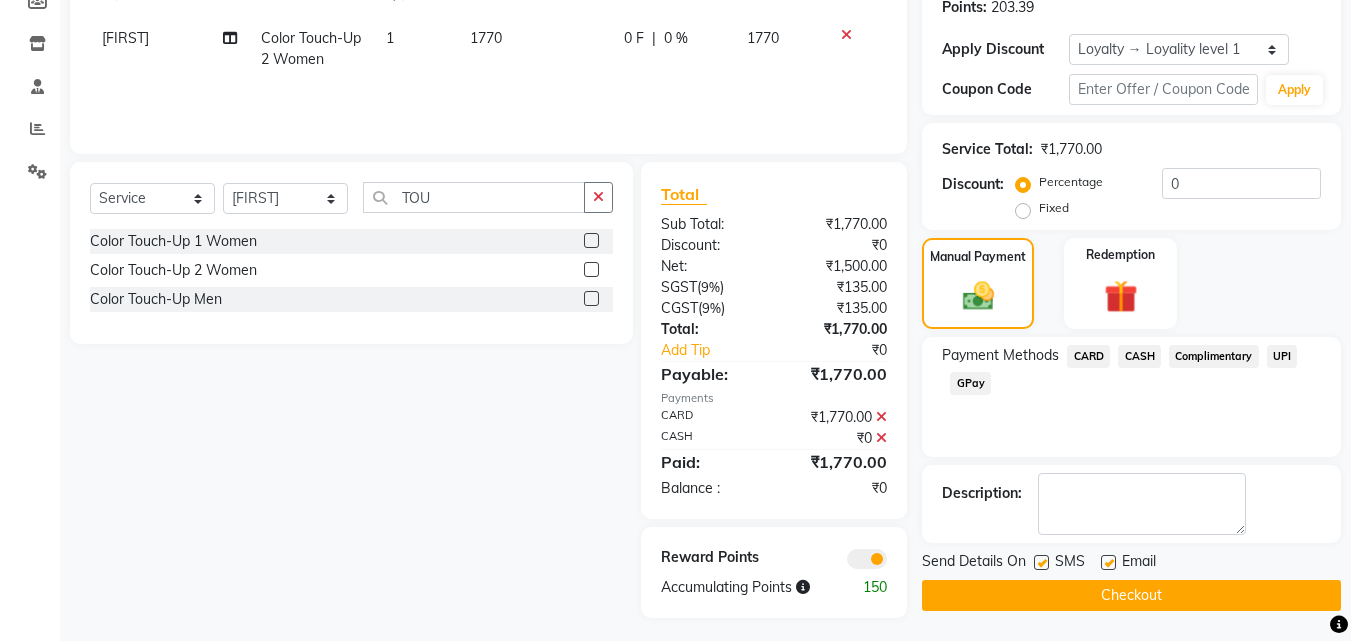 click on "Checkout" 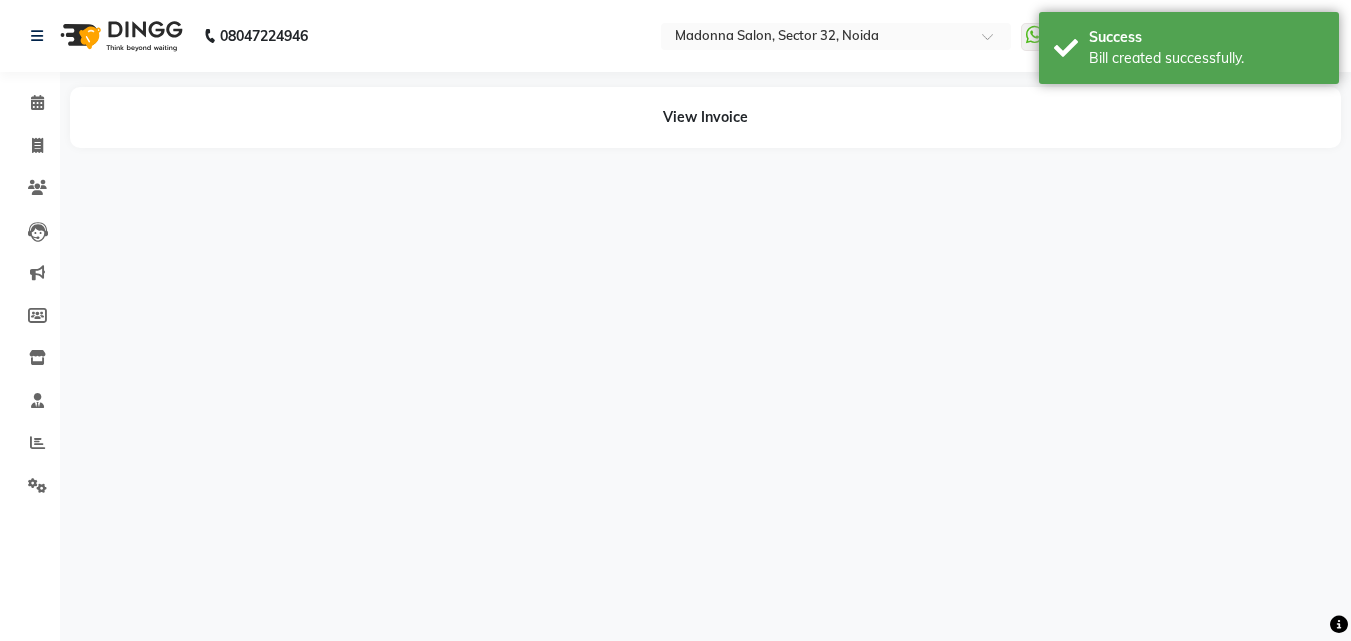 scroll, scrollTop: 0, scrollLeft: 0, axis: both 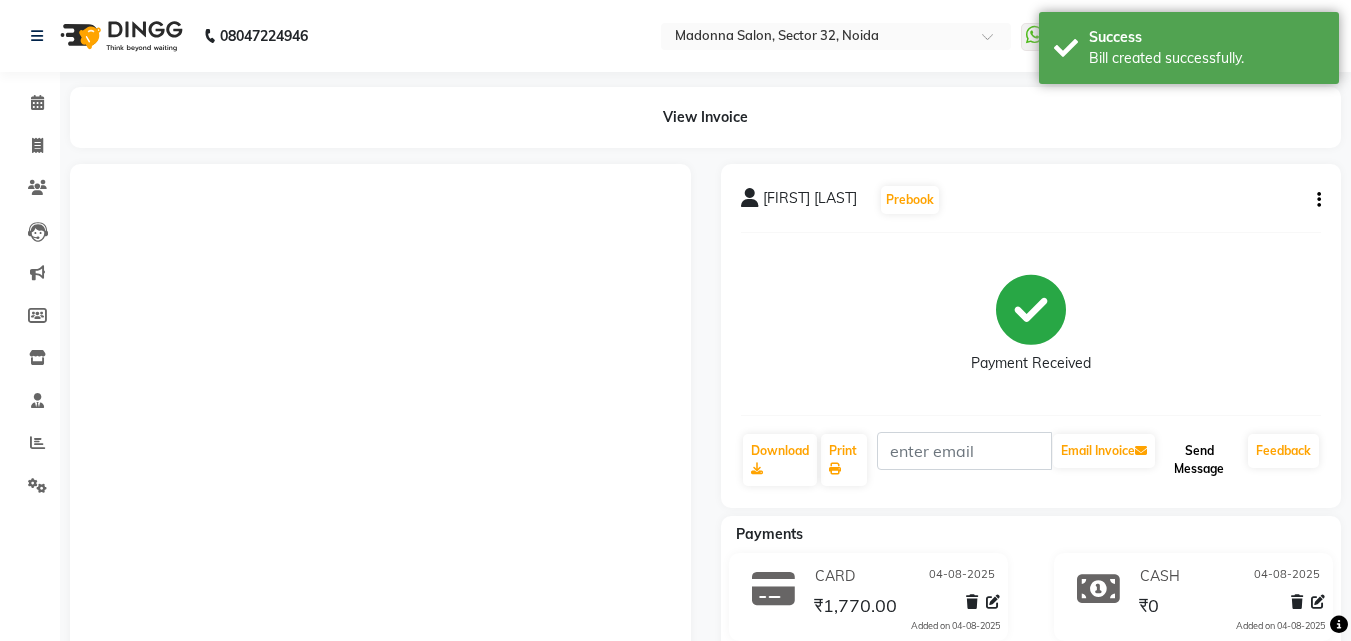 click on "Send Message" 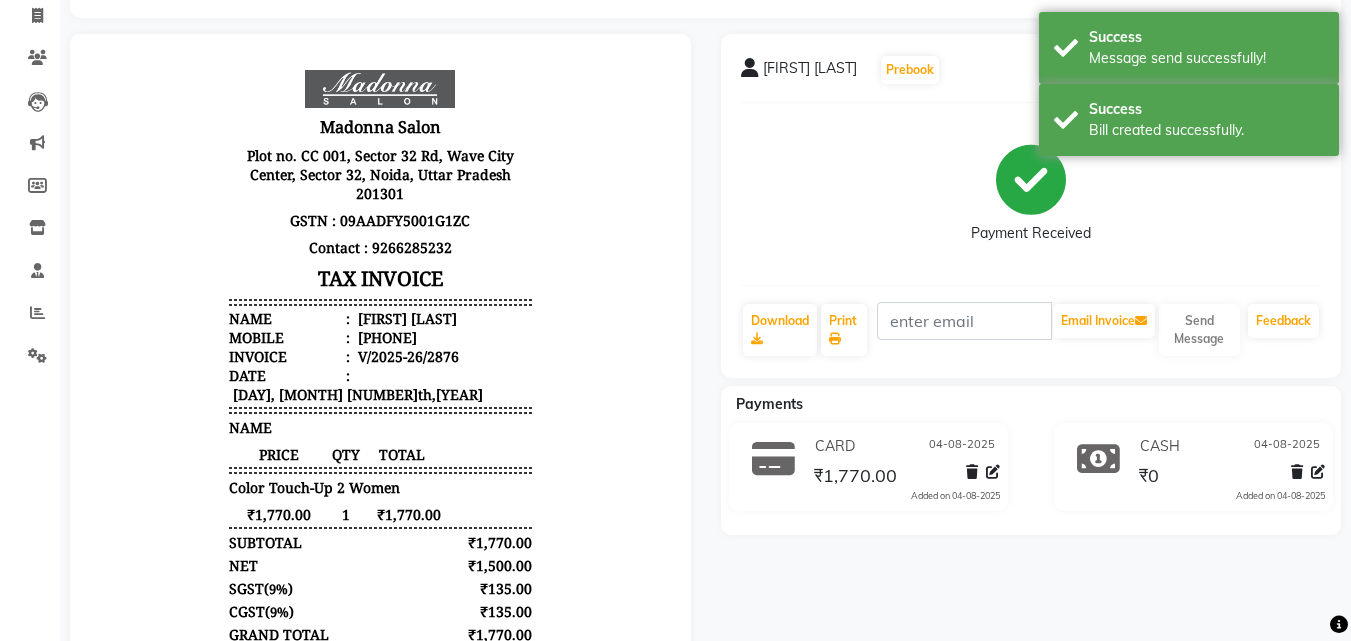 scroll, scrollTop: 129, scrollLeft: 0, axis: vertical 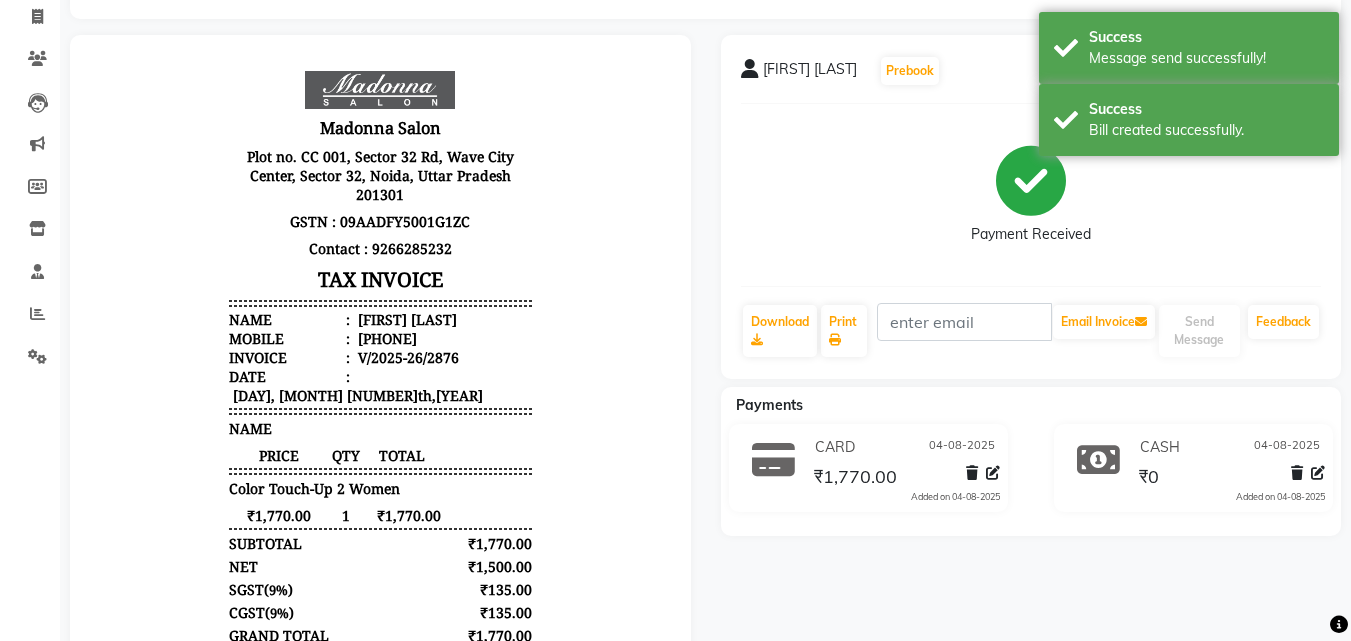 click 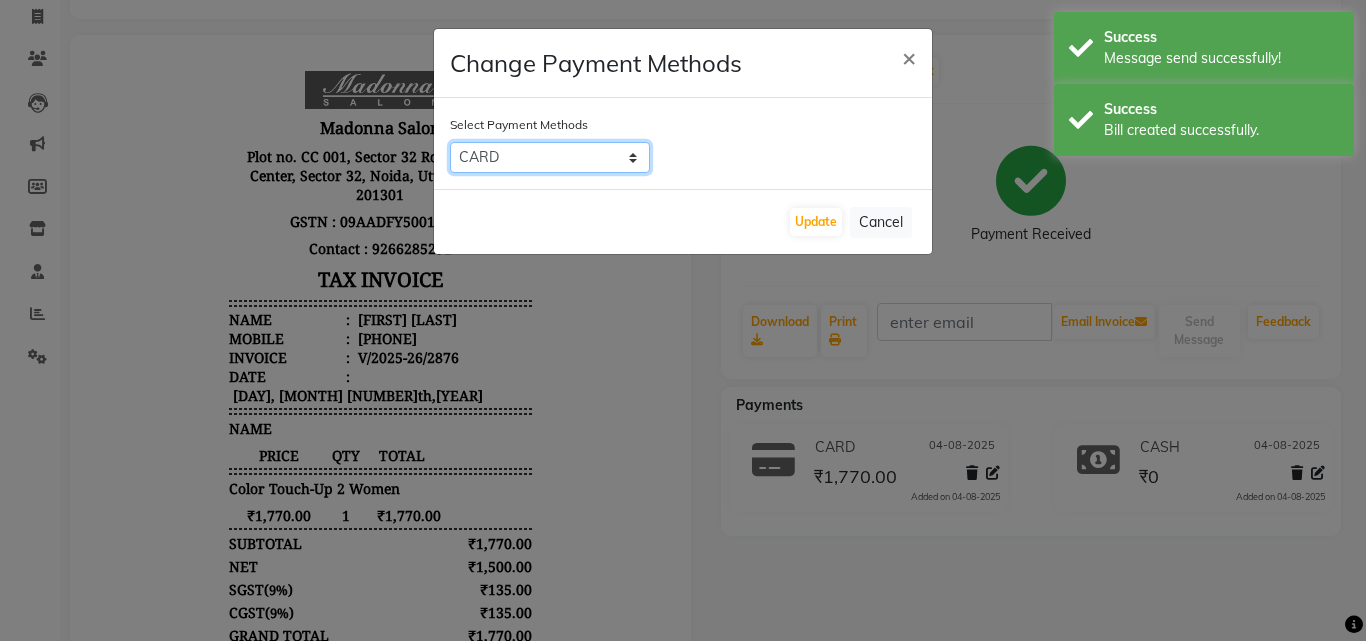 click on "CARD   CASH   Complimentary   UPI   GPay" 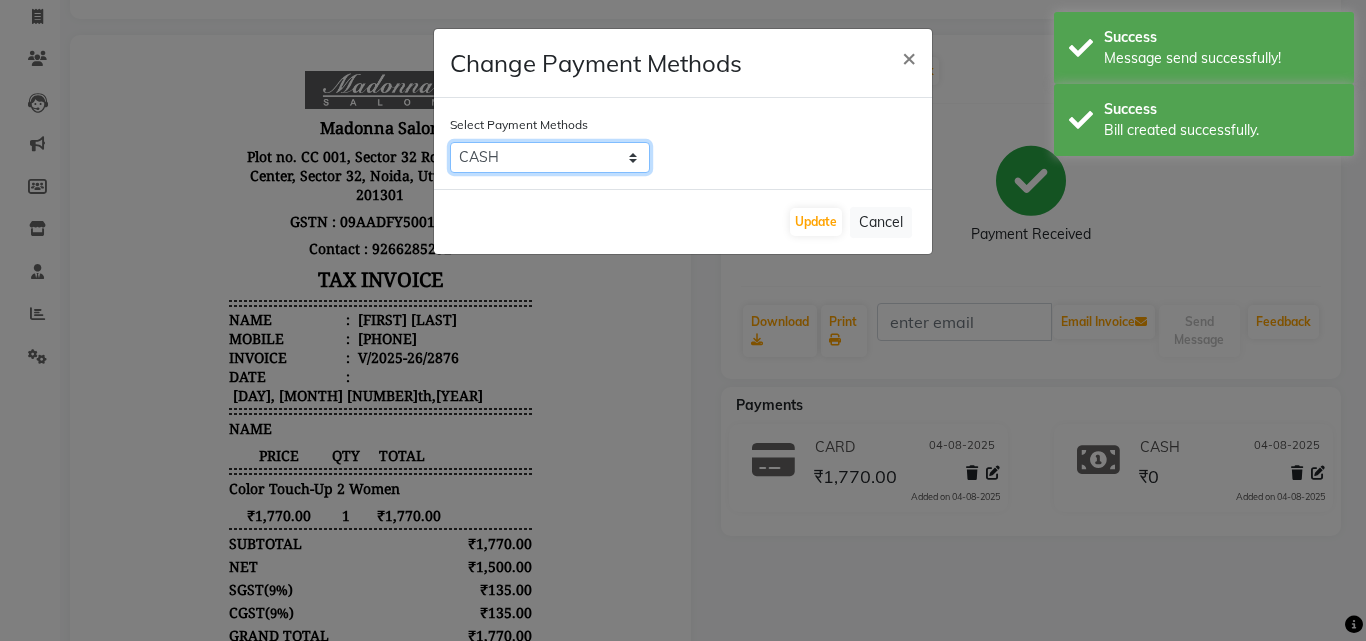 click on "CARD   CASH   Complimentary   UPI   GPay" 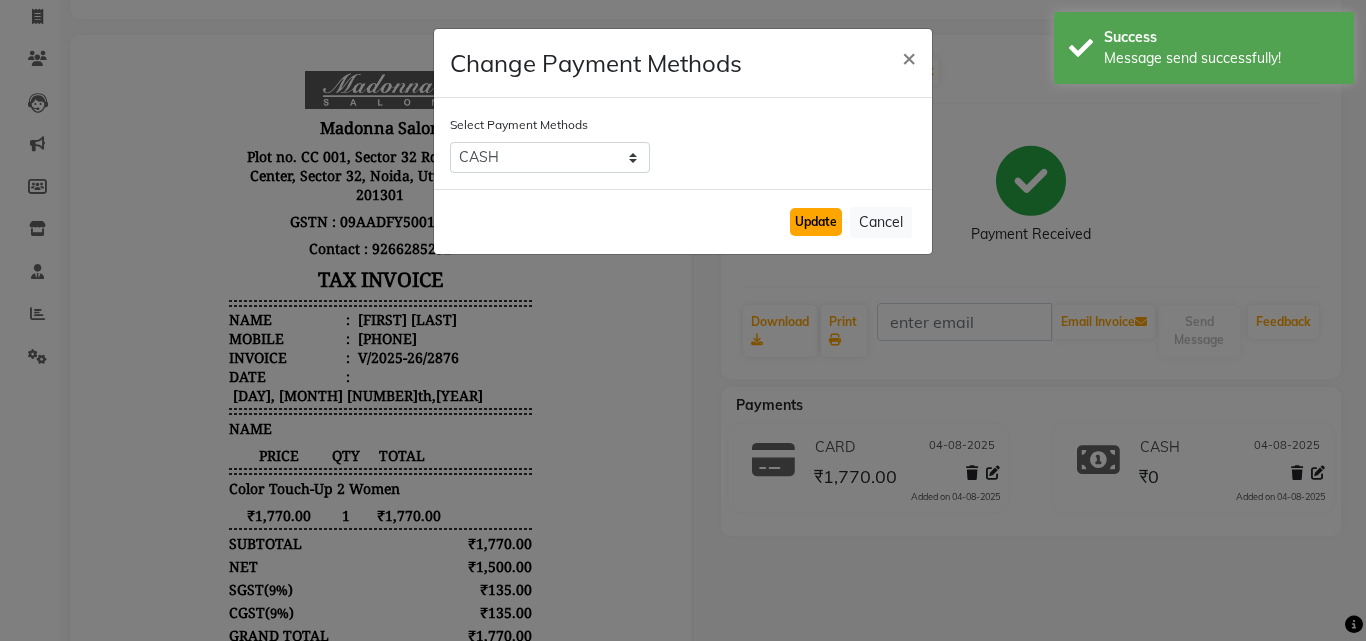 click on "Update" 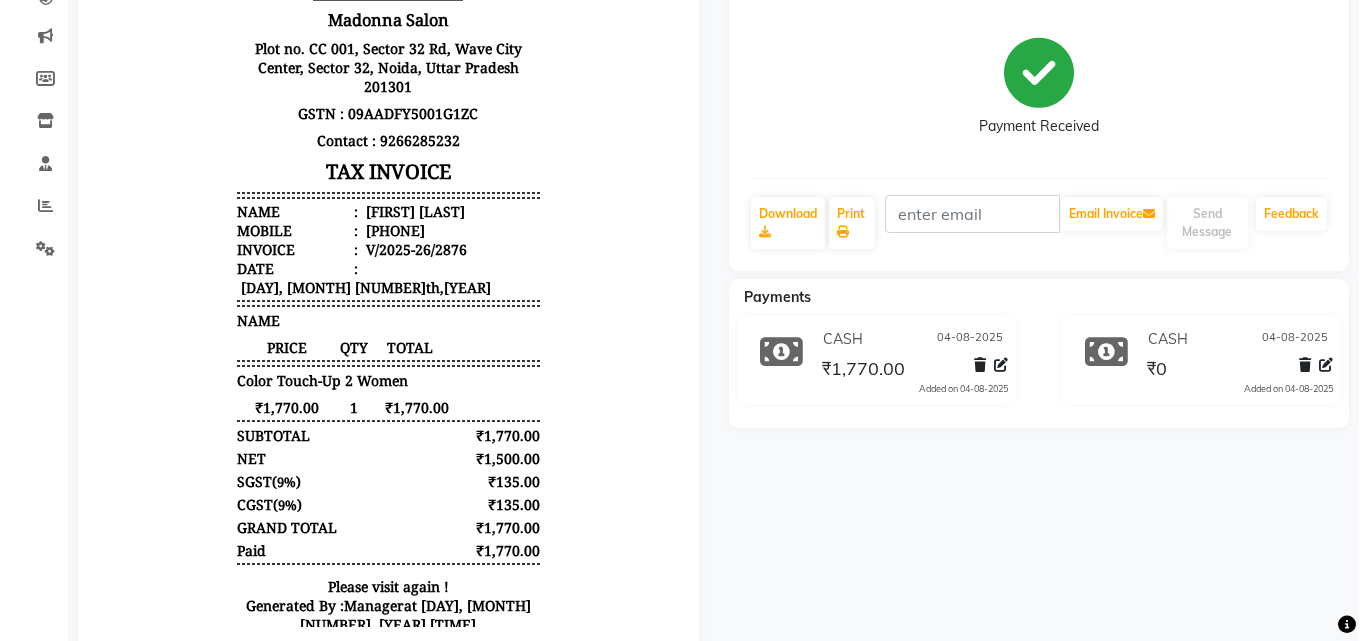 scroll, scrollTop: 0, scrollLeft: 0, axis: both 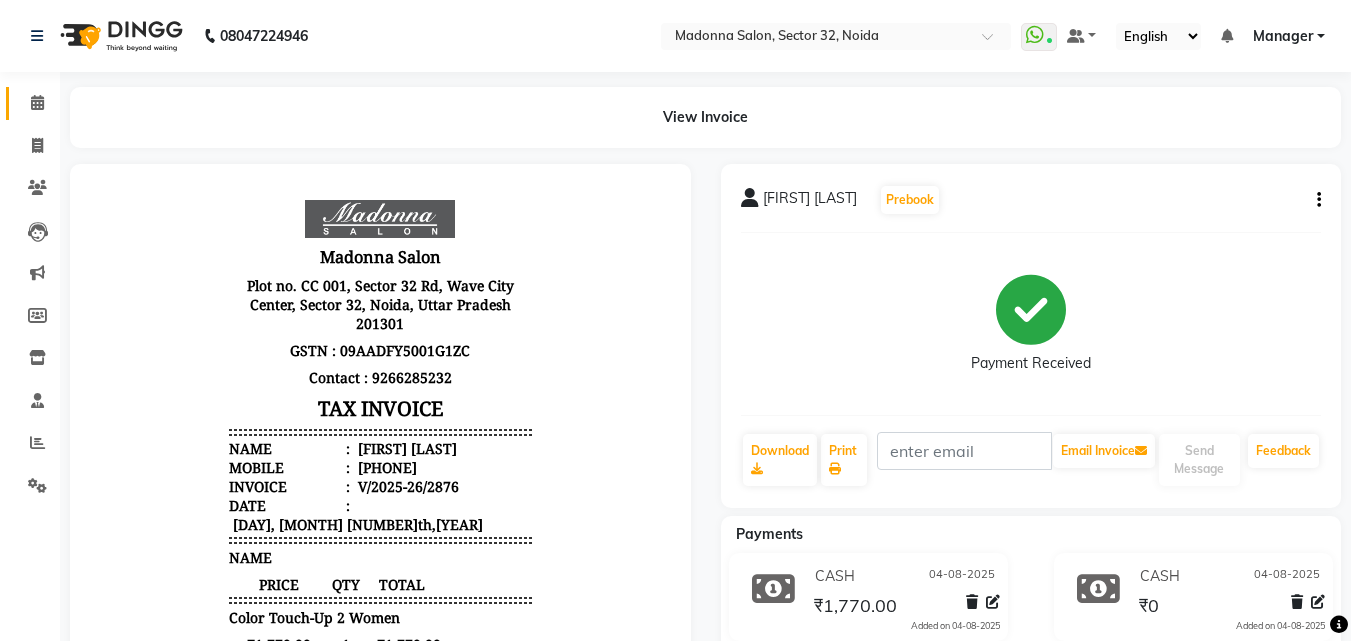 click 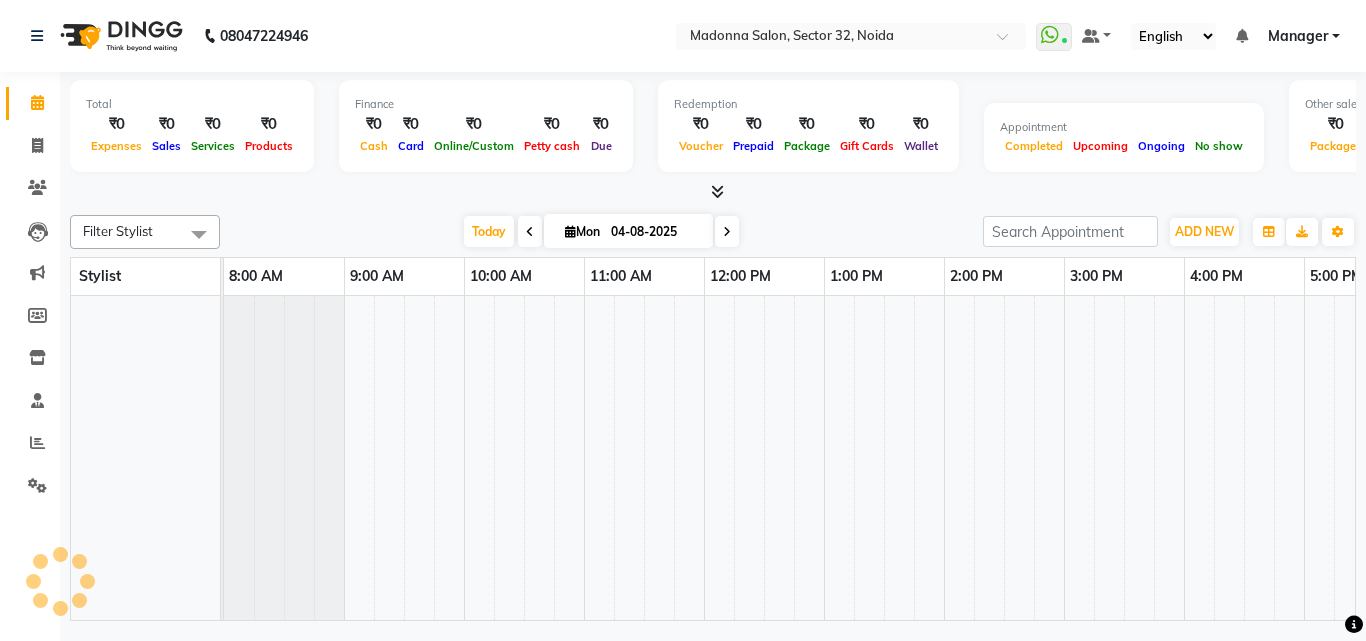 scroll, scrollTop: 0, scrollLeft: 0, axis: both 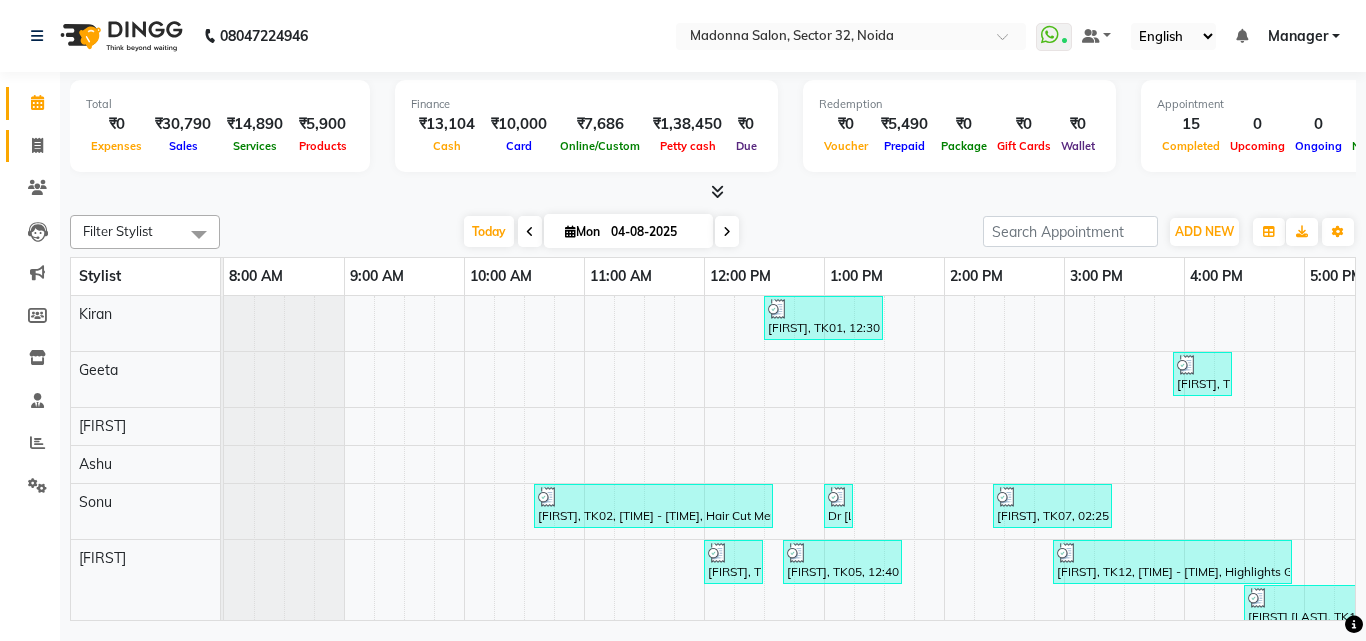 click 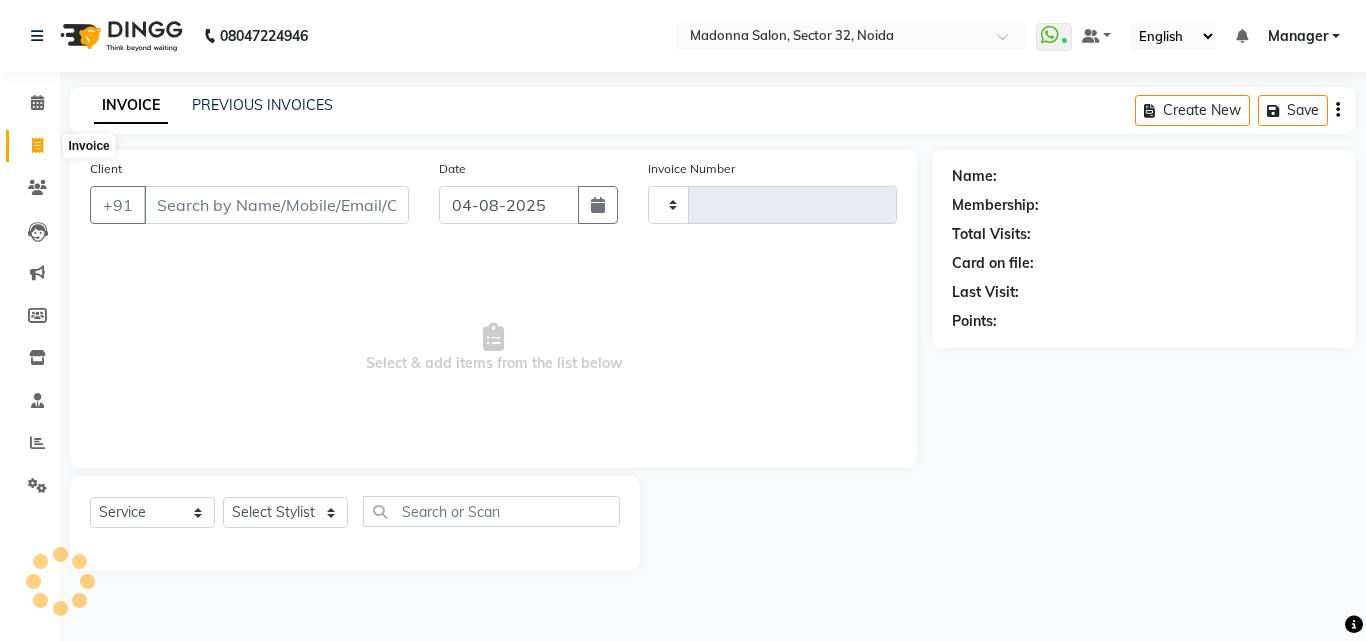 type on "2877" 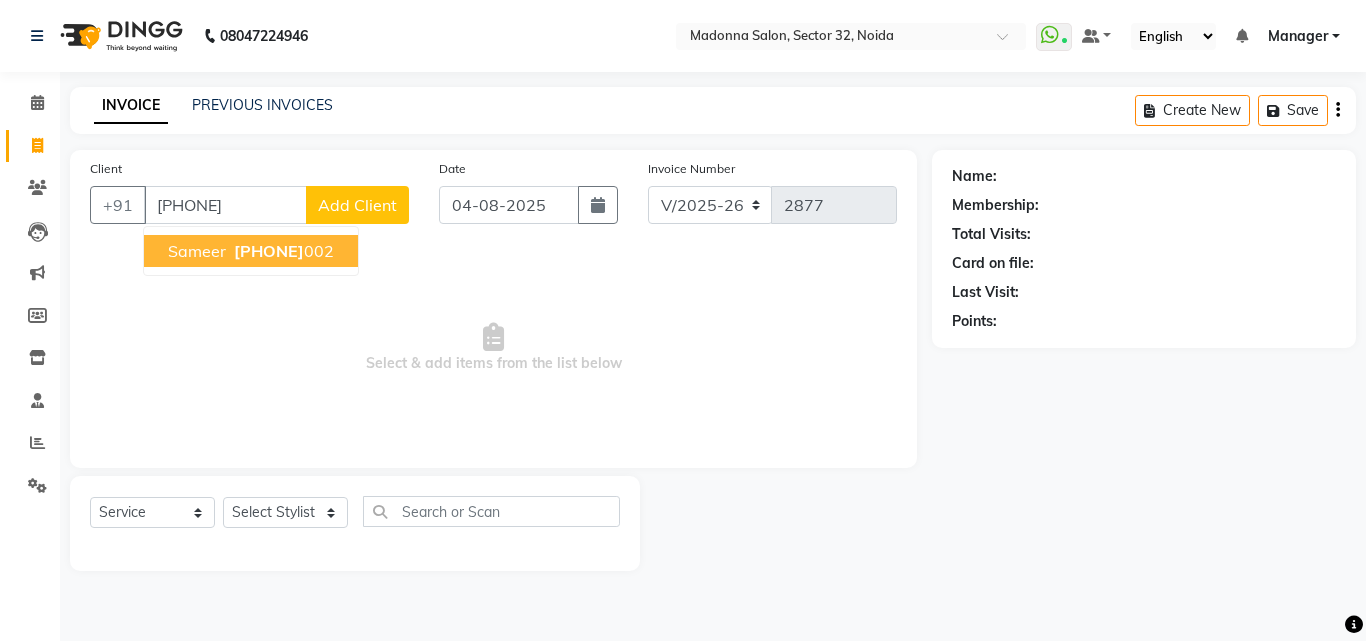 click on "[FIRST] [PHONE]" at bounding box center (251, 251) 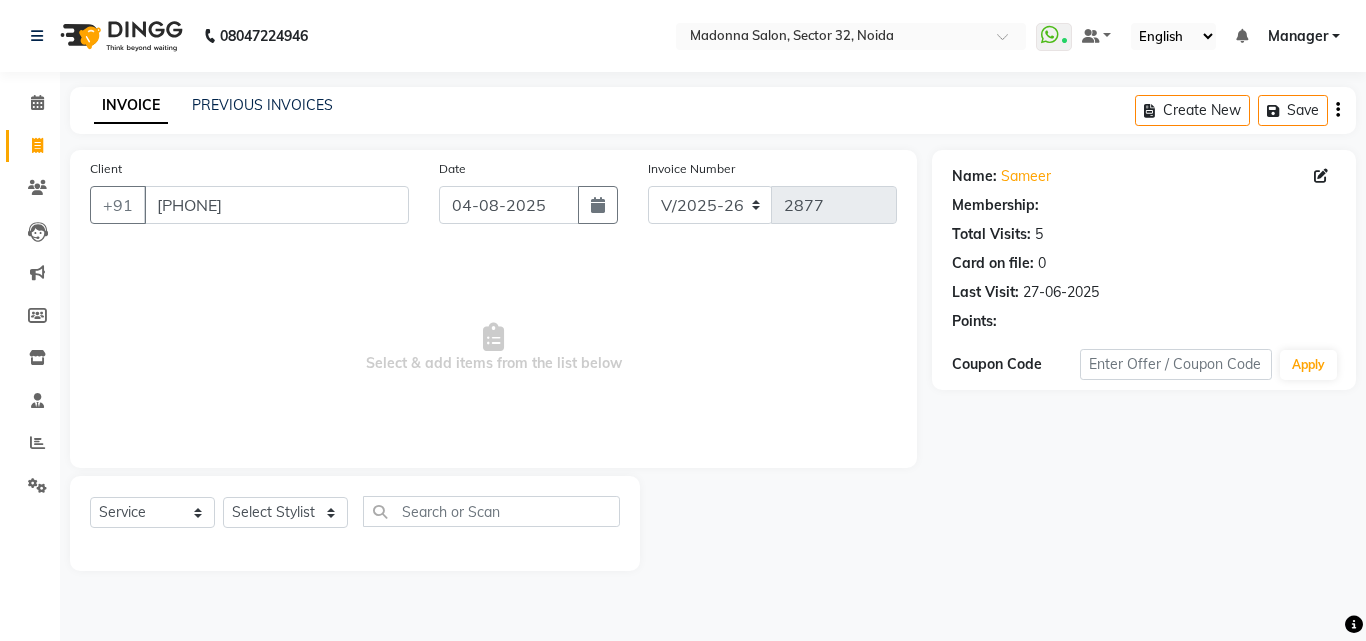 select on "1: Object" 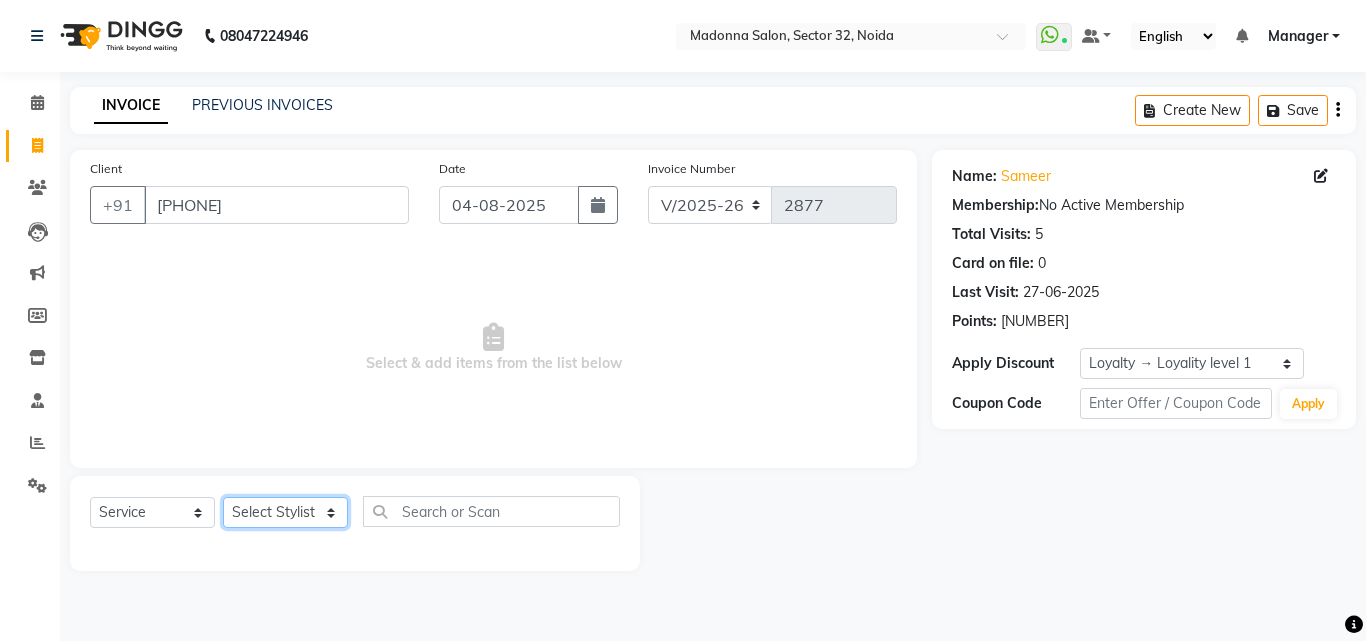 click on "Select Stylist Aayan Account  Ashu BHOLU Geeta Hanif JIYA SINGH Kiran LAXMAN PEDI Manager Mohit Naddy NAIL SWASTIKA Sajal Sameer Shahnawaj Sharukh Sonu VISHAL STYLIST" 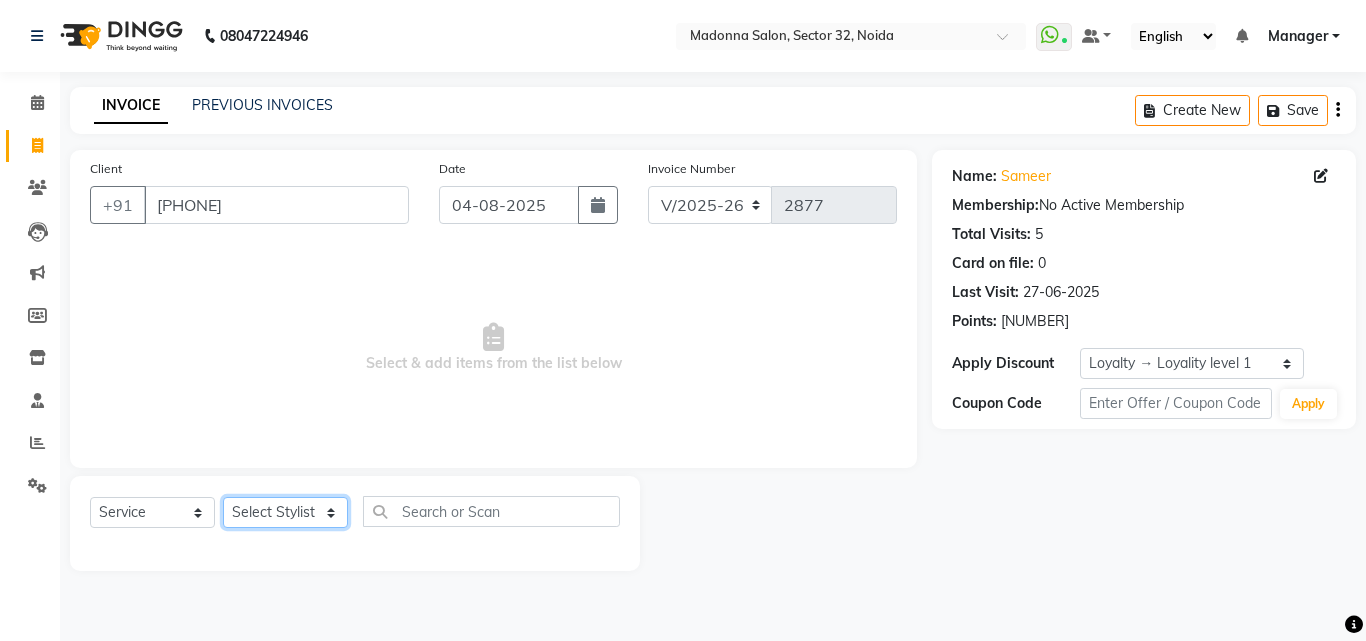 select on "61925" 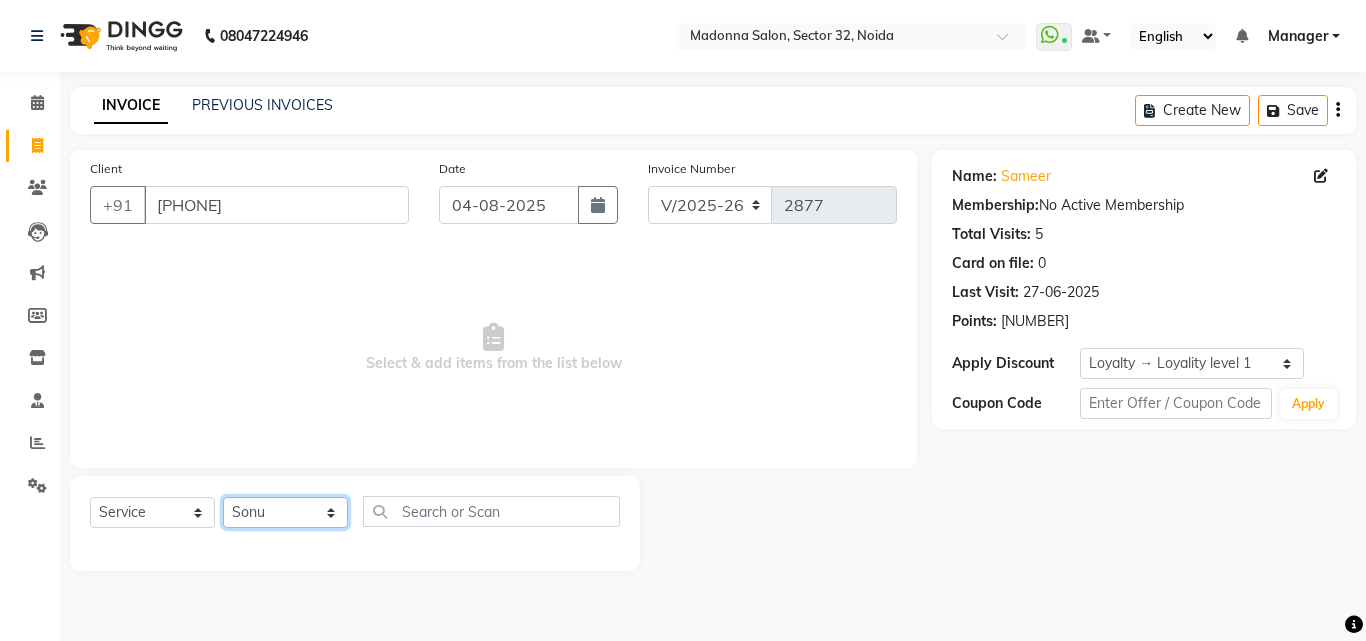 click on "Select Stylist Aayan Account  Ashu BHOLU Geeta Hanif JIYA SINGH Kiran LAXMAN PEDI Manager Mohit Naddy NAIL SWASTIKA Sajal Sameer Shahnawaj Sharukh Sonu VISHAL STYLIST" 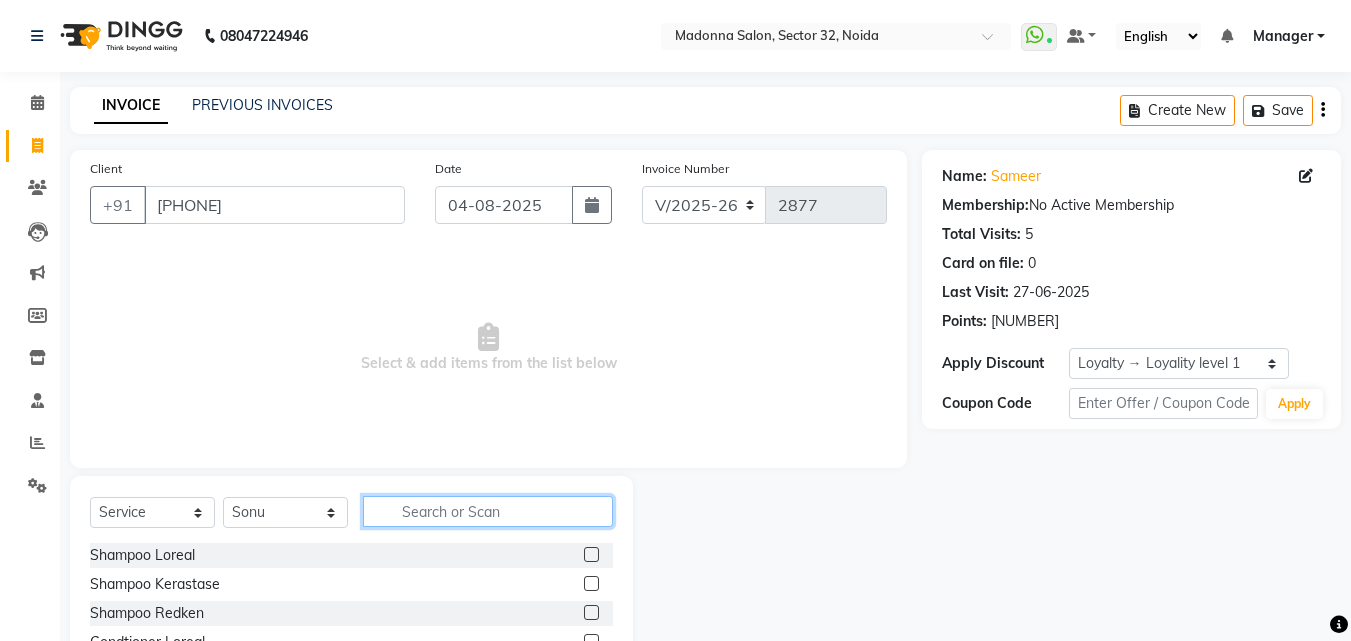 click 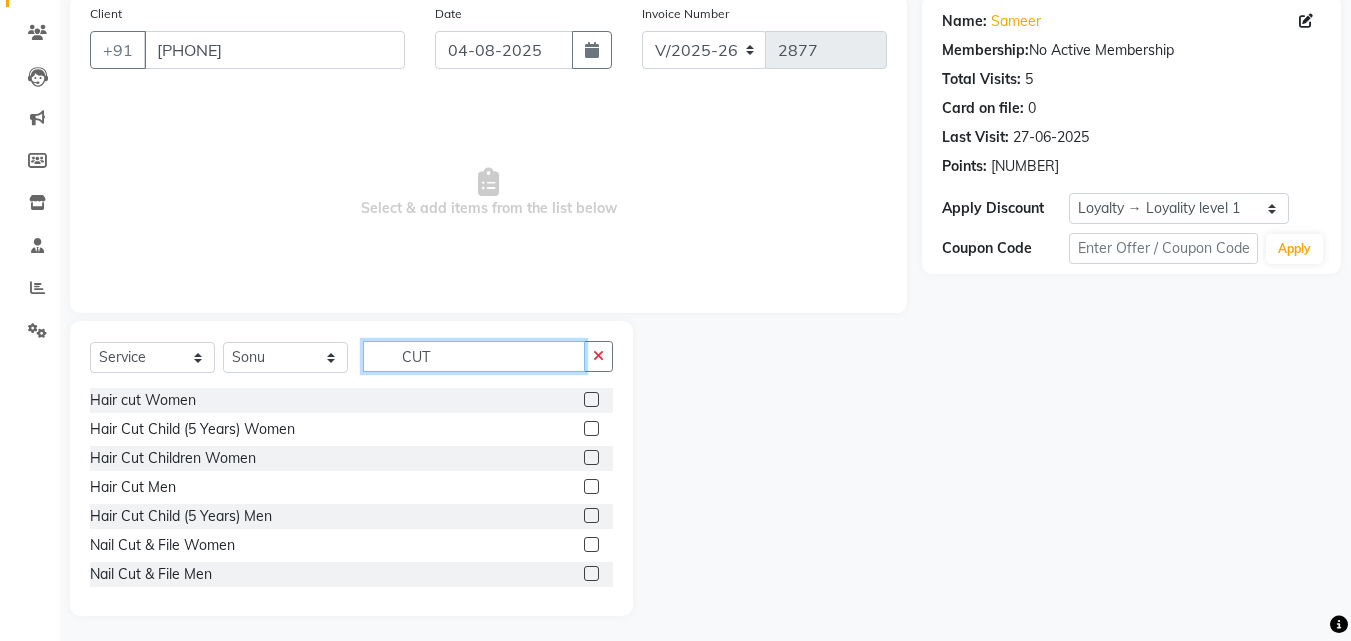 scroll, scrollTop: 159, scrollLeft: 0, axis: vertical 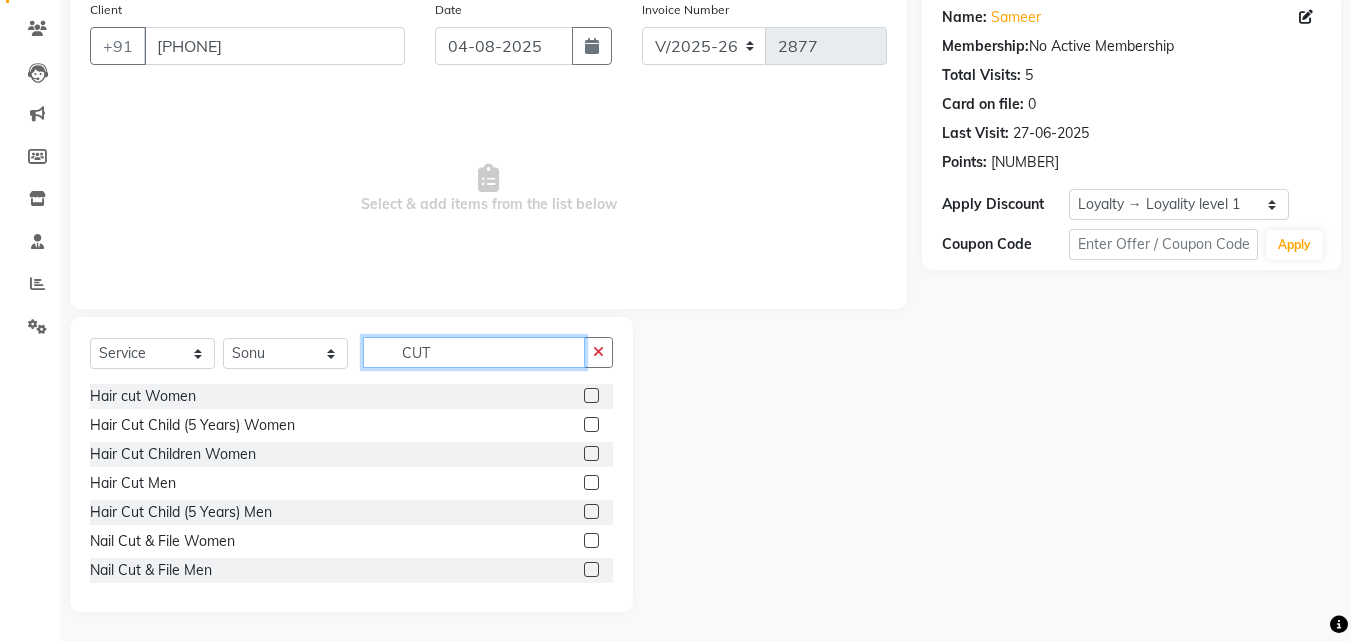 type on "CUT" 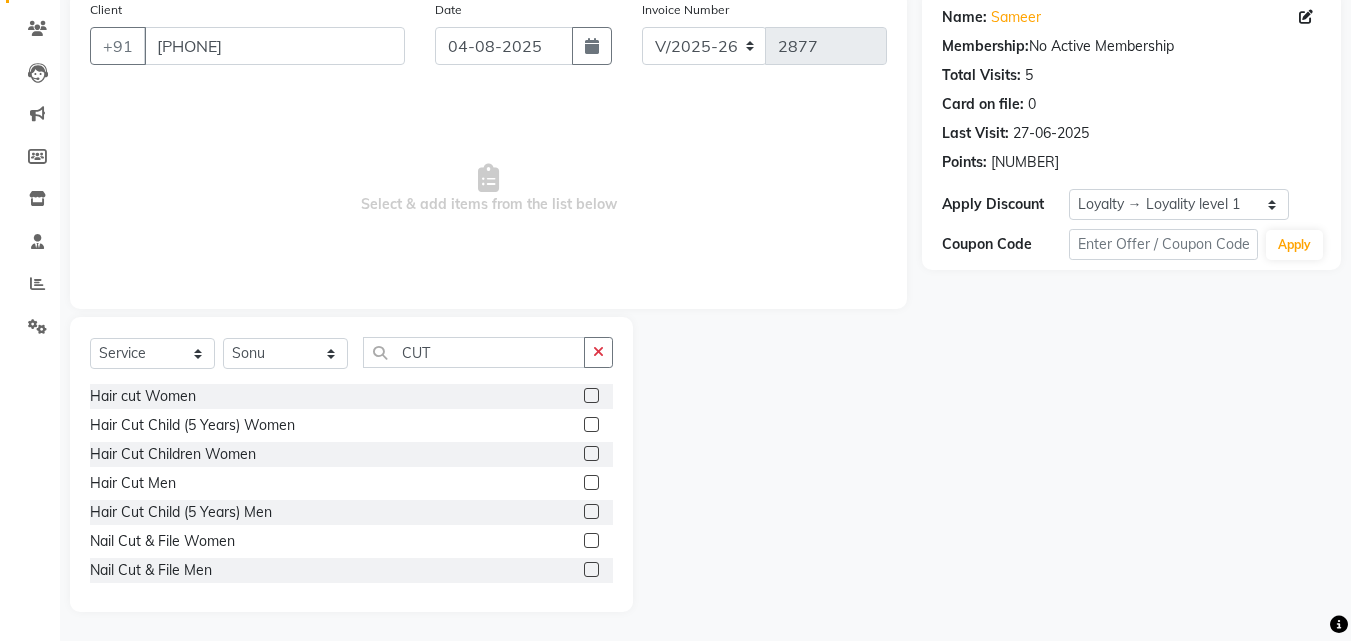 click 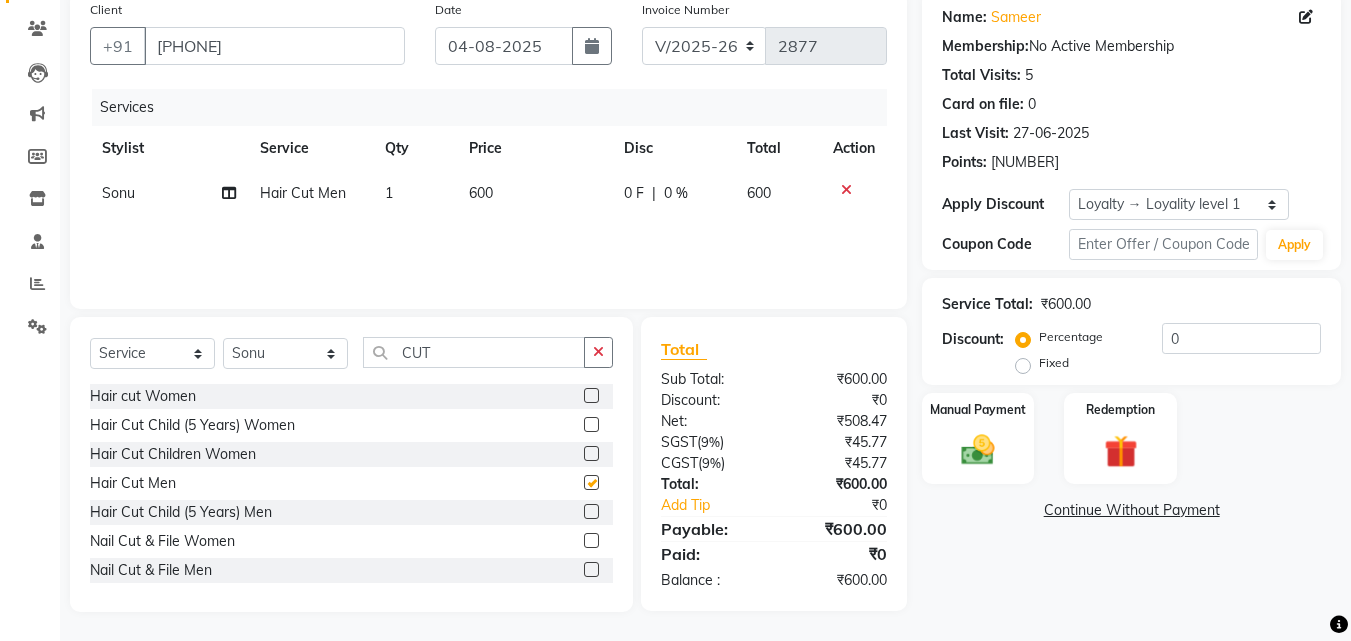 checkbox on "false" 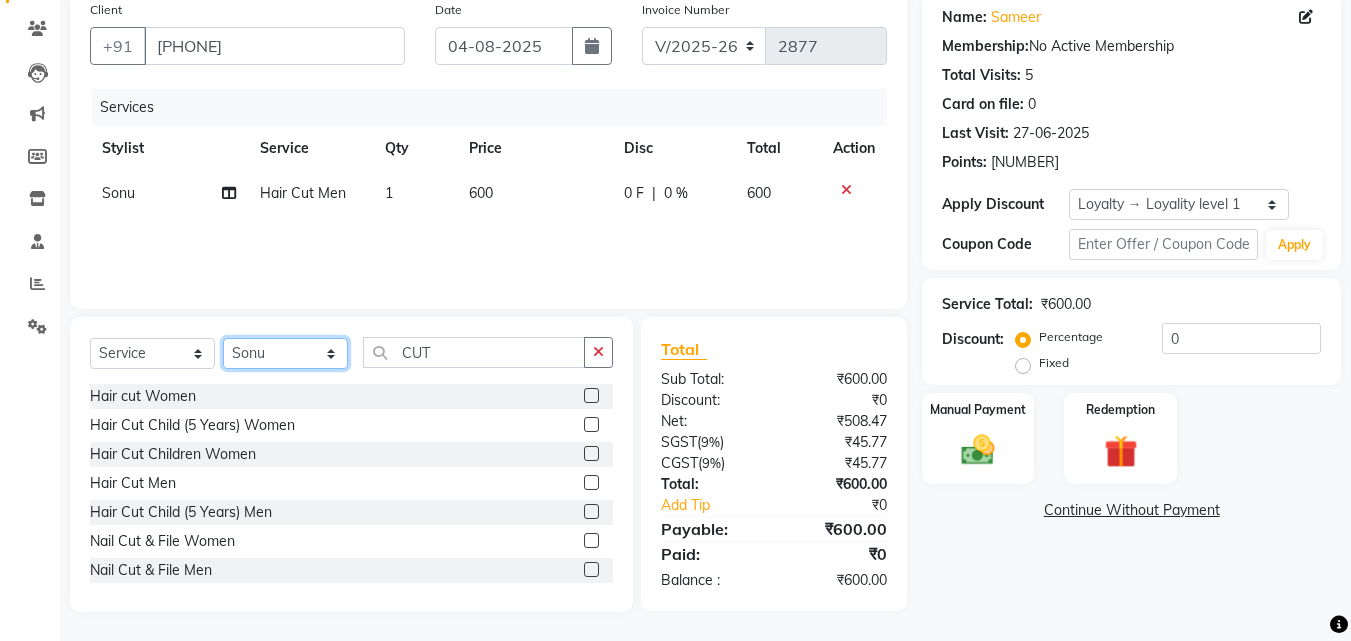 click on "Select Stylist Aayan Account  Ashu BHOLU Geeta Hanif JIYA SINGH Kiran LAXMAN PEDI Manager Mohit Naddy NAIL SWASTIKA Sajal Sameer Shahnawaj Sharukh Sonu VISHAL STYLIST" 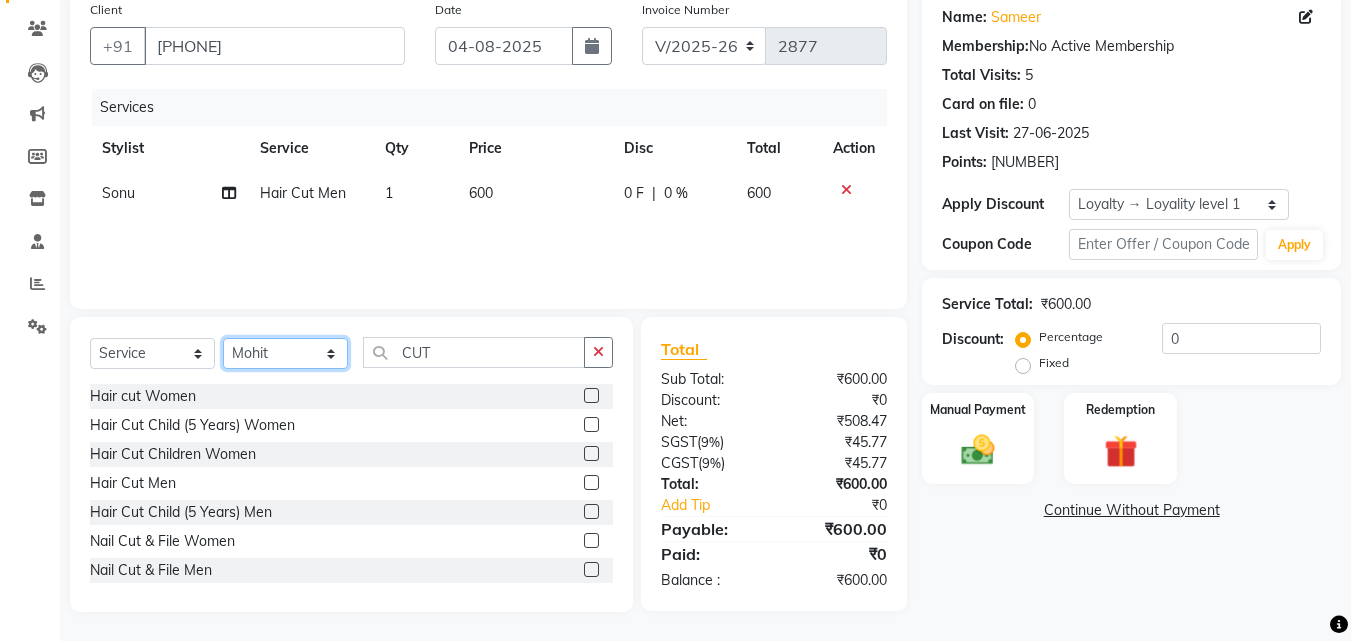 click on "Select Stylist Aayan Account  Ashu BHOLU Geeta Hanif JIYA SINGH Kiran LAXMAN PEDI Manager Mohit Naddy NAIL SWASTIKA Sajal Sameer Shahnawaj Sharukh Sonu VISHAL STYLIST" 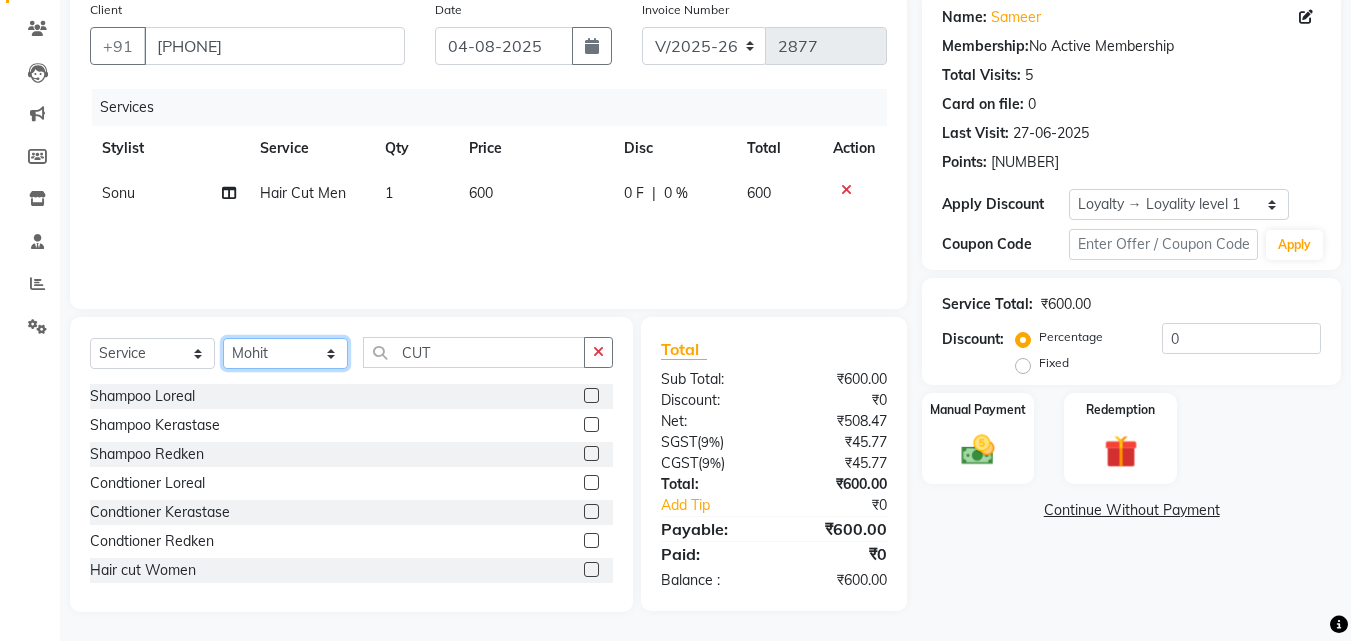 click on "Select Stylist Aayan Account  Ashu BHOLU Geeta Hanif JIYA SINGH Kiran LAXMAN PEDI Manager Mohit Naddy NAIL SWASTIKA Sajal Sameer Shahnawaj Sharukh Sonu VISHAL STYLIST" 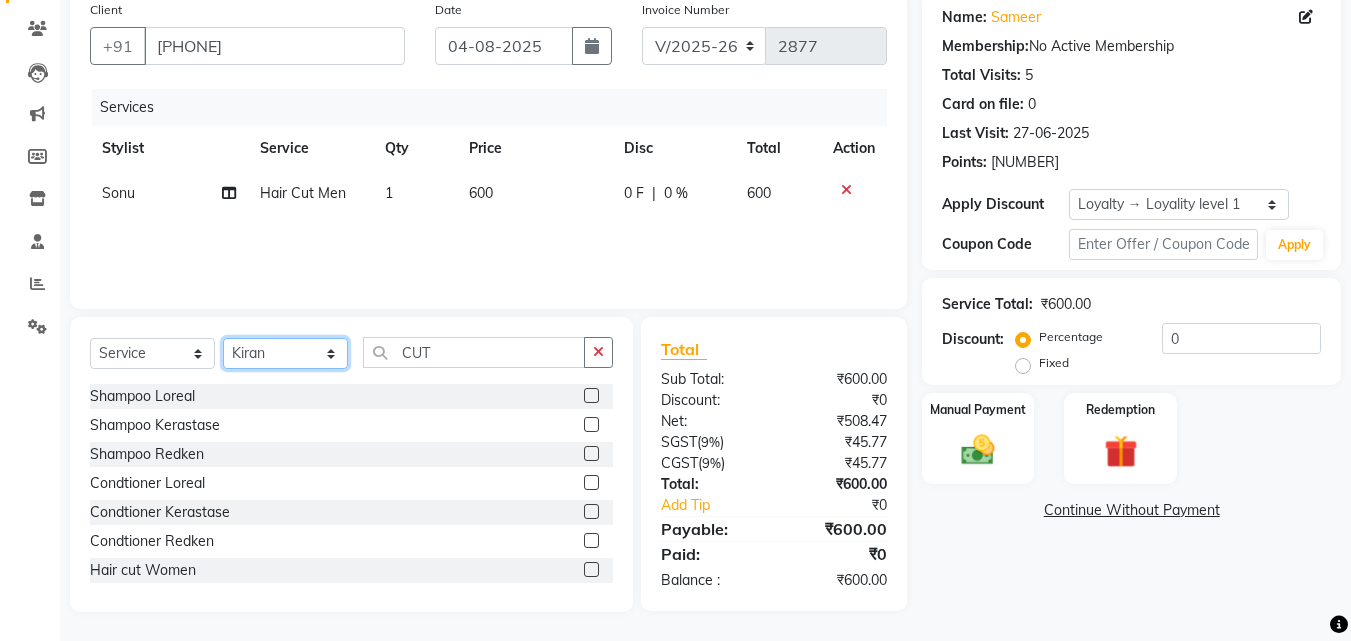 click on "Select Stylist Aayan Account  Ashu BHOLU Geeta Hanif JIYA SINGH Kiran LAXMAN PEDI Manager Mohit Naddy NAIL SWASTIKA Sajal Sameer Shahnawaj Sharukh Sonu VISHAL STYLIST" 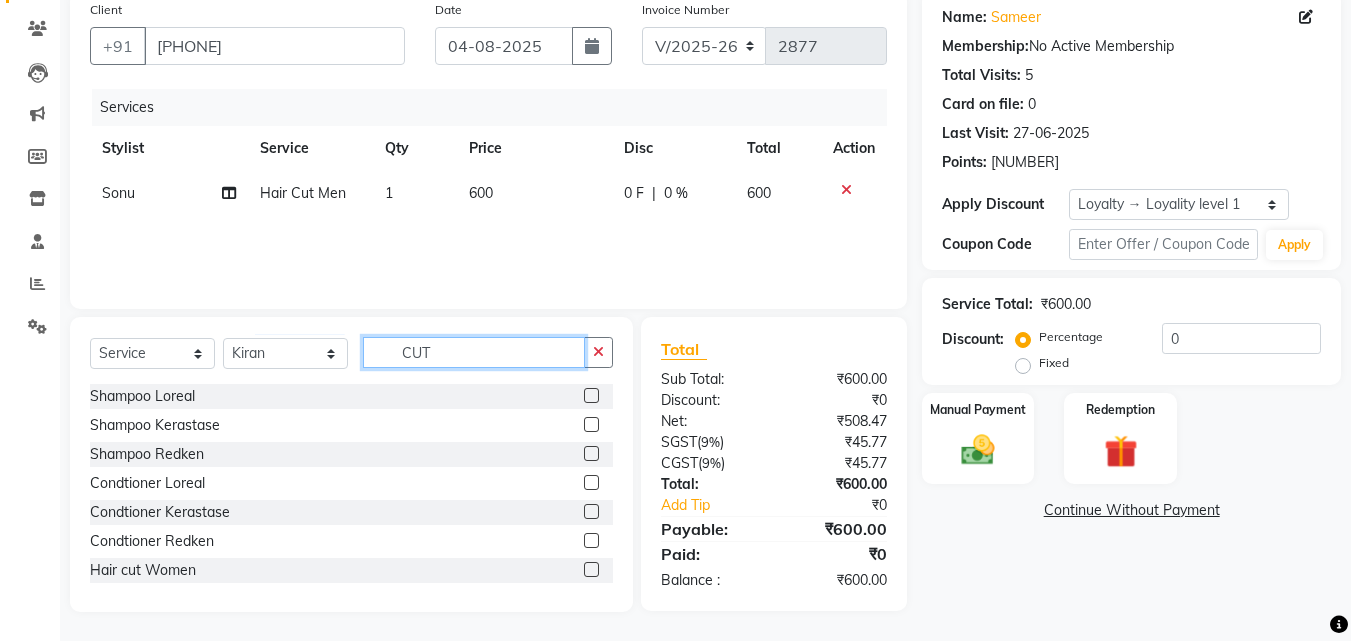 click on "CUT" 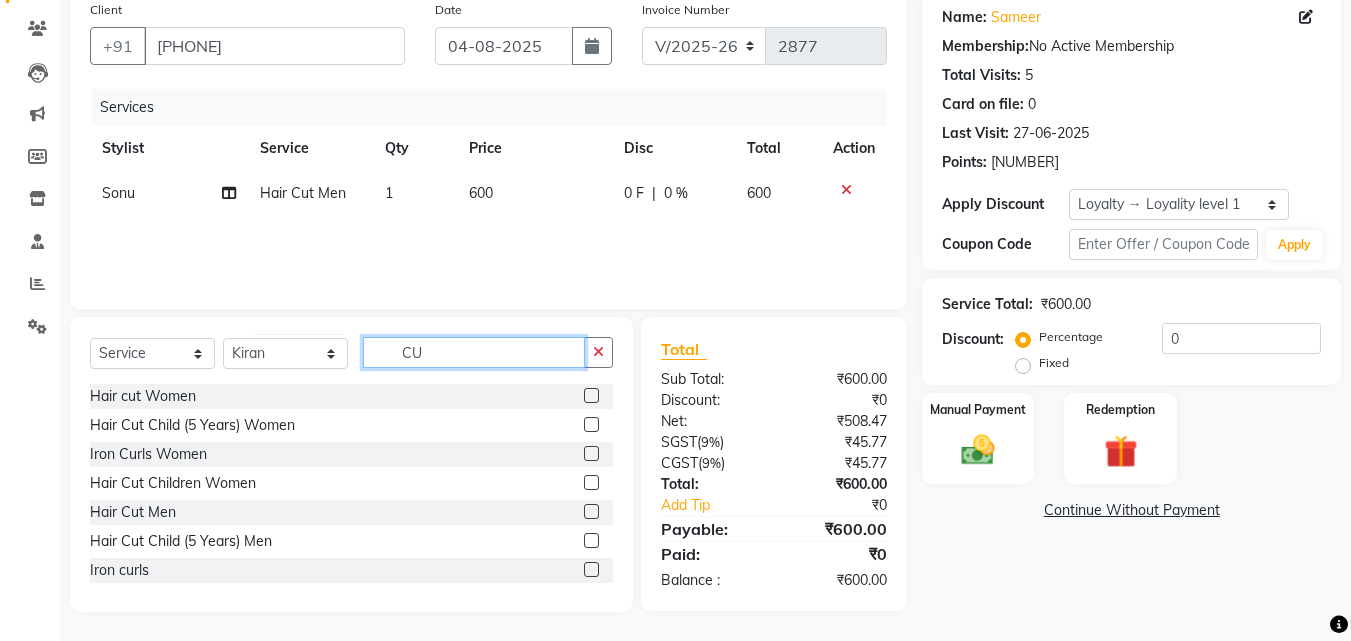 type on "C" 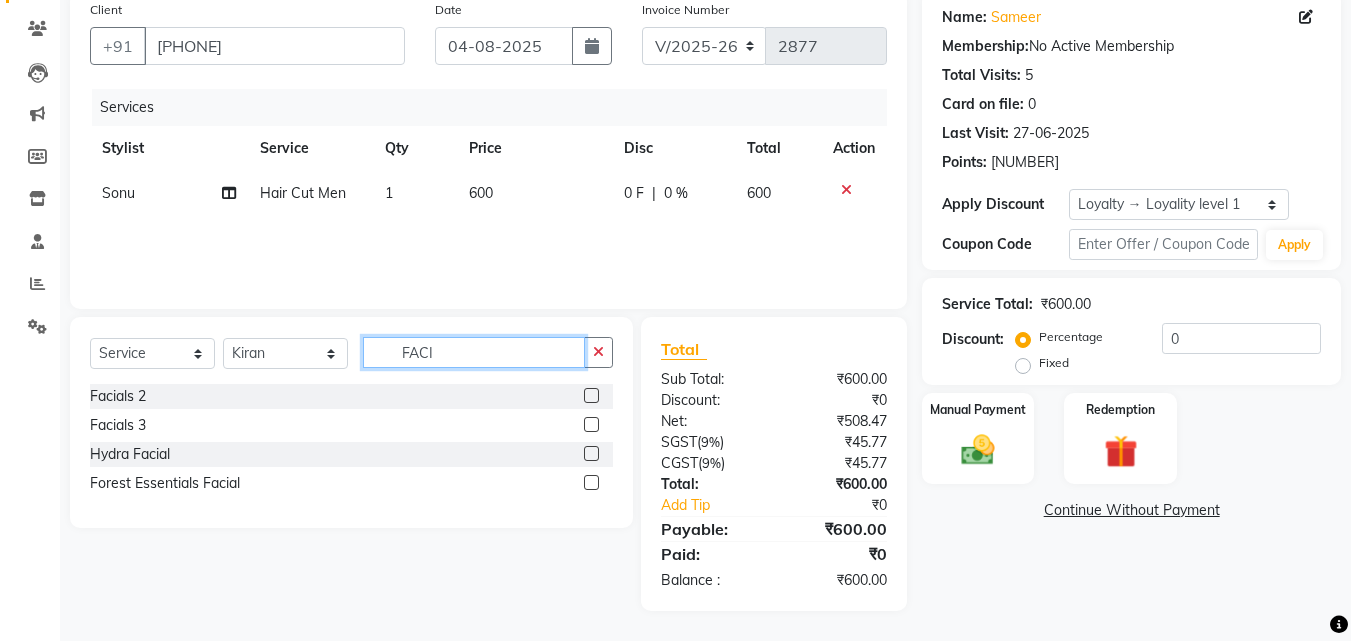 type on "FACI" 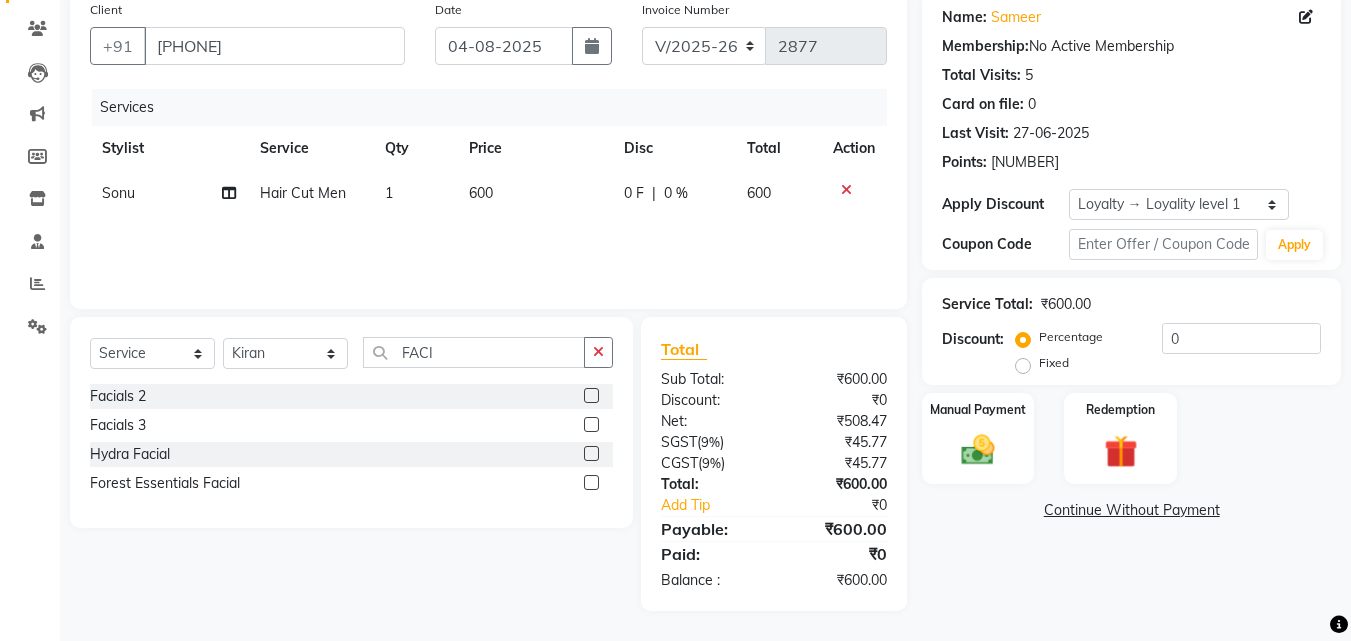 click 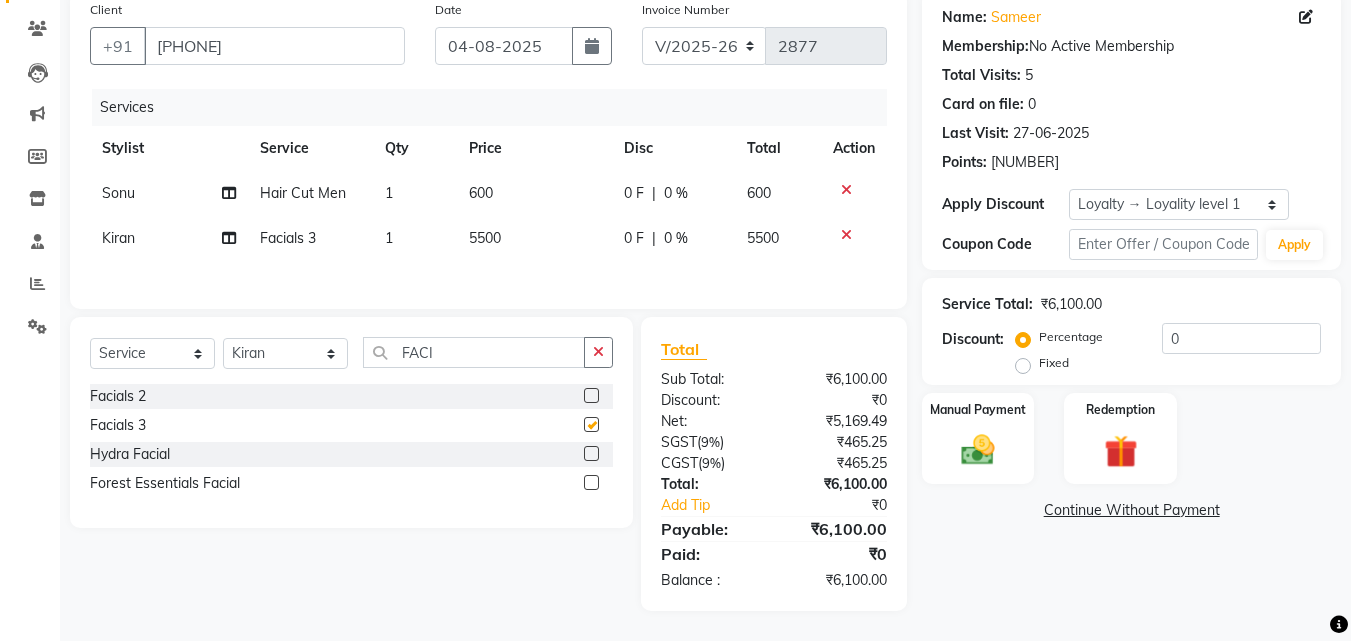 checkbox on "false" 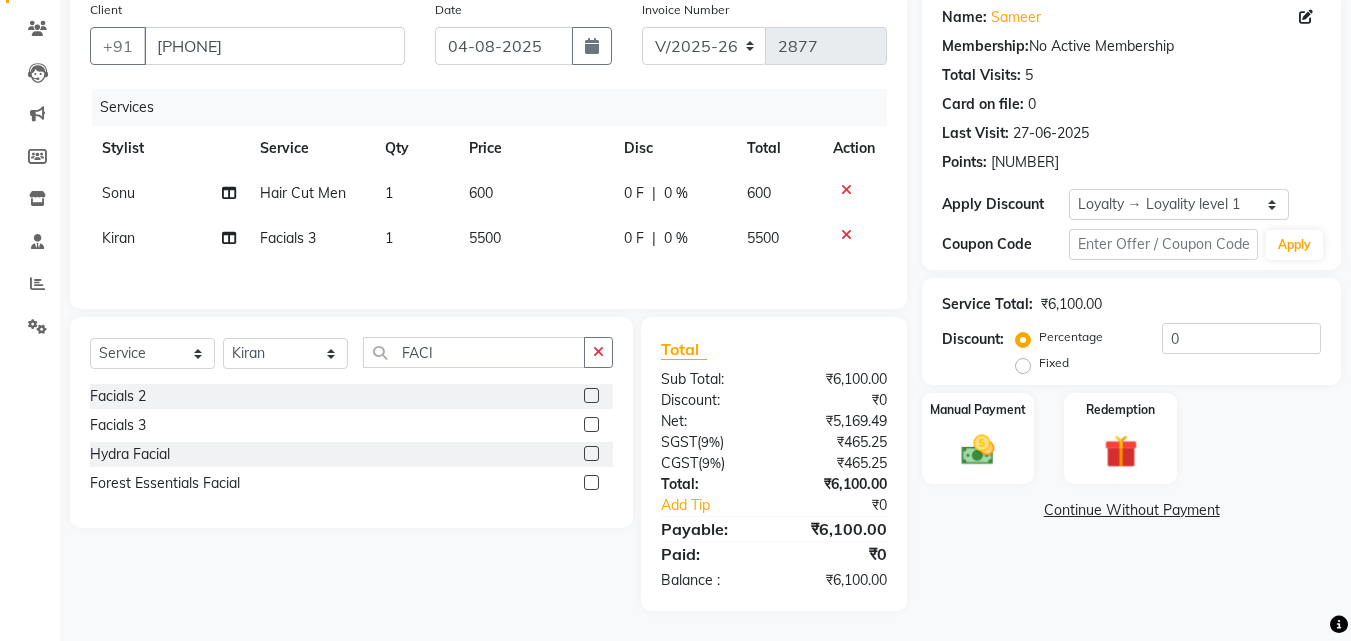 click on "5500" 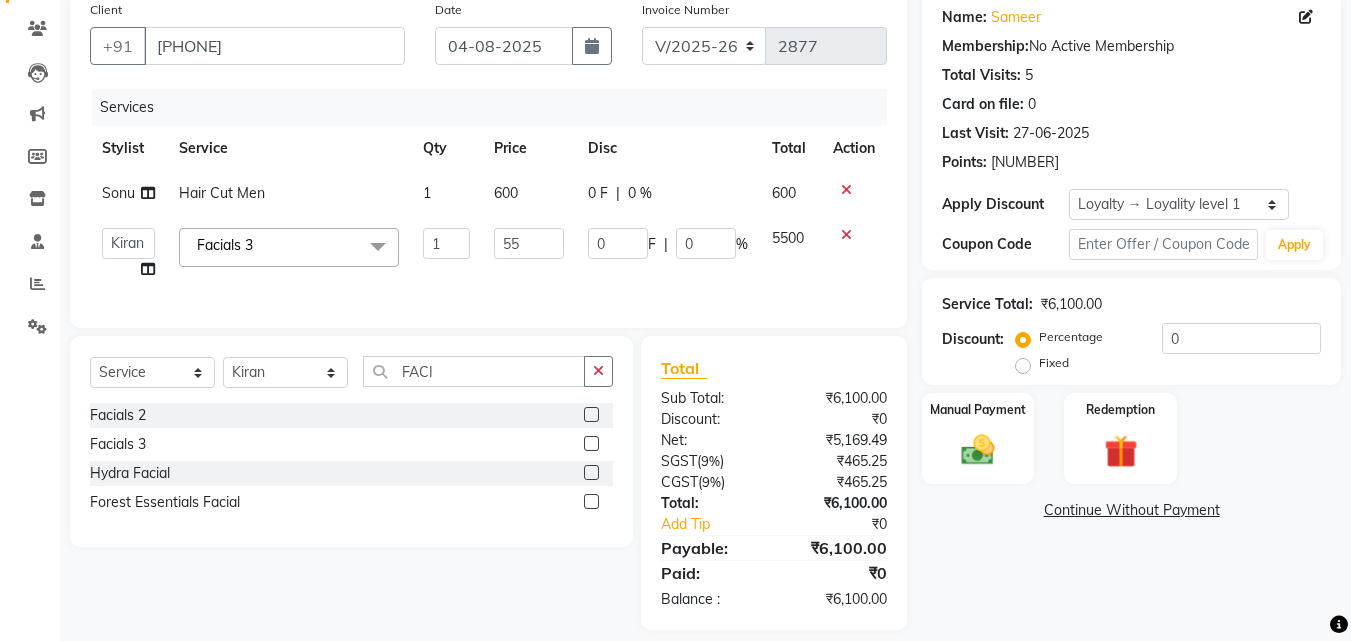 type on "5" 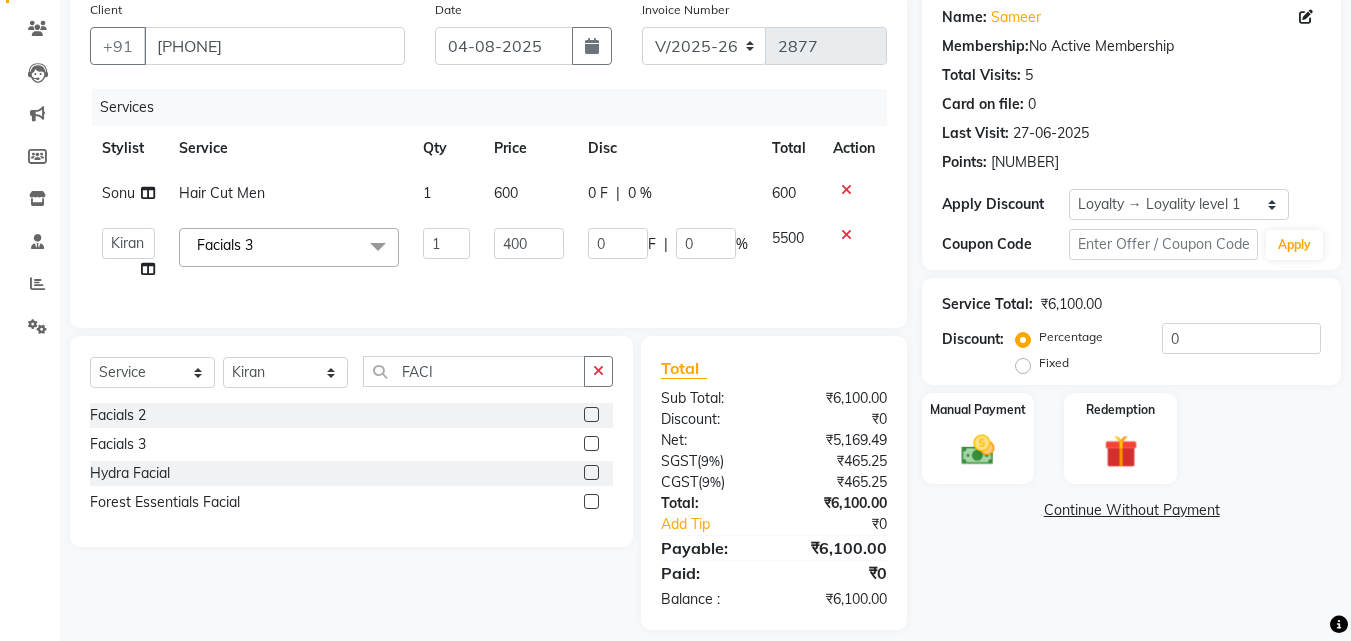 type on "4000" 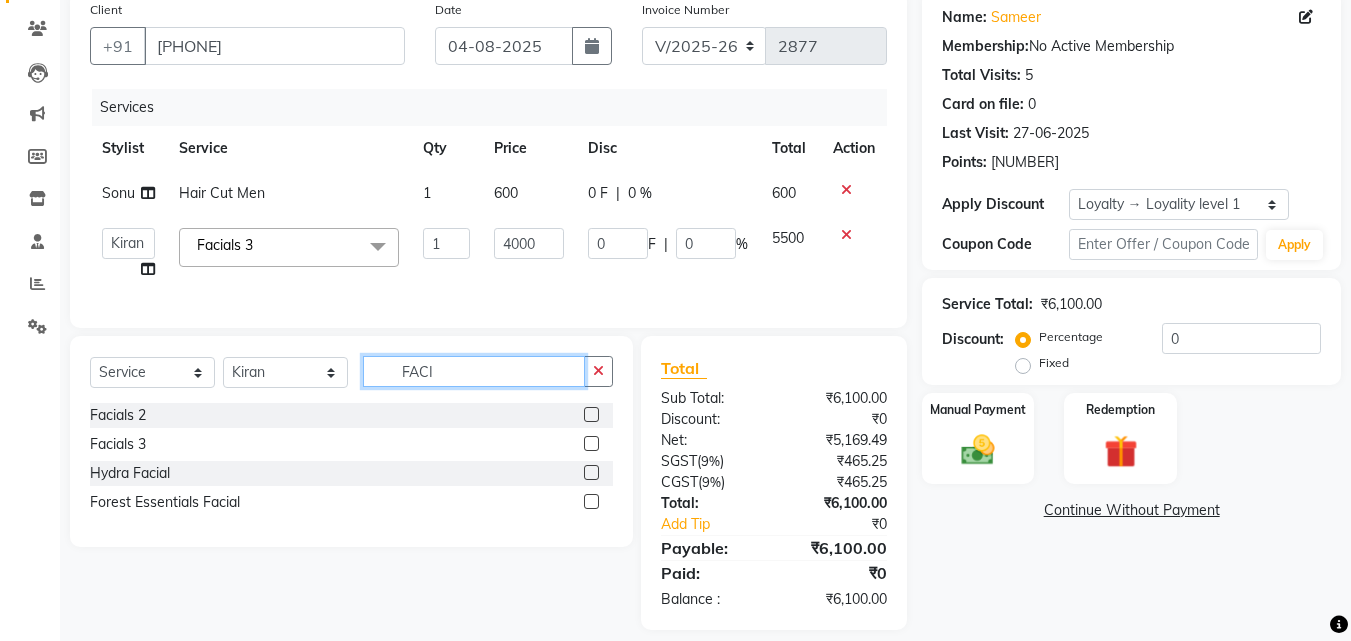 click on "Select Service Product Membership Package Voucher Prepaid Gift Card Select Stylist Aayan Account Ashu BHOLU Geeta Hanif JIYA SINGH Kiran LAXMAN PEDI Manager Mohit Naddy NAIL SWASTIKA Sajal Sameer Shahnawaj Sharukh Sonu VISHAL STYLIST FACI Facials 2 Facials 3 Hydra Facial Forest Essentials Facial" 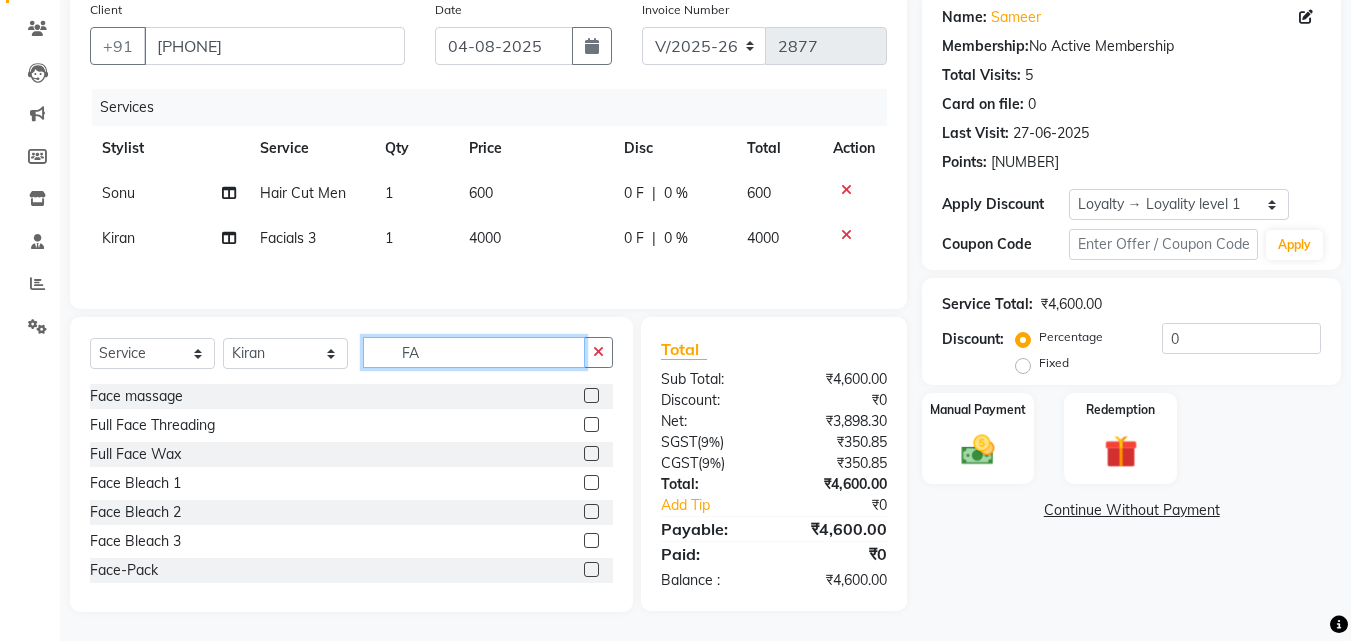 type on "F" 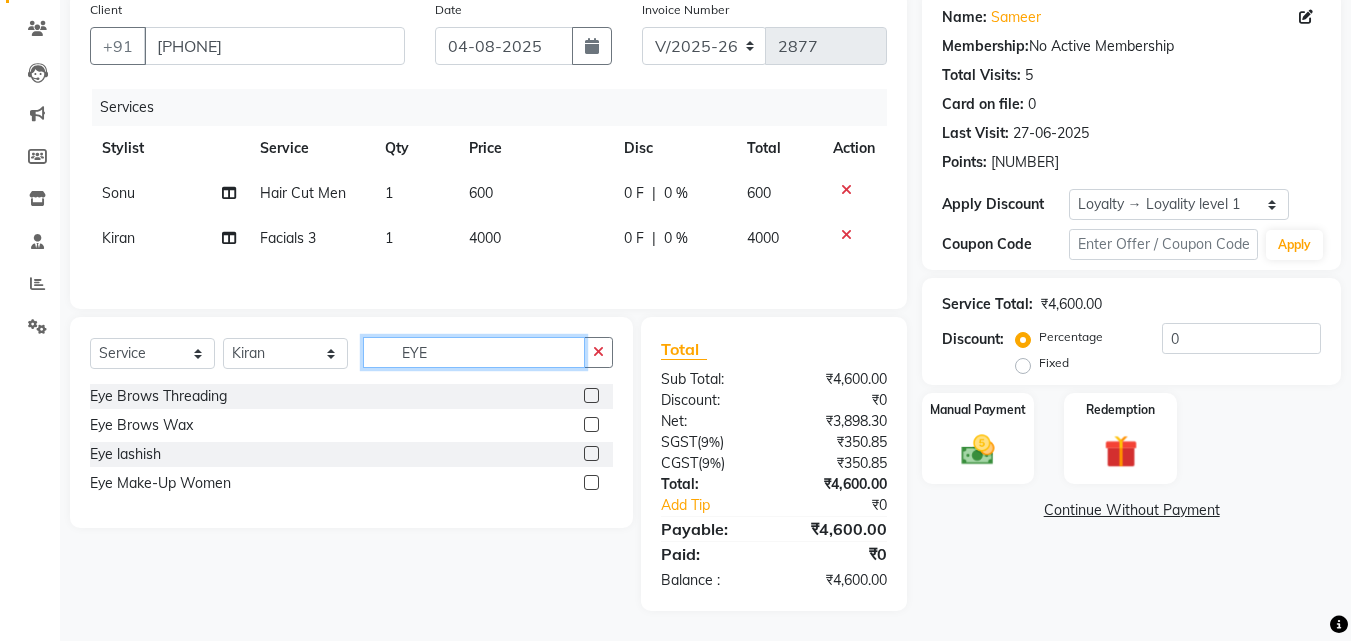 type on "EYE" 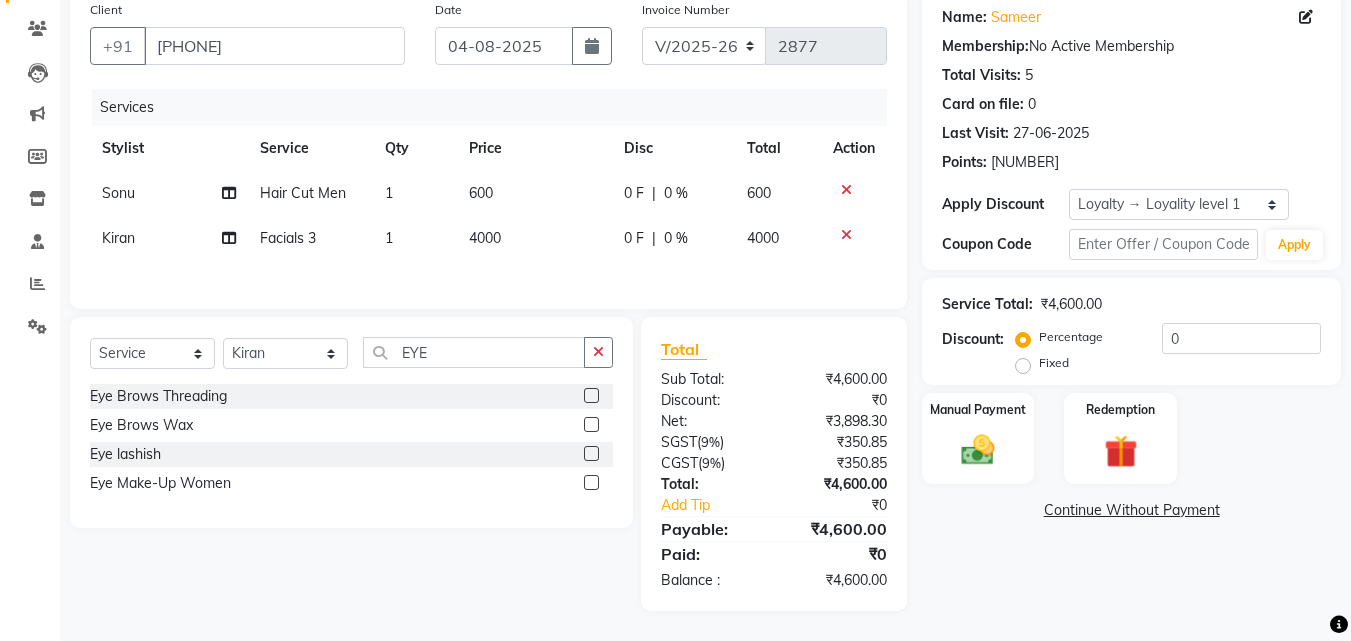click 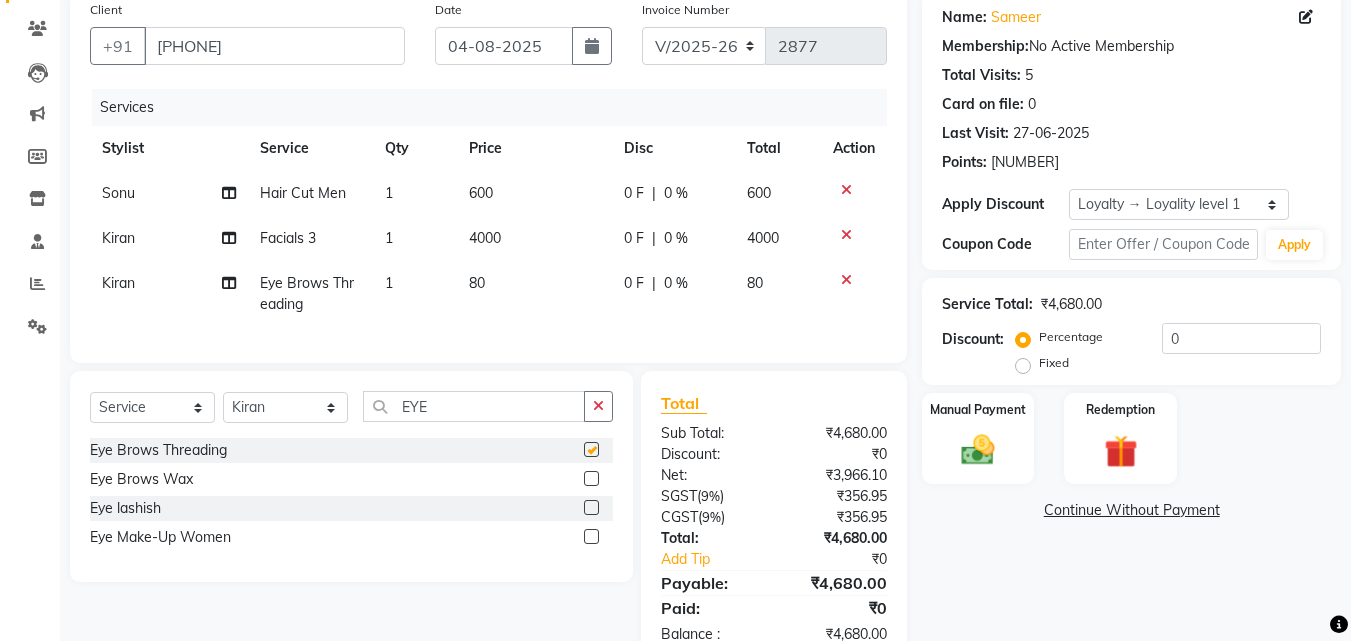 checkbox on "false" 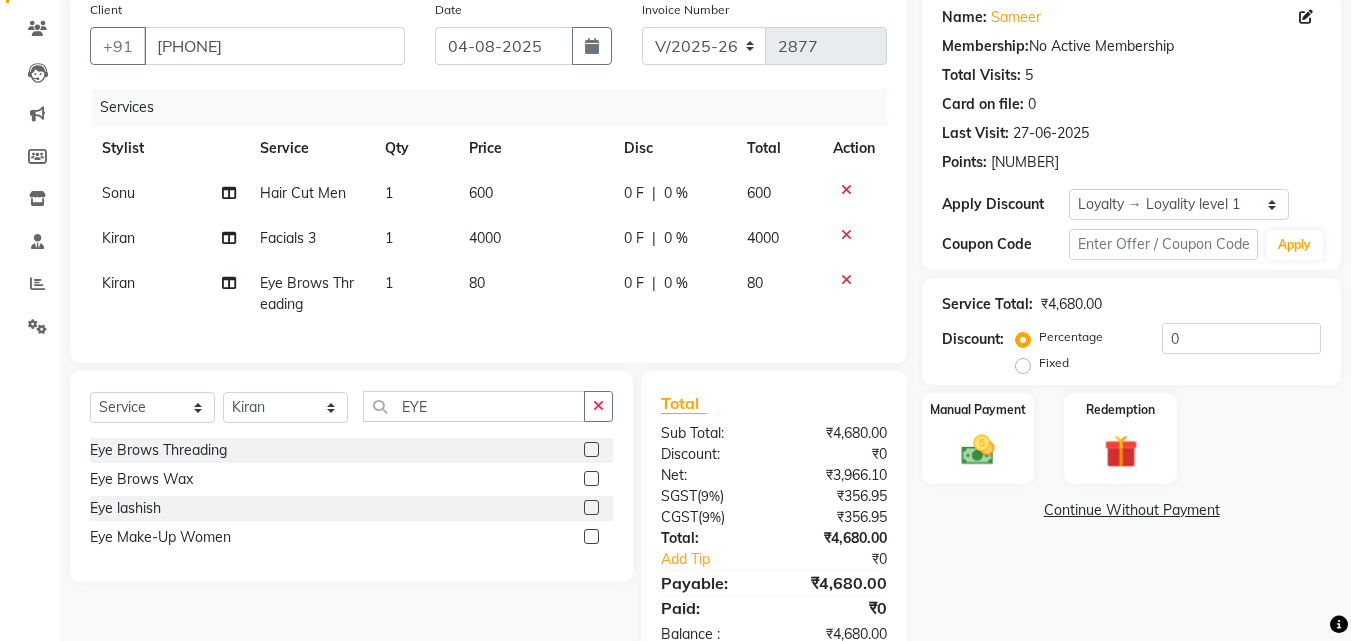 click on "4000" 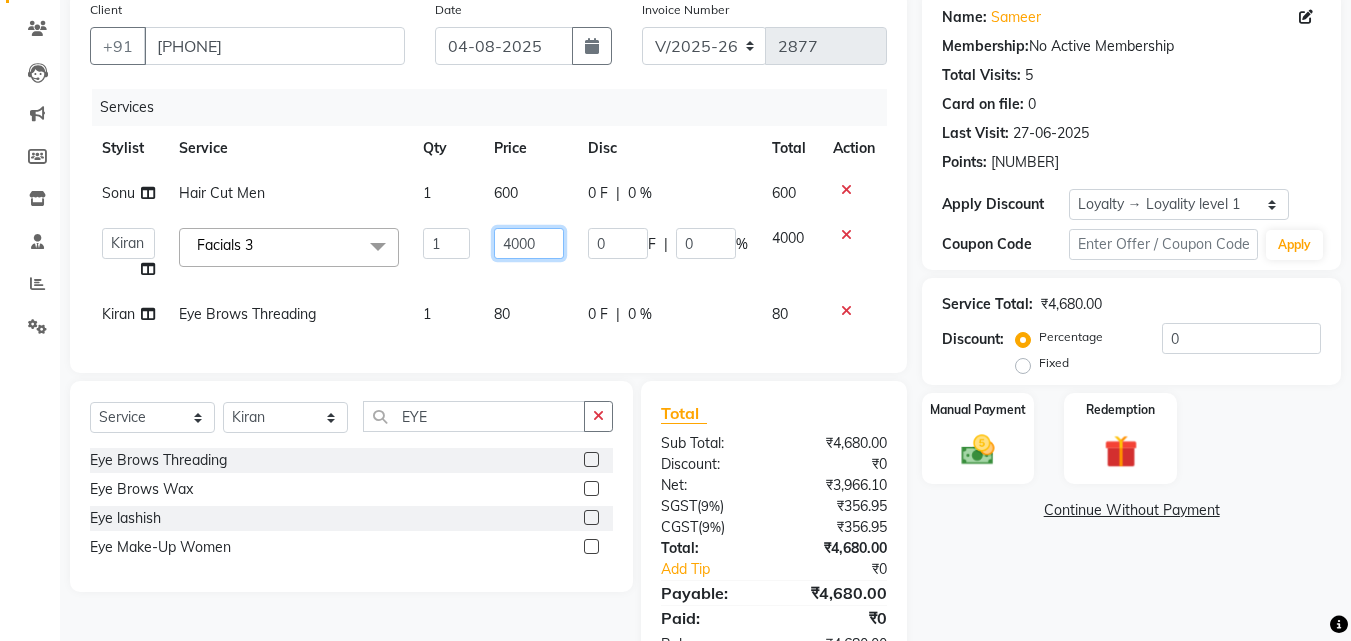 click on "4000" 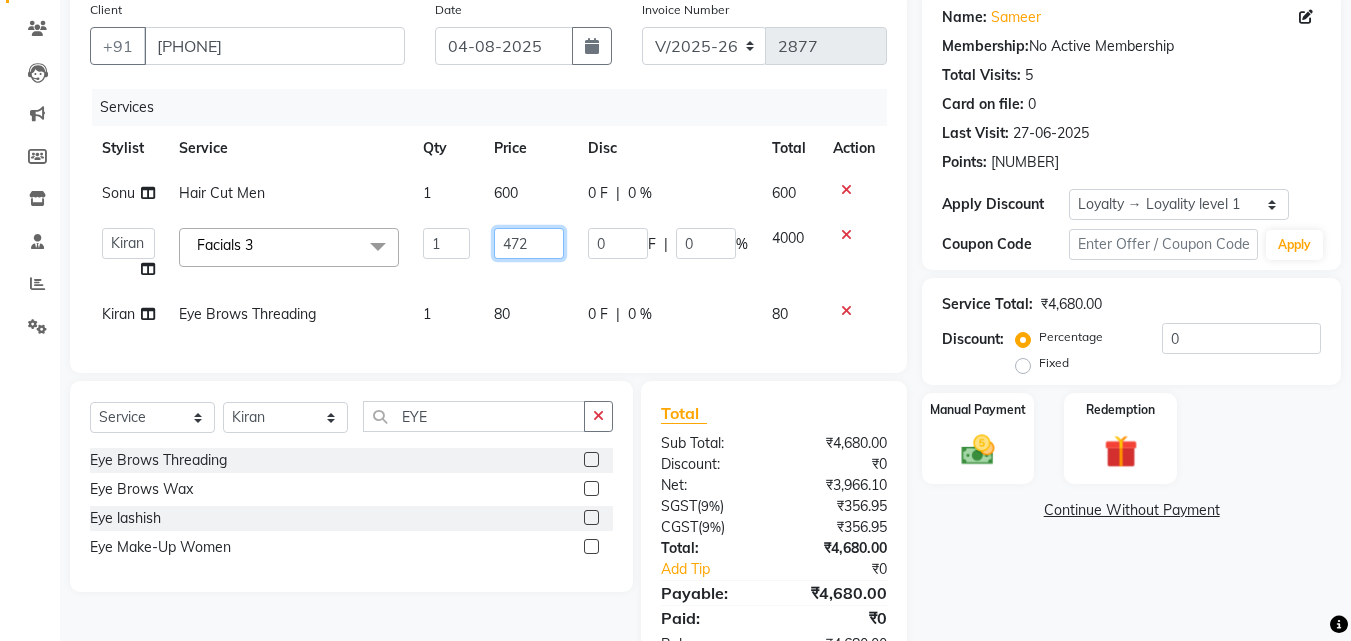 type on "4720" 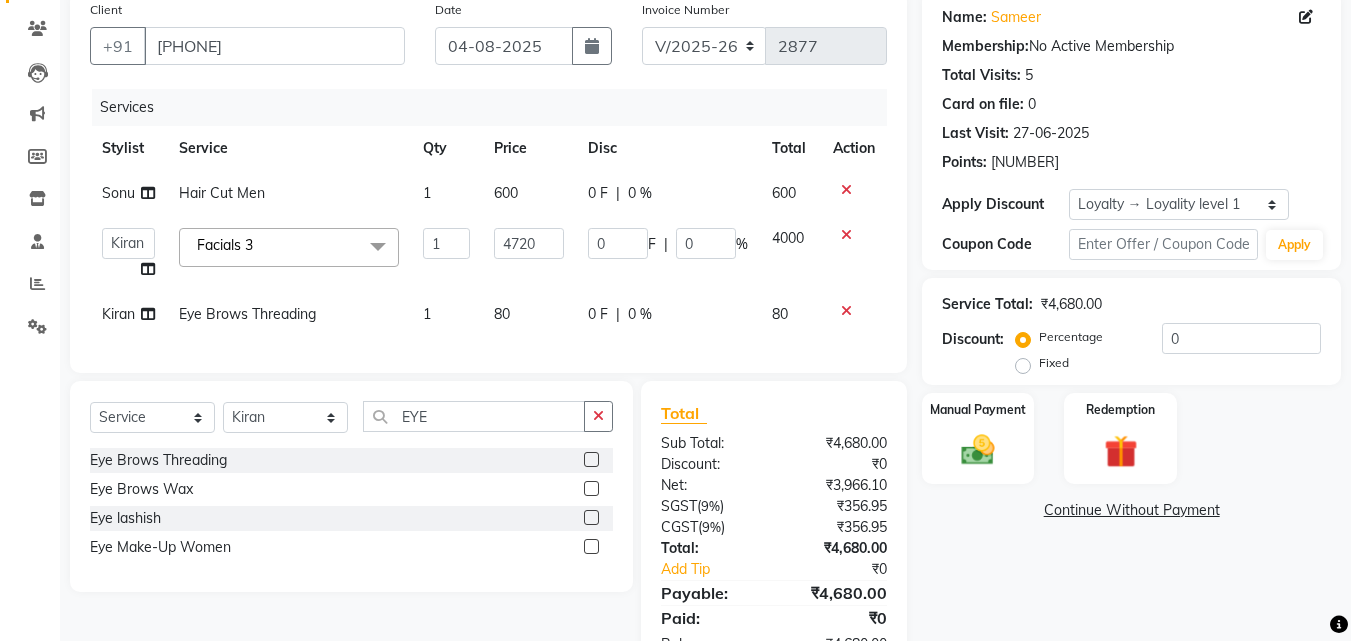 click on "Name: [FIRST] Membership: No Active Membership Total Visits: [NUMBER] Card on file: [NUMBER] Last Visit: [DATE] Points: [NUMBER] Apply Discount Select Loyalty → Loyality level 1 Coupon Code Apply Service Total: [CURRENCY][NUMBER] Discount: Percentage Fixed [NUMBER] Manual Payment Redemption Continue Without Payment" 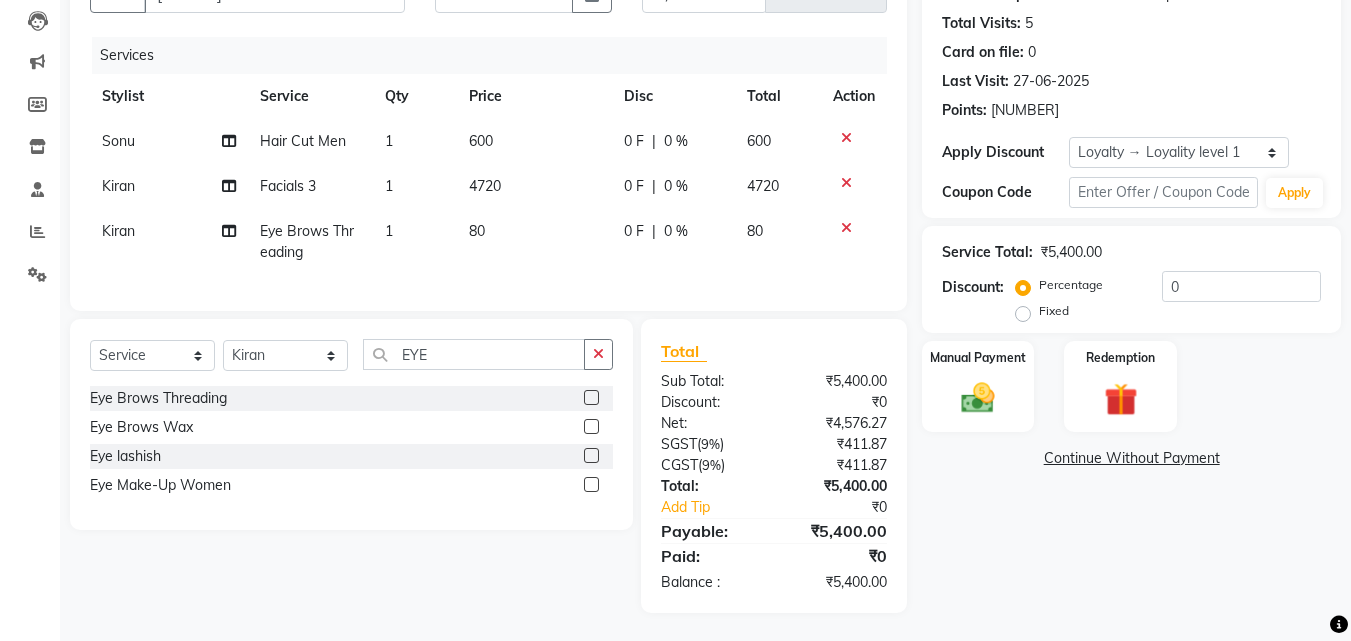 scroll, scrollTop: 228, scrollLeft: 0, axis: vertical 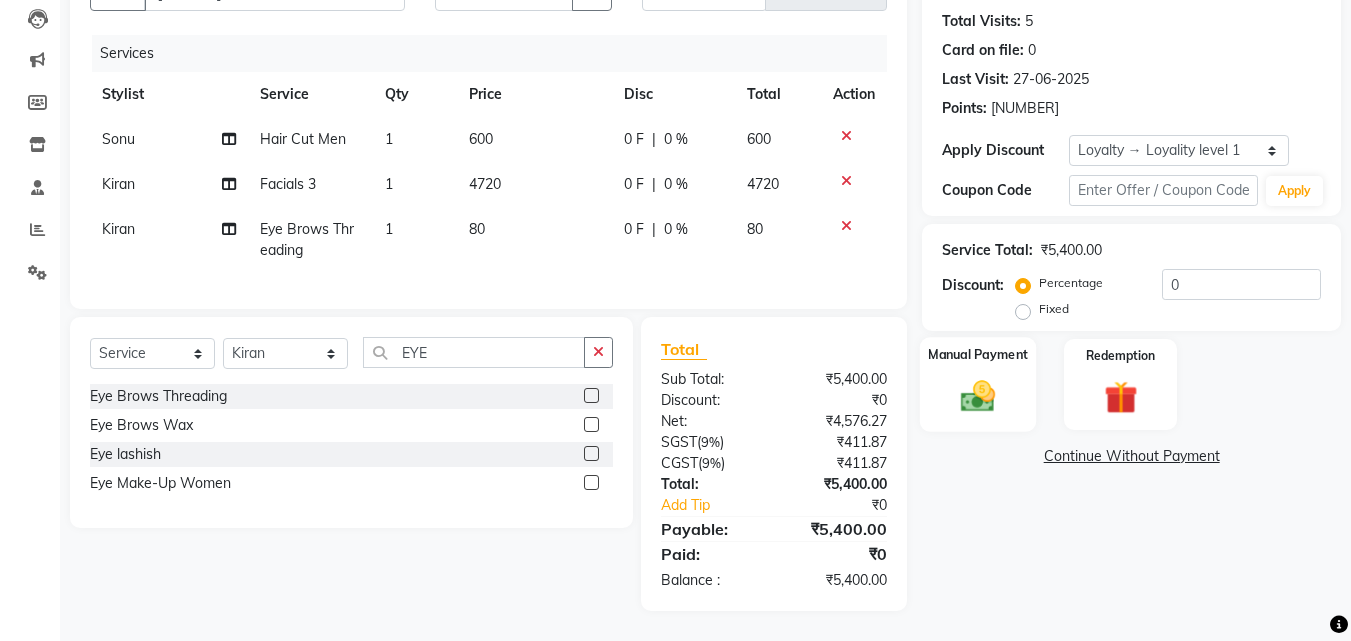 click 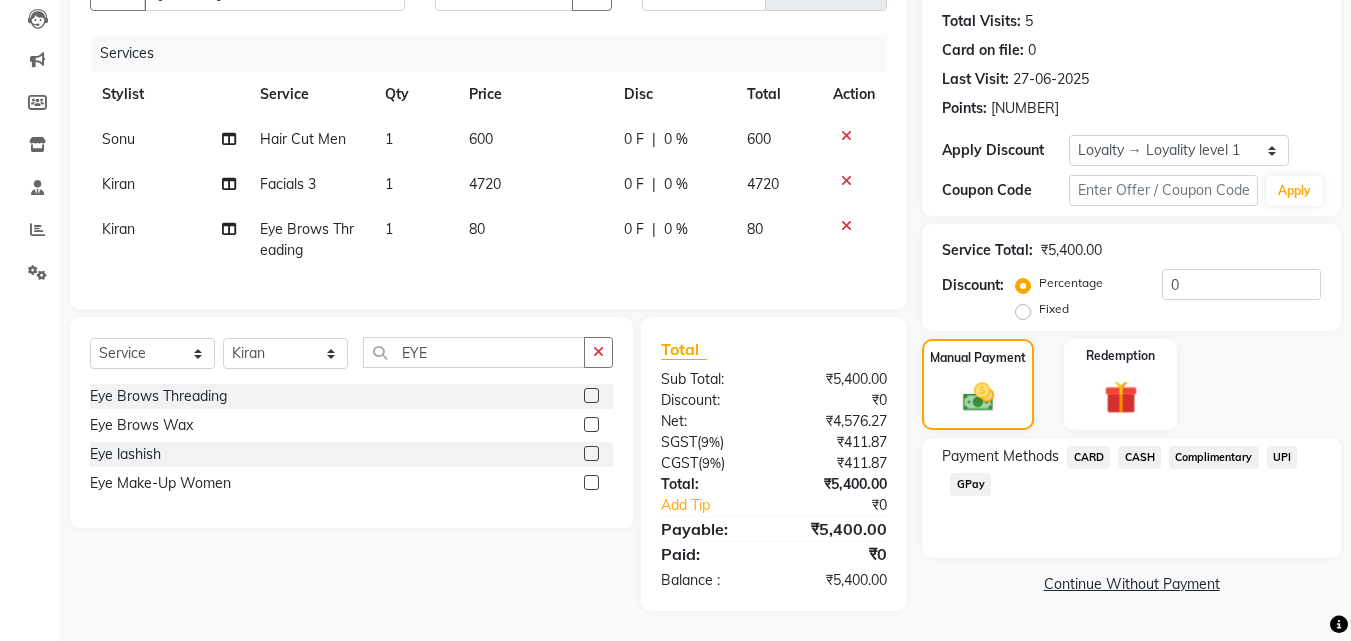 click on "CASH" 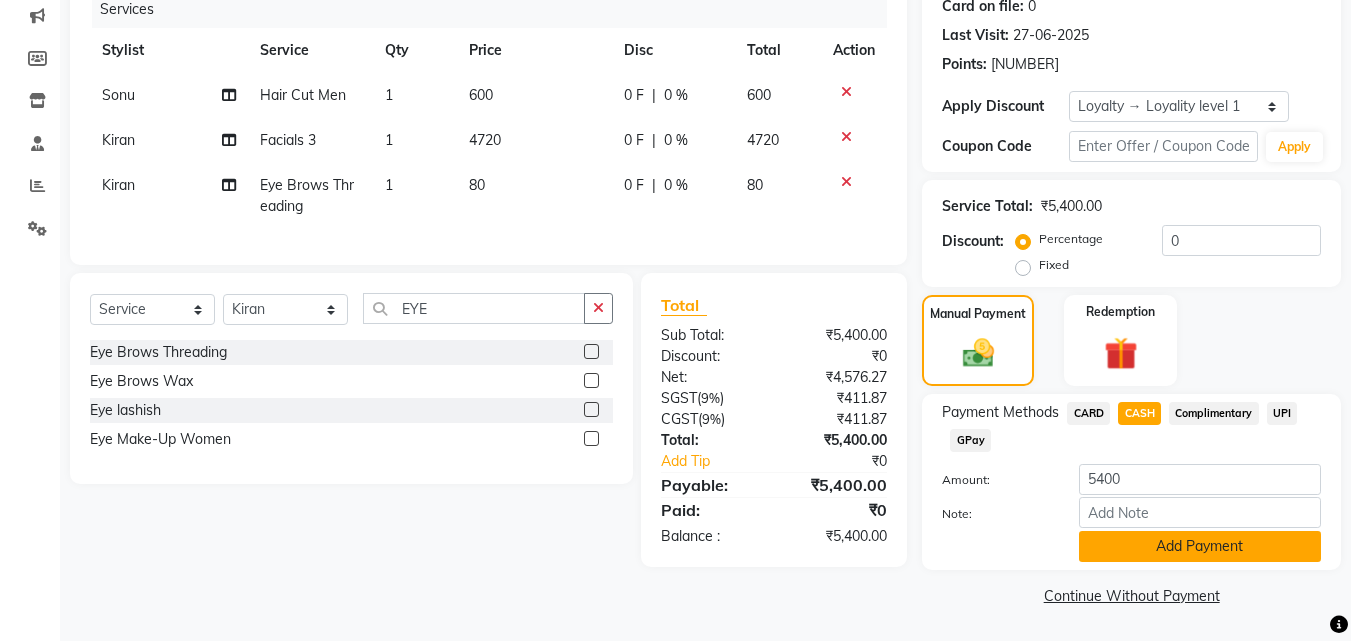 click on "Add Payment" 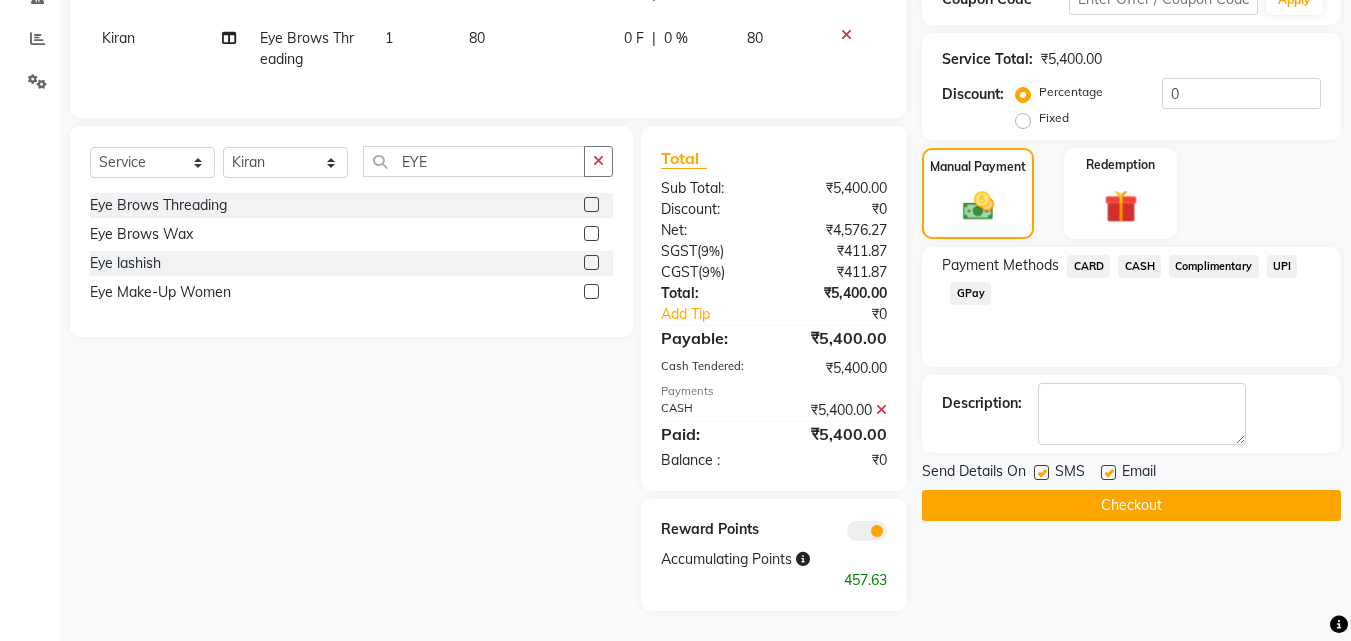 scroll, scrollTop: 419, scrollLeft: 0, axis: vertical 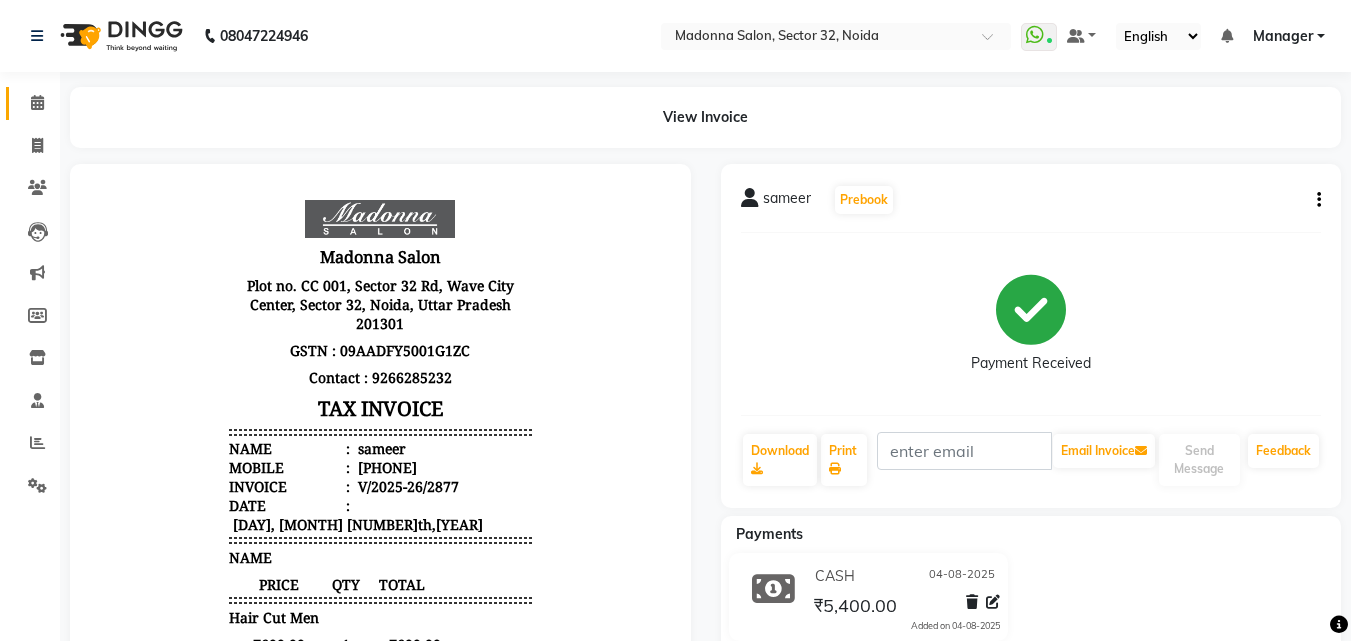 click 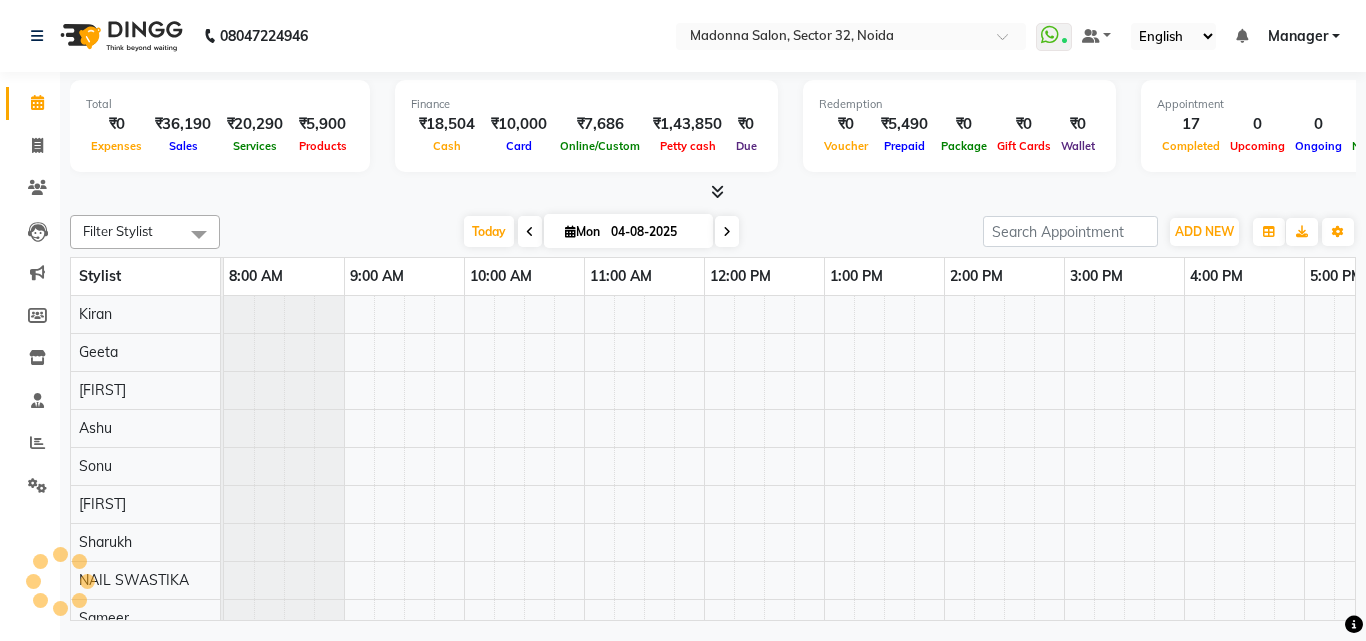 scroll, scrollTop: 0, scrollLeft: 0, axis: both 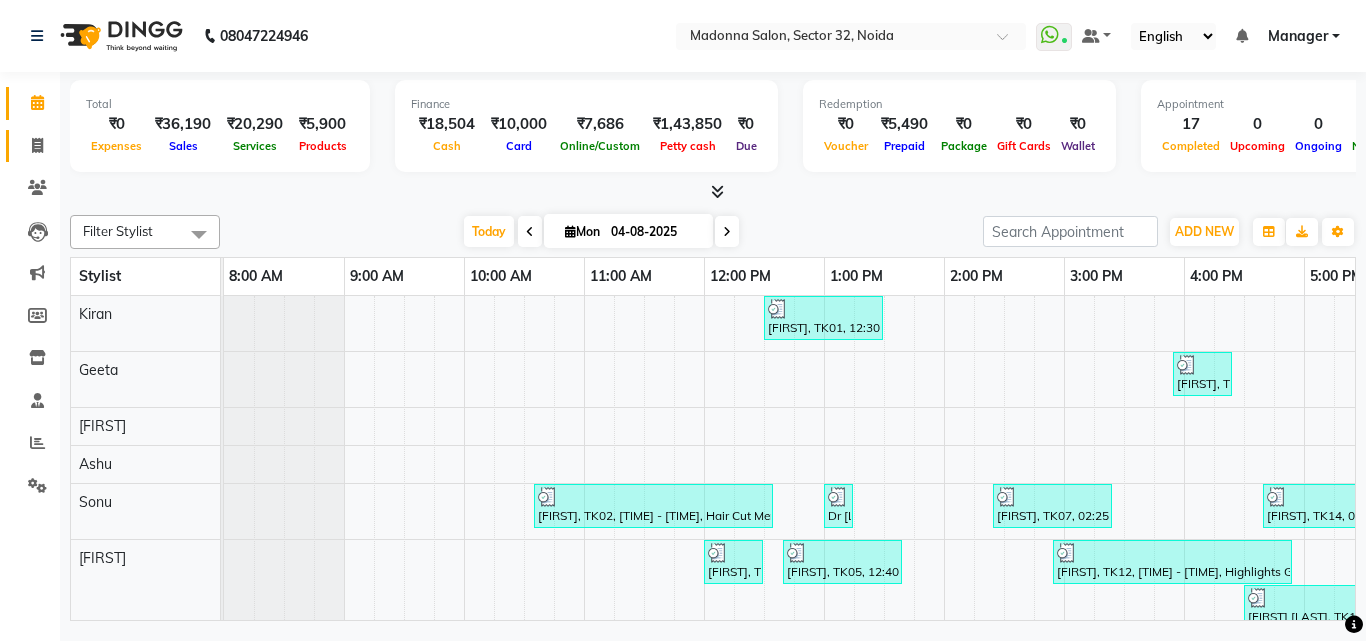 click 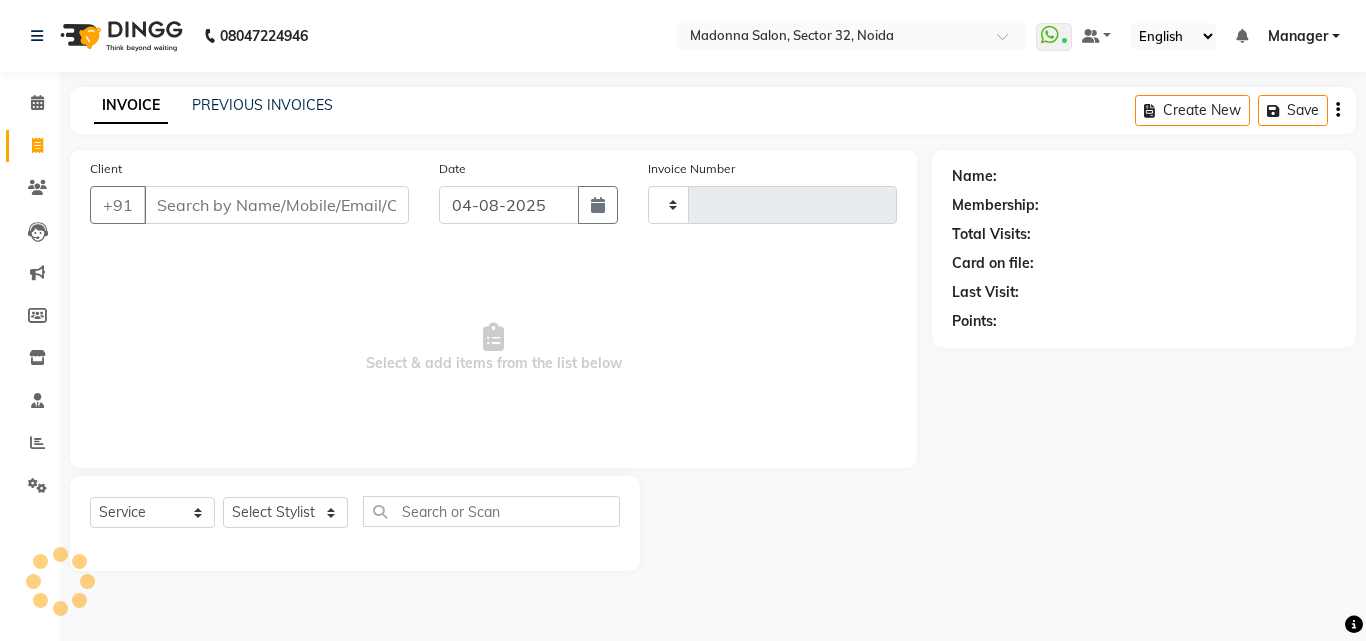 type on "2878" 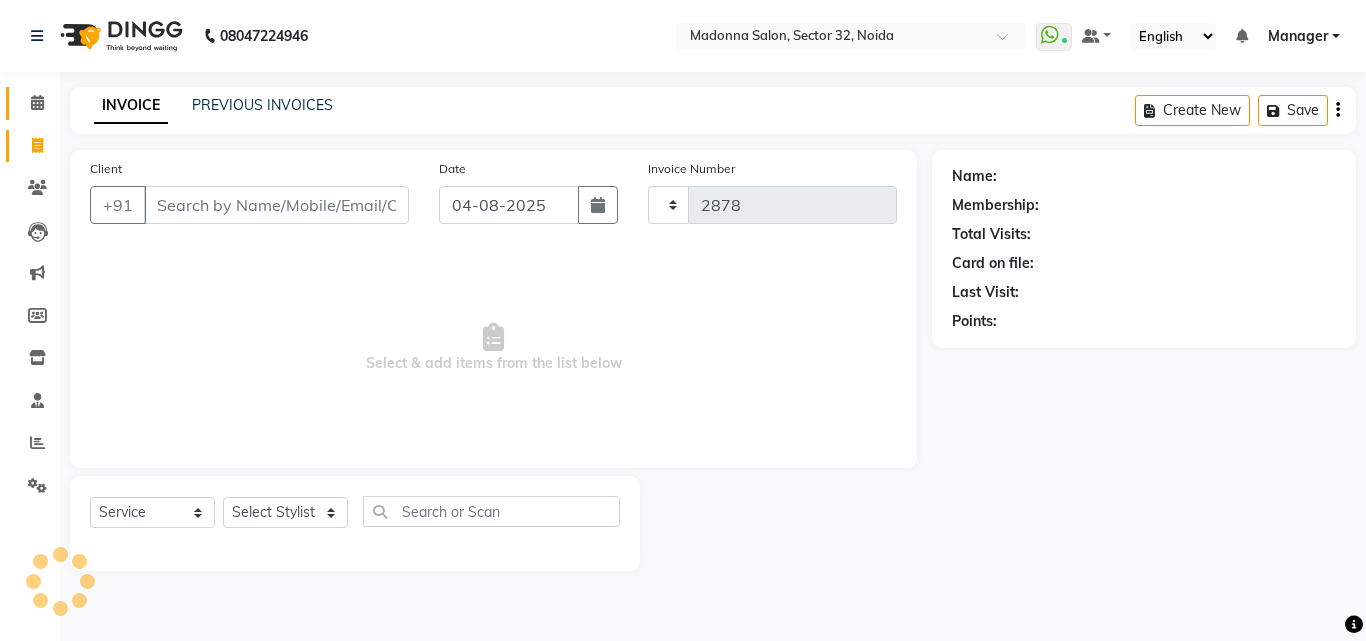 click 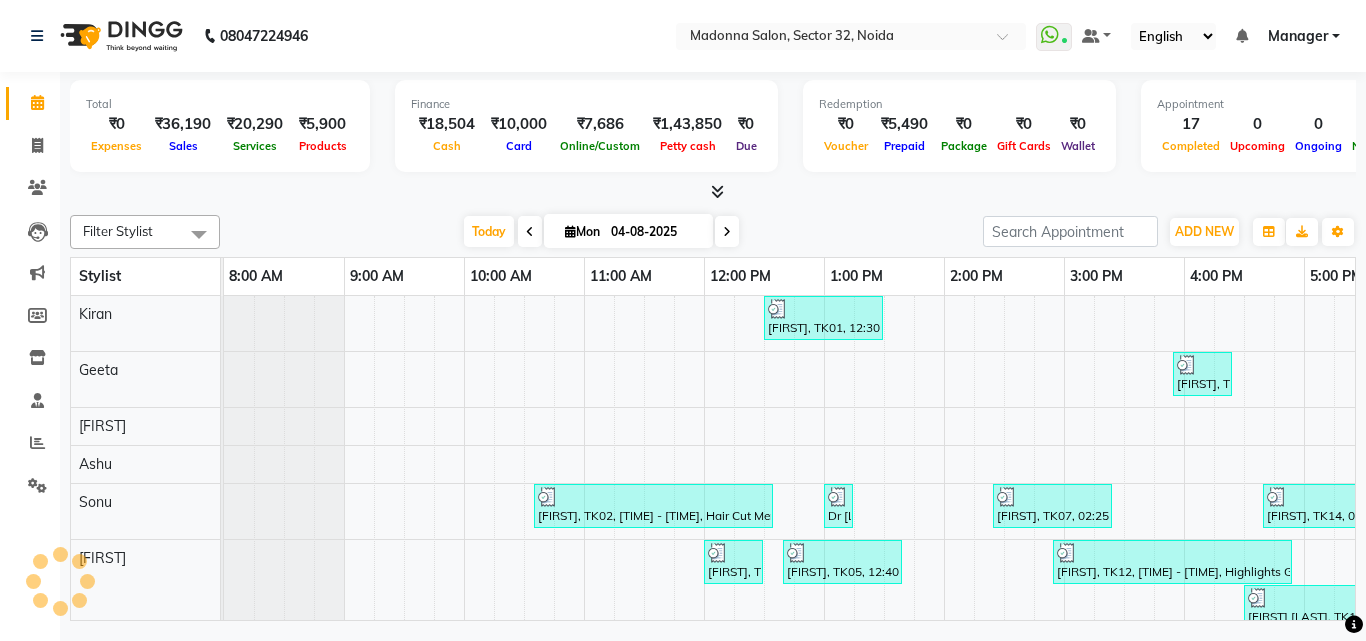 scroll, scrollTop: 0, scrollLeft: 0, axis: both 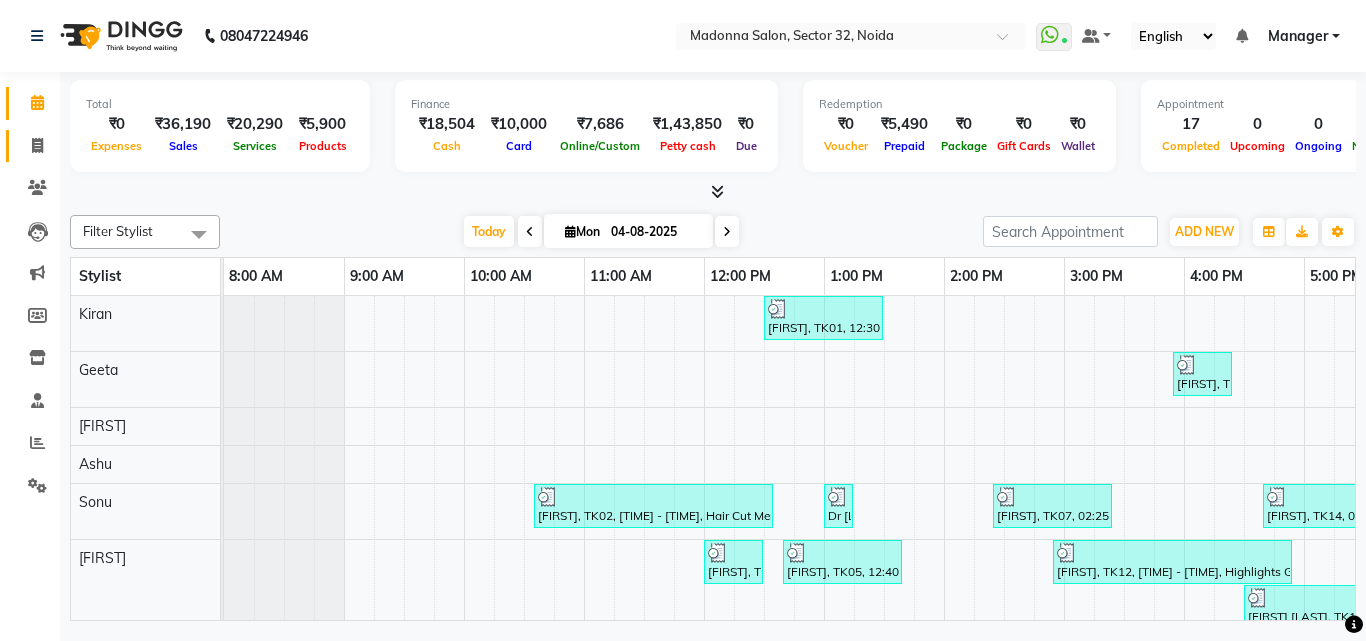 click 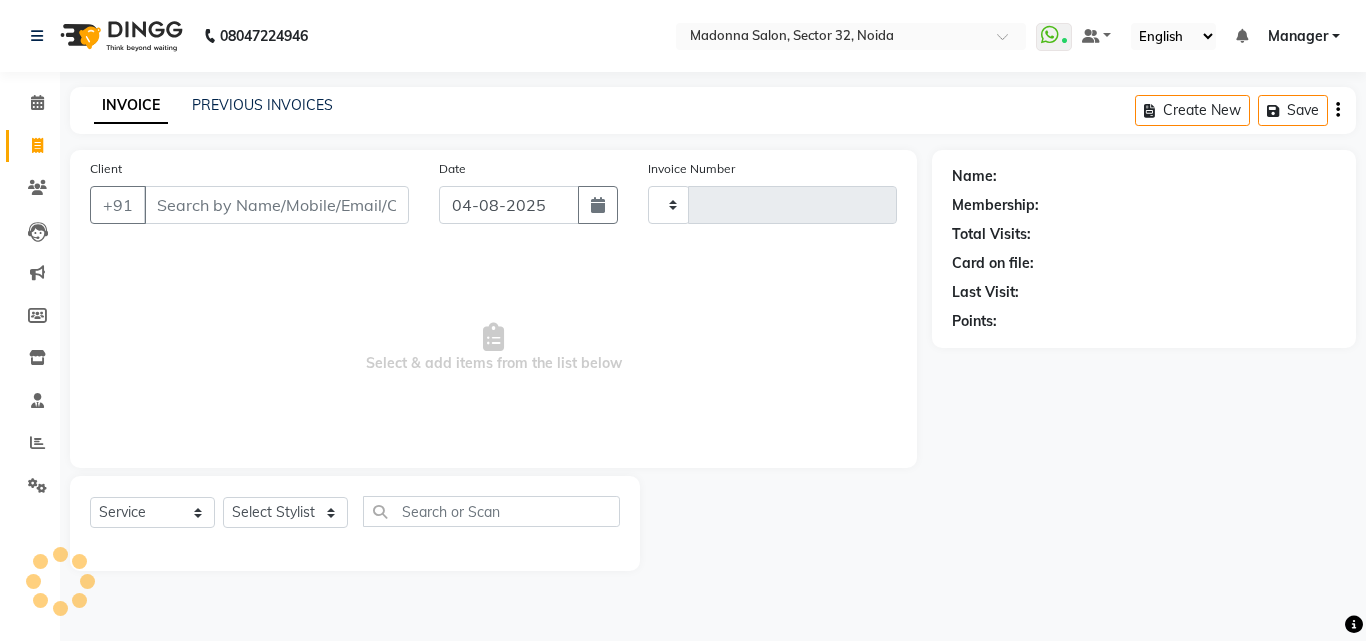 type on "2878" 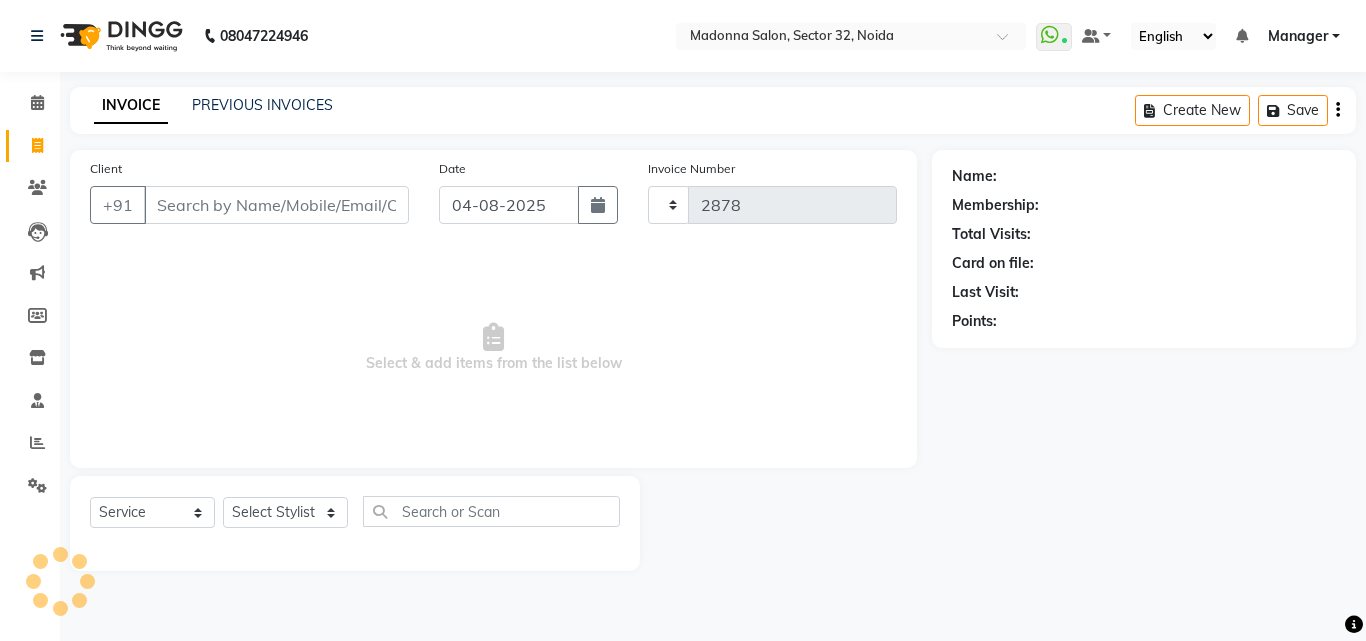 select on "7229" 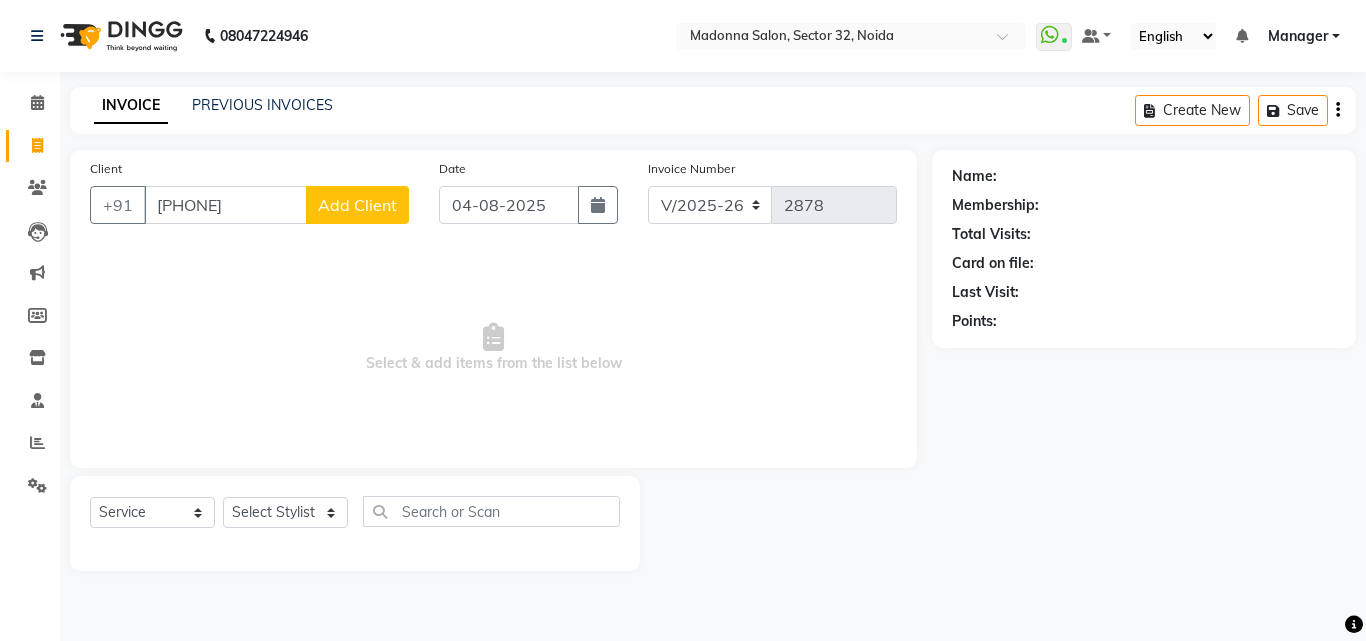 type on "[PHONE]" 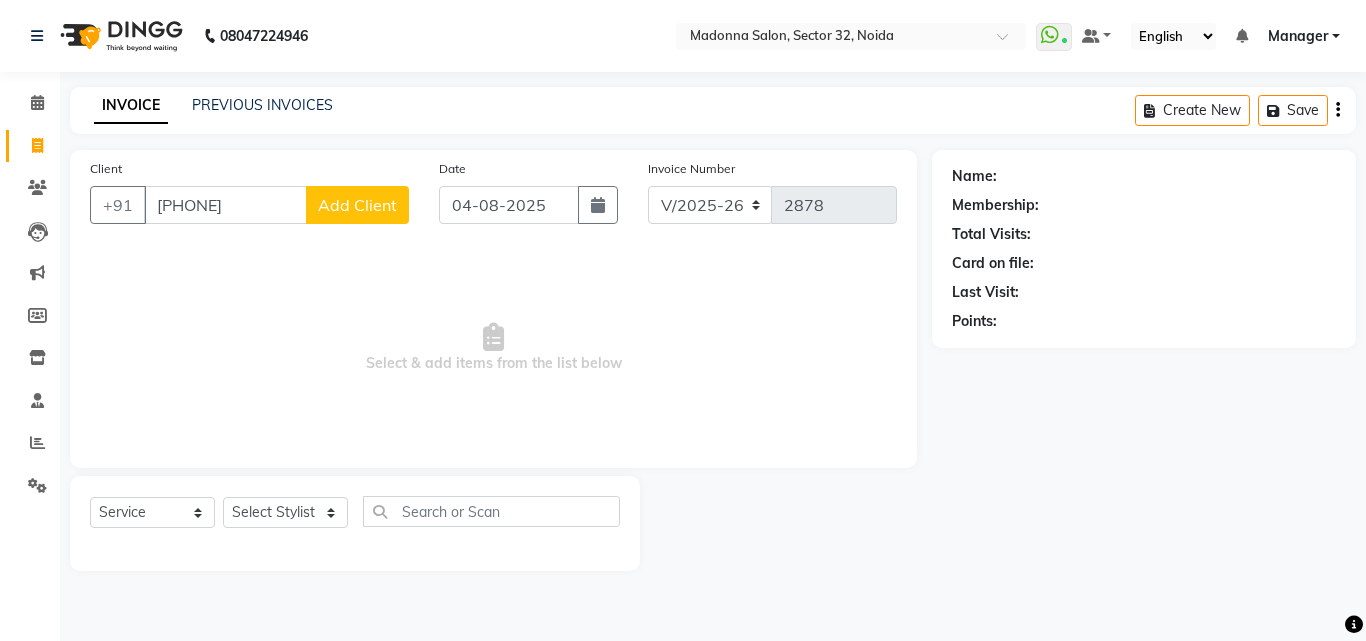 click on "Add Client" 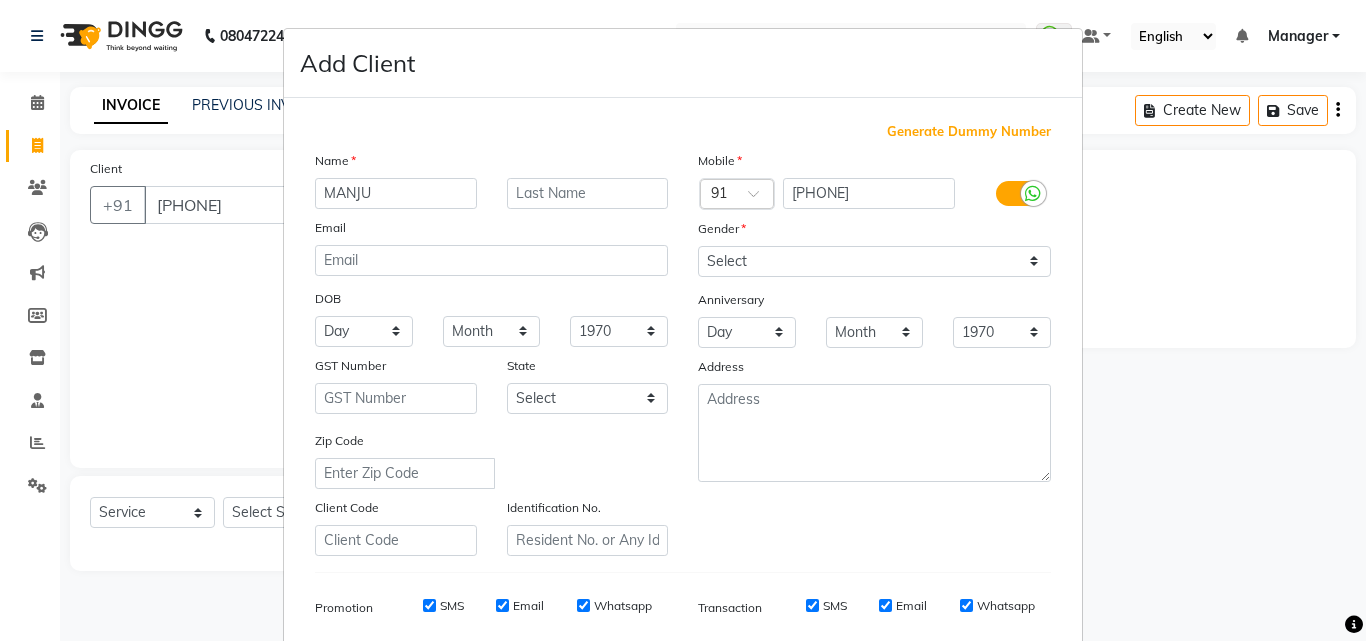 type on "MANJU" 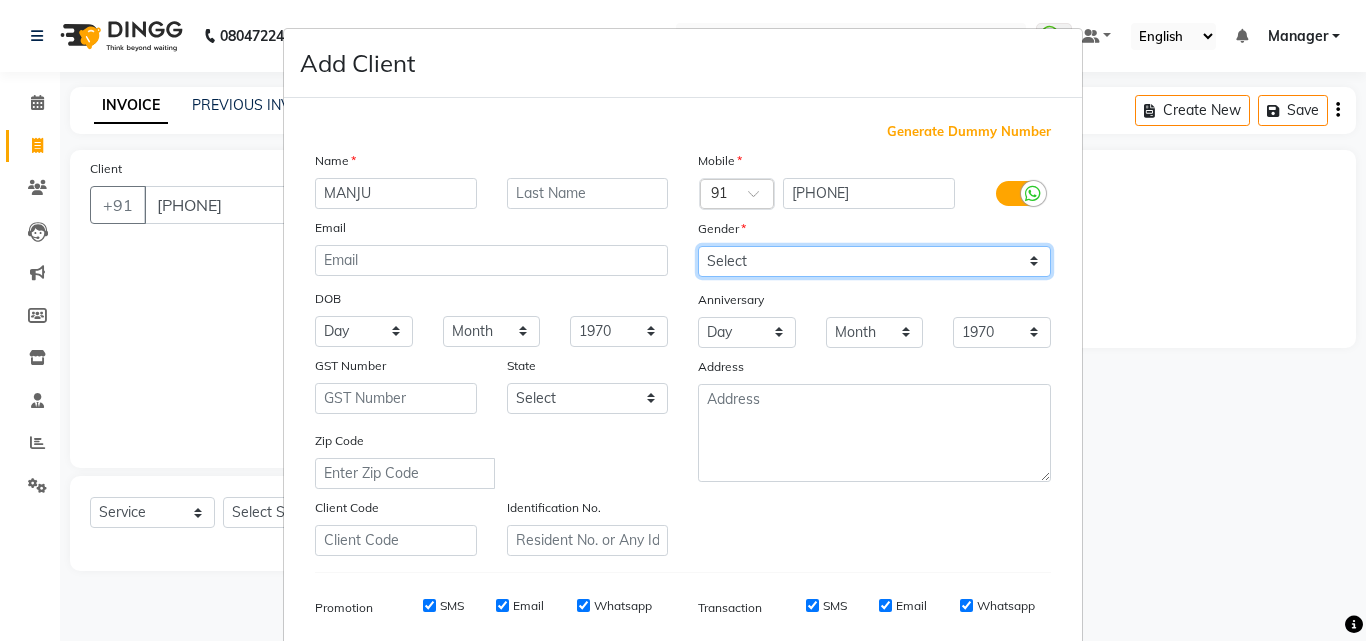 click on "Select Male Female Other Prefer Not To Say" at bounding box center [874, 261] 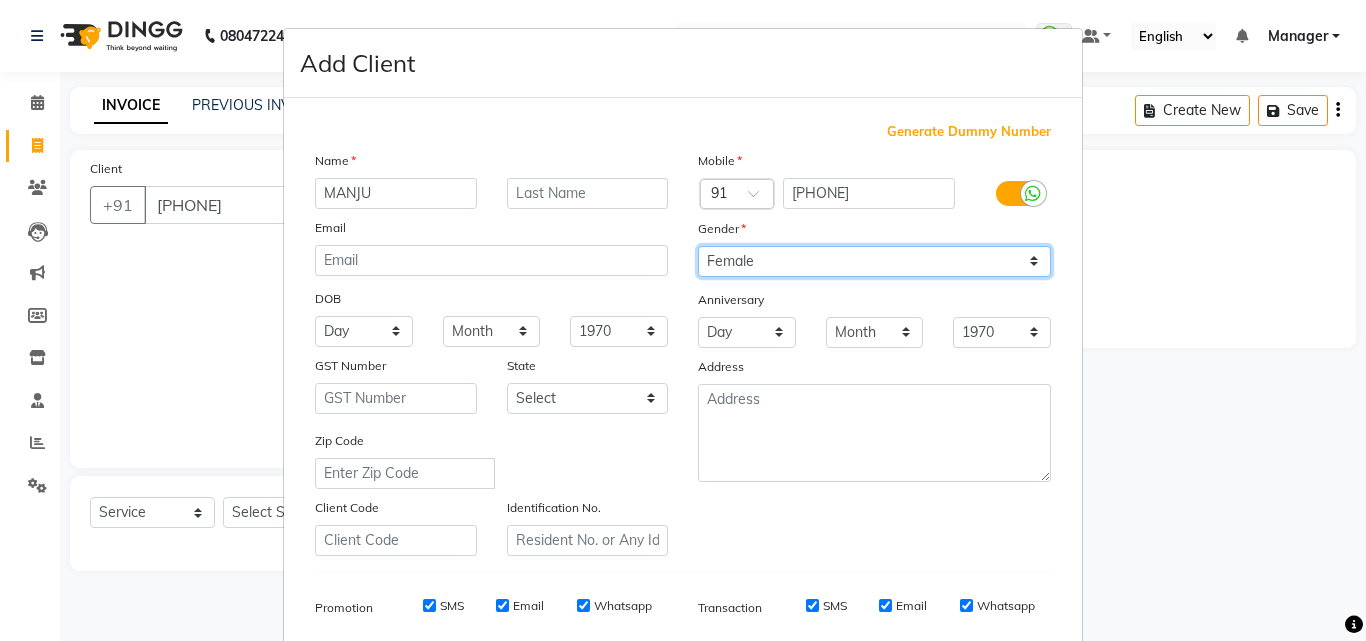 click on "Select Male Female Other Prefer Not To Say" at bounding box center (874, 261) 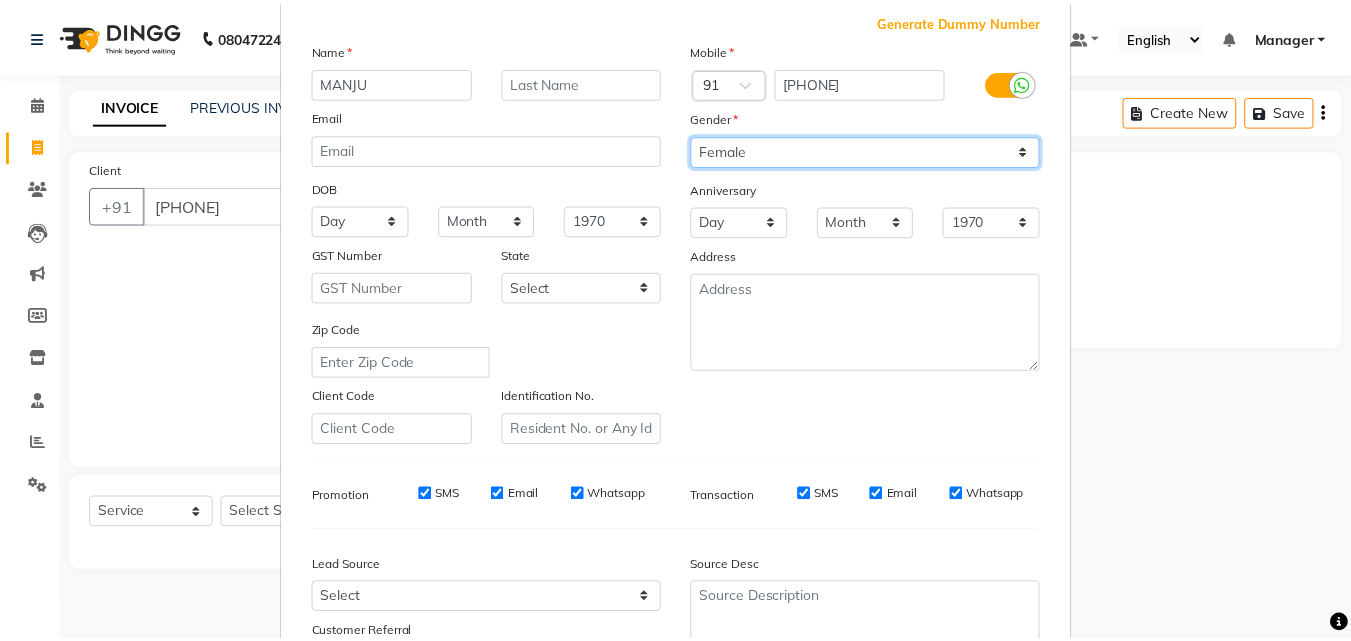 scroll, scrollTop: 282, scrollLeft: 0, axis: vertical 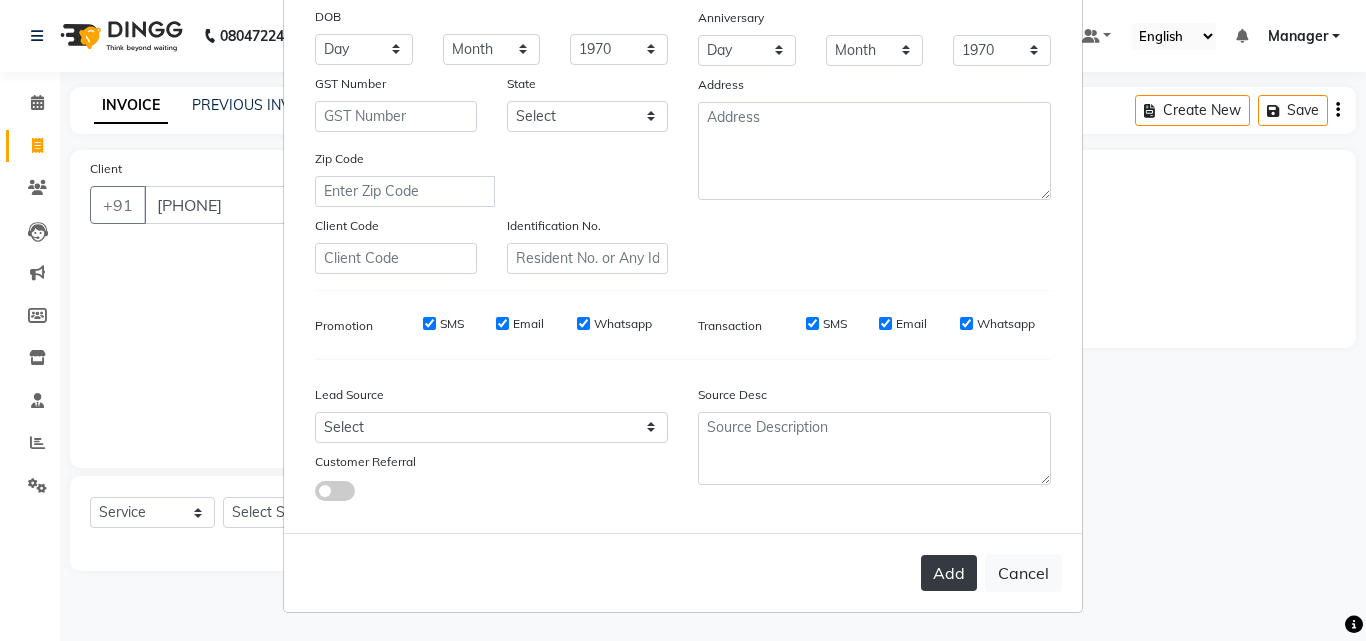 click on "Add" at bounding box center (949, 573) 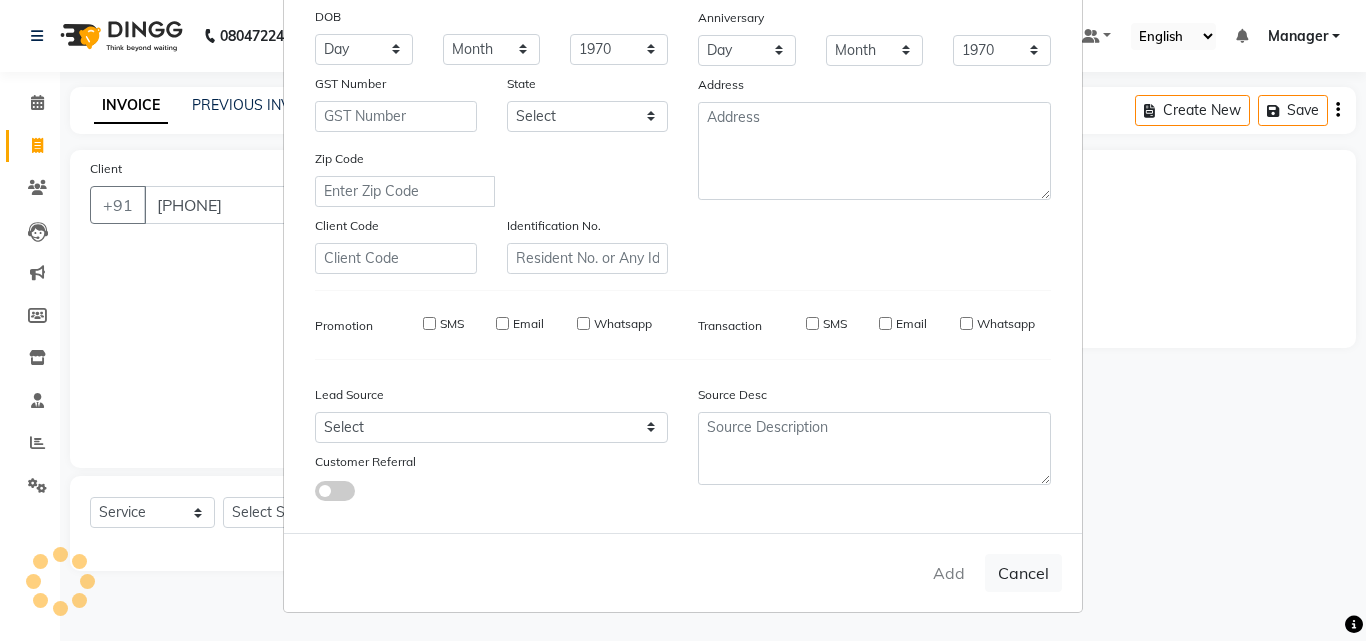 type 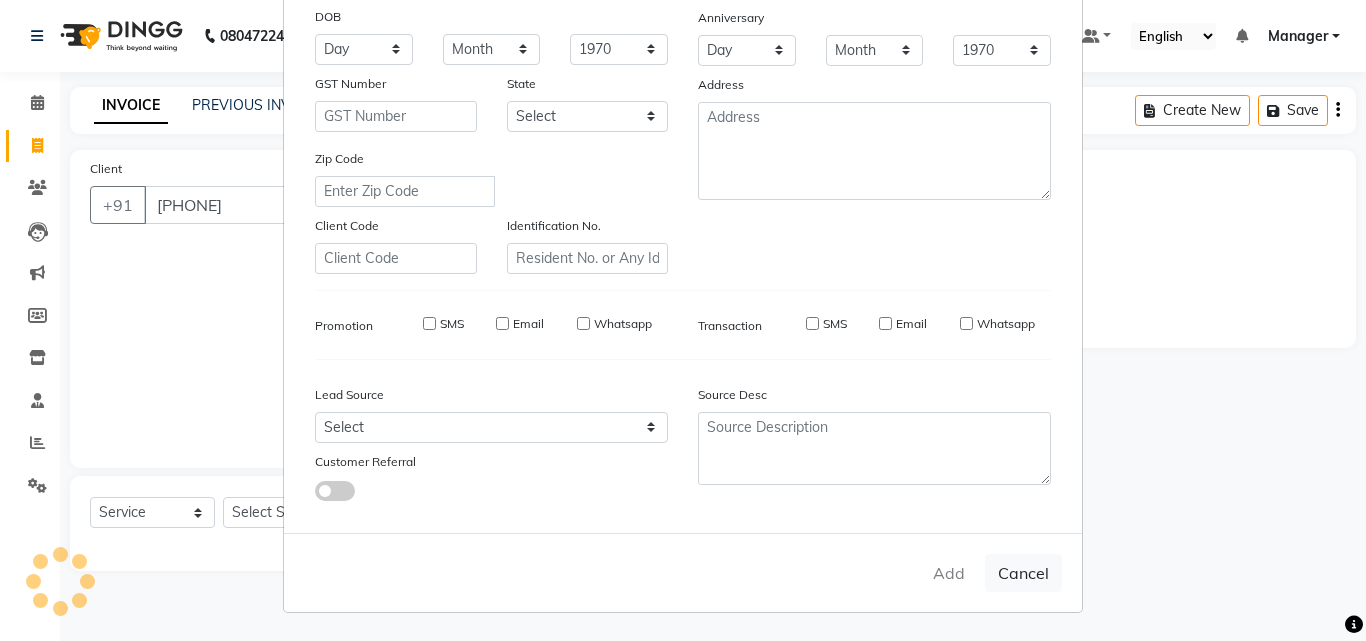 select 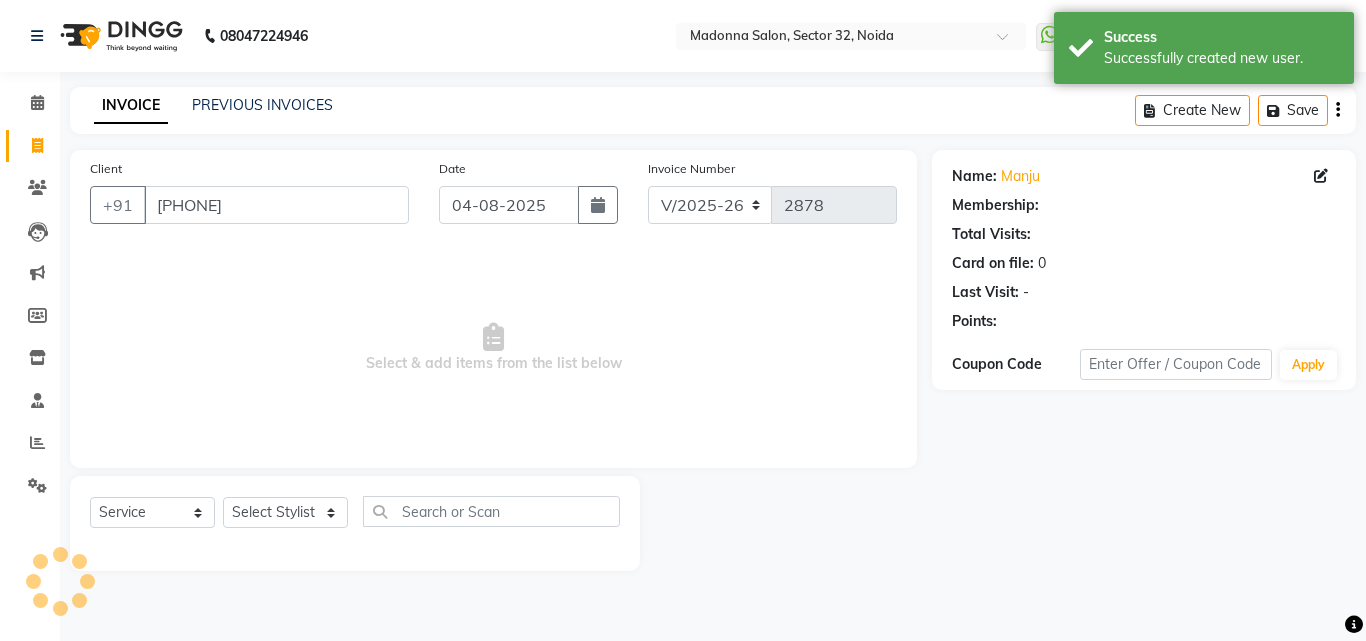 select on "1: Object" 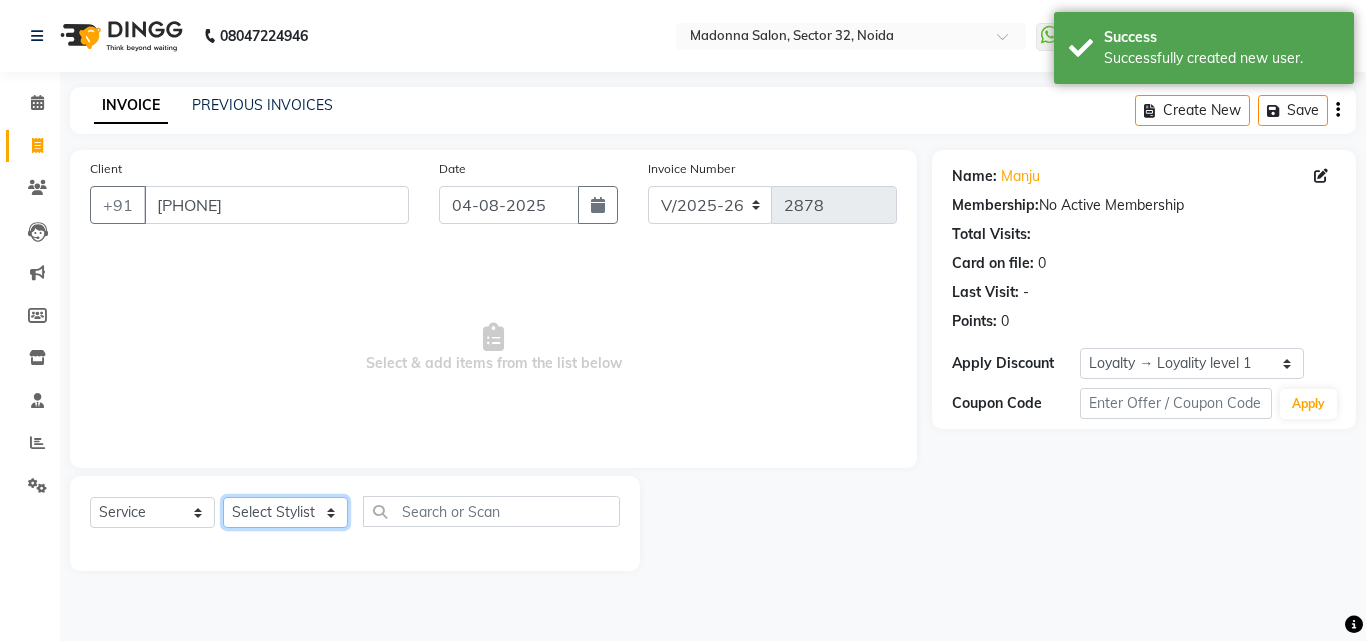 click on "Select Stylist Aayan Account  Ashu BHOLU Geeta Hanif JIYA SINGH Kiran LAXMAN PEDI Manager Mohit Naddy NAIL SWASTIKA Sajal Sameer Shahnawaj Sharukh Sonu VISHAL STYLIST" 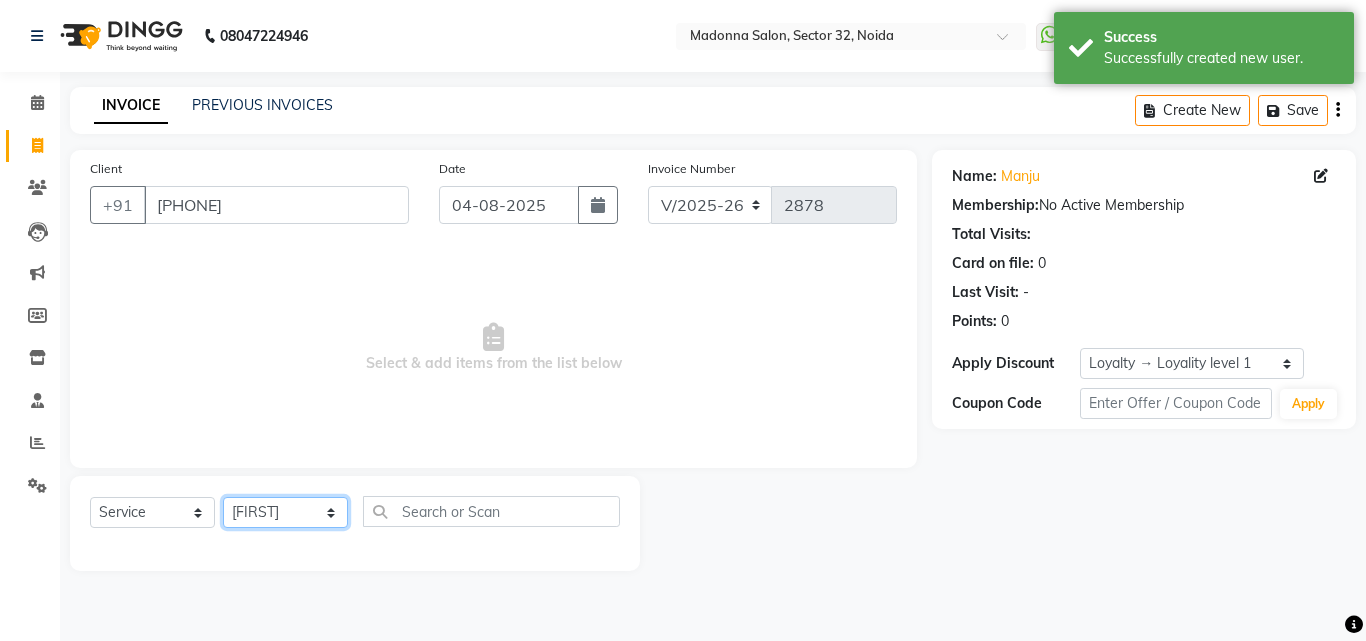 click on "Select Stylist Aayan Account  Ashu BHOLU Geeta Hanif JIYA SINGH Kiran LAXMAN PEDI Manager Mohit Naddy NAIL SWASTIKA Sajal Sameer Shahnawaj Sharukh Sonu VISHAL STYLIST" 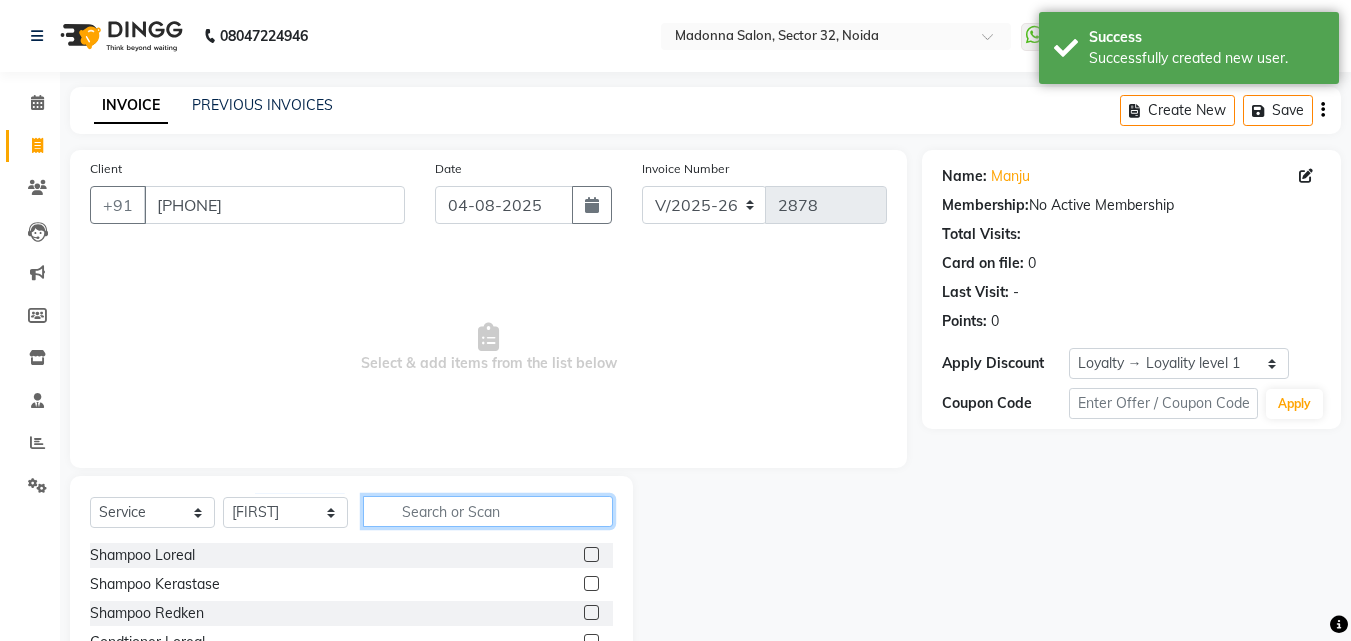 click 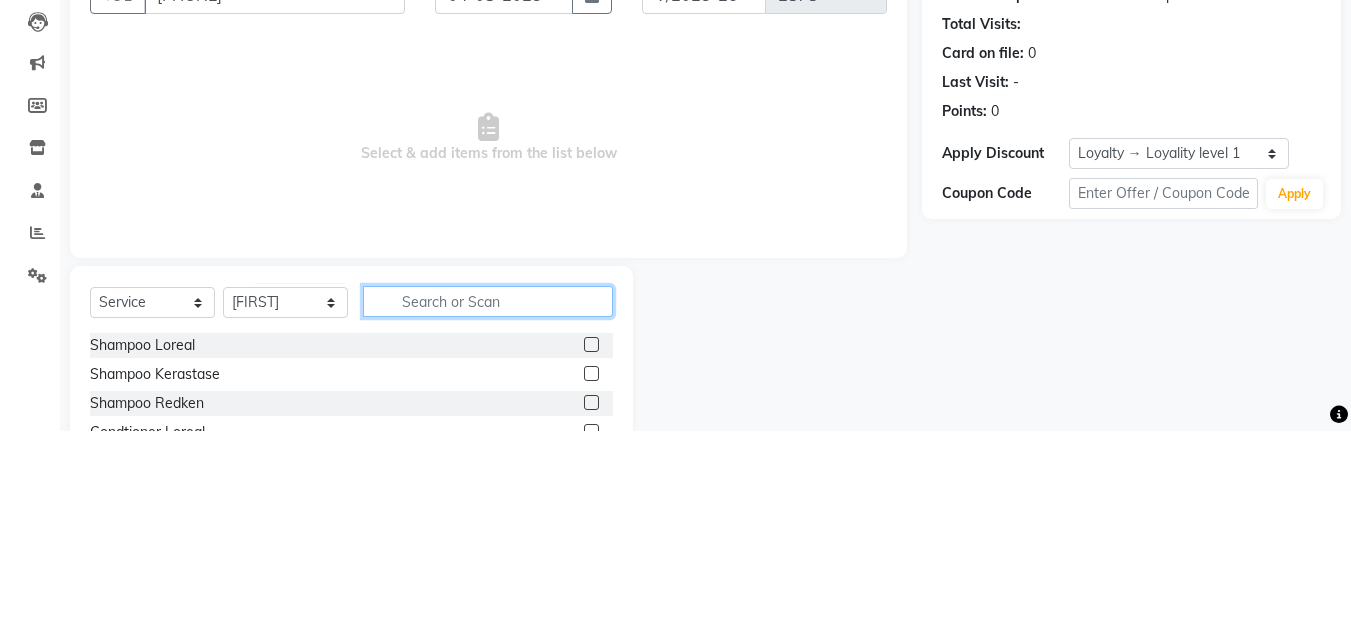 scroll, scrollTop: 48, scrollLeft: 0, axis: vertical 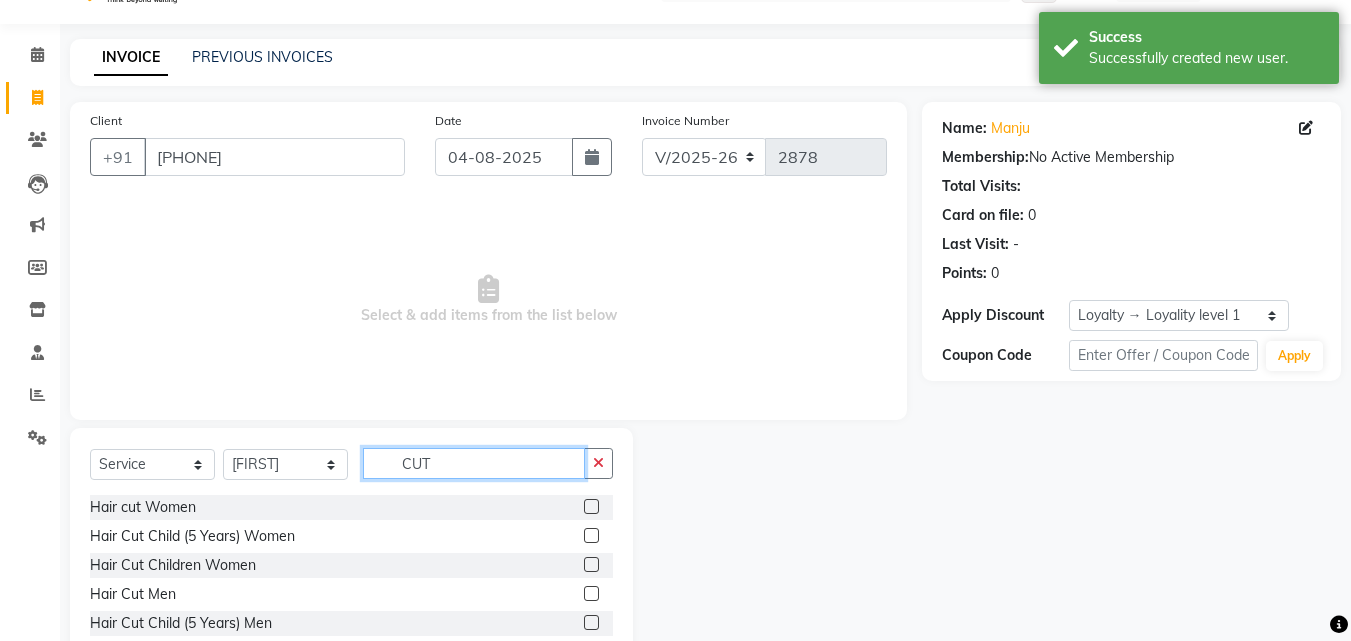 type on "CUT" 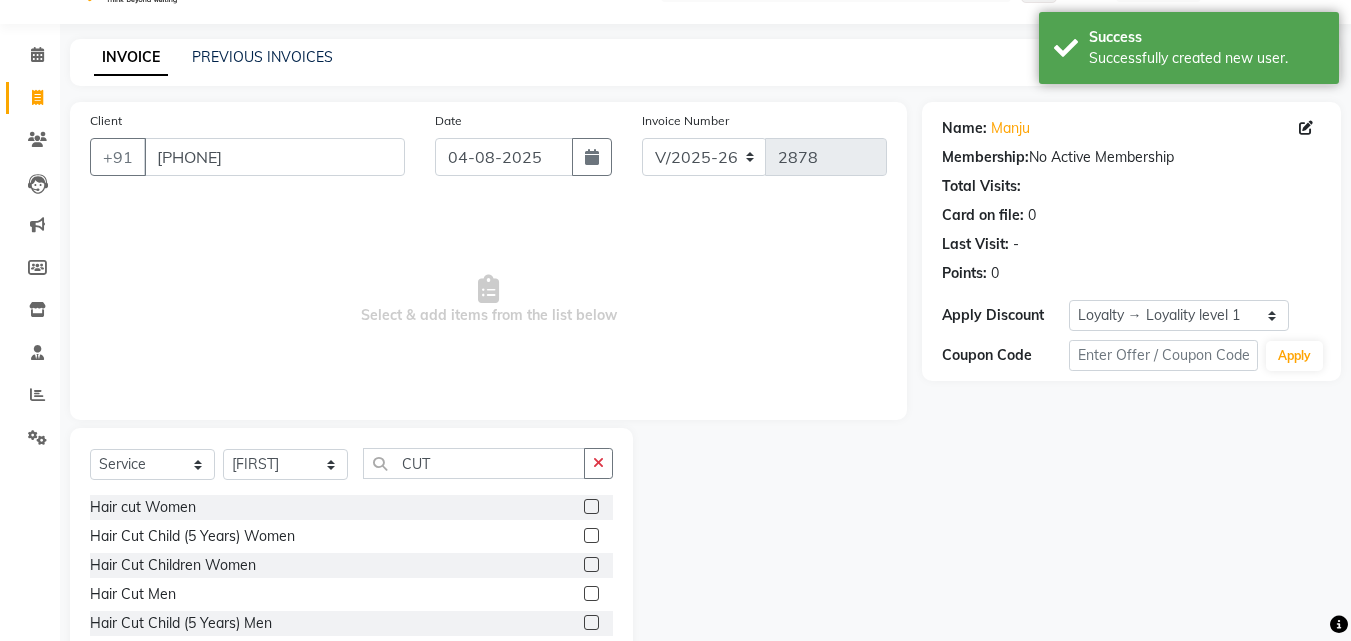 click 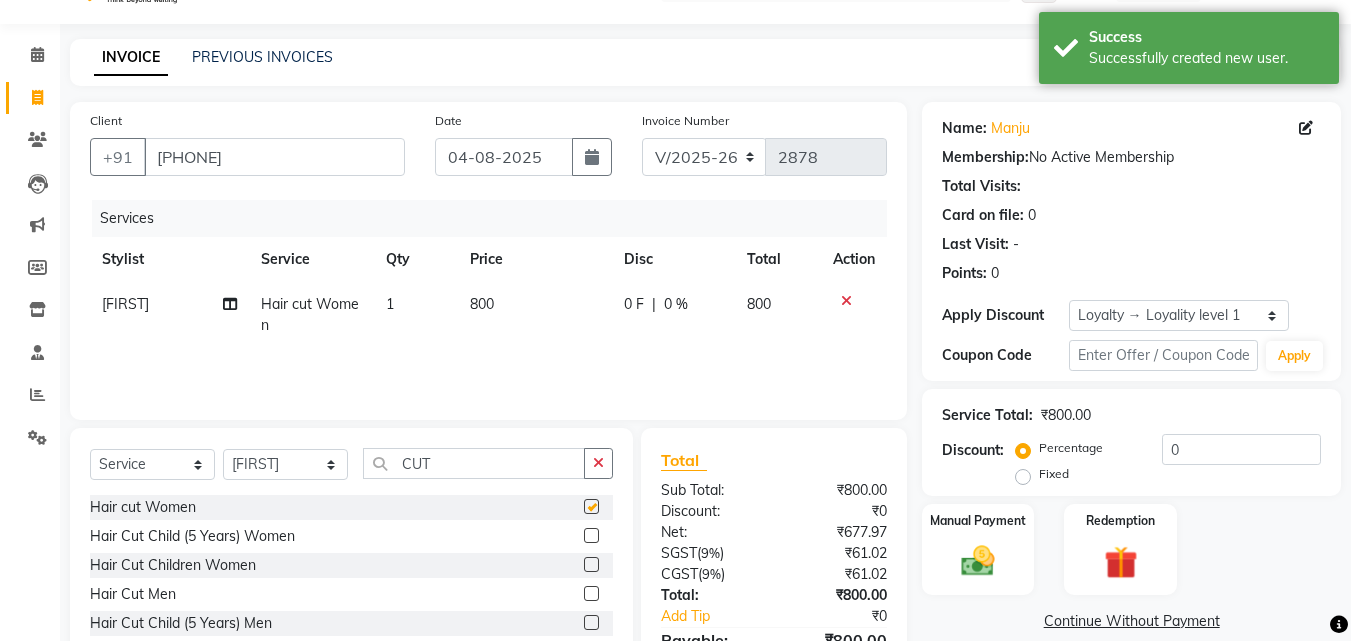 checkbox on "false" 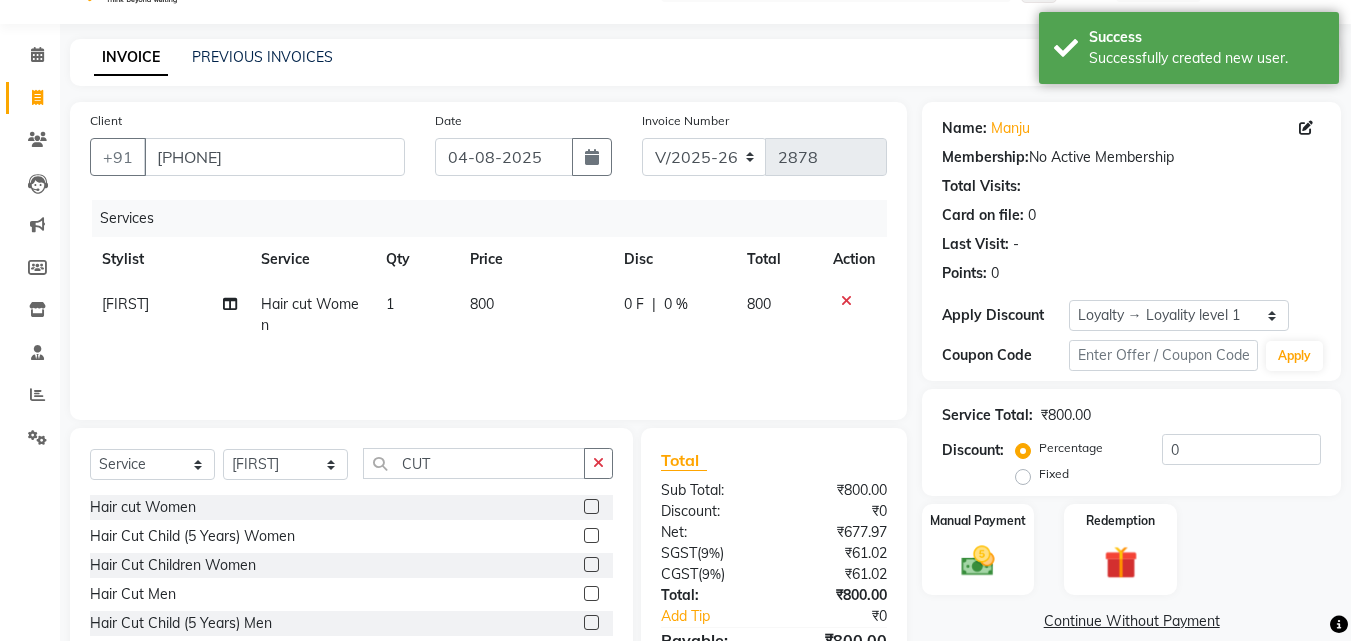 click on "800" 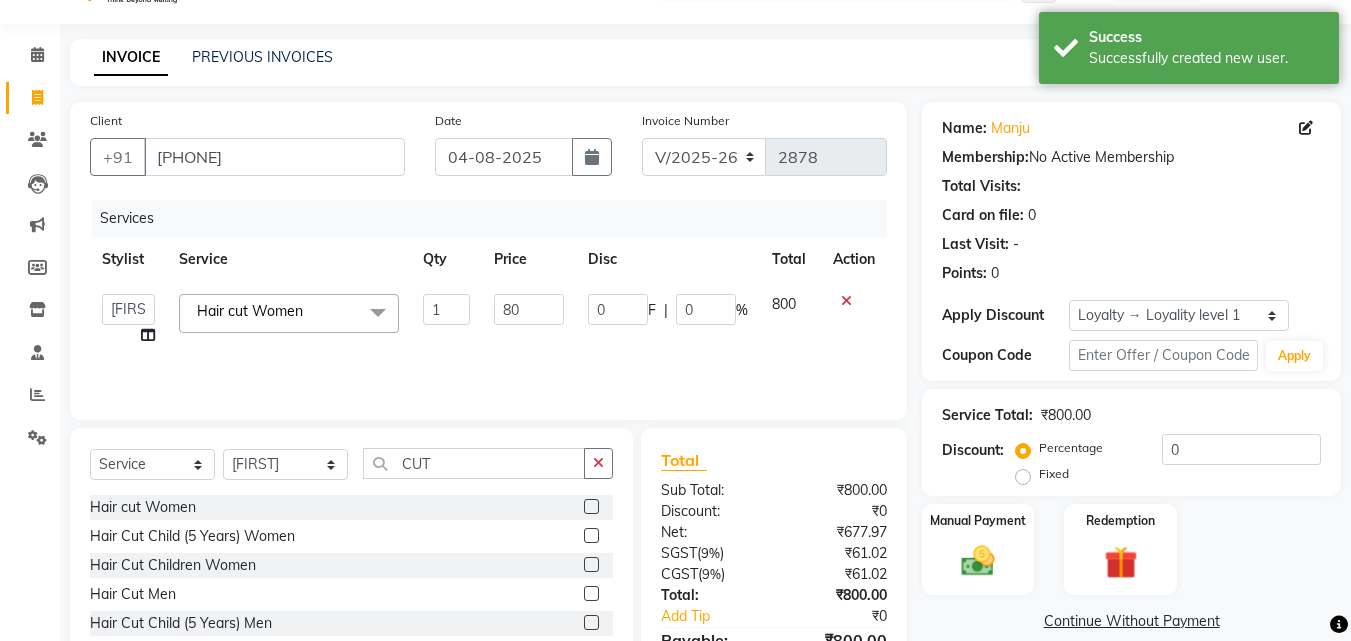 type on "8" 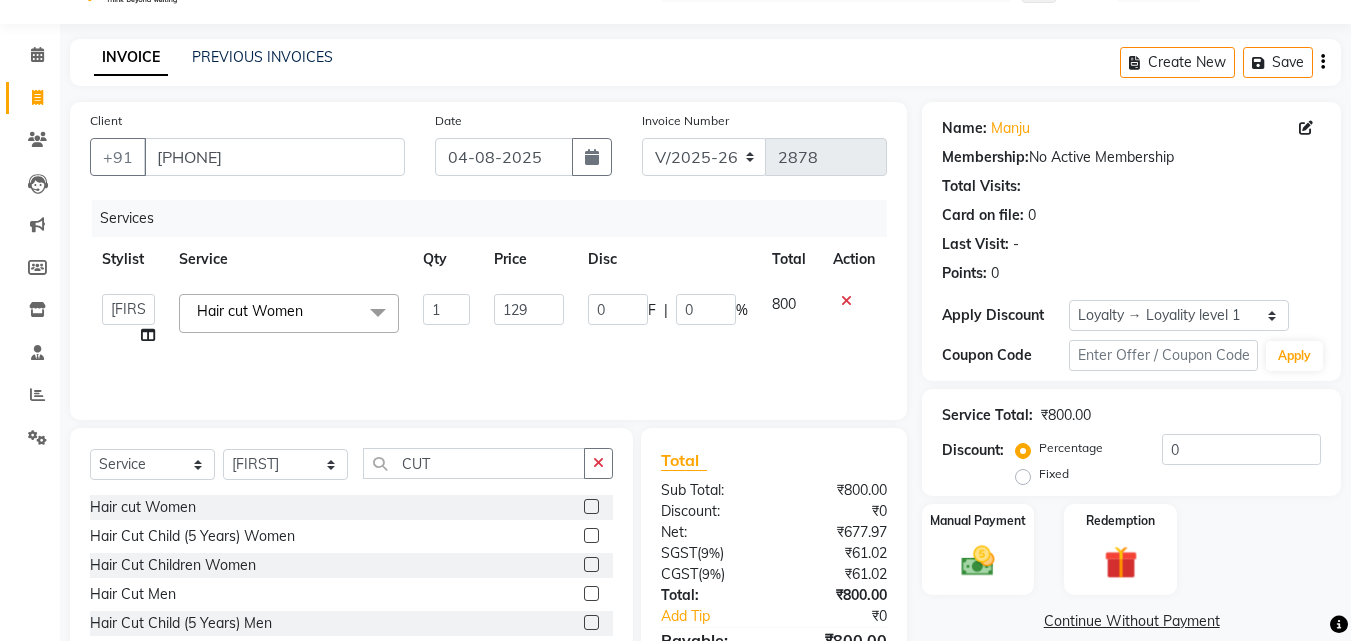 type on "1298" 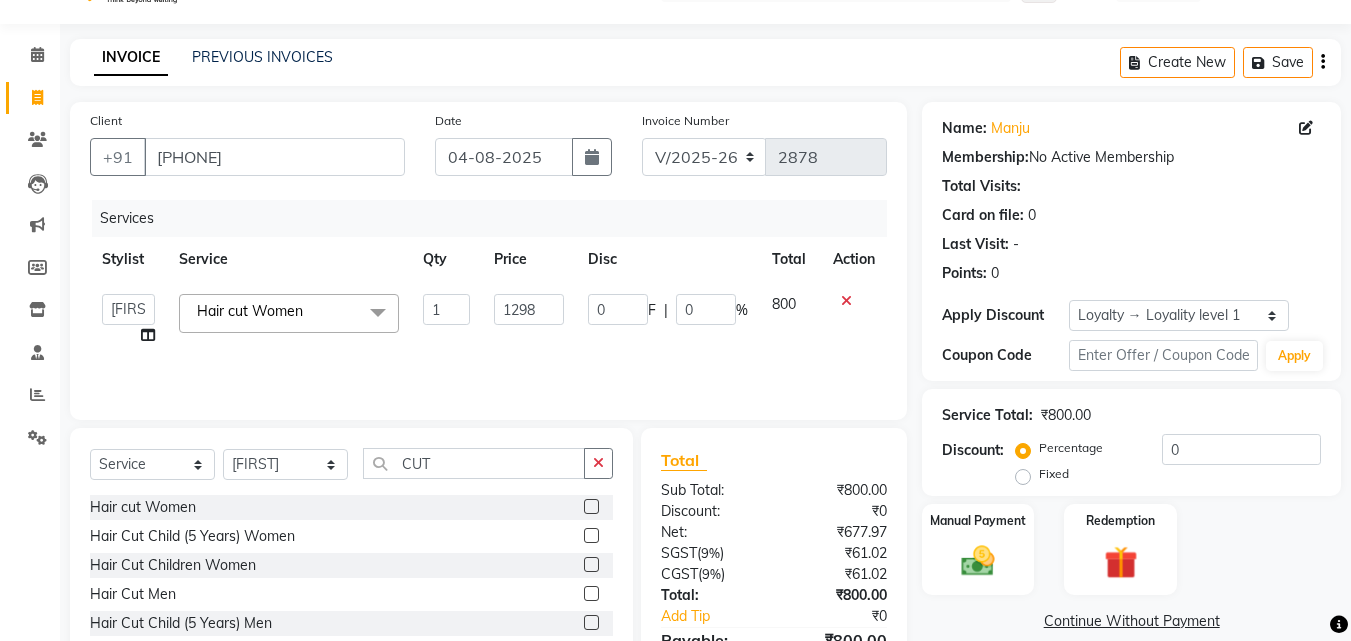 click on "Services Stylist Service Qty Price Disc Total Action  Aayan   Account    Ashu   BHOLU   Geeta   Hanif   JIYA SINGH   Kiran   LAXMAN PEDI   Manager   Mohit   Naddy   NAIL SWASTIKA   Sajal   Sameer   Shahnawaj   Sharukh   Sonu   VISHAL STYLIST  Hair cut Women  x Shampoo Loreal Shampoo Kerastase Shampoo Redken Condtioner Loreal Condtioner Kerastase Condtioner Redken Hair cut Women Hair Cut Child (5 Years) Women Change Of Style Women Blow Dry Women Iron Curls Women Hair Do Women Oil Massage Women Plex Treatment Women Color Touch-Up 1 Women Color Touch-Up 2 Women Highlight Strips Women Highlights Global Women Global Color Women Rebonding Women Smoothning Women Keratin Women Botox Women Hair Cut Children Women Balayage /Ombre Women French Glossing Women Hair Cut Men Hair Cut Child (5 Years) Men Oil Massage Men Plex Treatment Men Hair Spa Men Color Touch-Up Men Highlights Men Rebonding Men Smoothening Men Keratin  Men Botox Men Perming Men Shave Beard Color Ear Wax Scalp scrub Face massage Beard  Iron curls  BEARD" 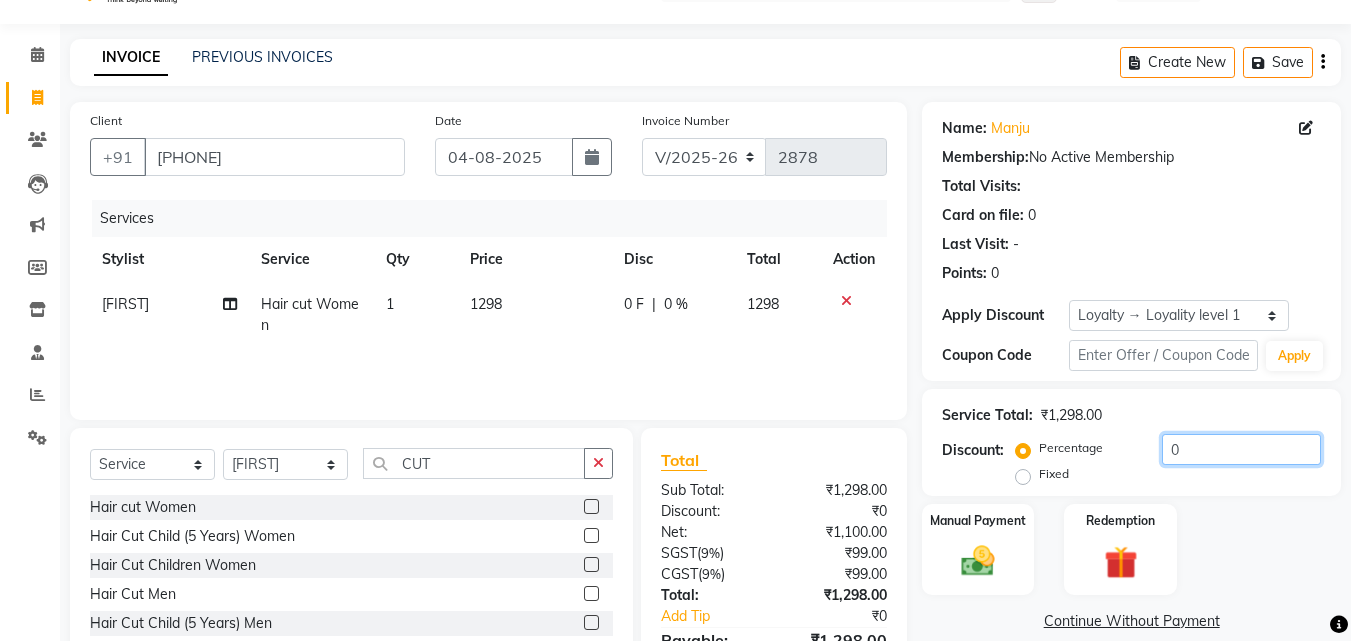 click on "0" 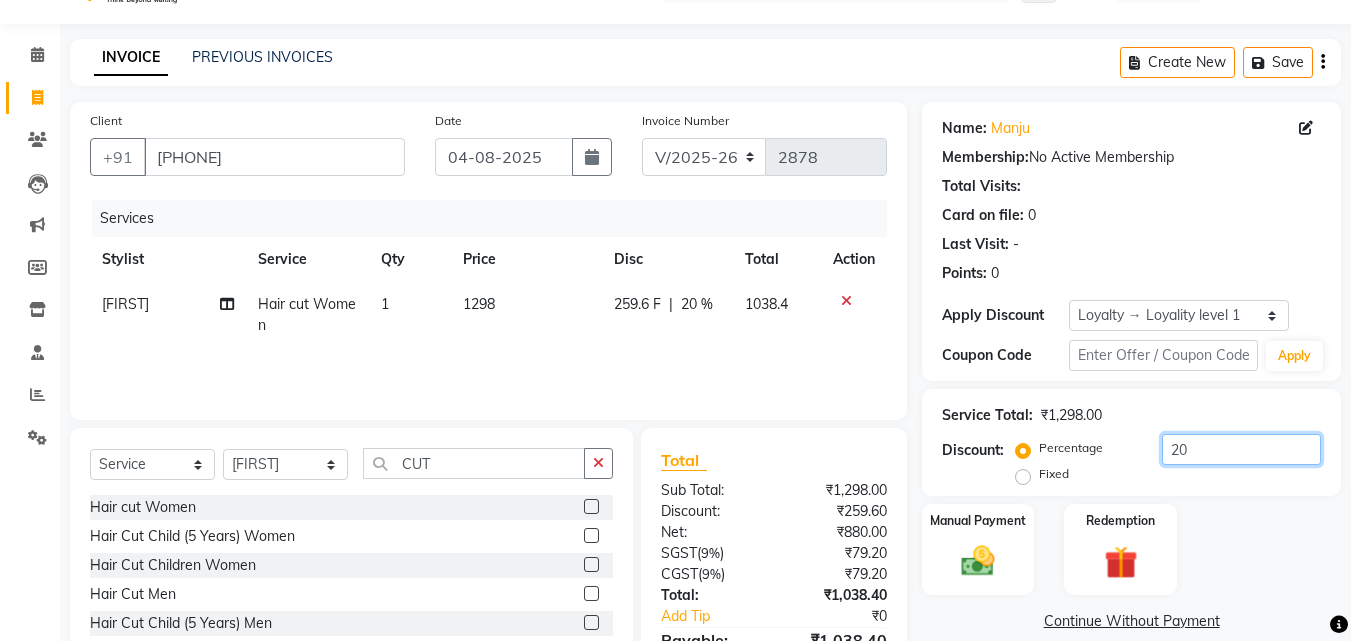 type on "20" 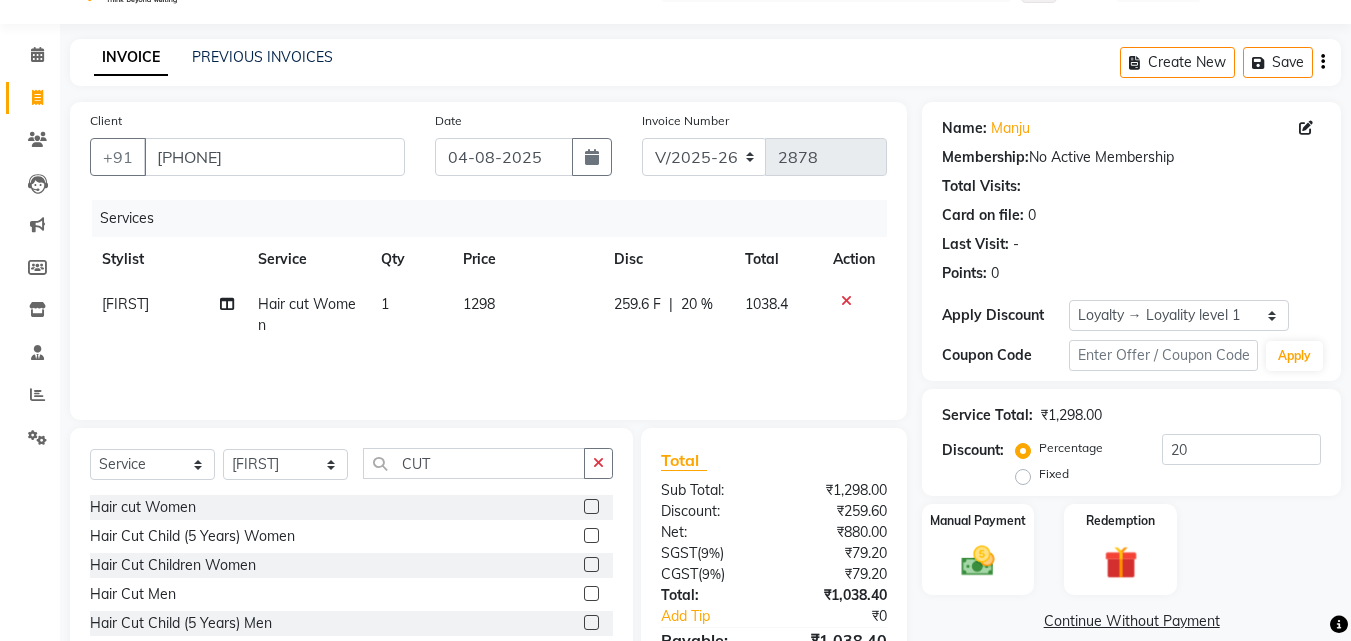 click on "Manual Payment Redemption" 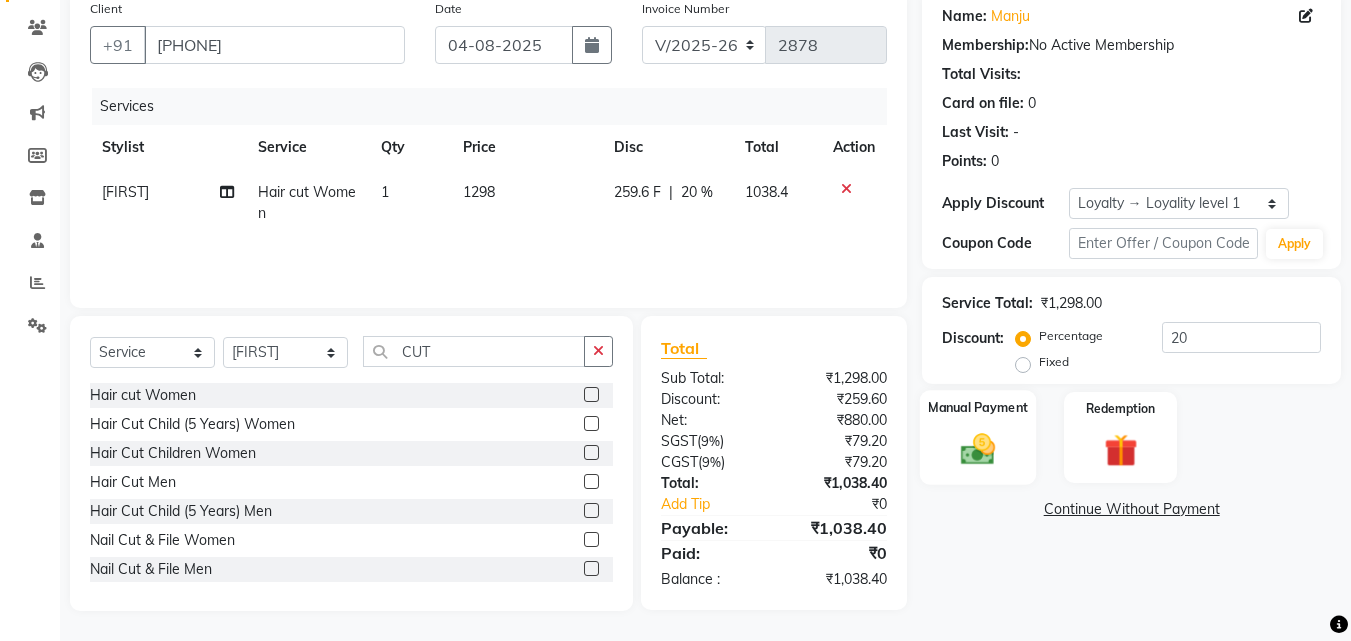 click 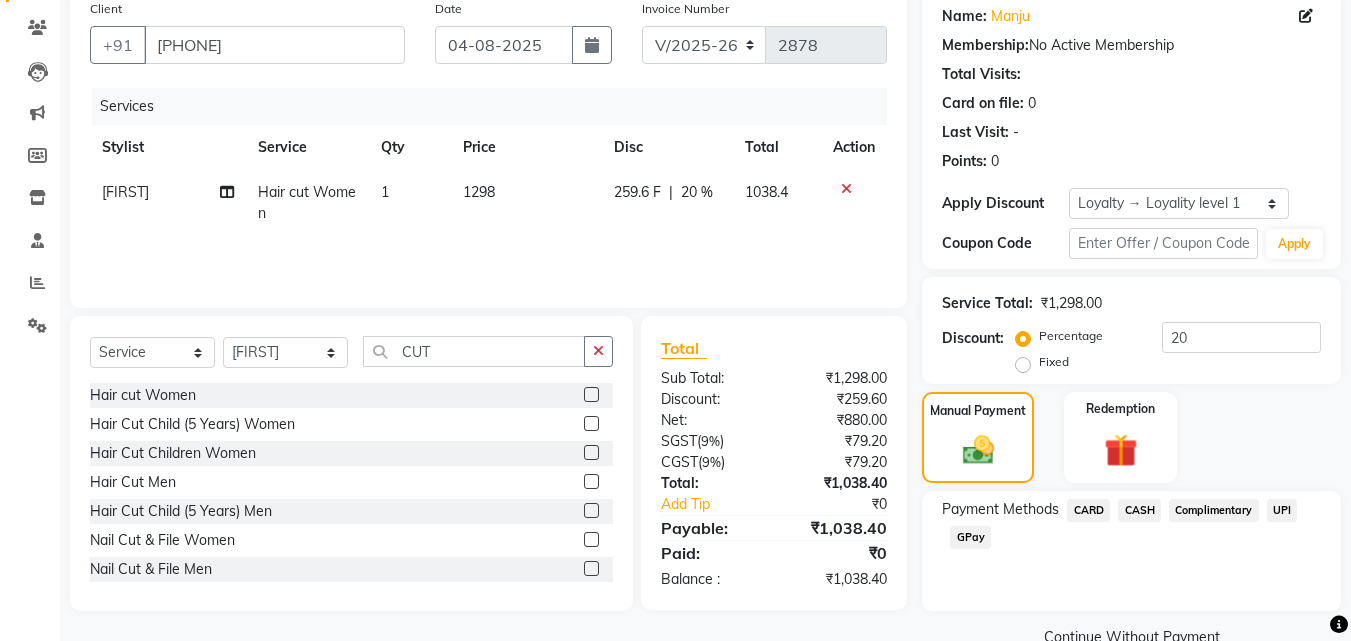 click on "GPay" 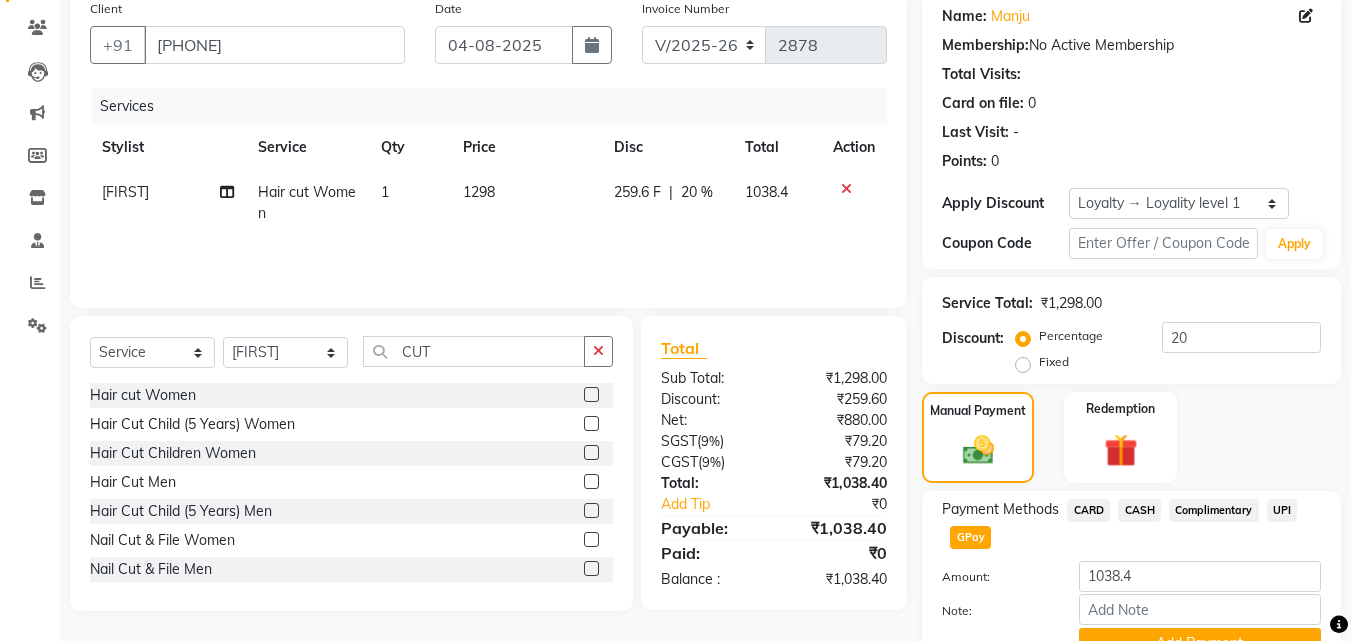 scroll, scrollTop: 257, scrollLeft: 0, axis: vertical 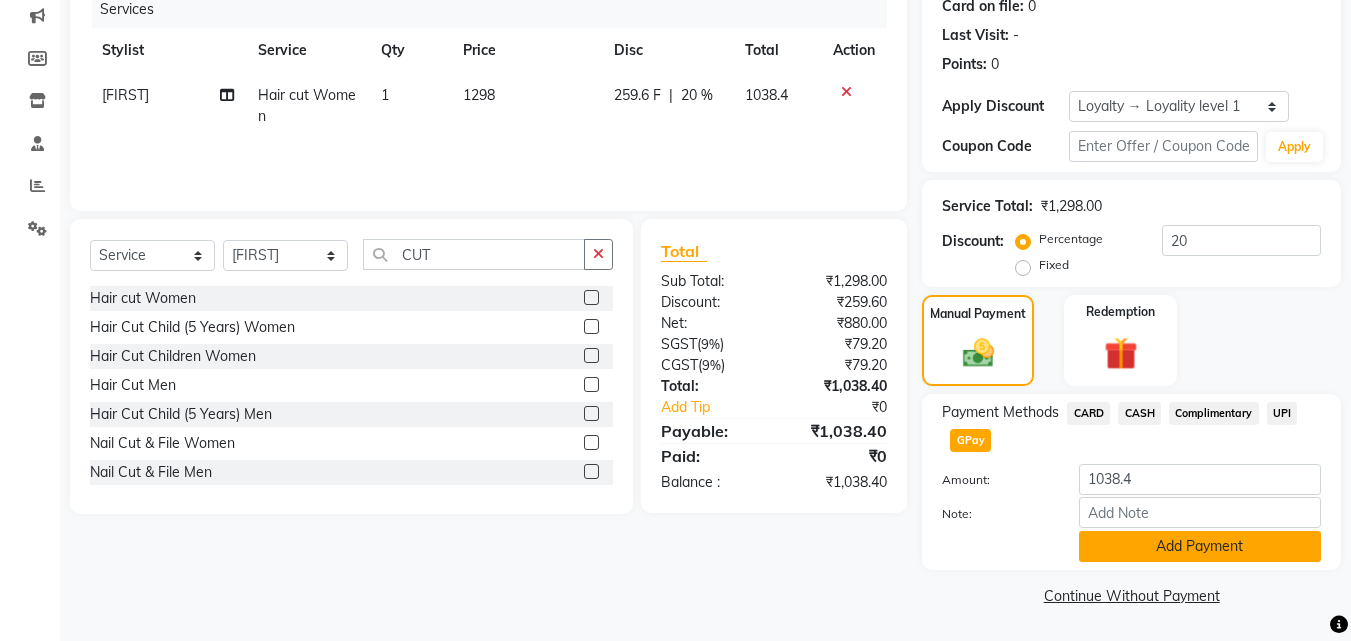 click on "Add Payment" 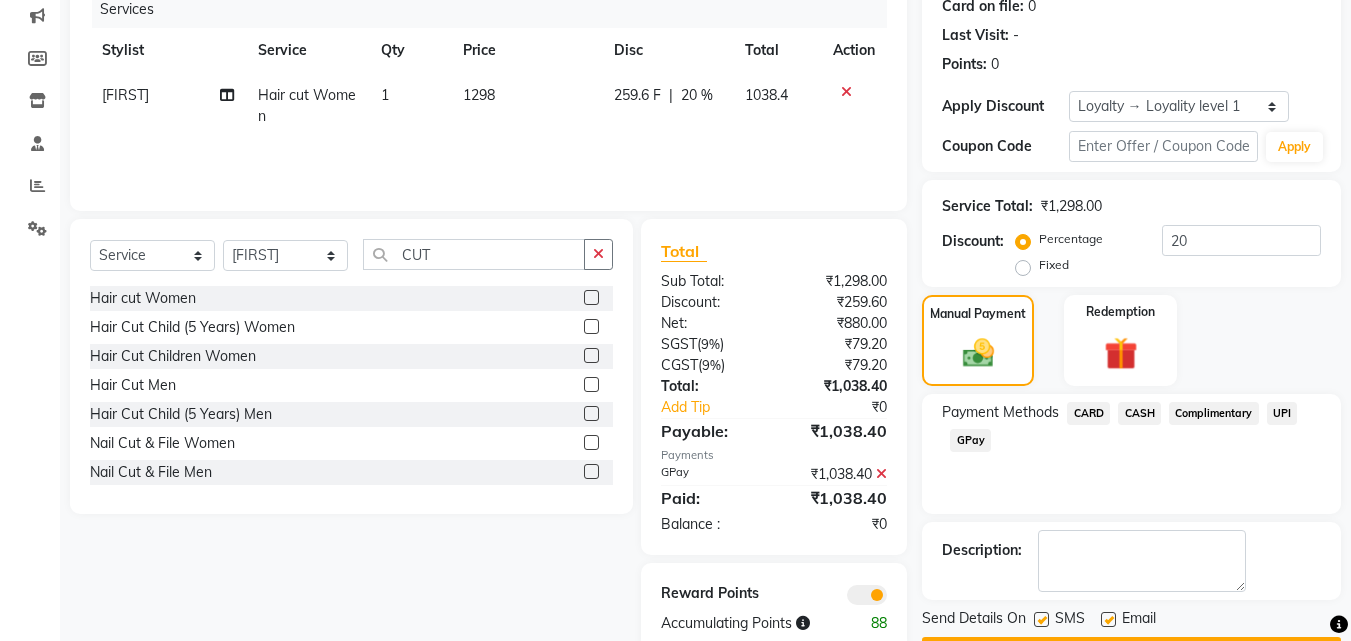 scroll, scrollTop: 314, scrollLeft: 0, axis: vertical 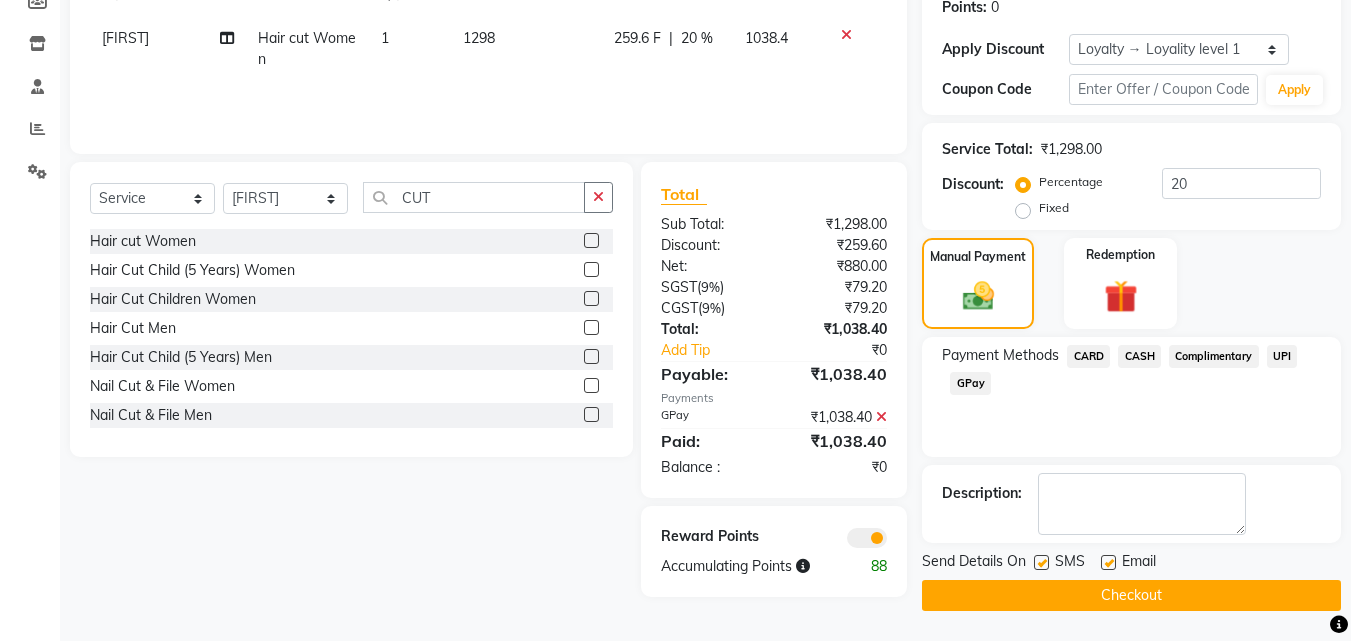 click on "Checkout" 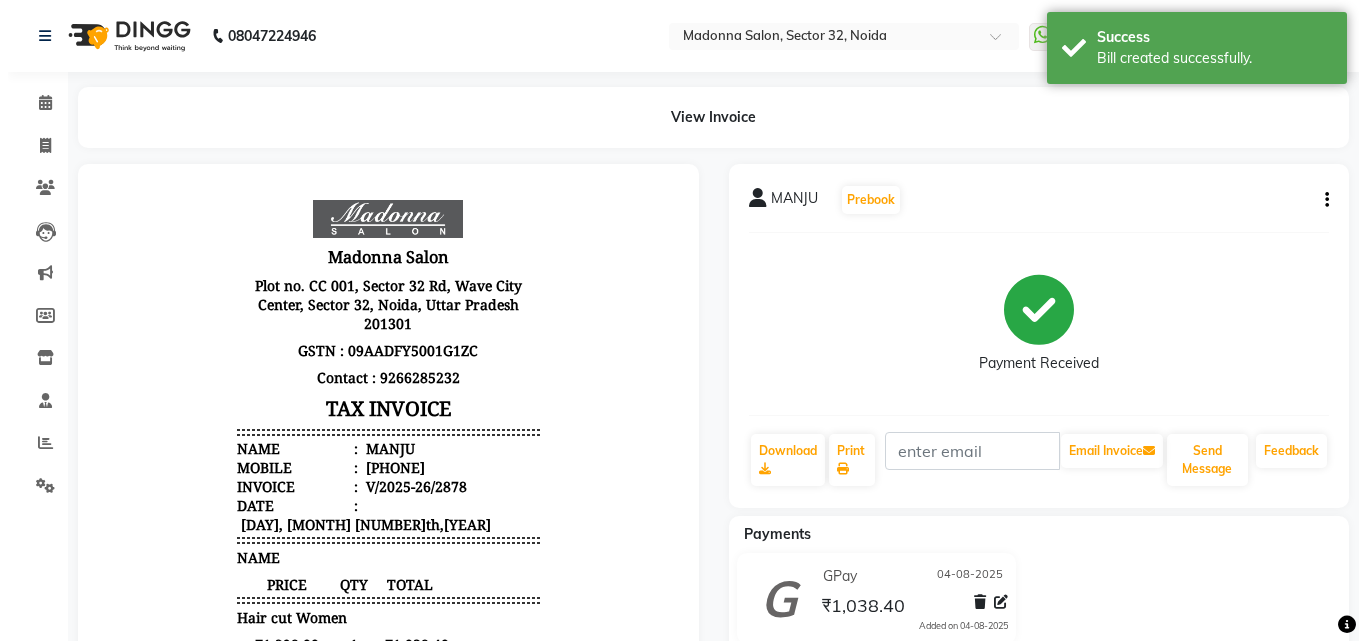 scroll, scrollTop: 0, scrollLeft: 0, axis: both 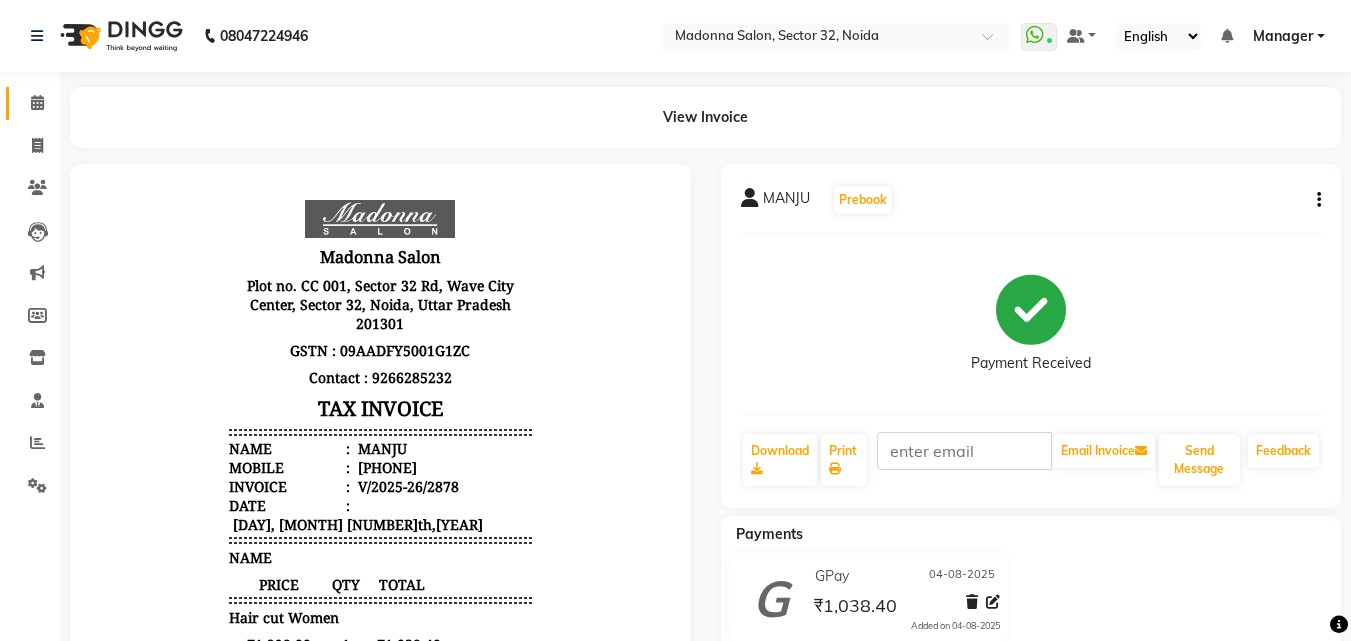 click 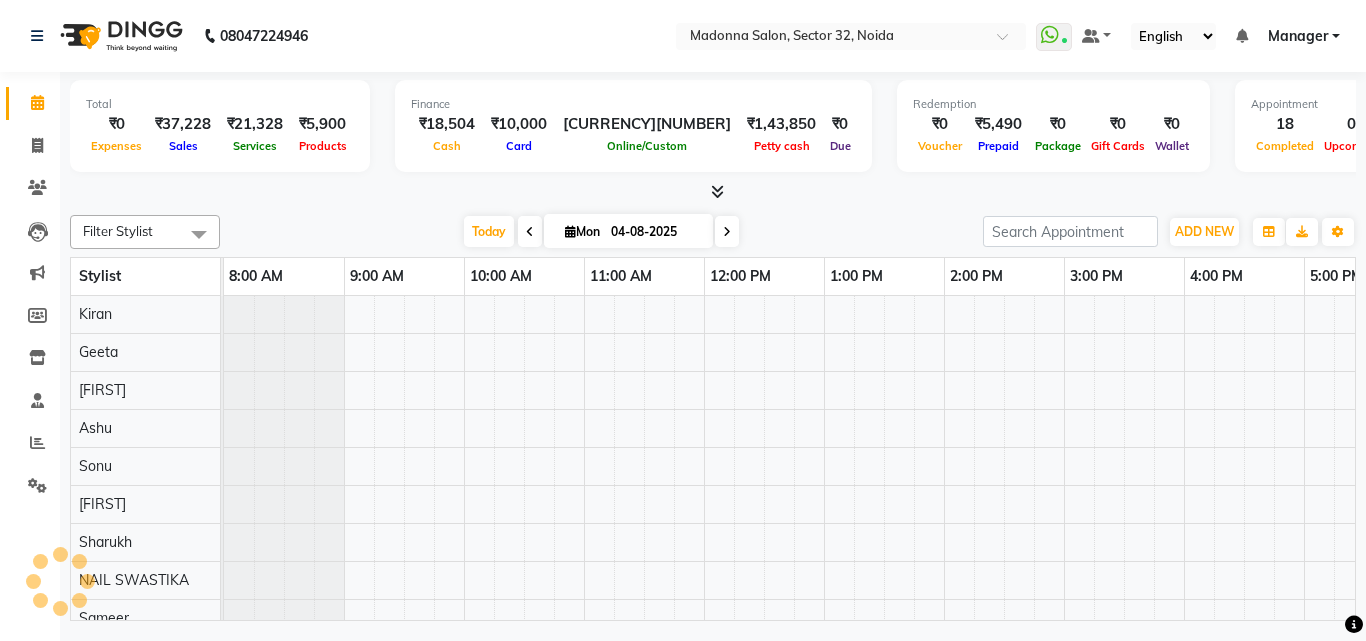 scroll, scrollTop: 0, scrollLeft: 0, axis: both 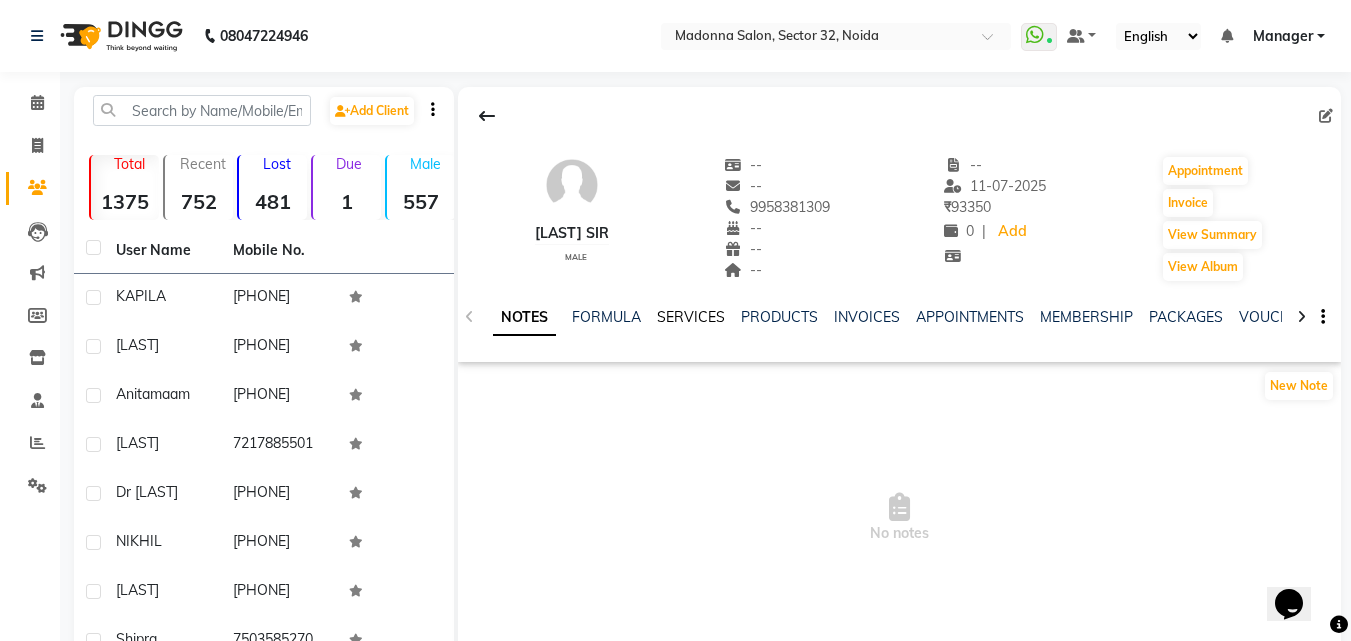 click on "SERVICES" 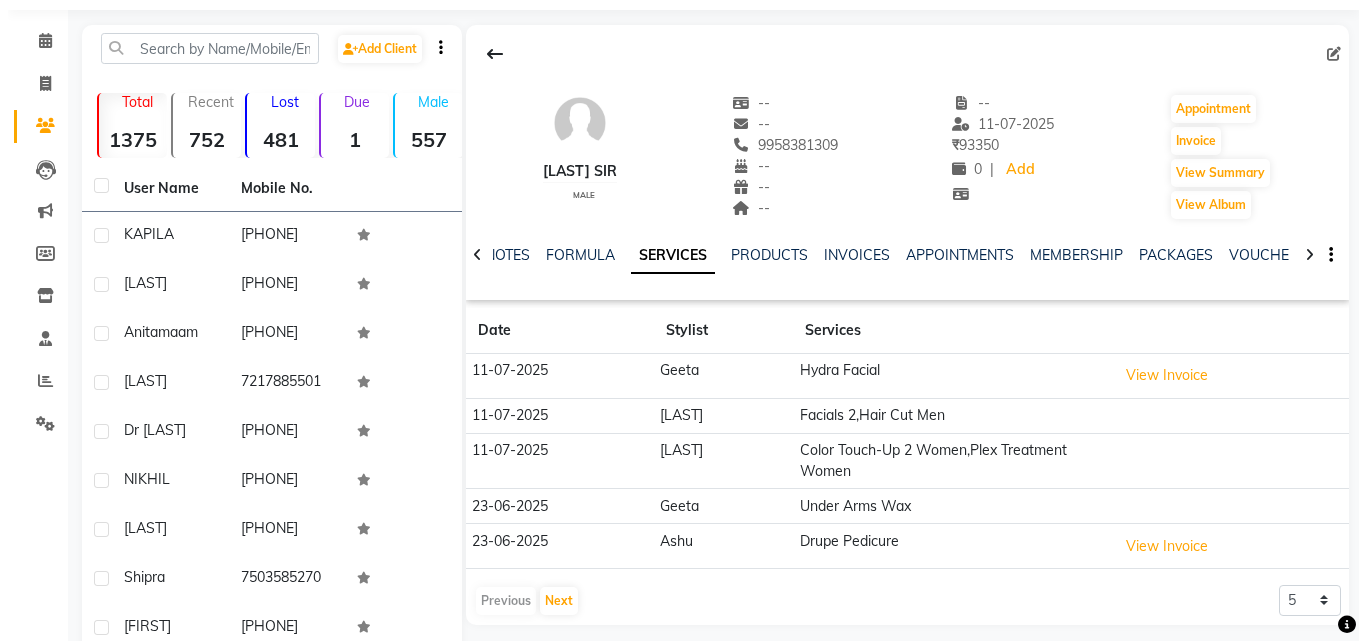 scroll, scrollTop: 137, scrollLeft: 0, axis: vertical 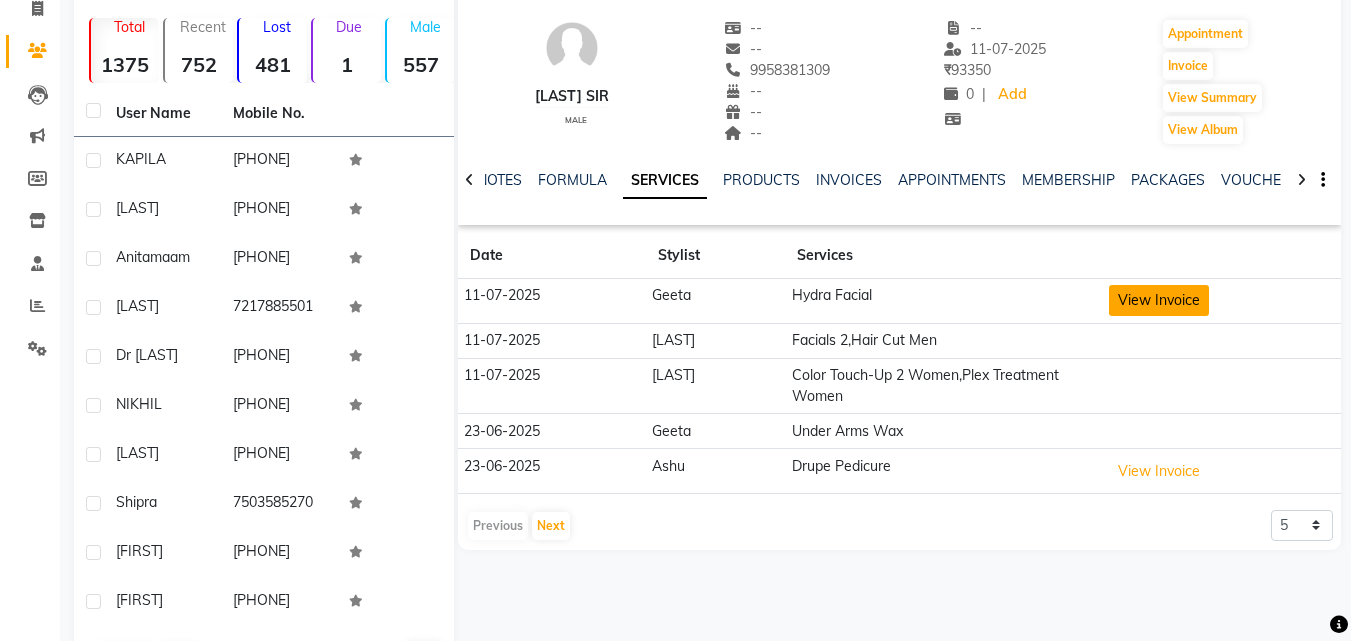 click on "View Invoice" 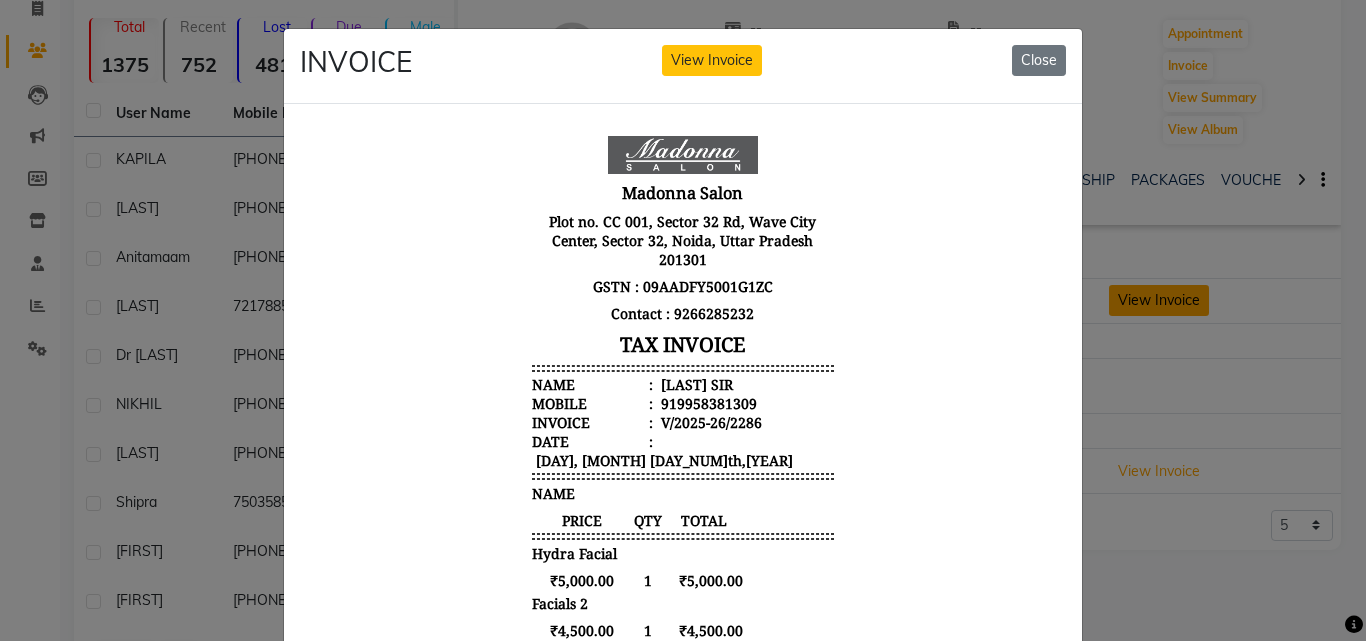 scroll, scrollTop: 16, scrollLeft: 0, axis: vertical 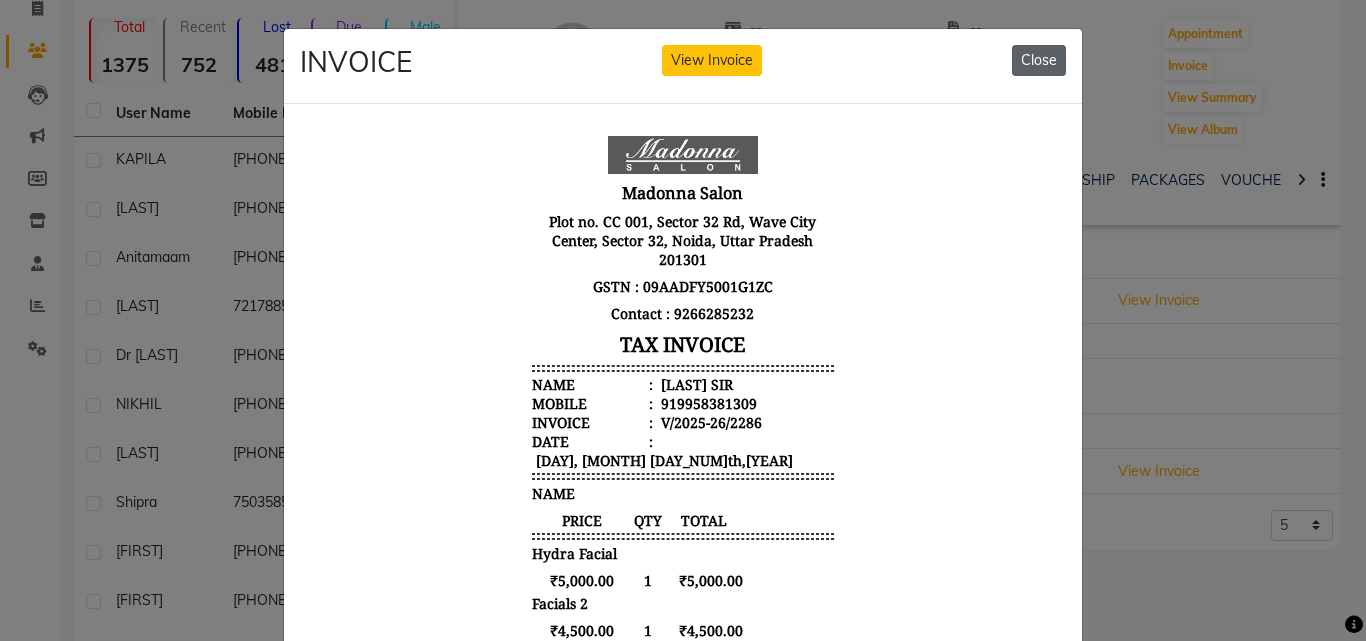 click on "Close" 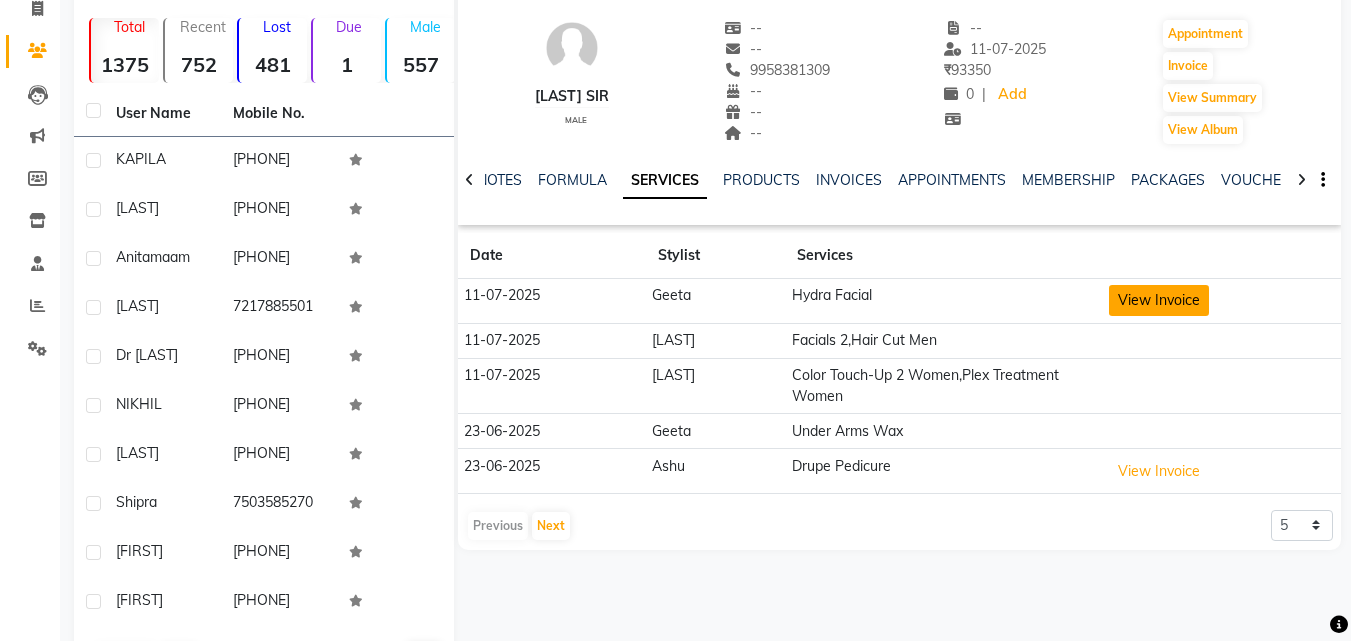 click on "View Invoice" 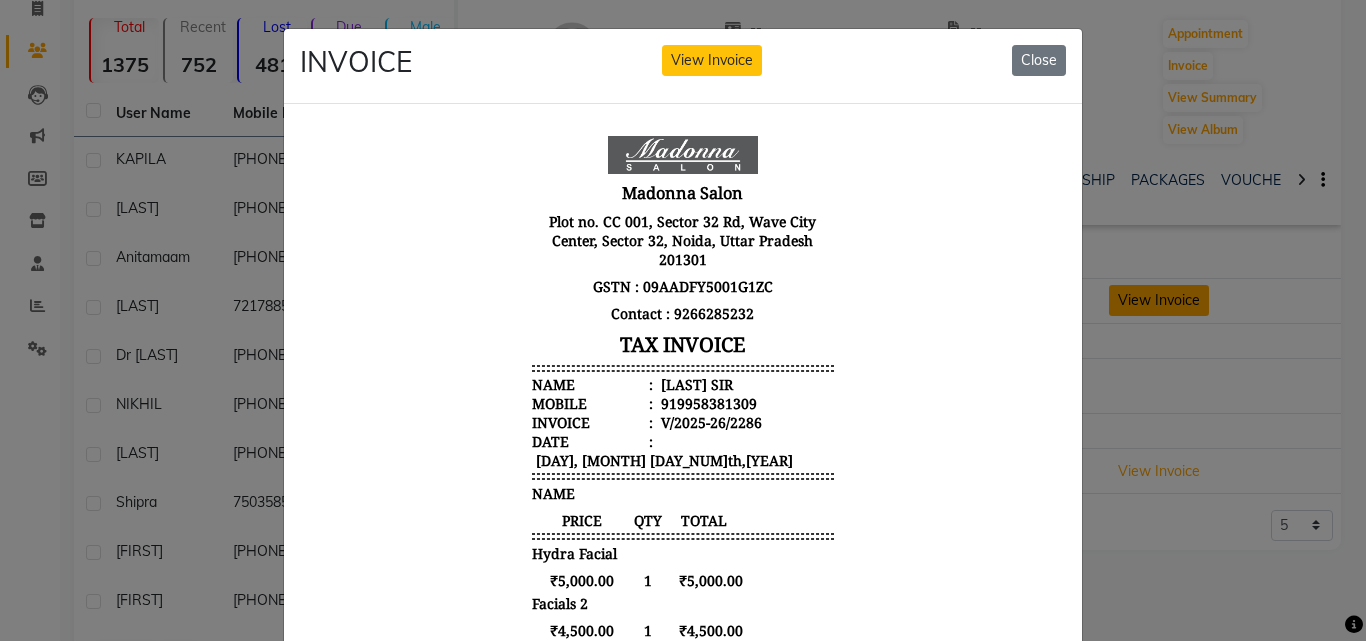 scroll, scrollTop: 16, scrollLeft: 0, axis: vertical 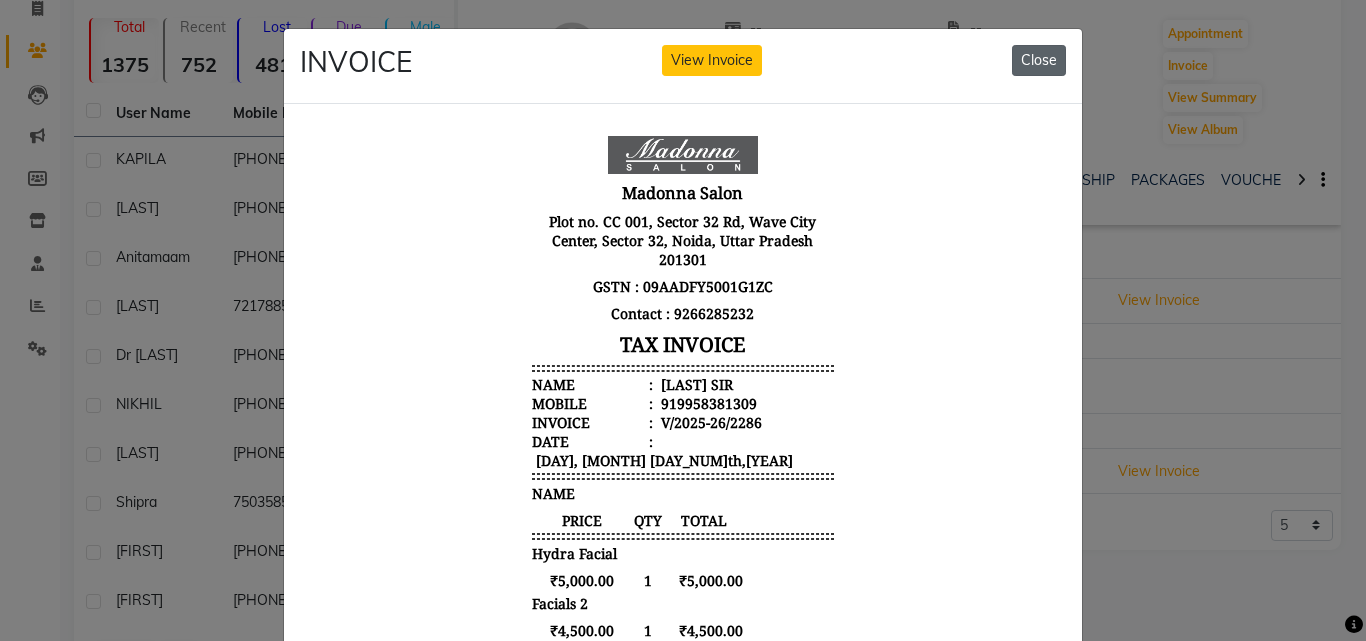 click on "Close" 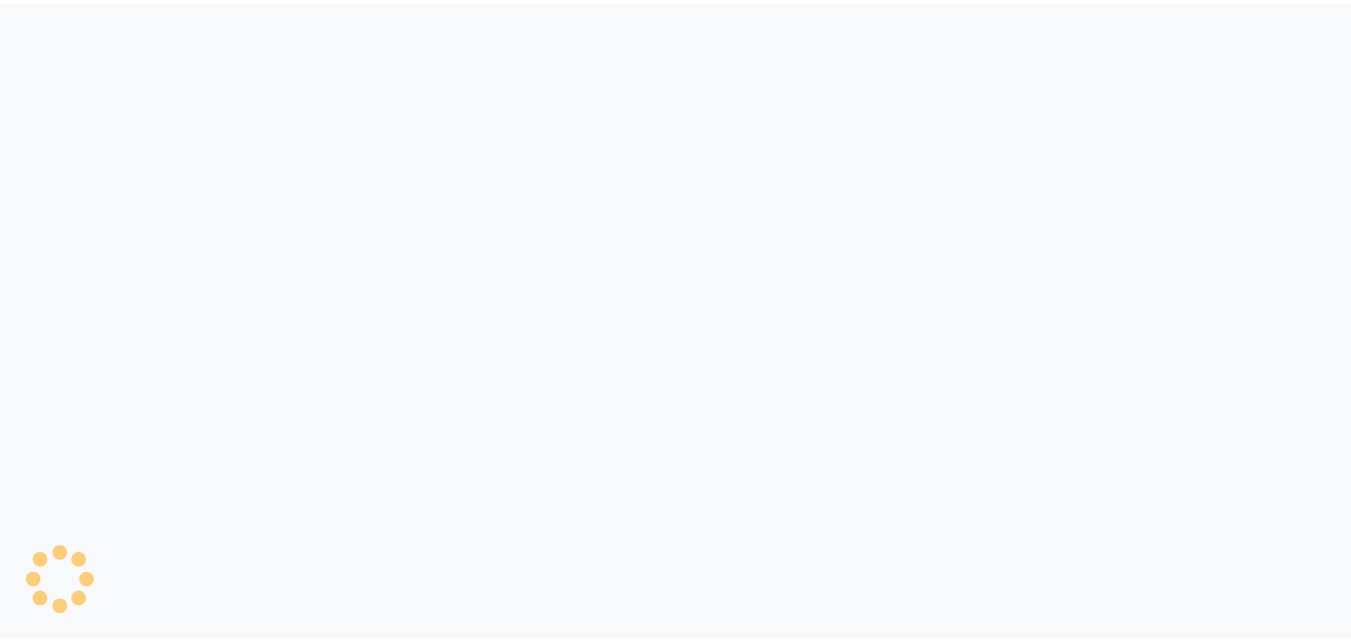 scroll, scrollTop: 0, scrollLeft: 0, axis: both 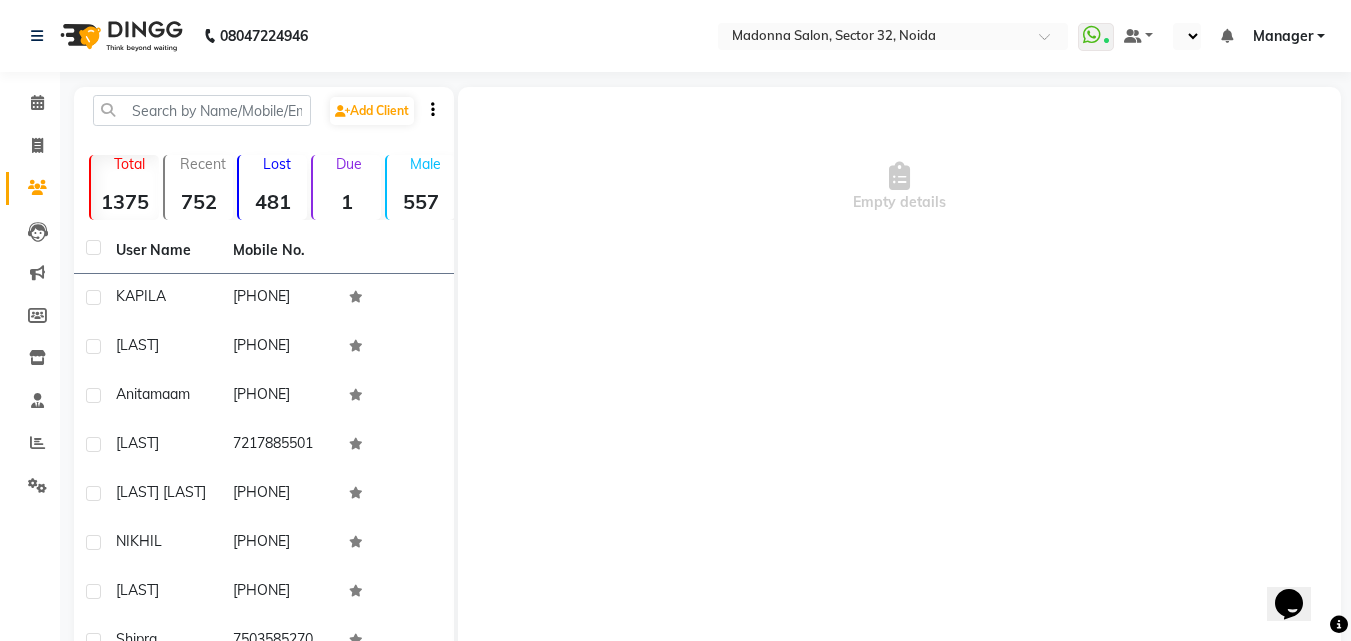 select on "en" 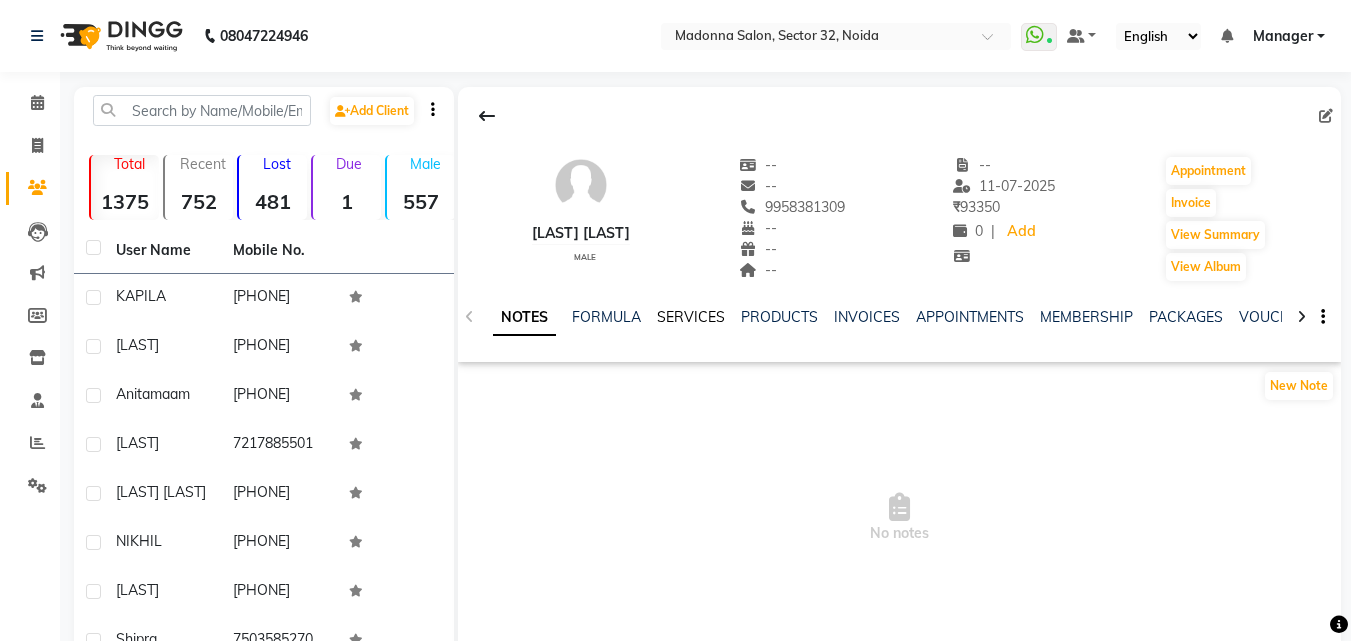 click on "SERVICES" 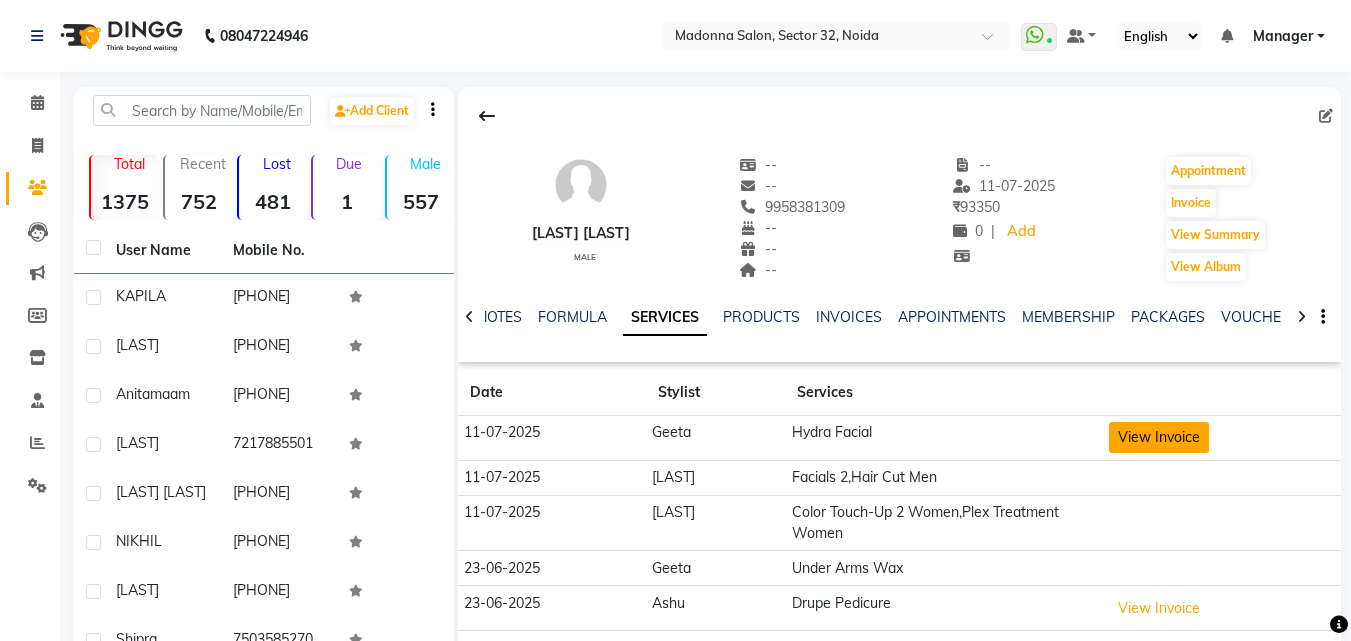 click on "View Invoice" 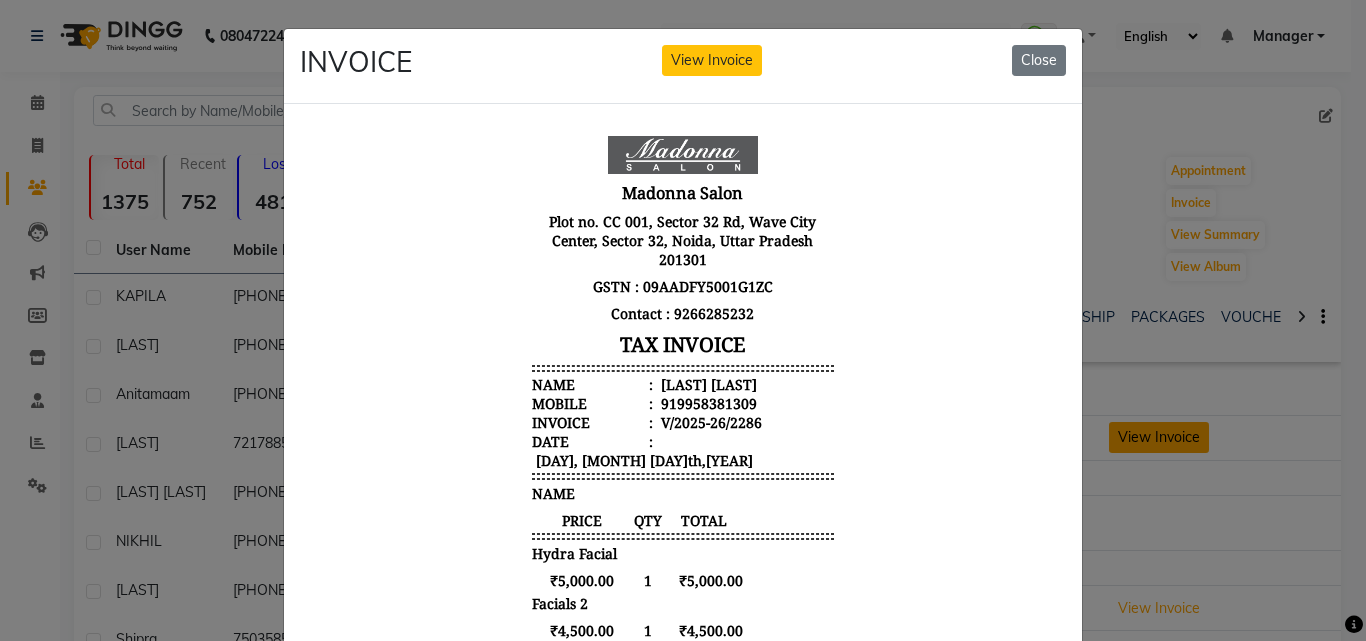 scroll, scrollTop: 16, scrollLeft: 0, axis: vertical 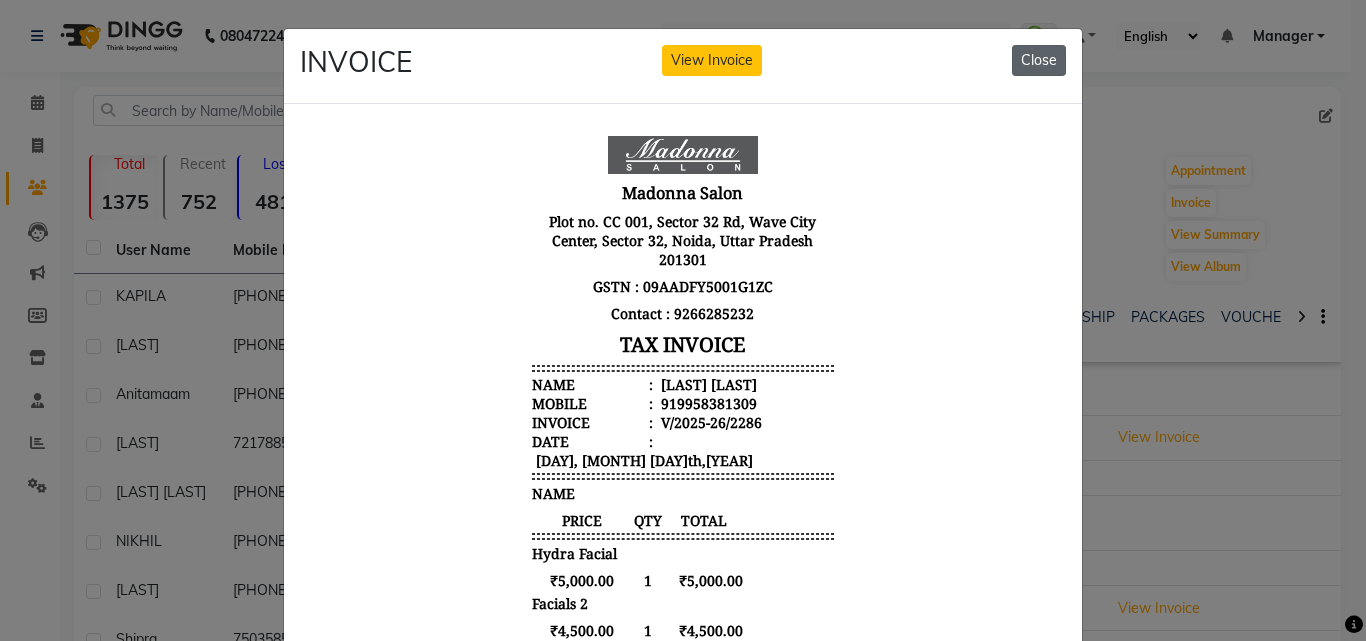 click on "Close" 